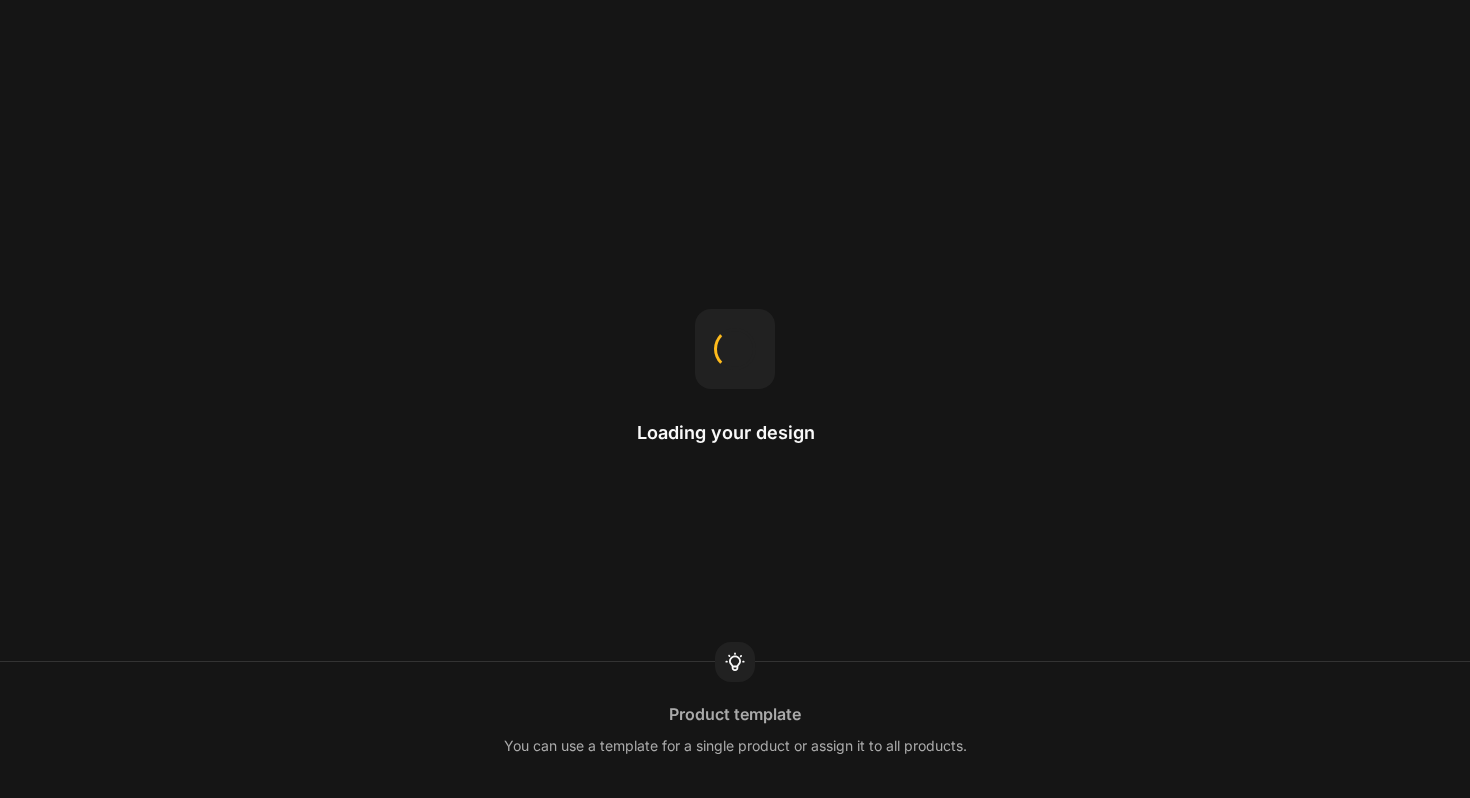scroll, scrollTop: 0, scrollLeft: 0, axis: both 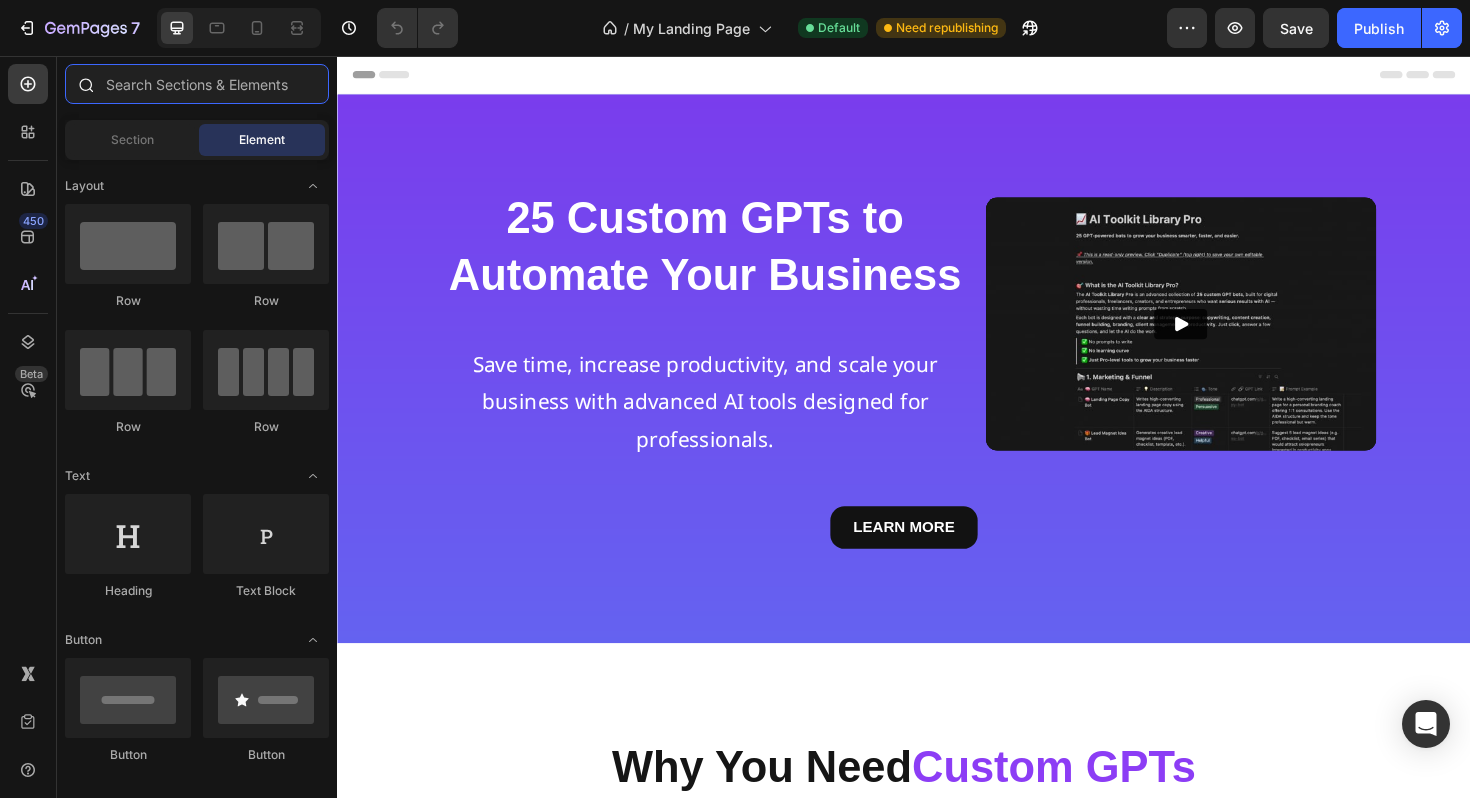 click at bounding box center (197, 84) 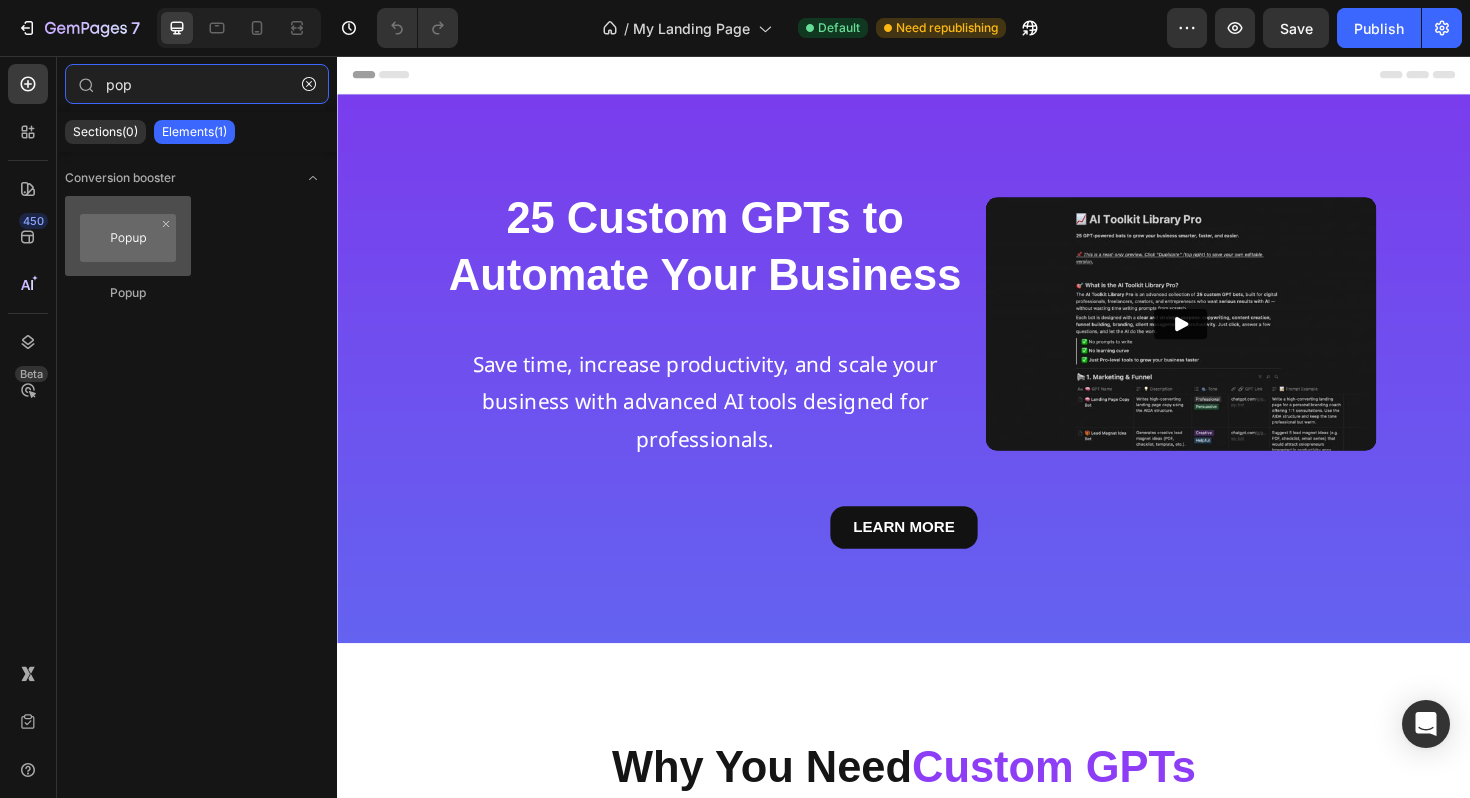 type on "pop" 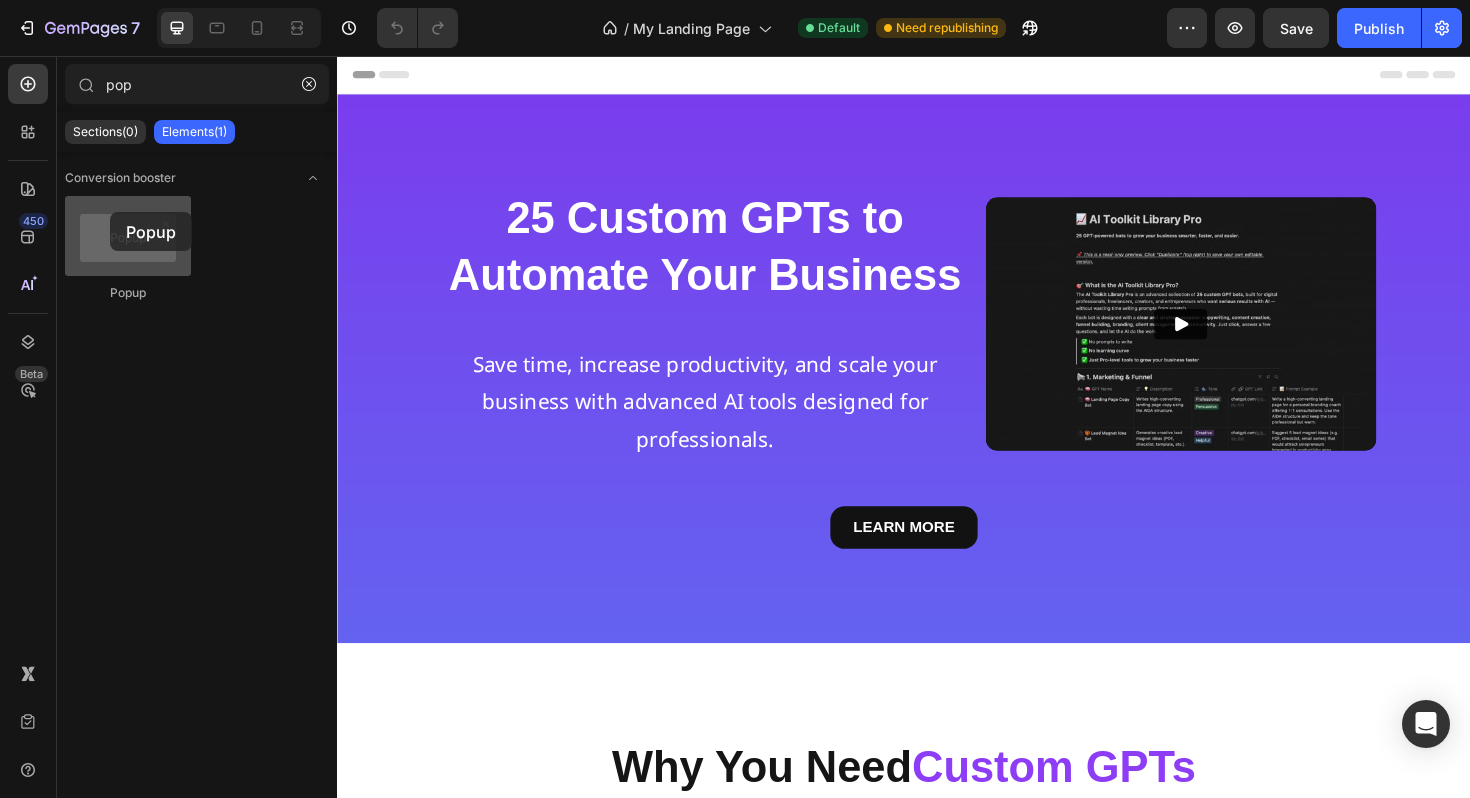 drag, startPoint x: 149, startPoint y: 248, endPoint x: 110, endPoint y: 212, distance: 53.075417 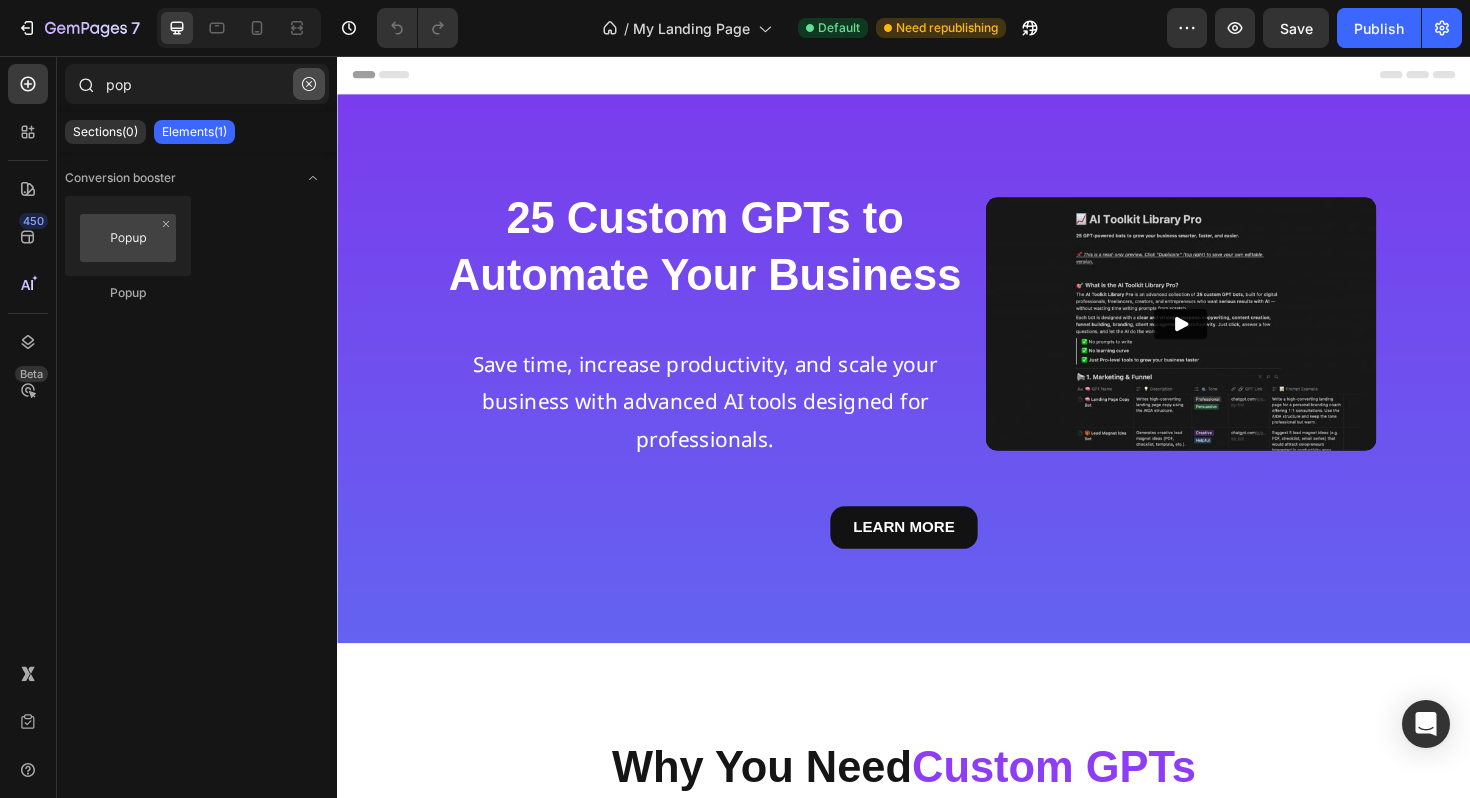 click at bounding box center [309, 84] 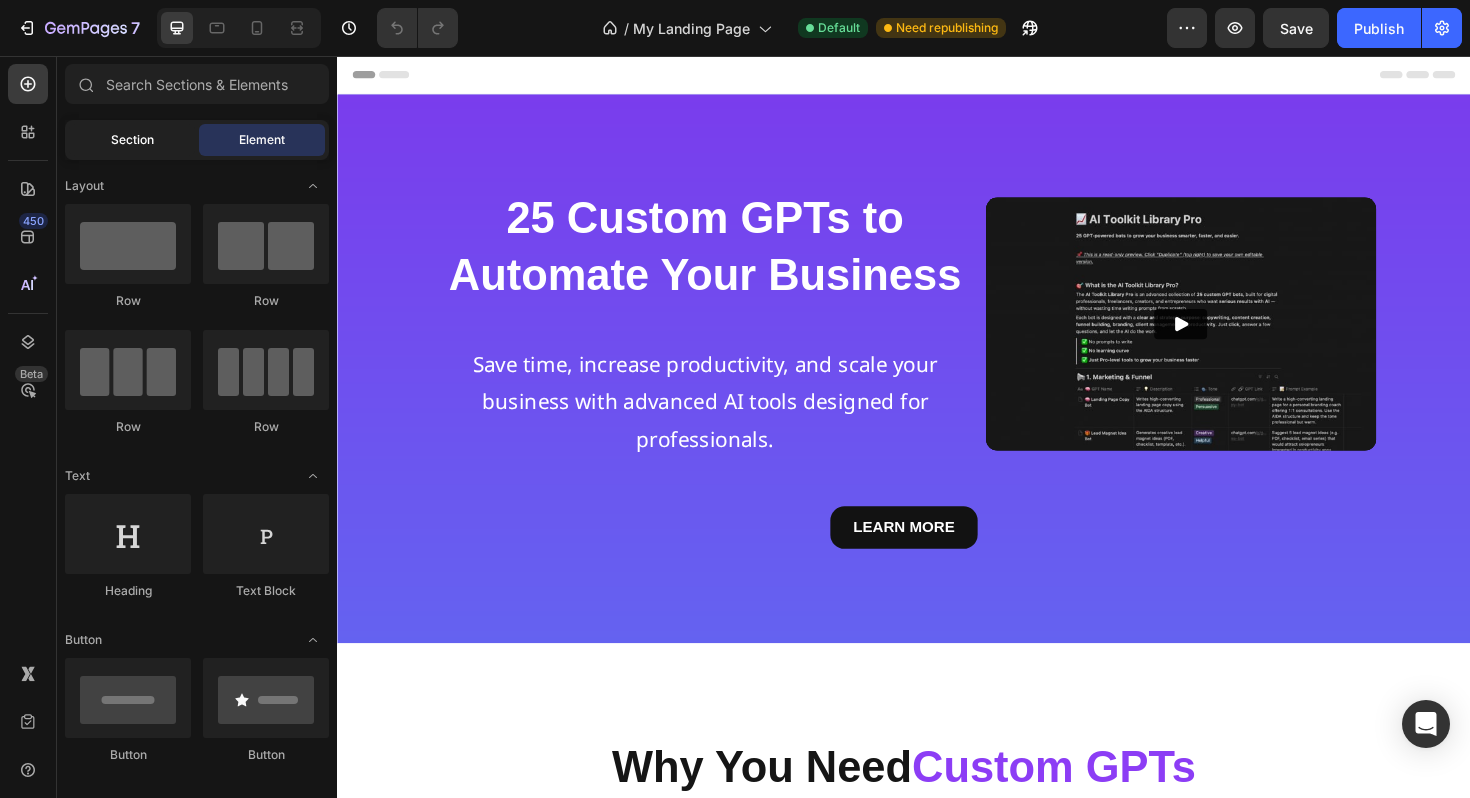 click on "Section" 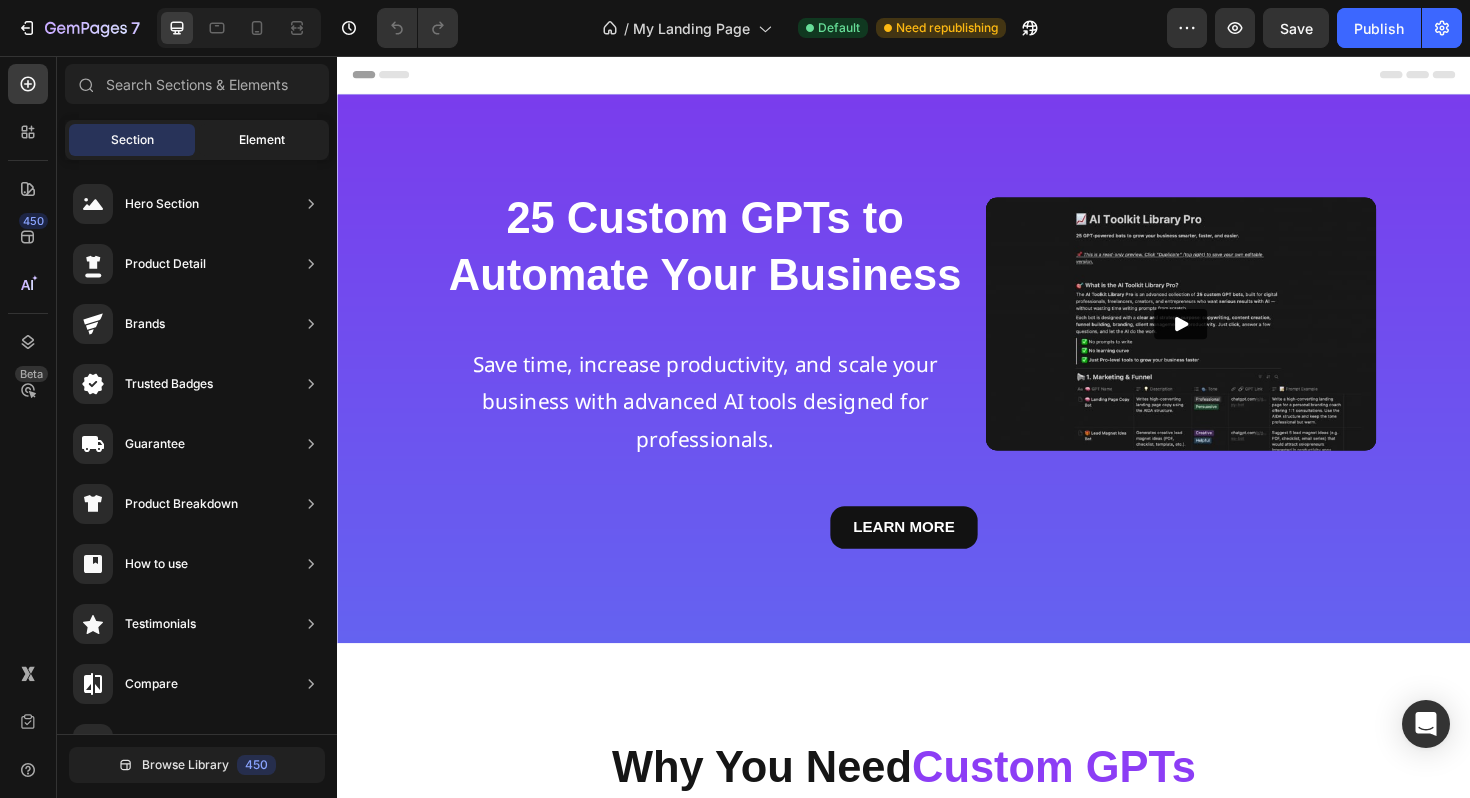 click on "Element" at bounding box center [262, 140] 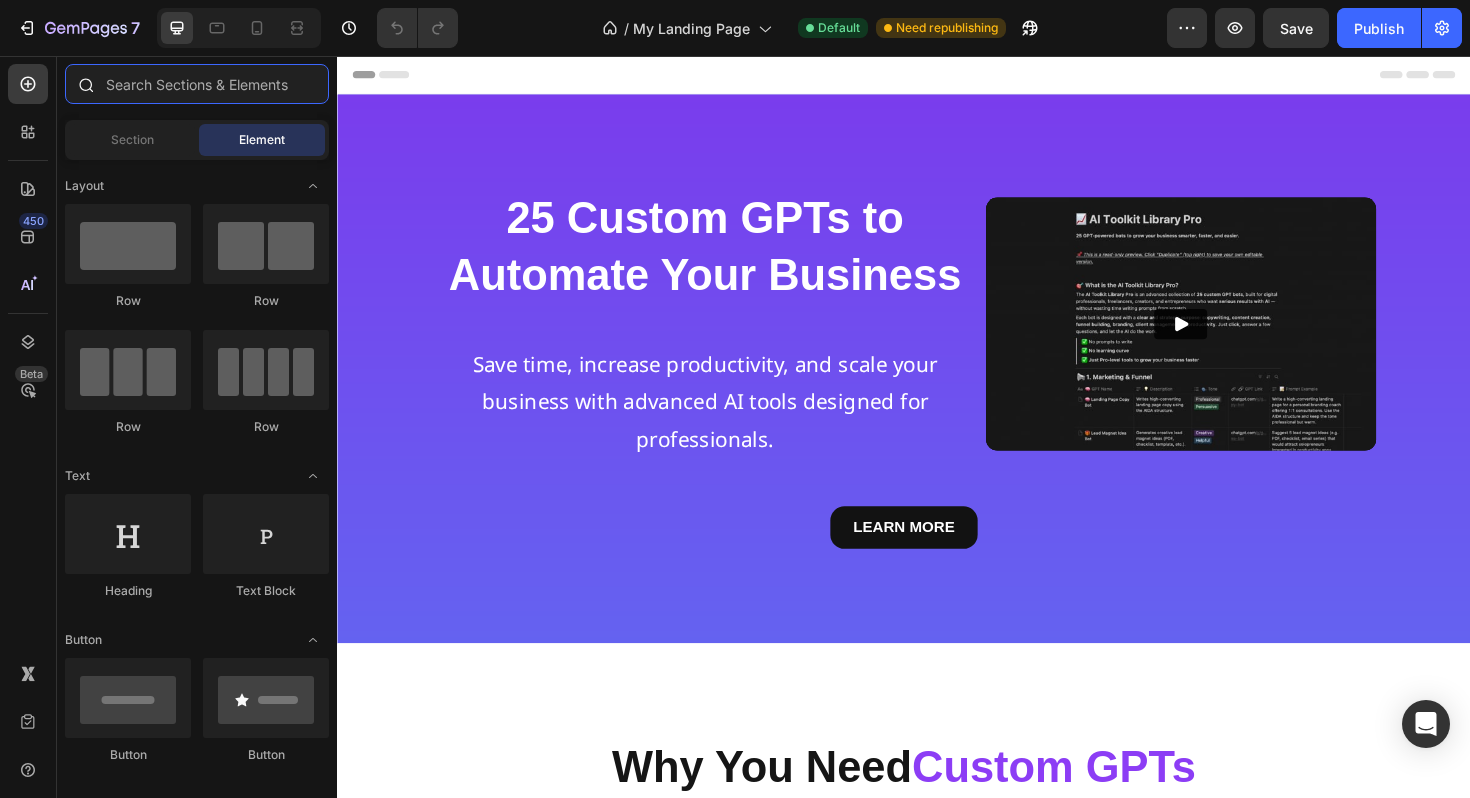 click at bounding box center (197, 84) 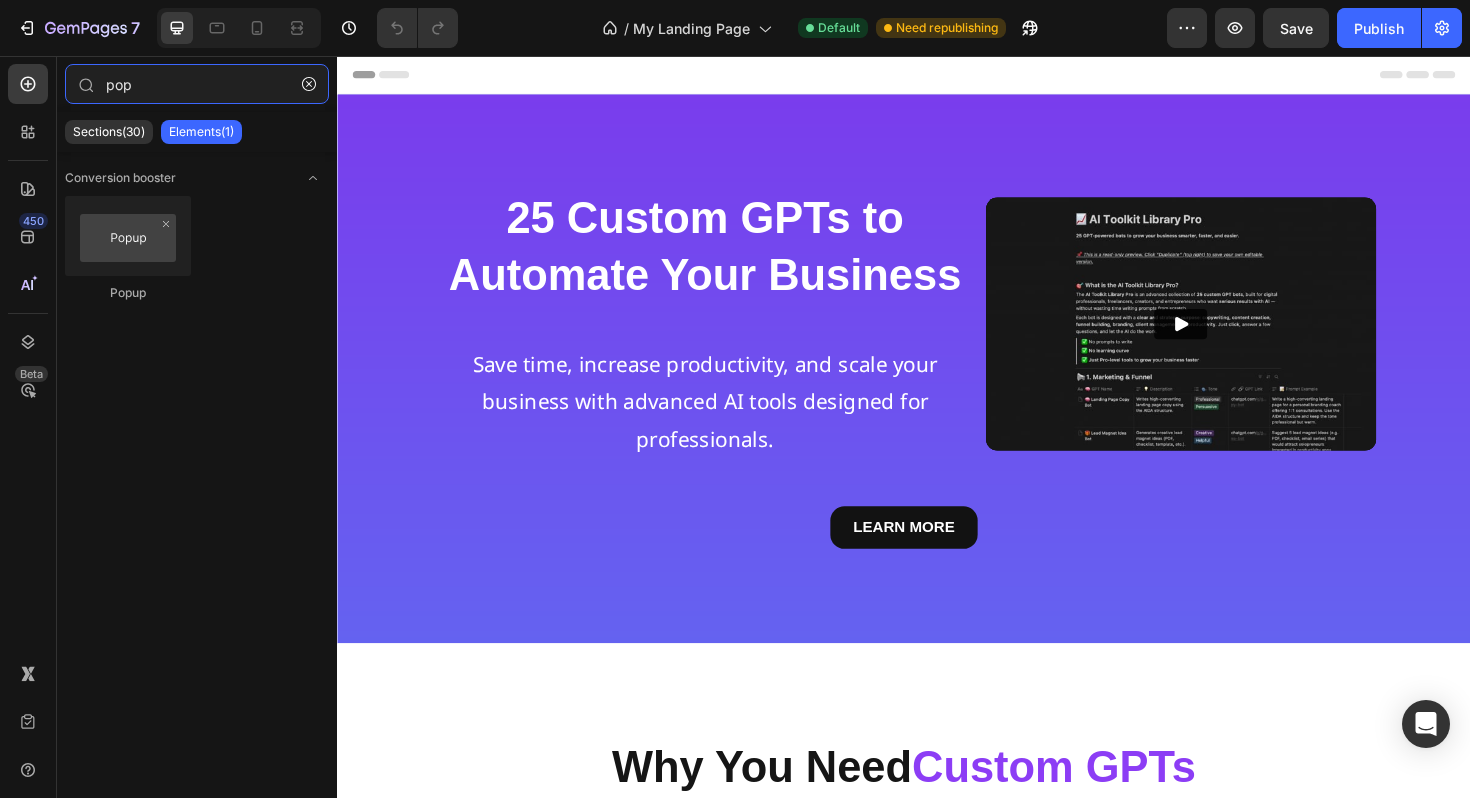 type on "pop" 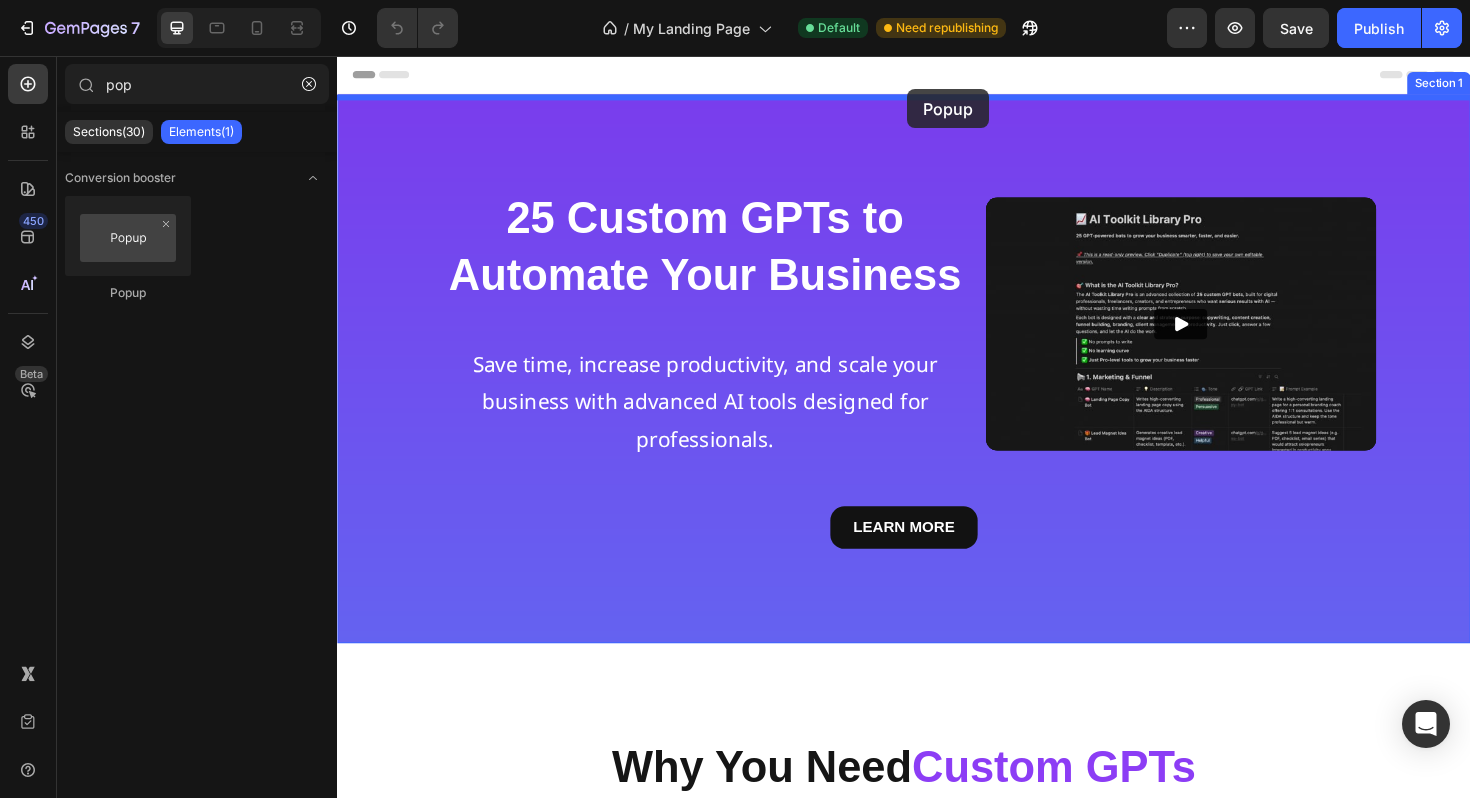 drag, startPoint x: 465, startPoint y: 310, endPoint x: 941, endPoint y: 91, distance: 523.96277 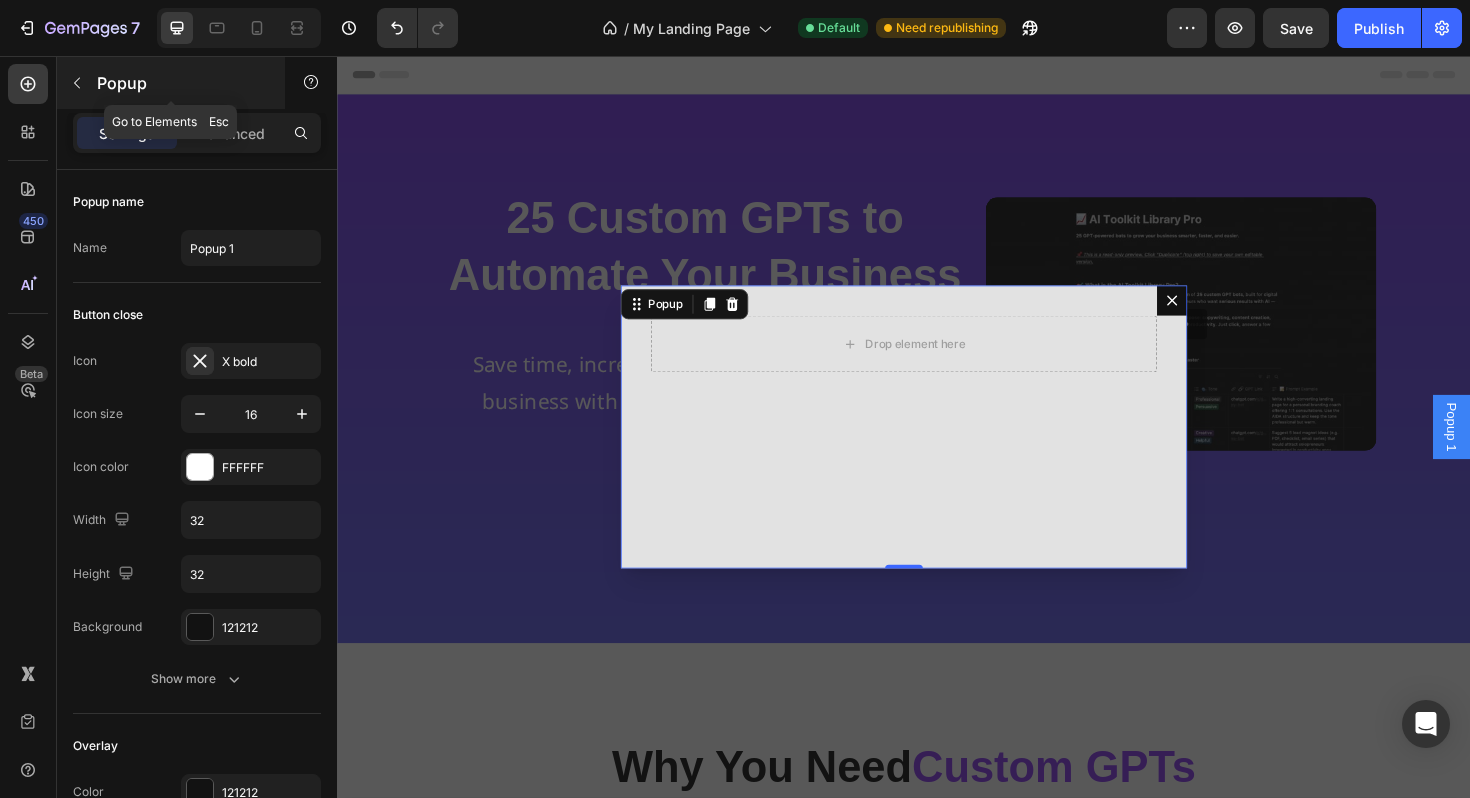 click on "Popup" at bounding box center (182, 83) 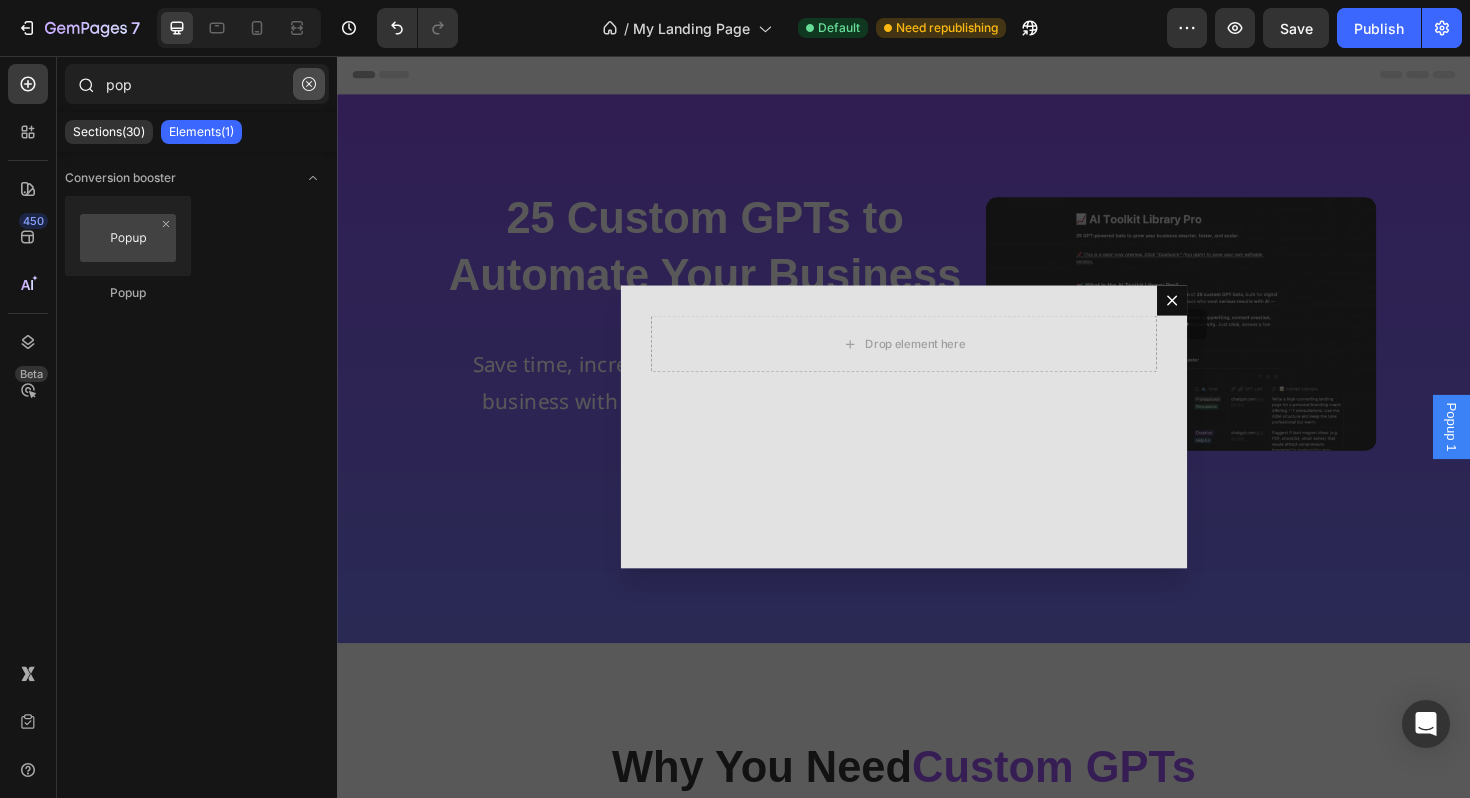 click at bounding box center (309, 84) 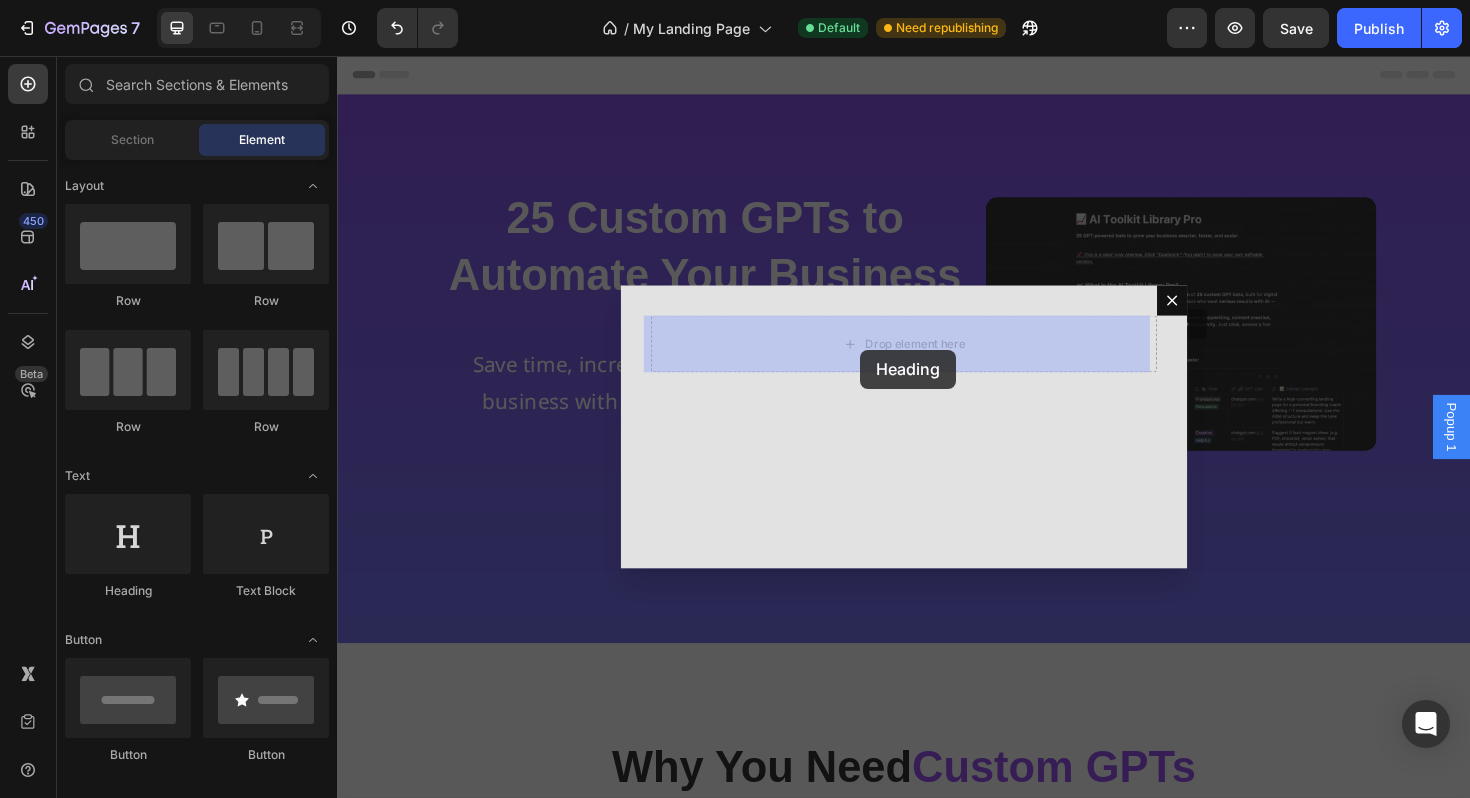 drag, startPoint x: 623, startPoint y: 537, endPoint x: 918, endPoint y: 354, distance: 347.15128 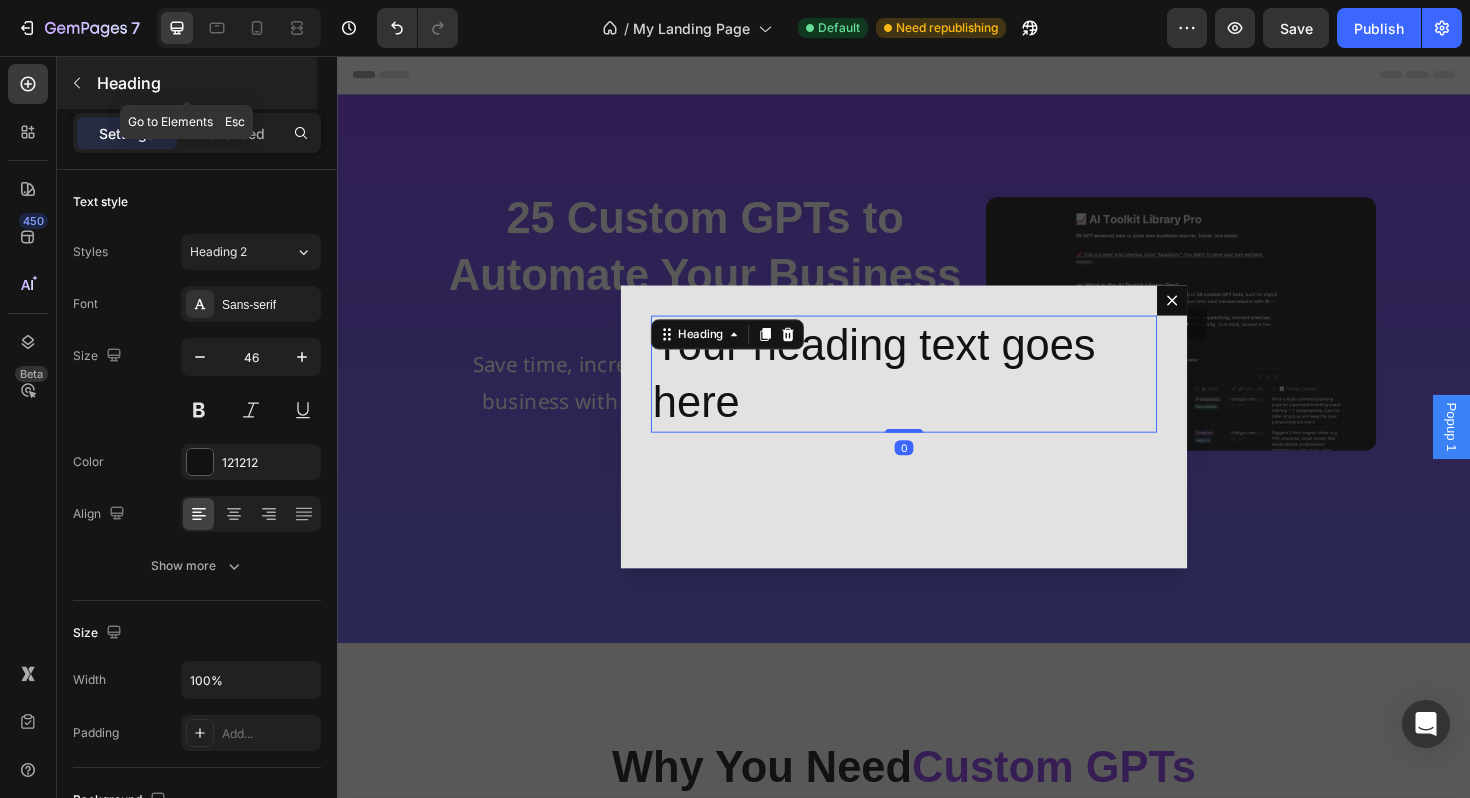 click on "Heading" at bounding box center (205, 83) 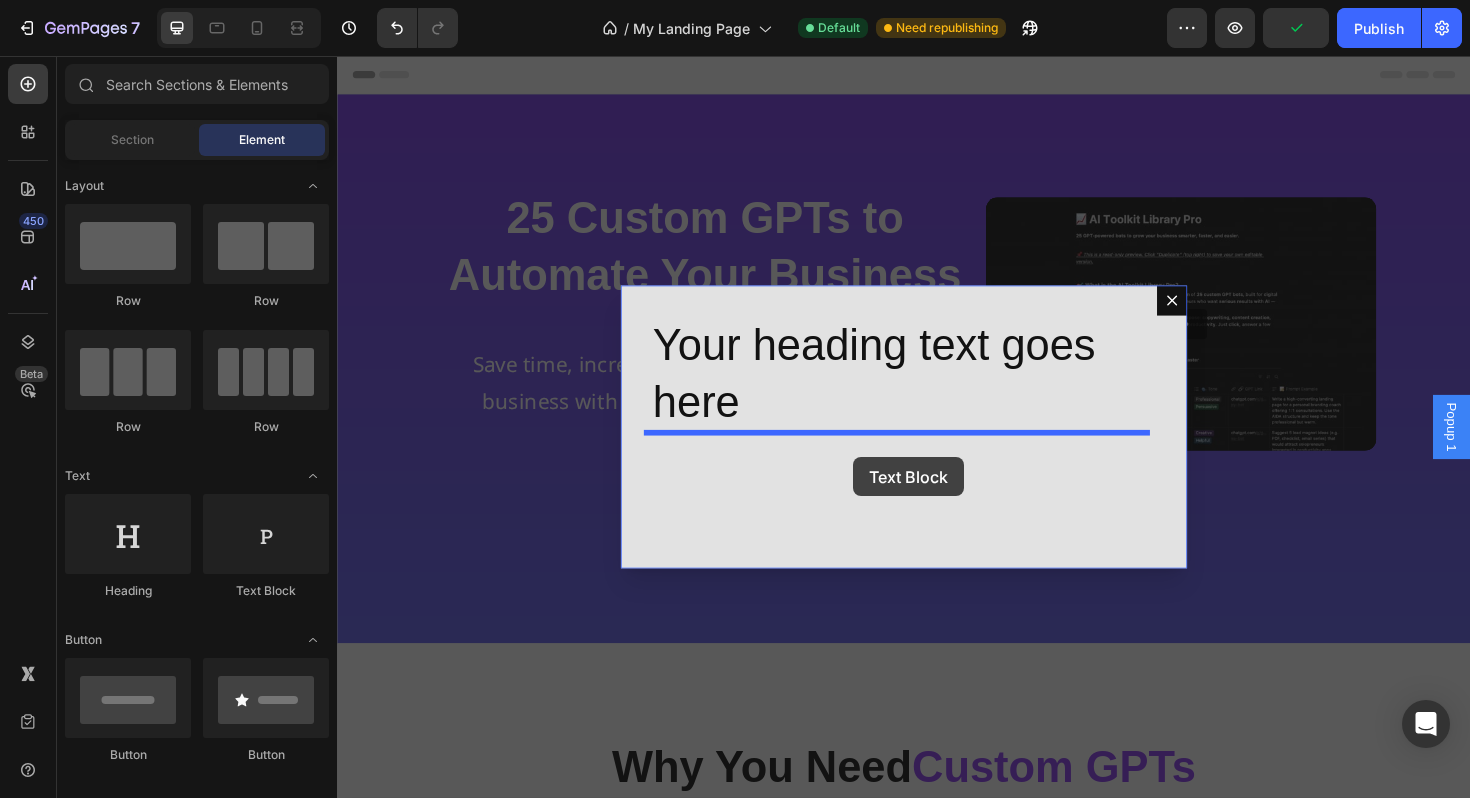 drag, startPoint x: 534, startPoint y: 499, endPoint x: 884, endPoint y: 481, distance: 350.46255 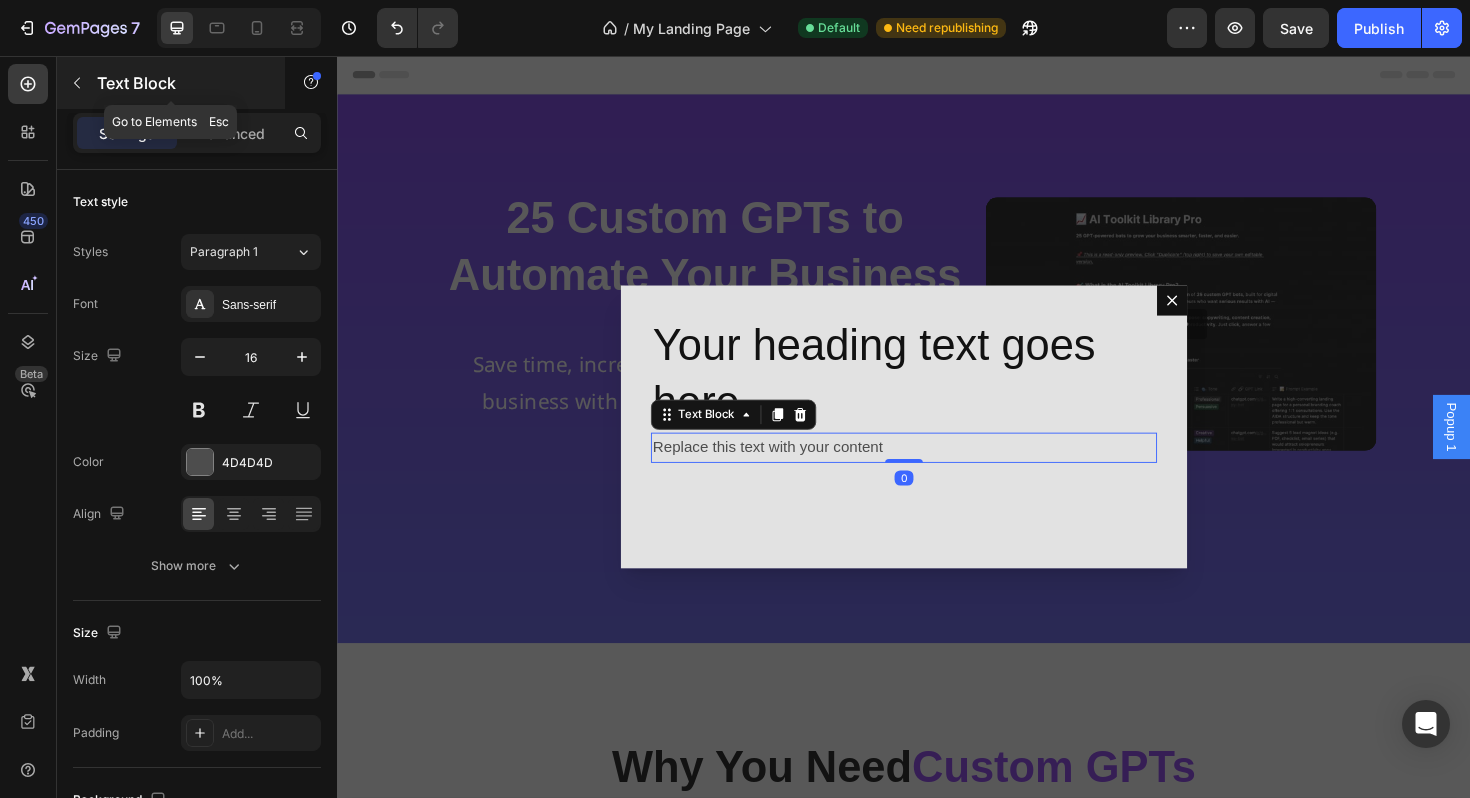 click on "Text Block" at bounding box center (182, 83) 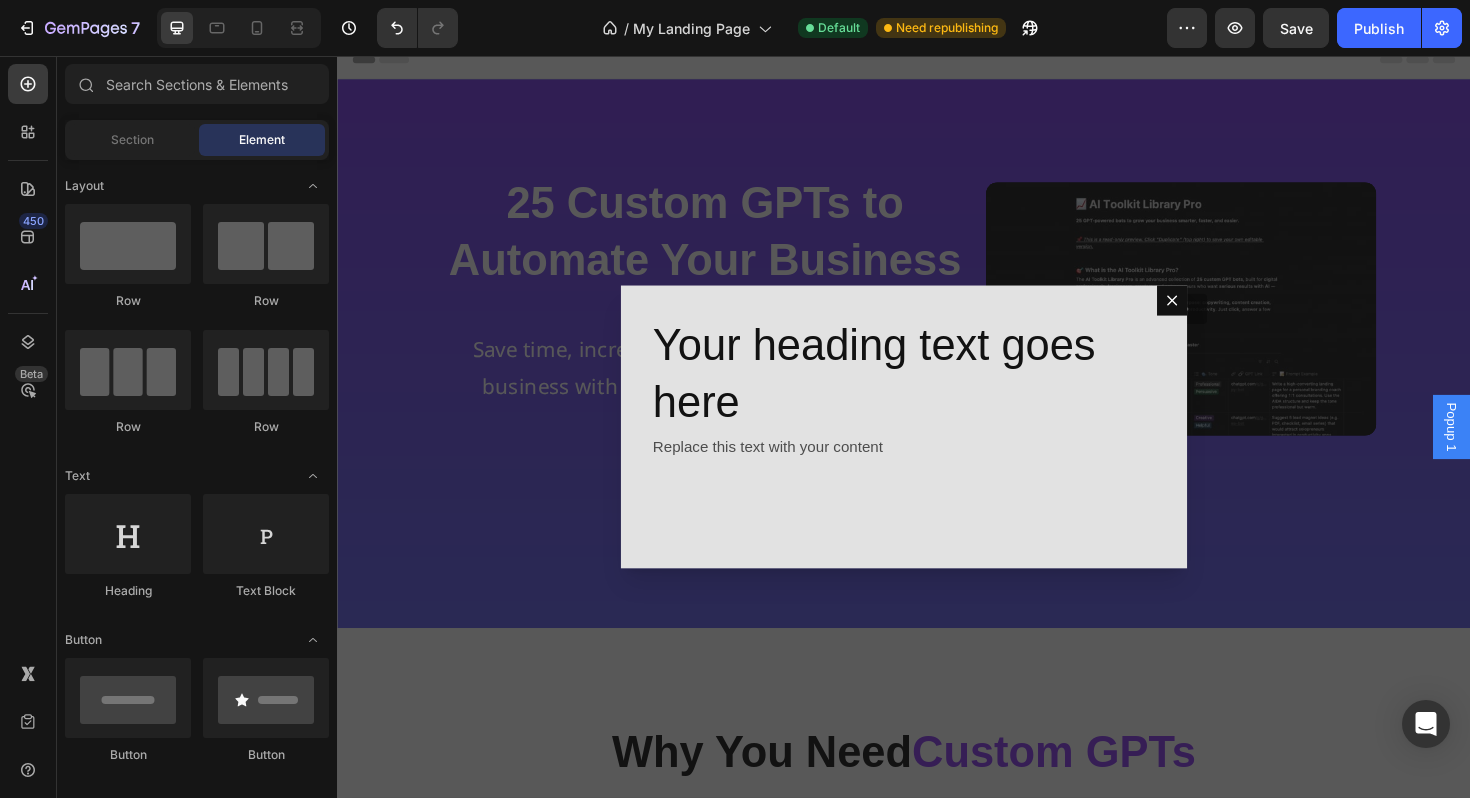 scroll, scrollTop: 30, scrollLeft: 0, axis: vertical 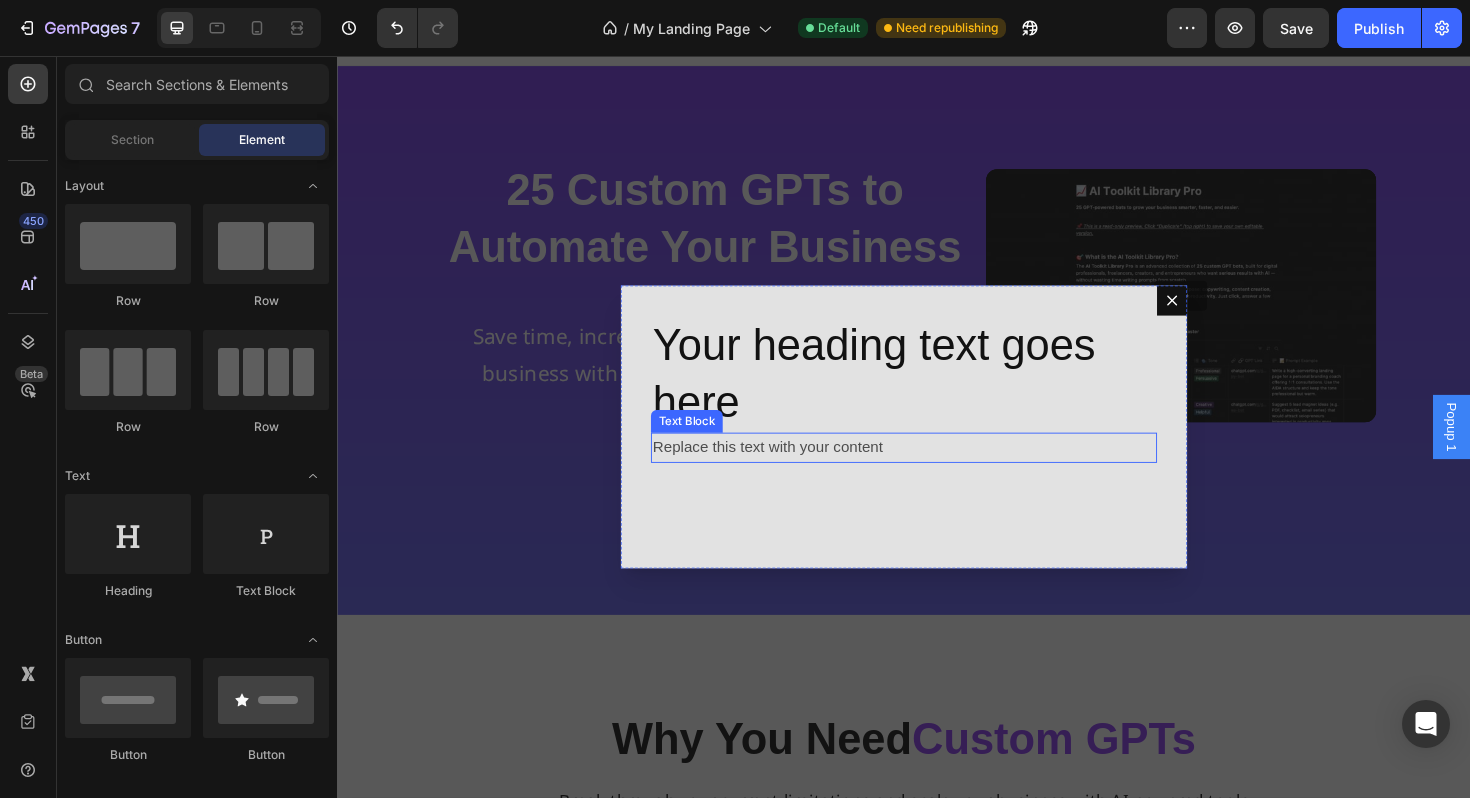 click on "Replace this text with your content" at bounding box center [937, 471] 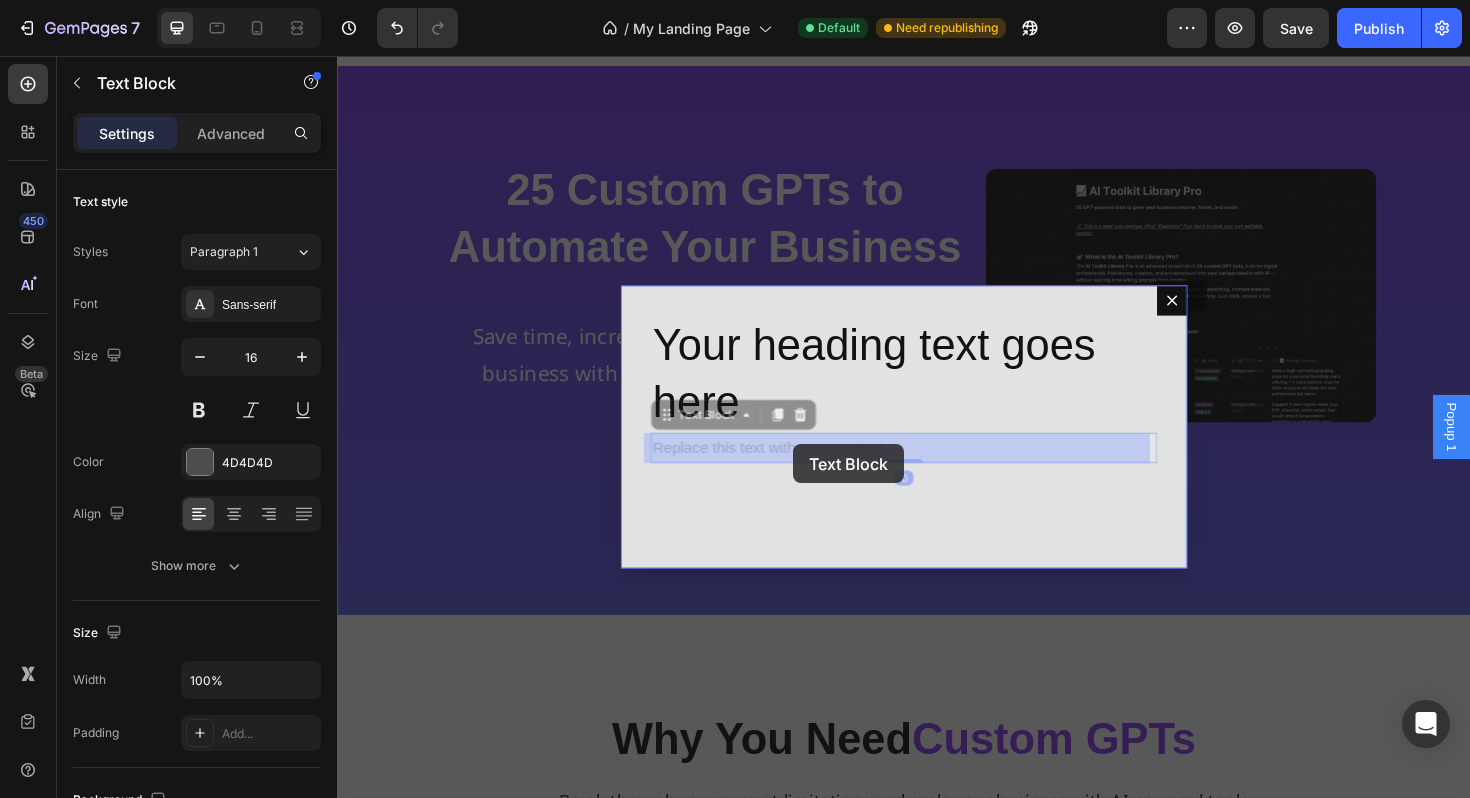 drag, startPoint x: 730, startPoint y: 439, endPoint x: 820, endPoint y: 467, distance: 94.254974 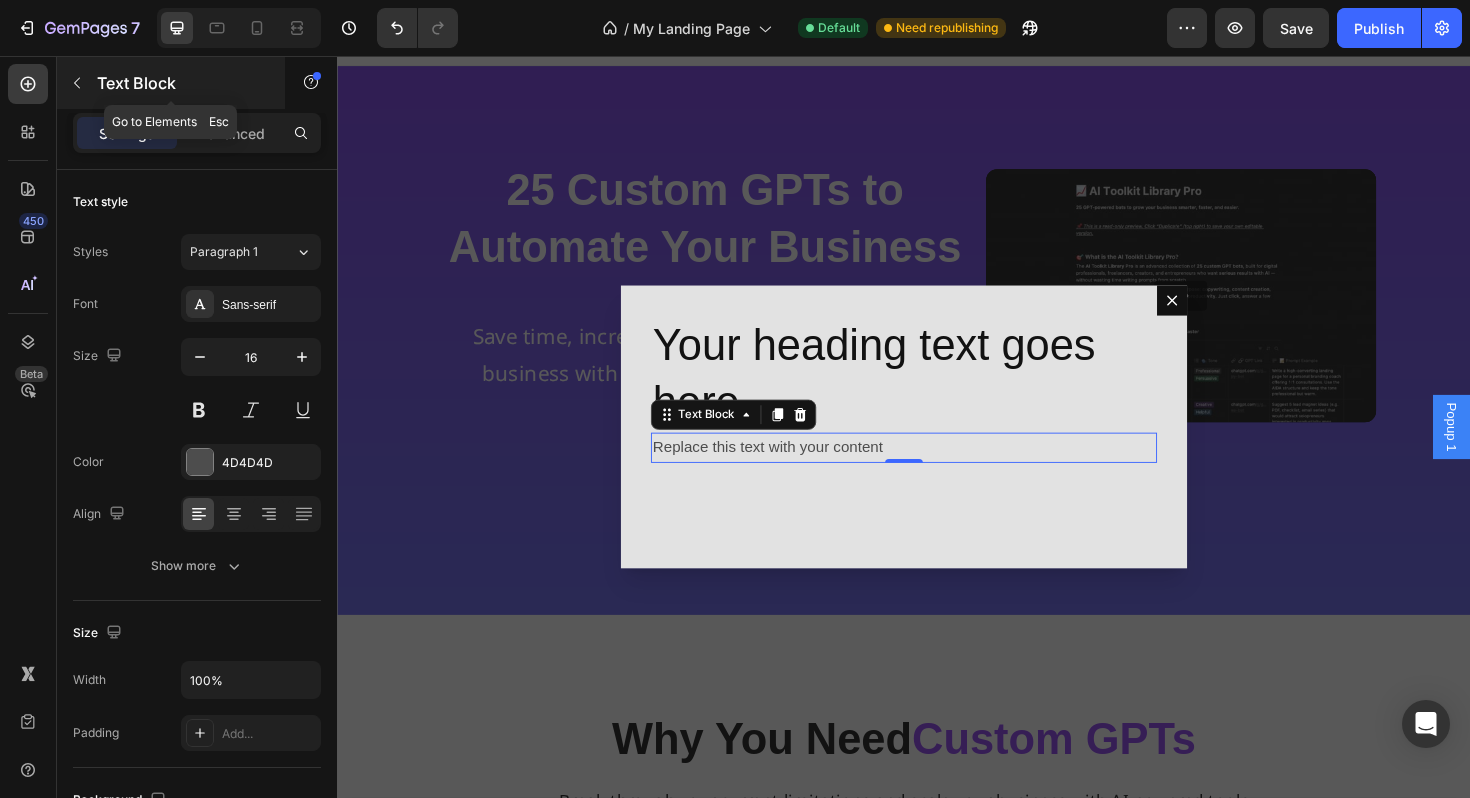 click on "Text Block" at bounding box center [182, 83] 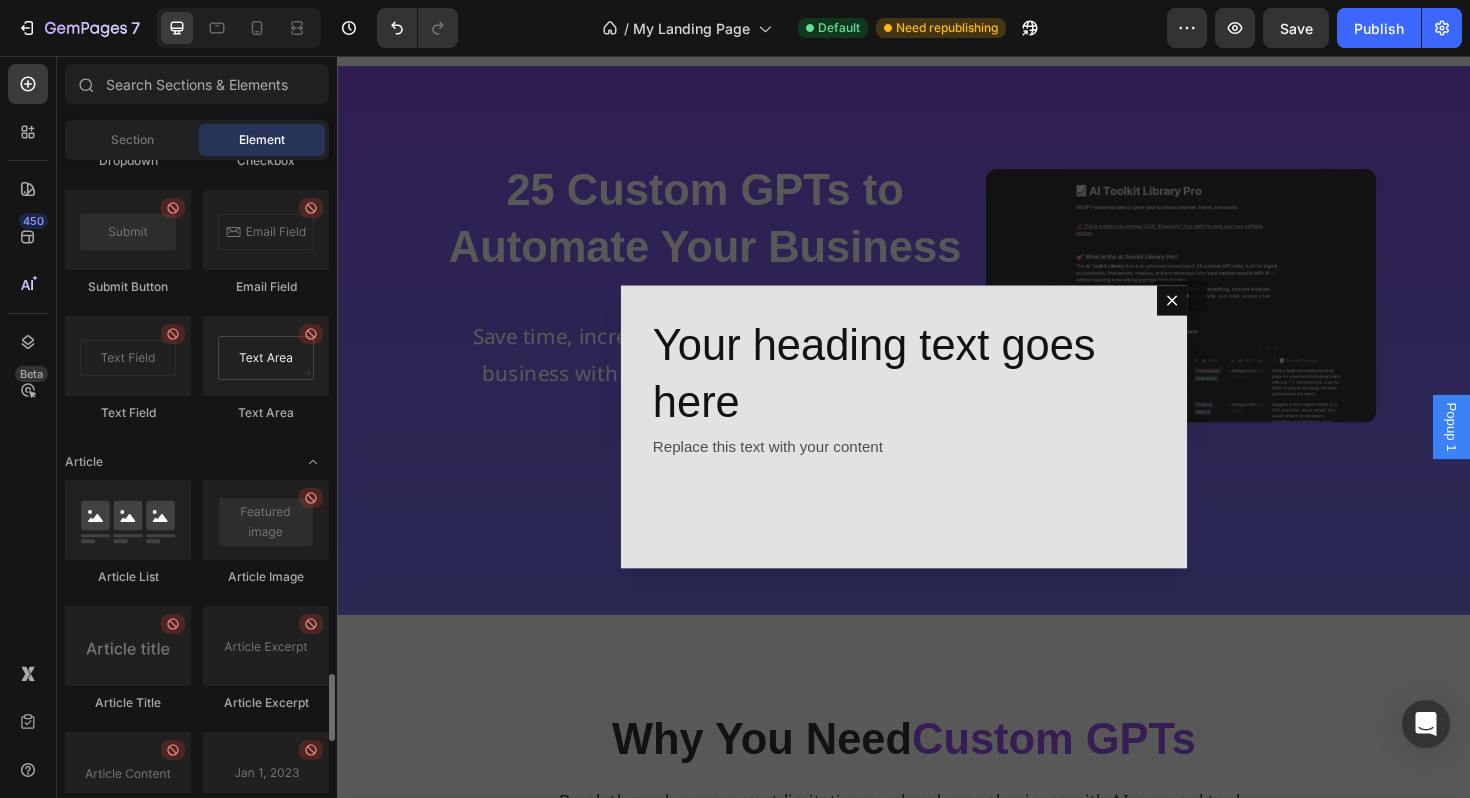 scroll, scrollTop: 4123, scrollLeft: 0, axis: vertical 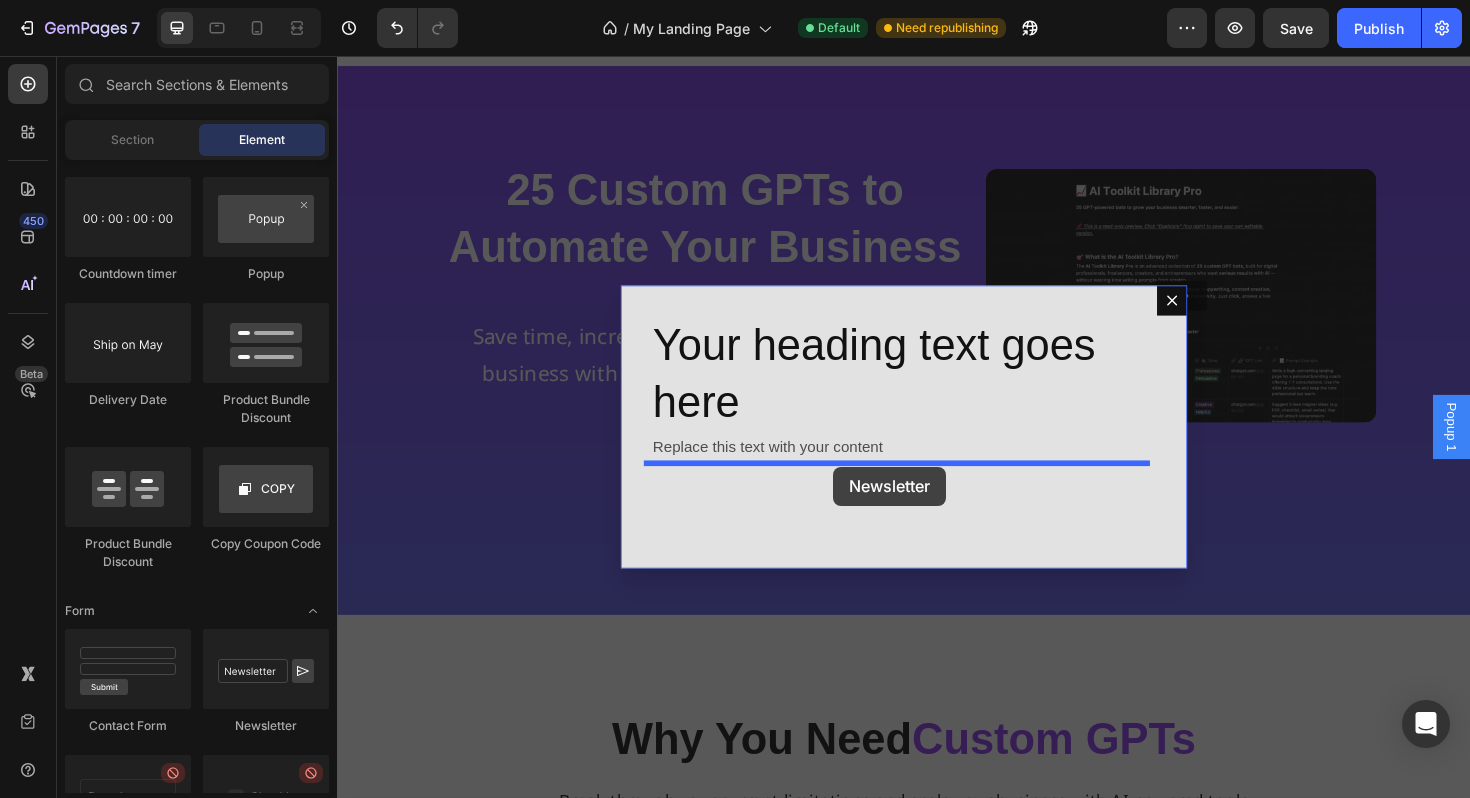 drag, startPoint x: 611, startPoint y: 746, endPoint x: 873, endPoint y: 493, distance: 364.2156 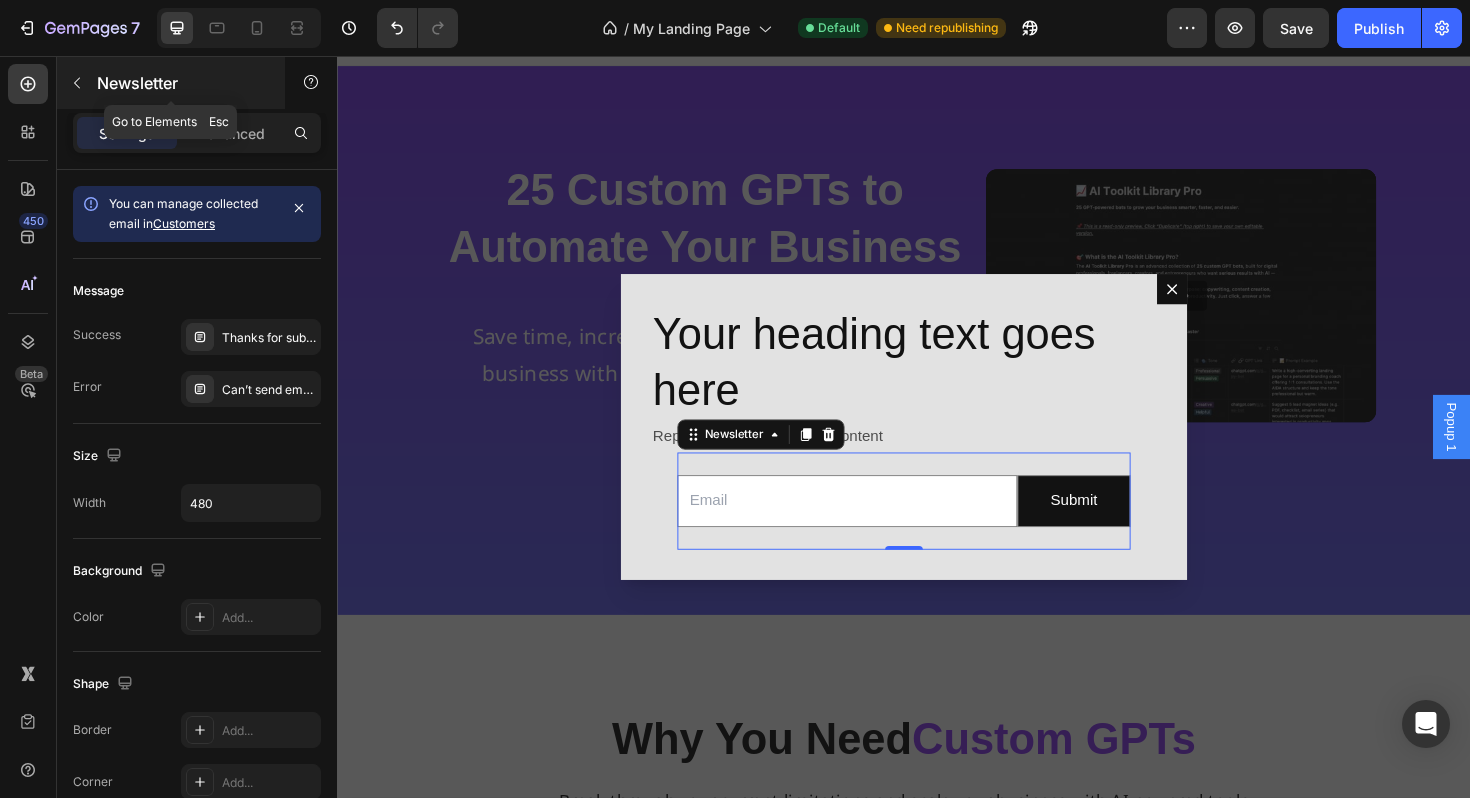 click at bounding box center [77, 83] 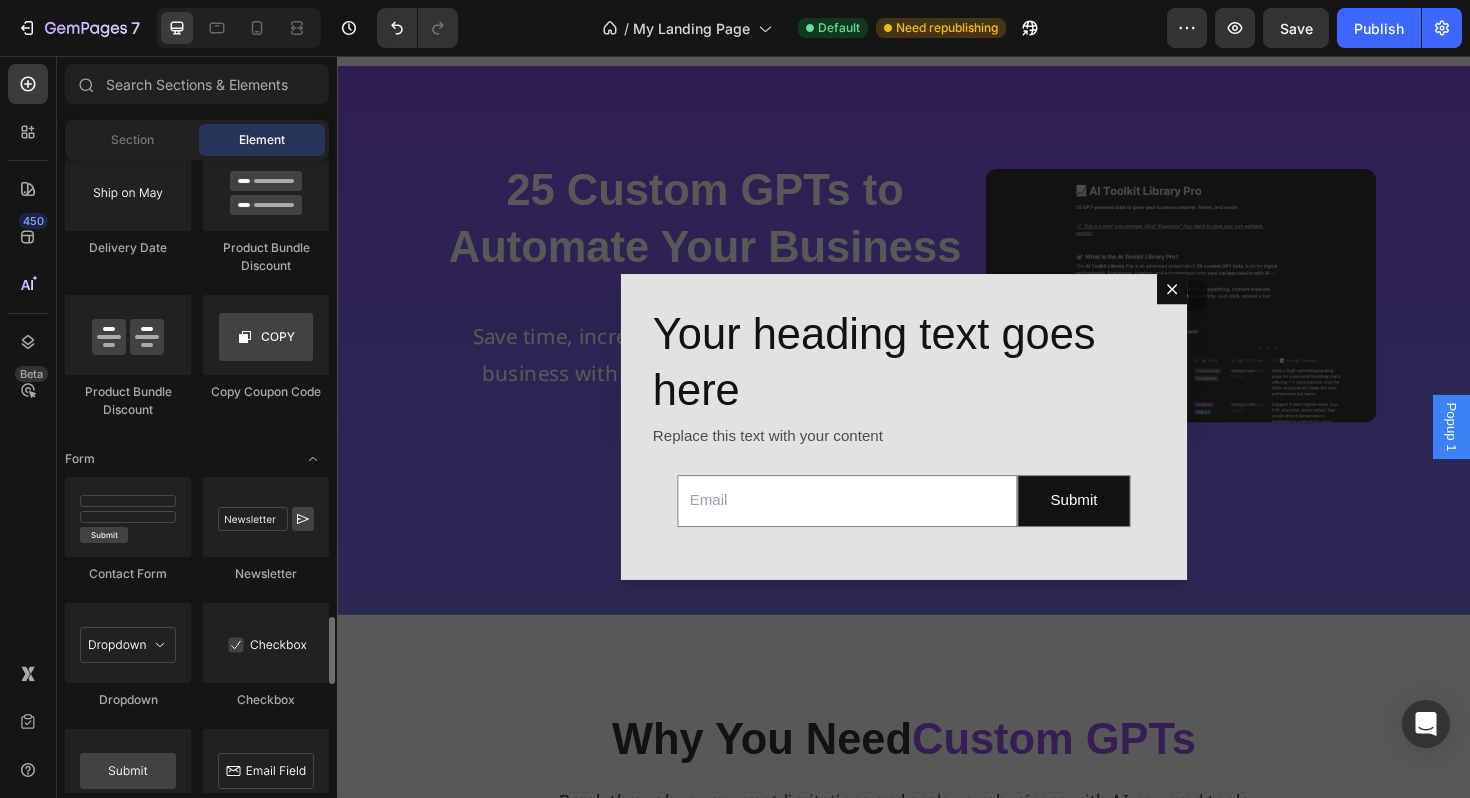 scroll, scrollTop: 4314, scrollLeft: 0, axis: vertical 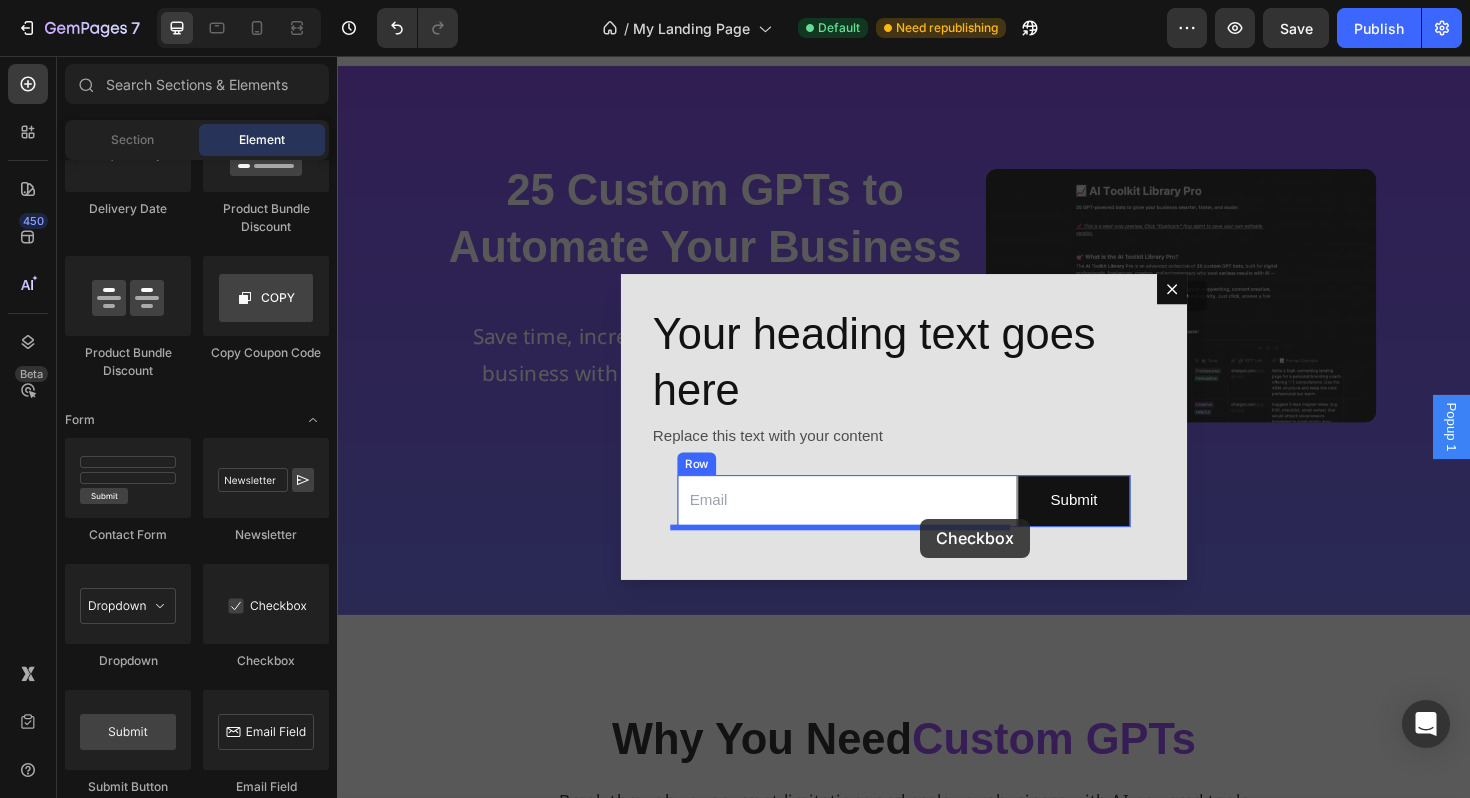 drag, startPoint x: 627, startPoint y: 698, endPoint x: 954, endPoint y: 546, distance: 360.6009 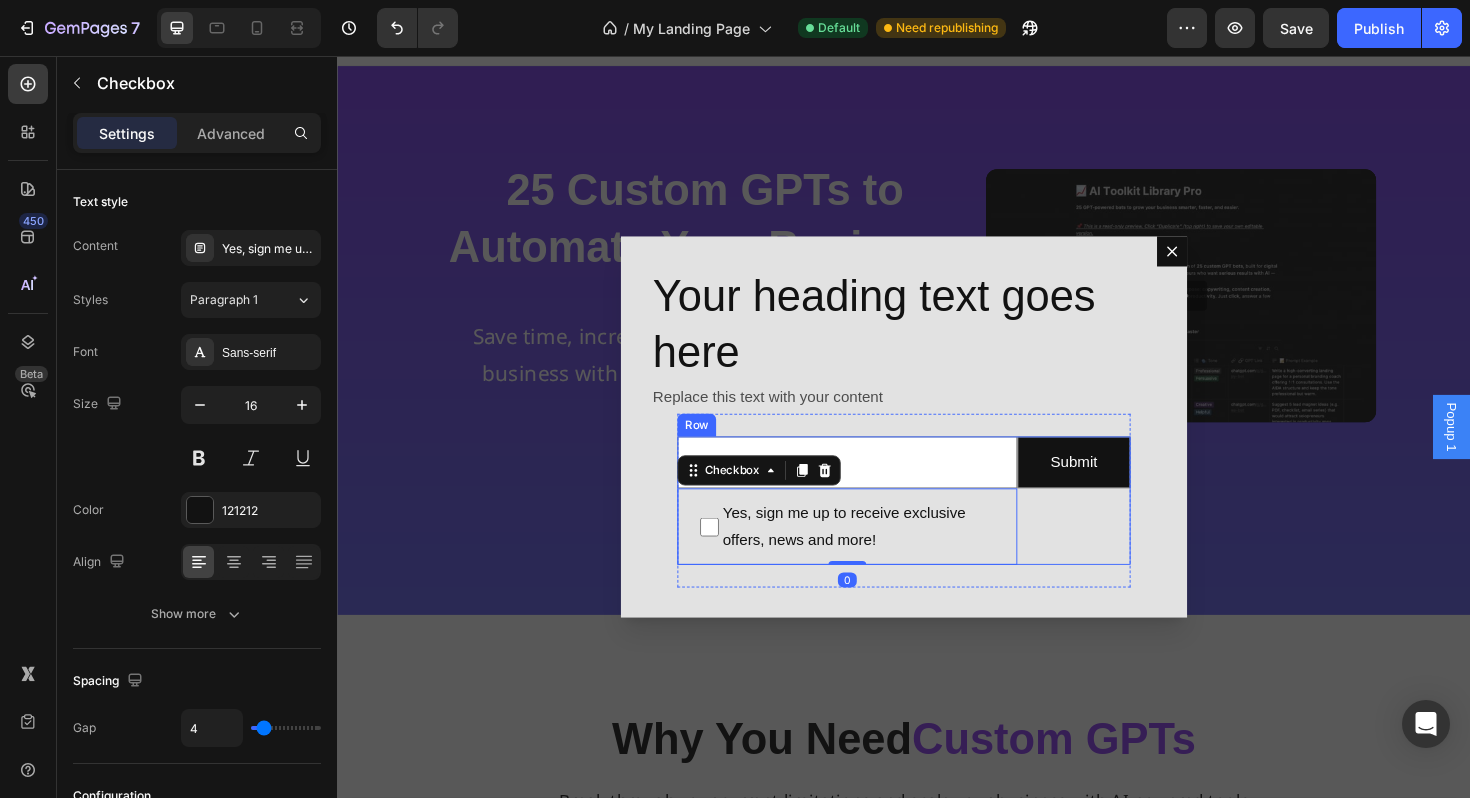 click on "Submit Submit Button" at bounding box center [1117, 527] 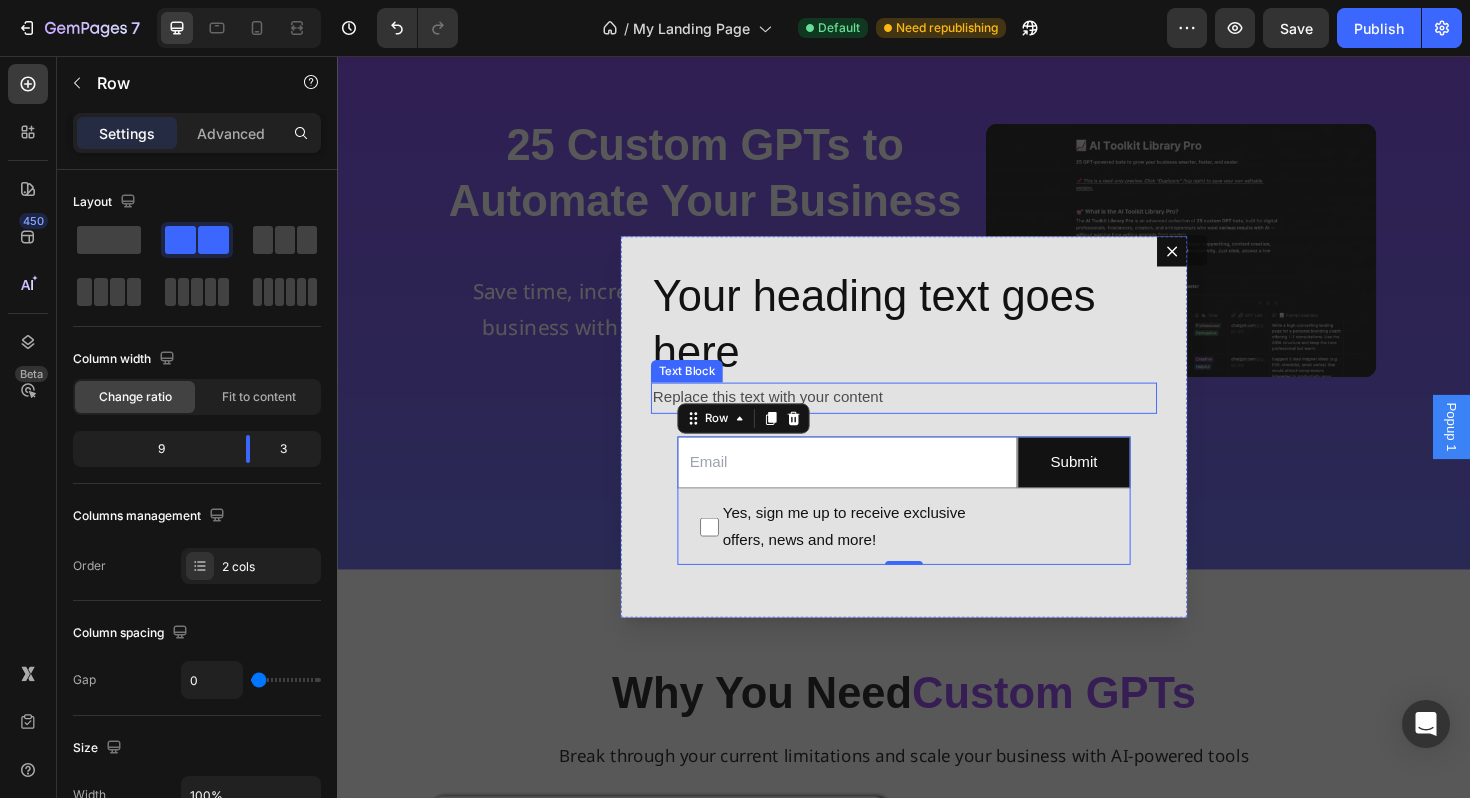 scroll, scrollTop: 185, scrollLeft: 0, axis: vertical 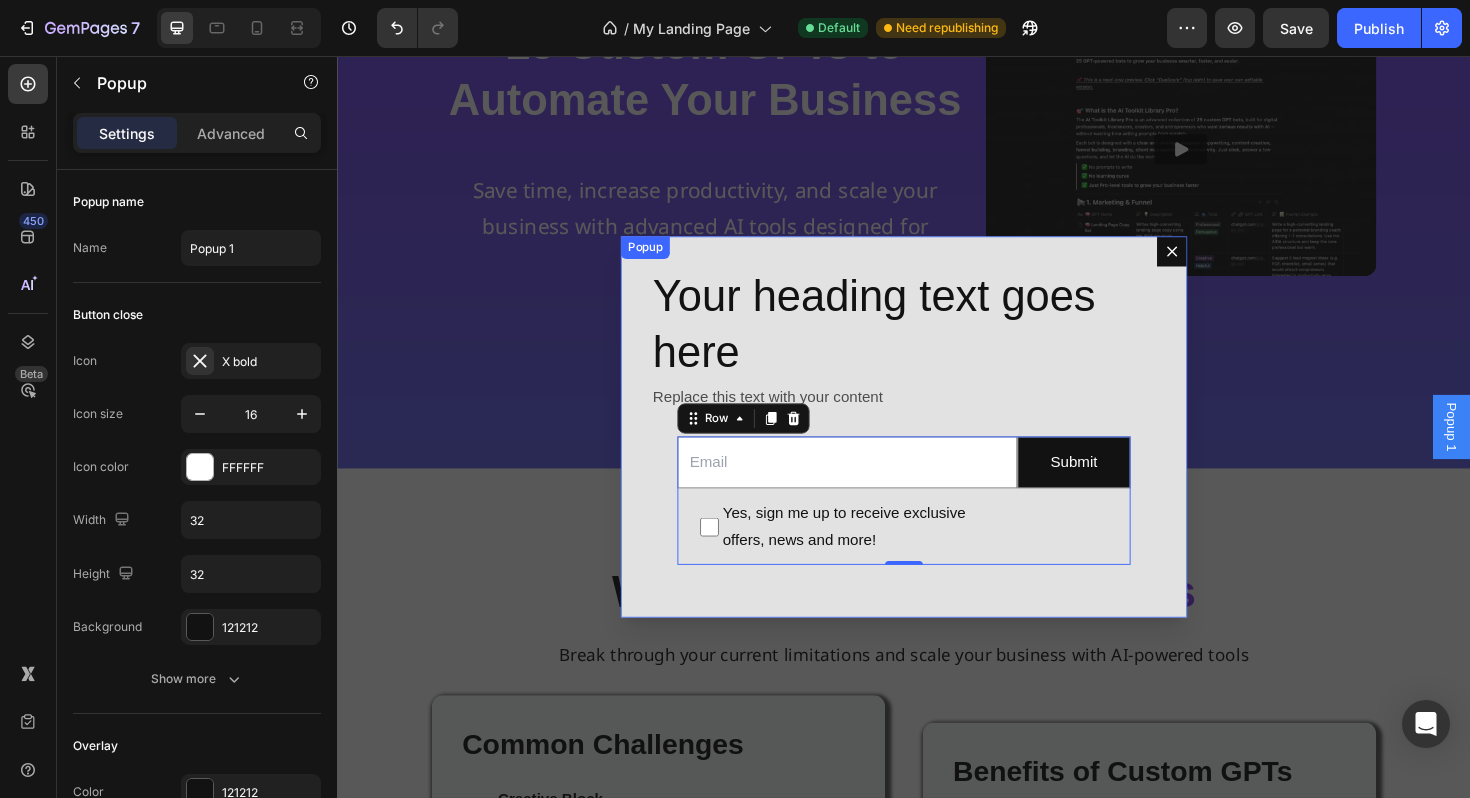 click on "Your heading text goes here Heading Replace this text with your content Text Block Email Field Yes, sign me up to receive exclusive offers, news and more! Checkbox Submit Submit Button Row   0 Newsletter" at bounding box center [937, 449] 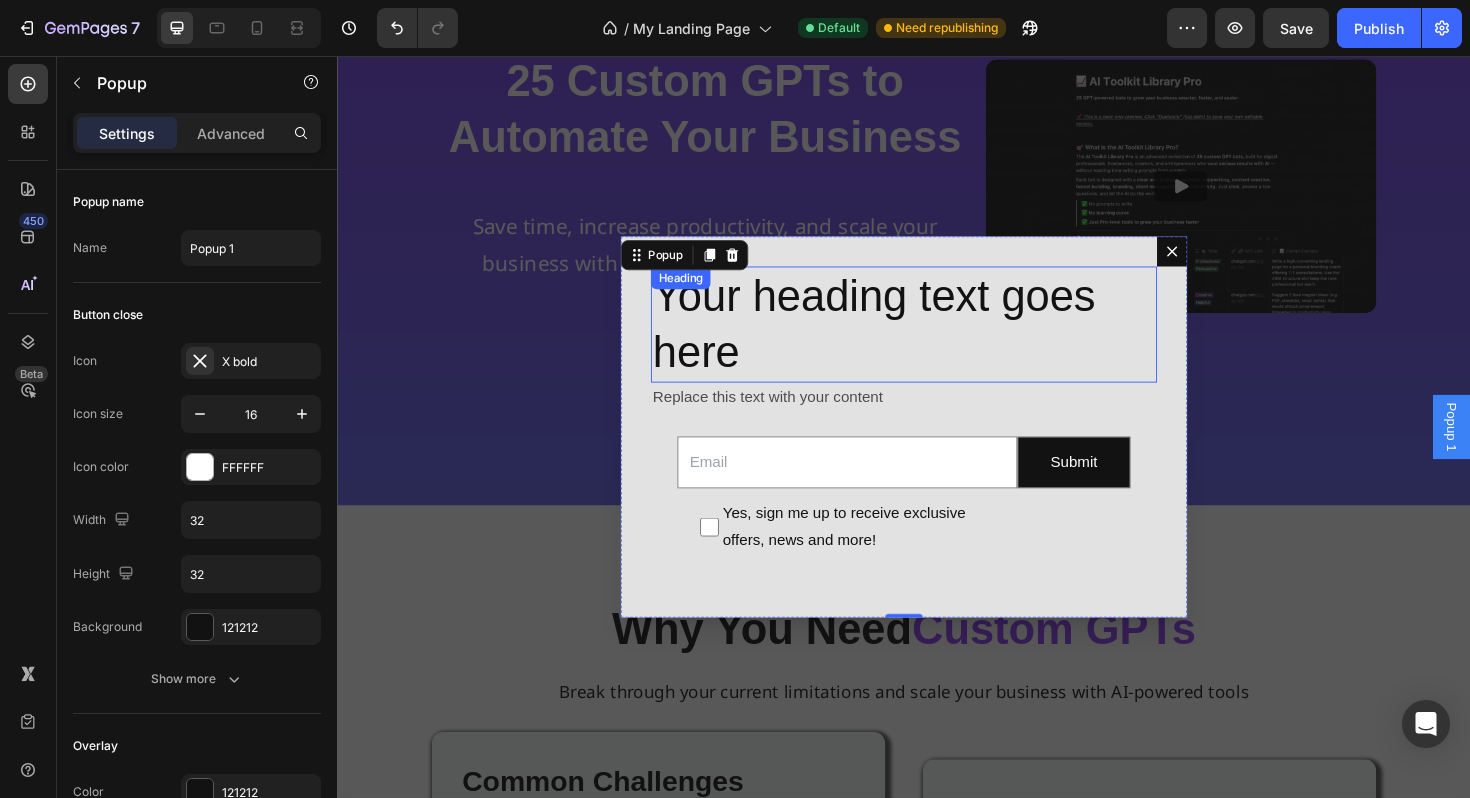scroll, scrollTop: 0, scrollLeft: 0, axis: both 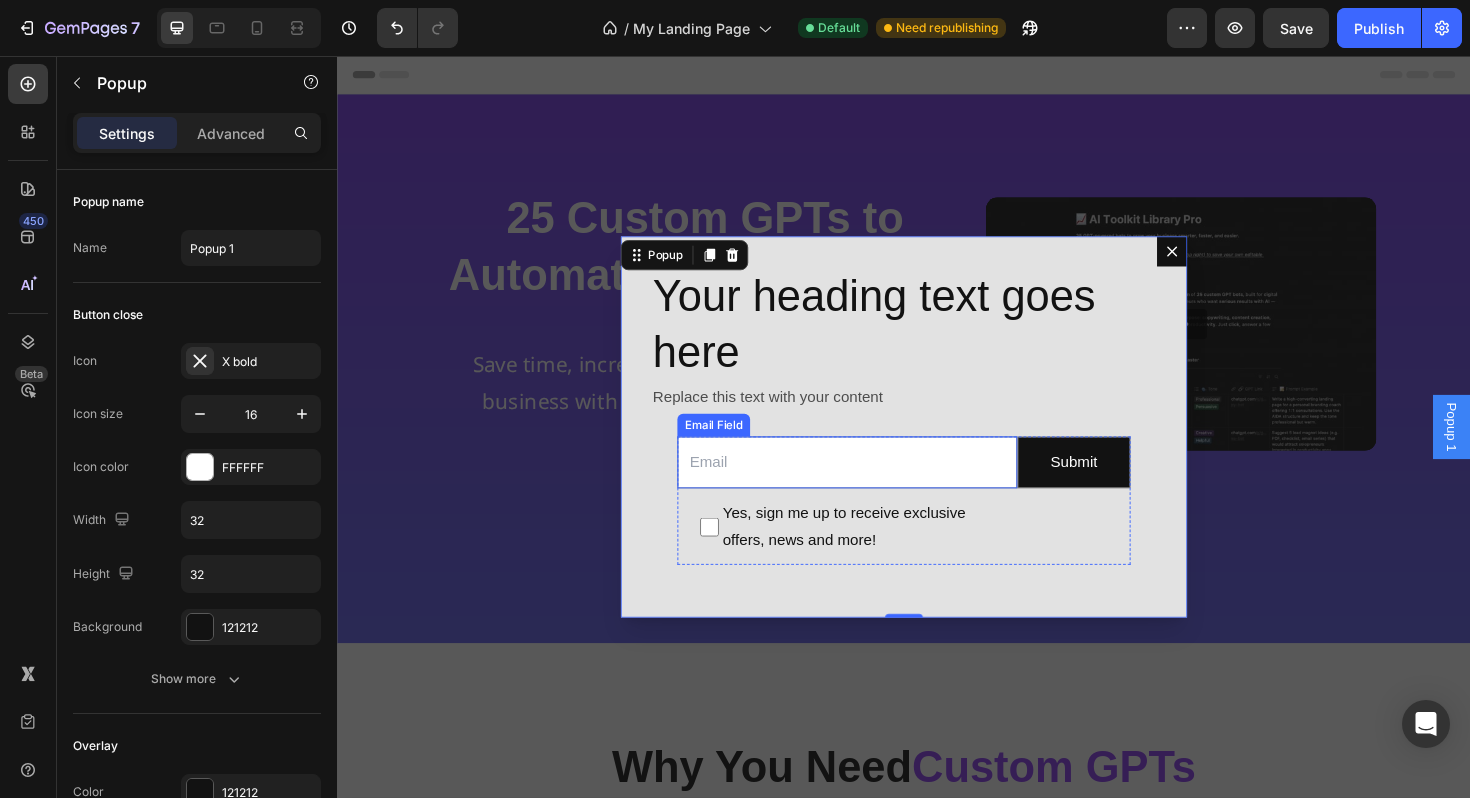 click at bounding box center (877, 486) 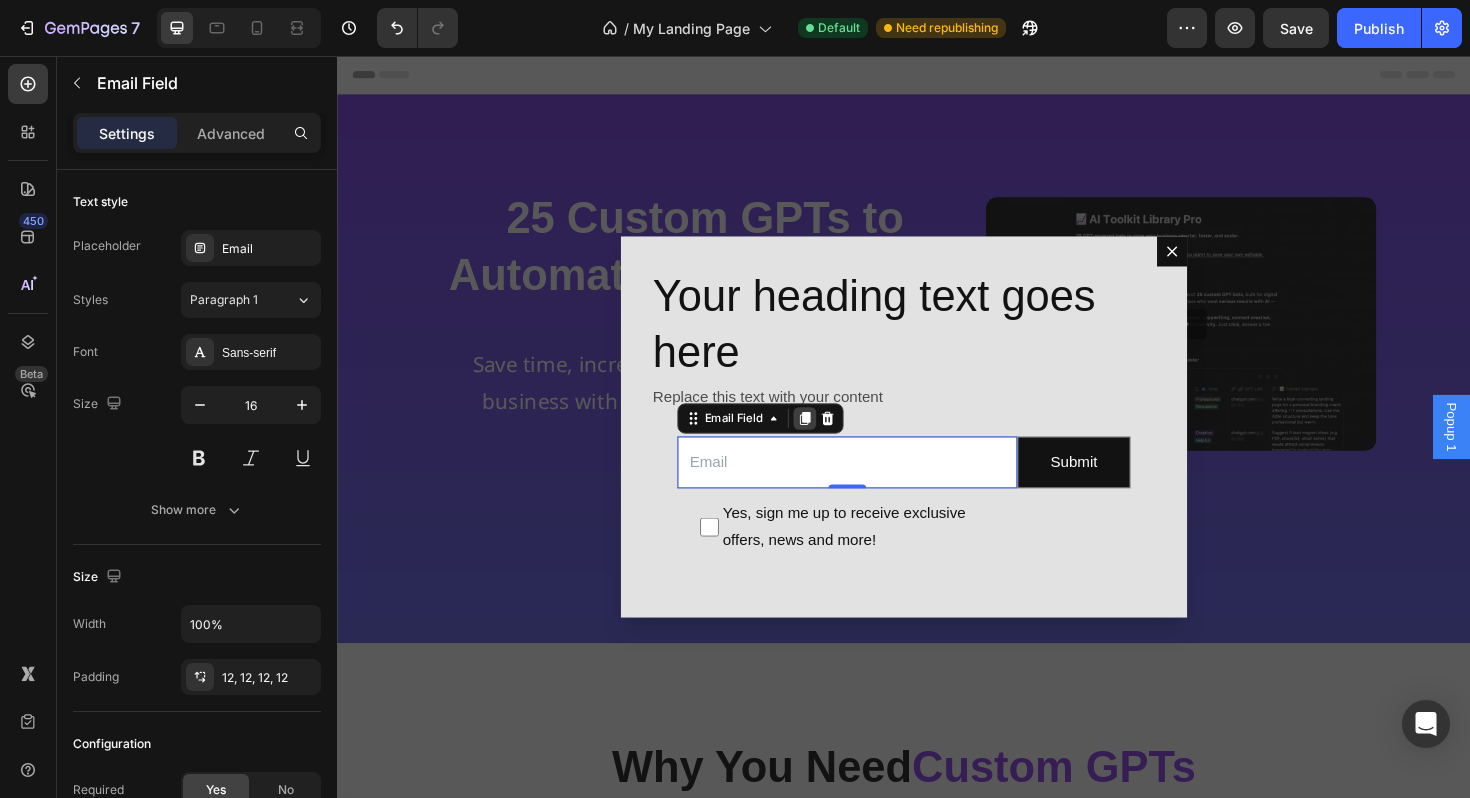 click 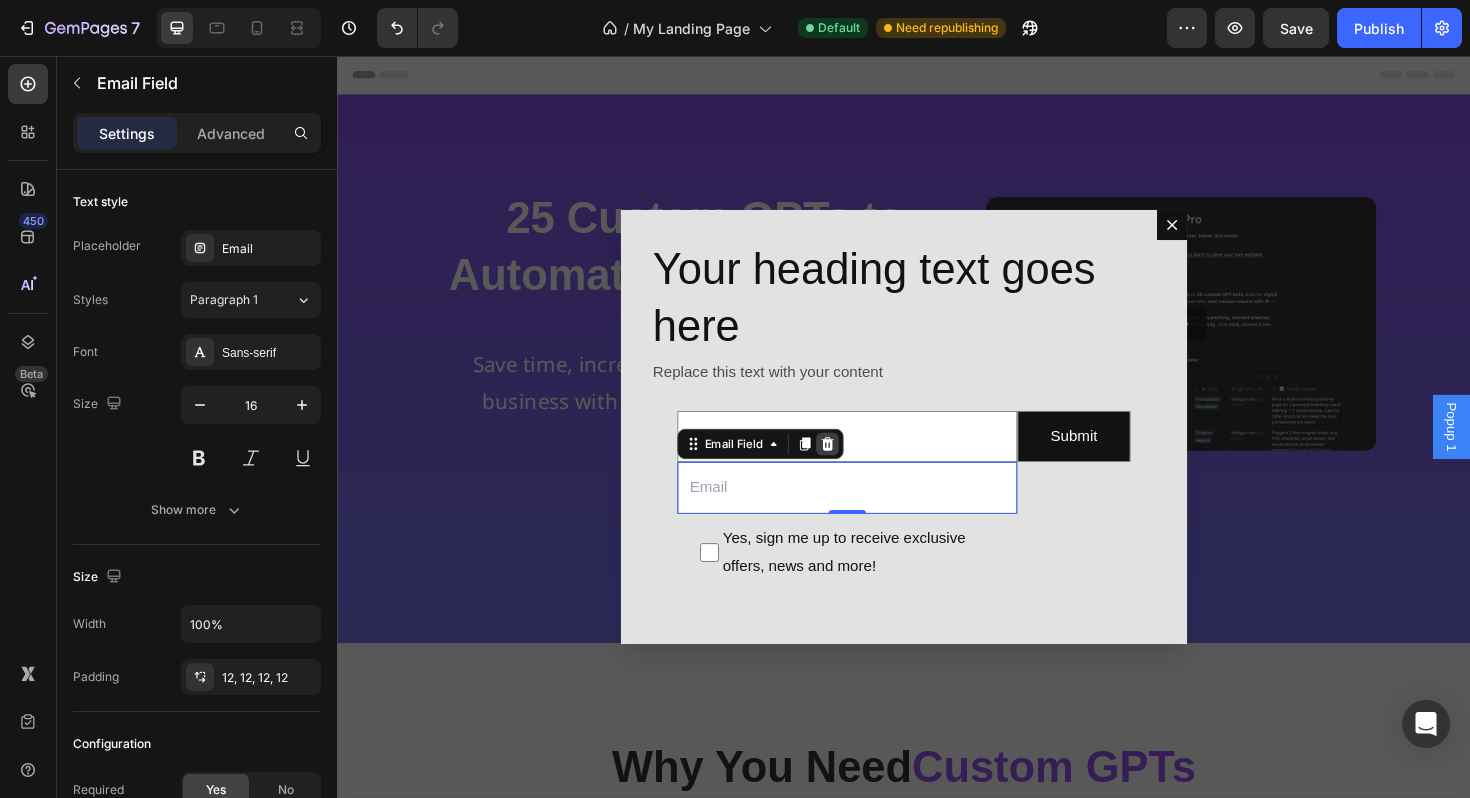 click 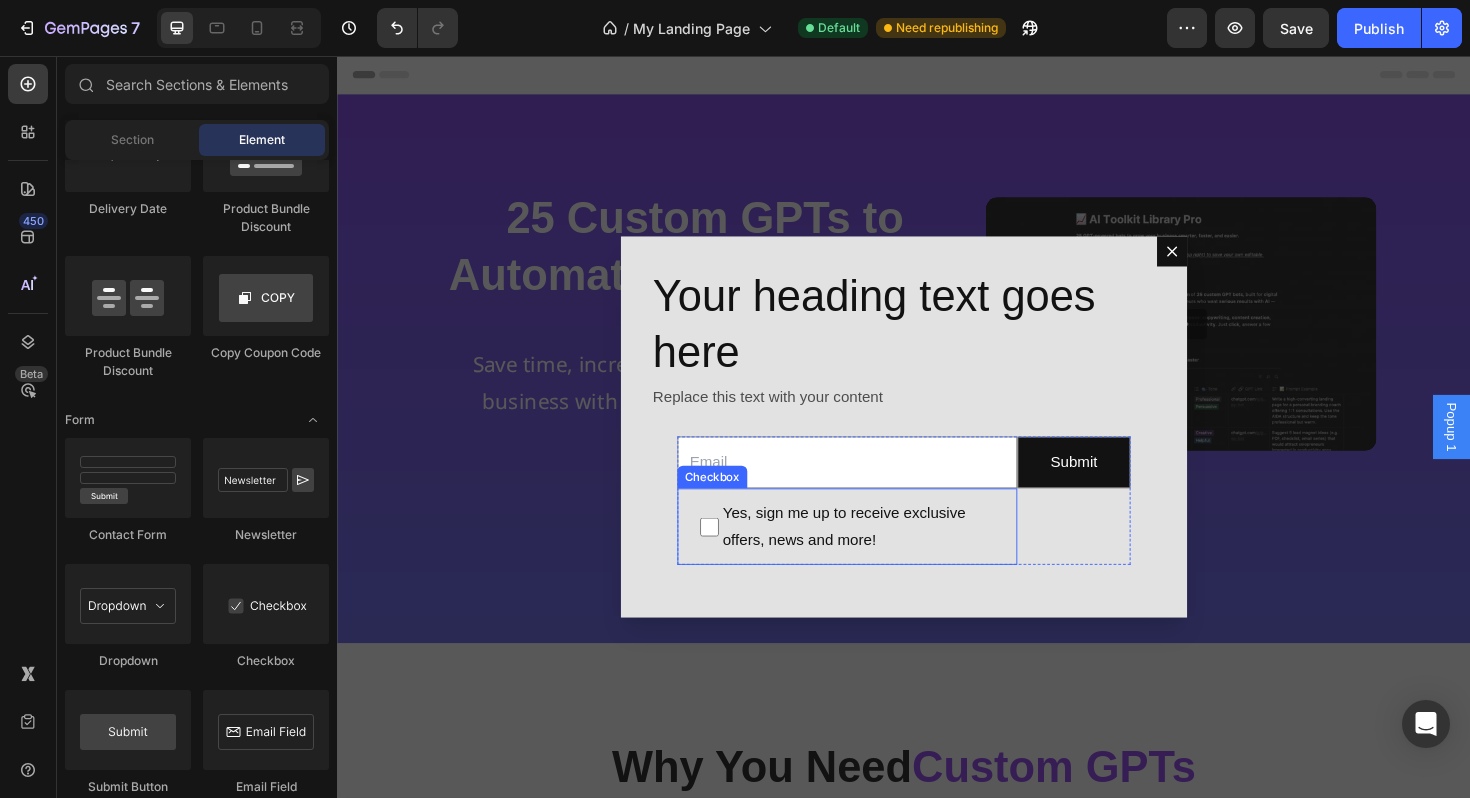 click on "Yes, sign me up to receive exclusive offers, news and more!" at bounding box center [887, 555] 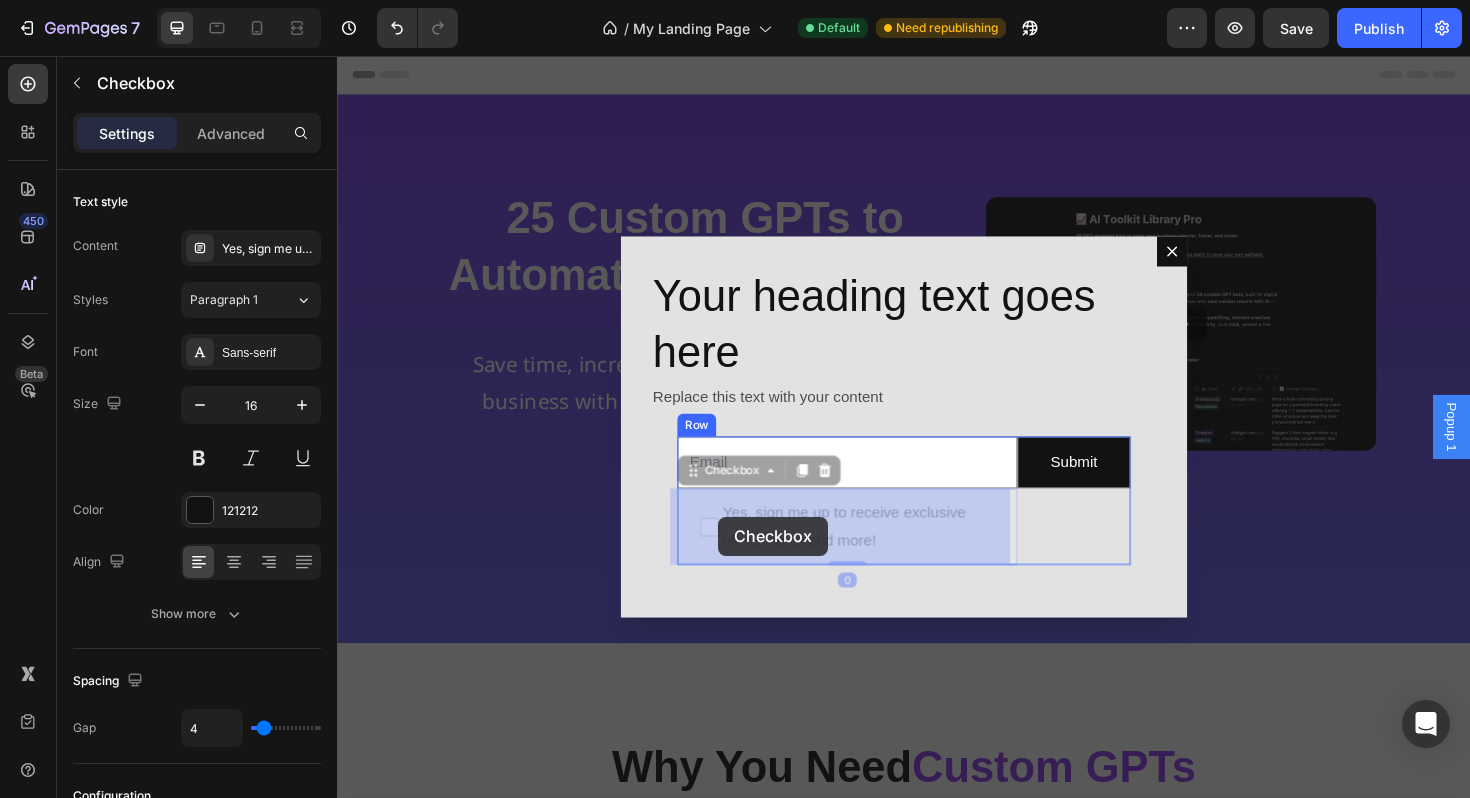 drag, startPoint x: 750, startPoint y: 498, endPoint x: 732, endPoint y: 543, distance: 48.466484 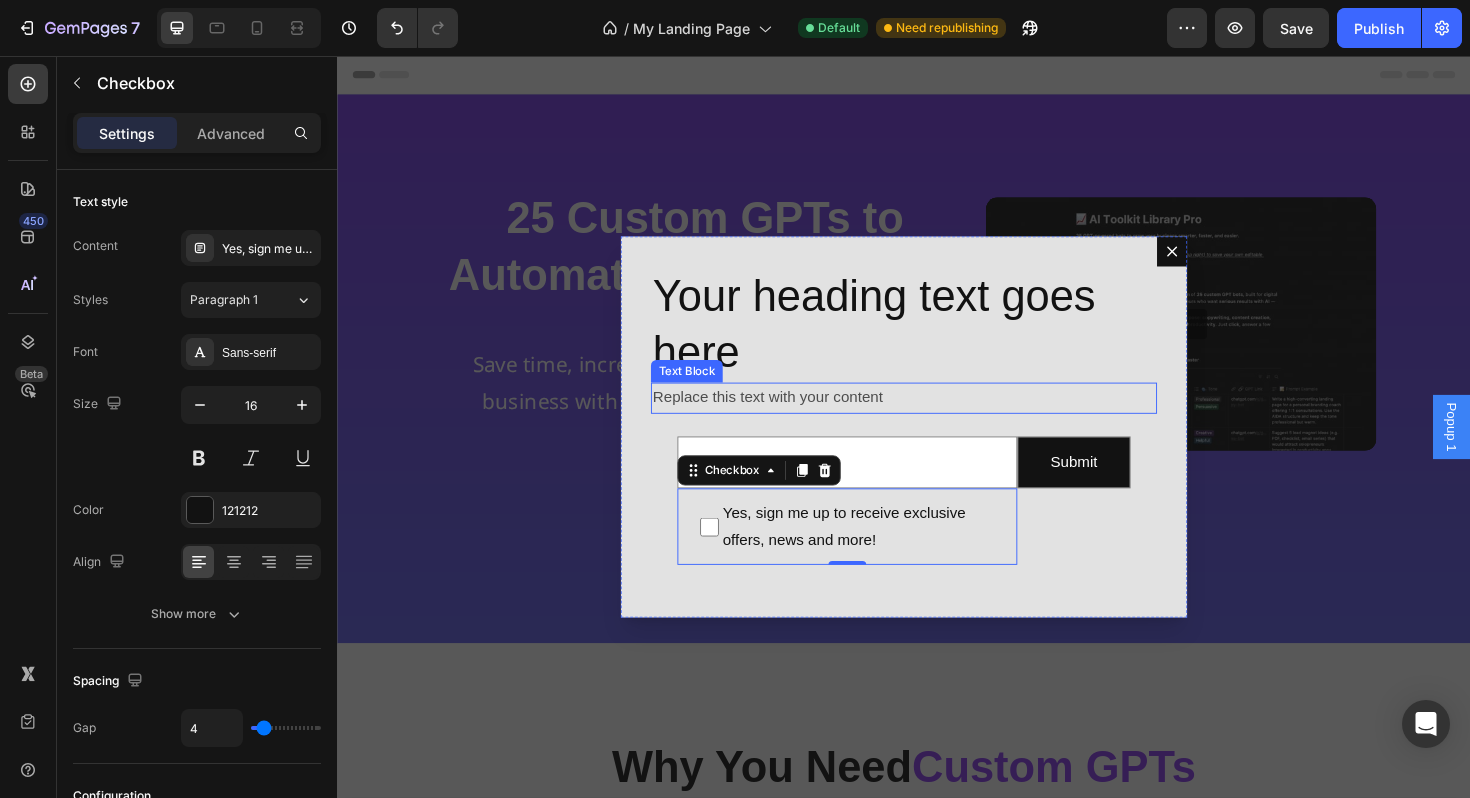 click on "Replace this text with your content" at bounding box center [937, 418] 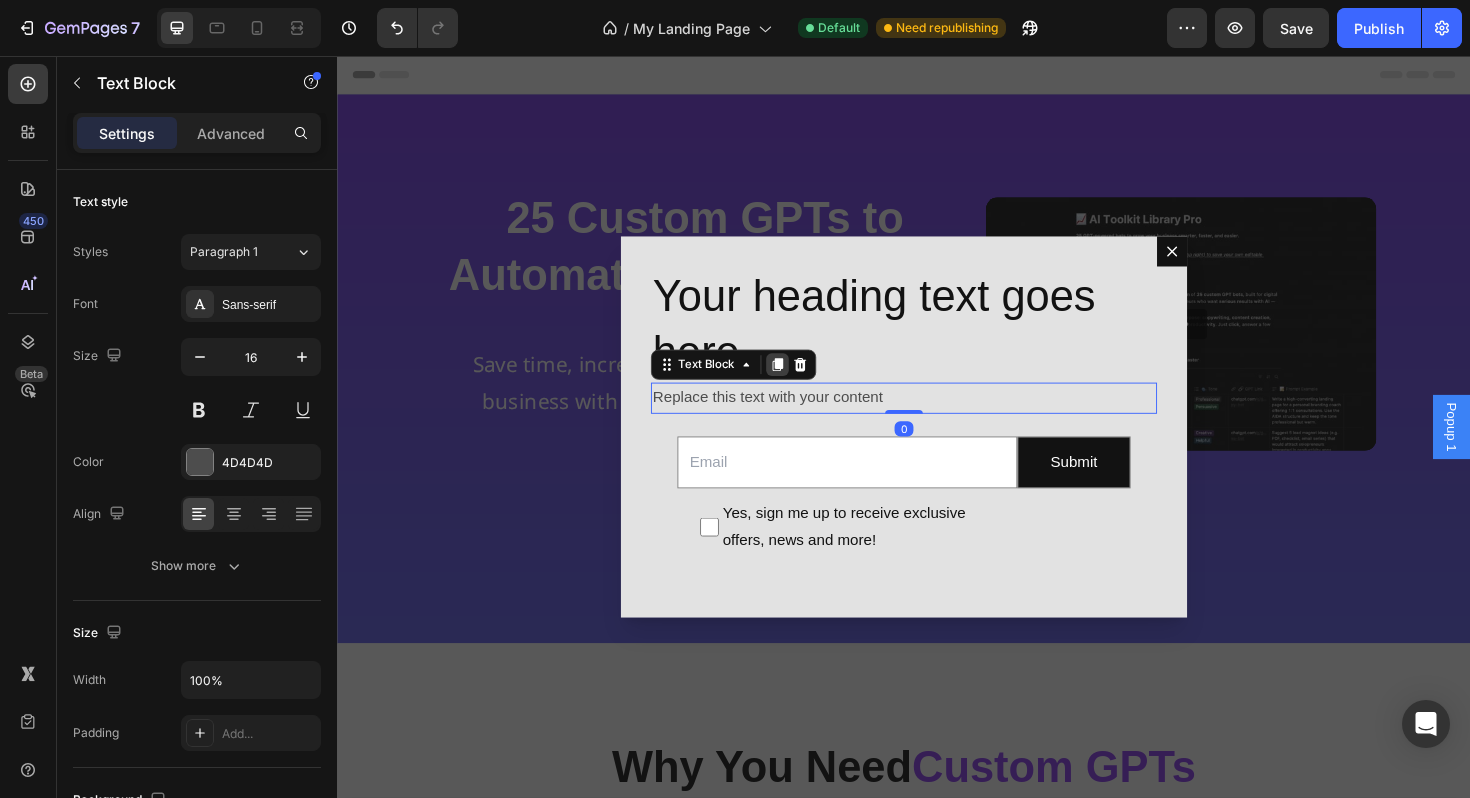 click 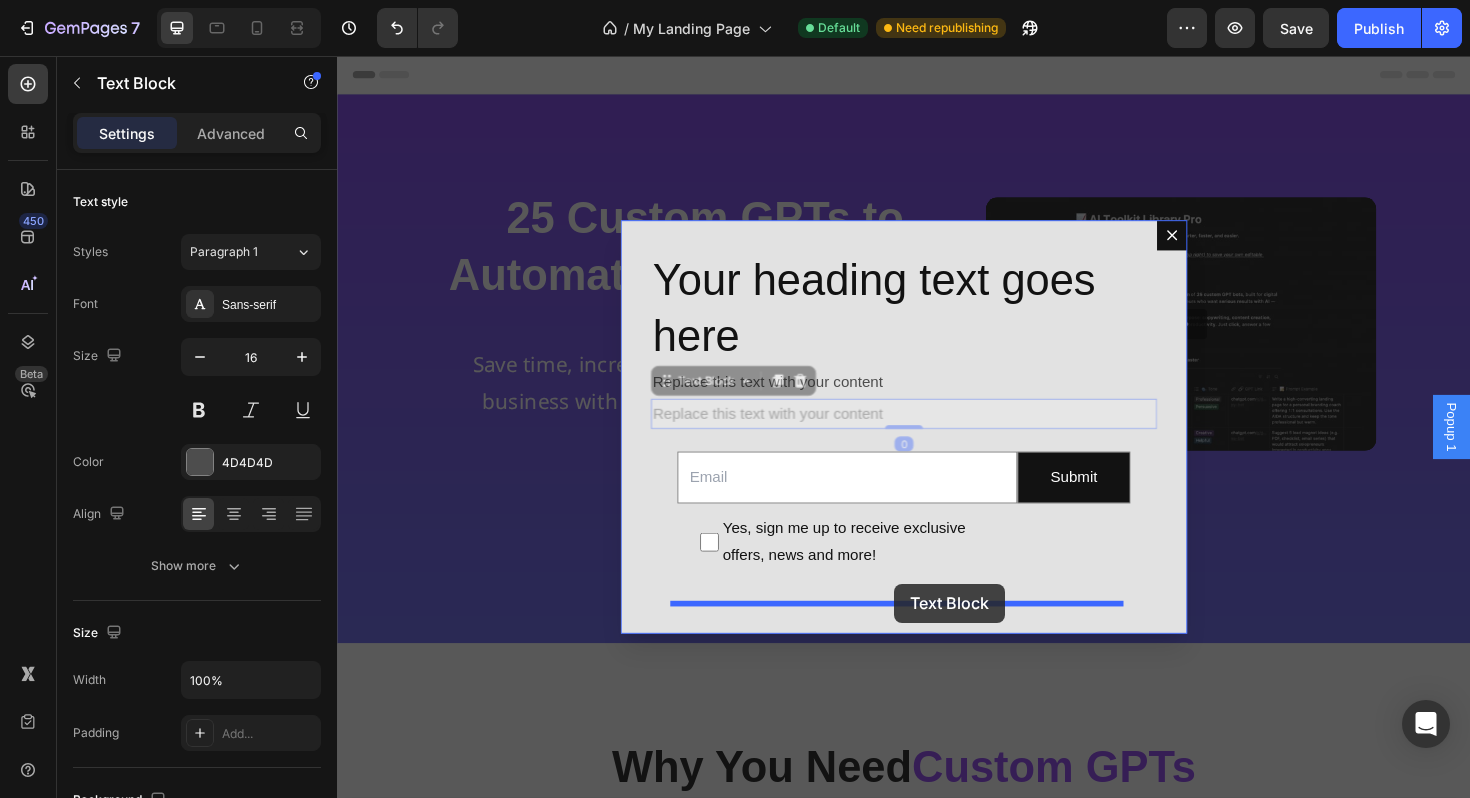 drag, startPoint x: 733, startPoint y: 406, endPoint x: 927, endPoint y: 615, distance: 285.16135 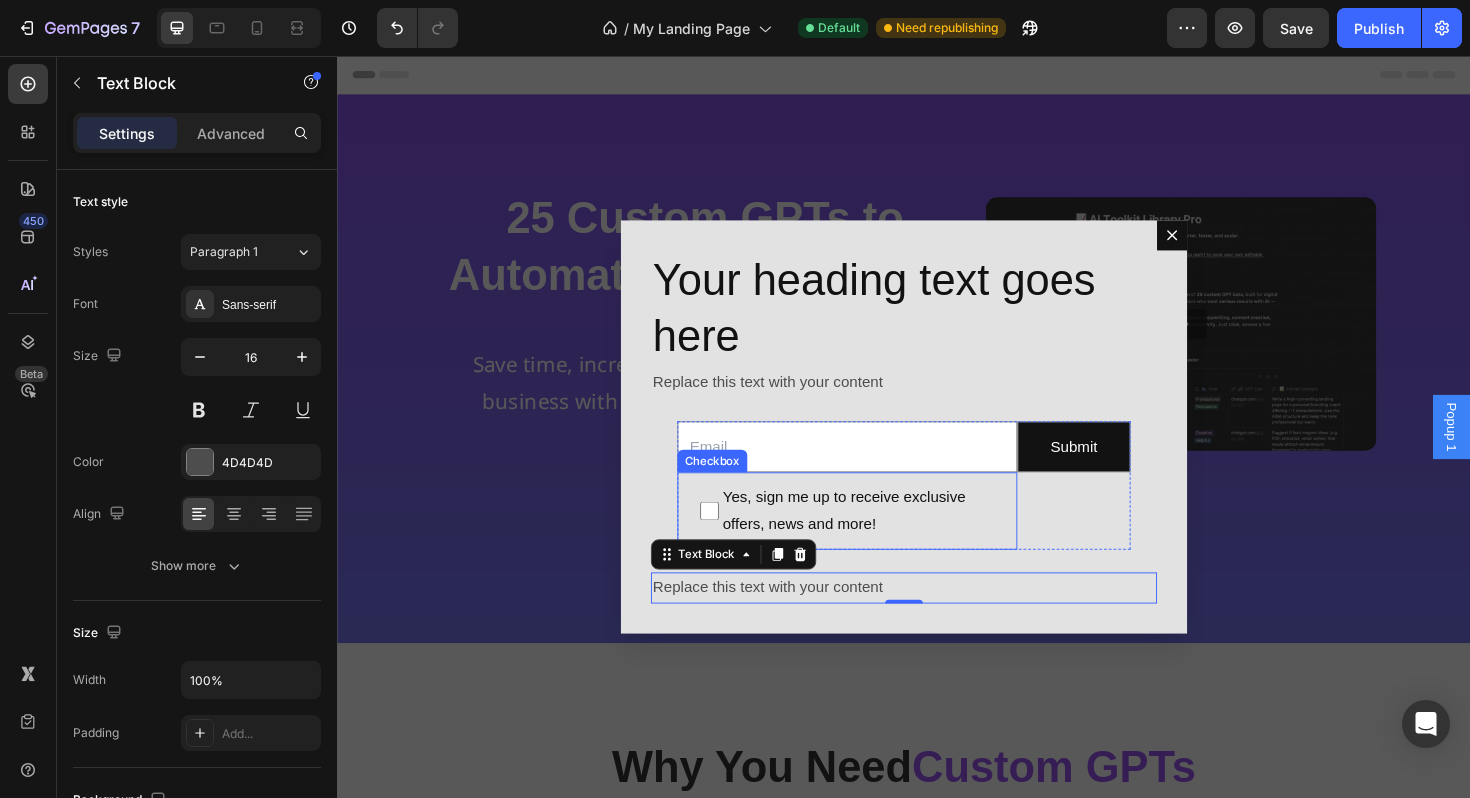 click on "Yes, sign me up to receive exclusive offers, news and more!" at bounding box center (887, 538) 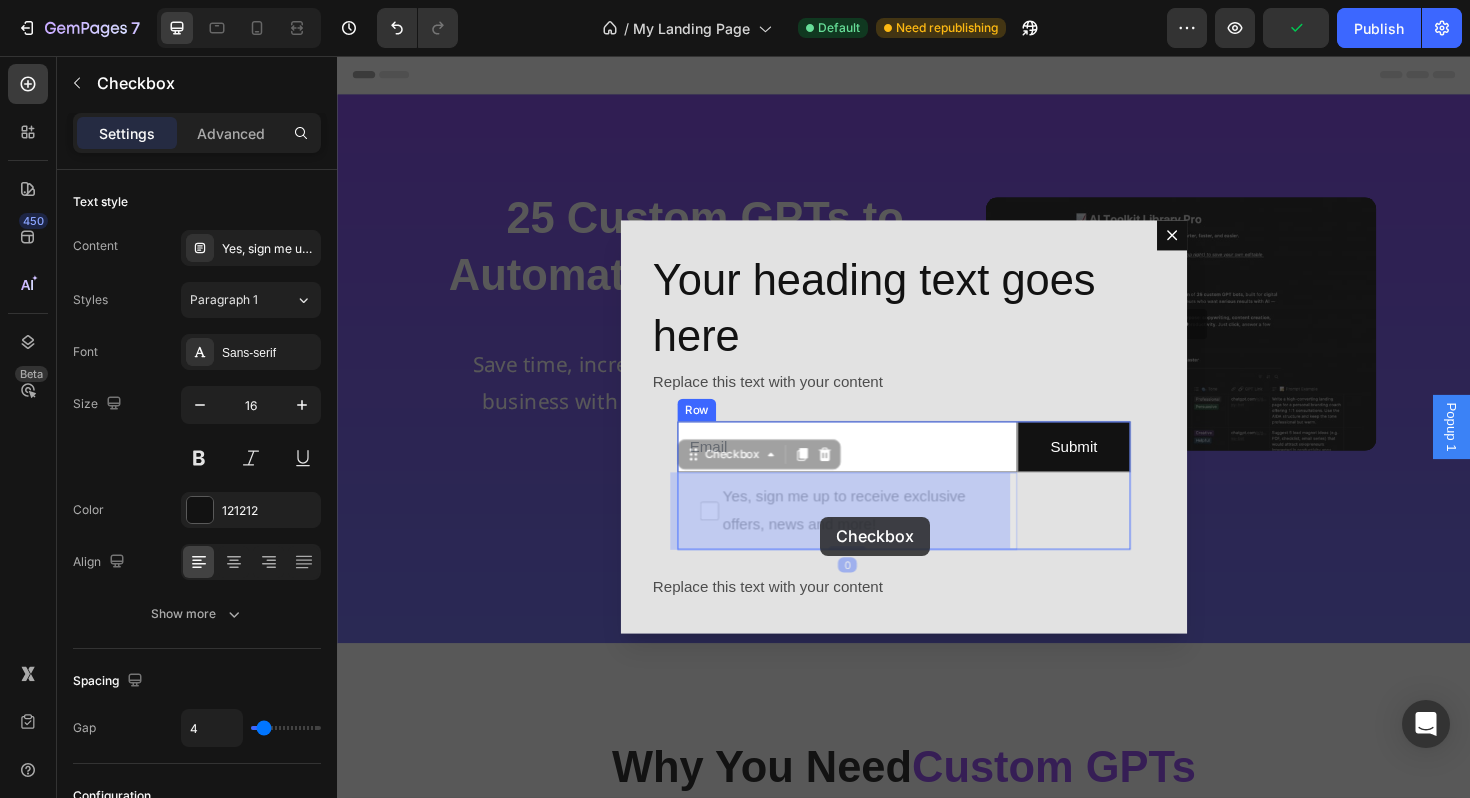 drag, startPoint x: 768, startPoint y: 486, endPoint x: 849, endPoint y: 544, distance: 99.62429 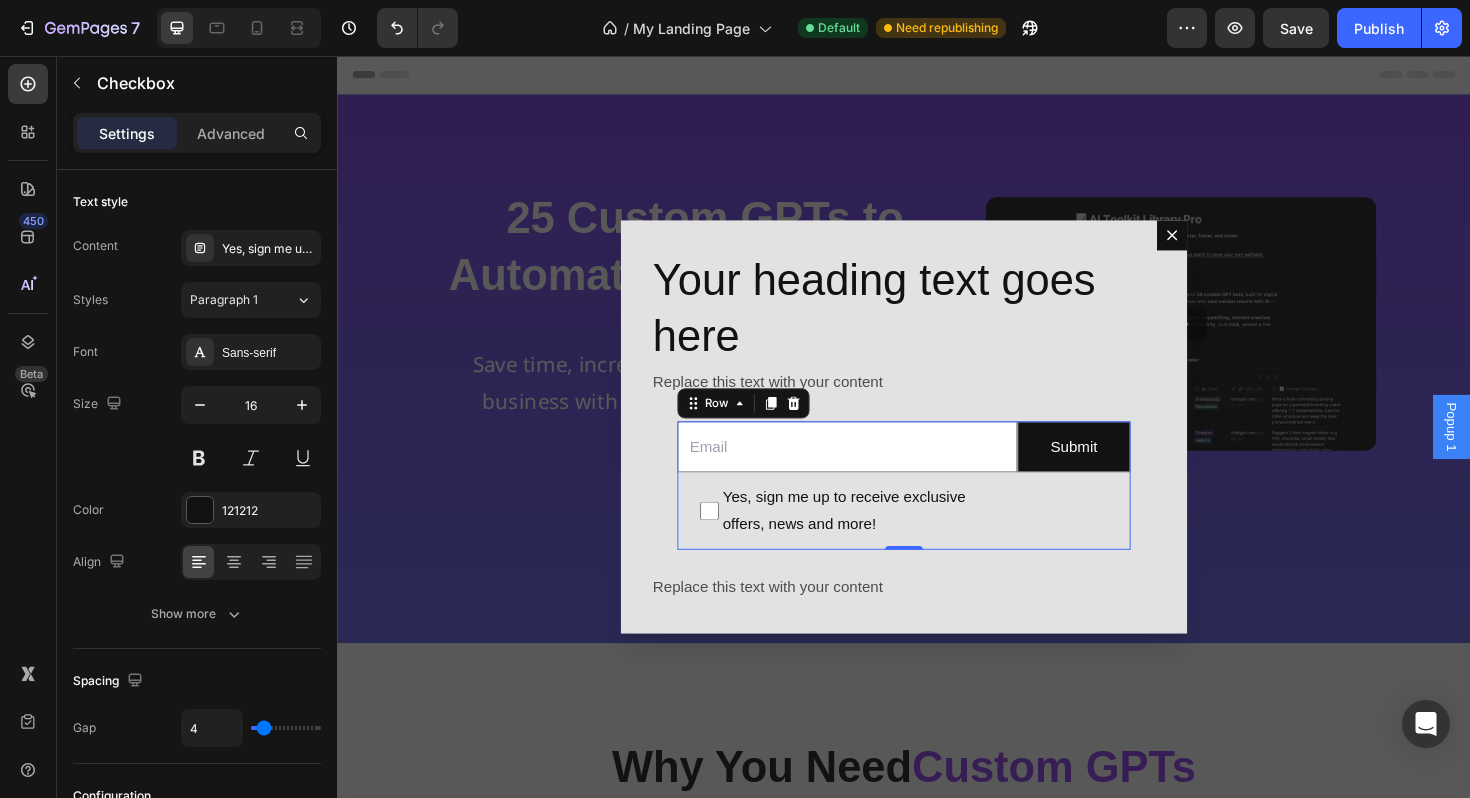 click on "Submit Submit Button" at bounding box center [1117, 511] 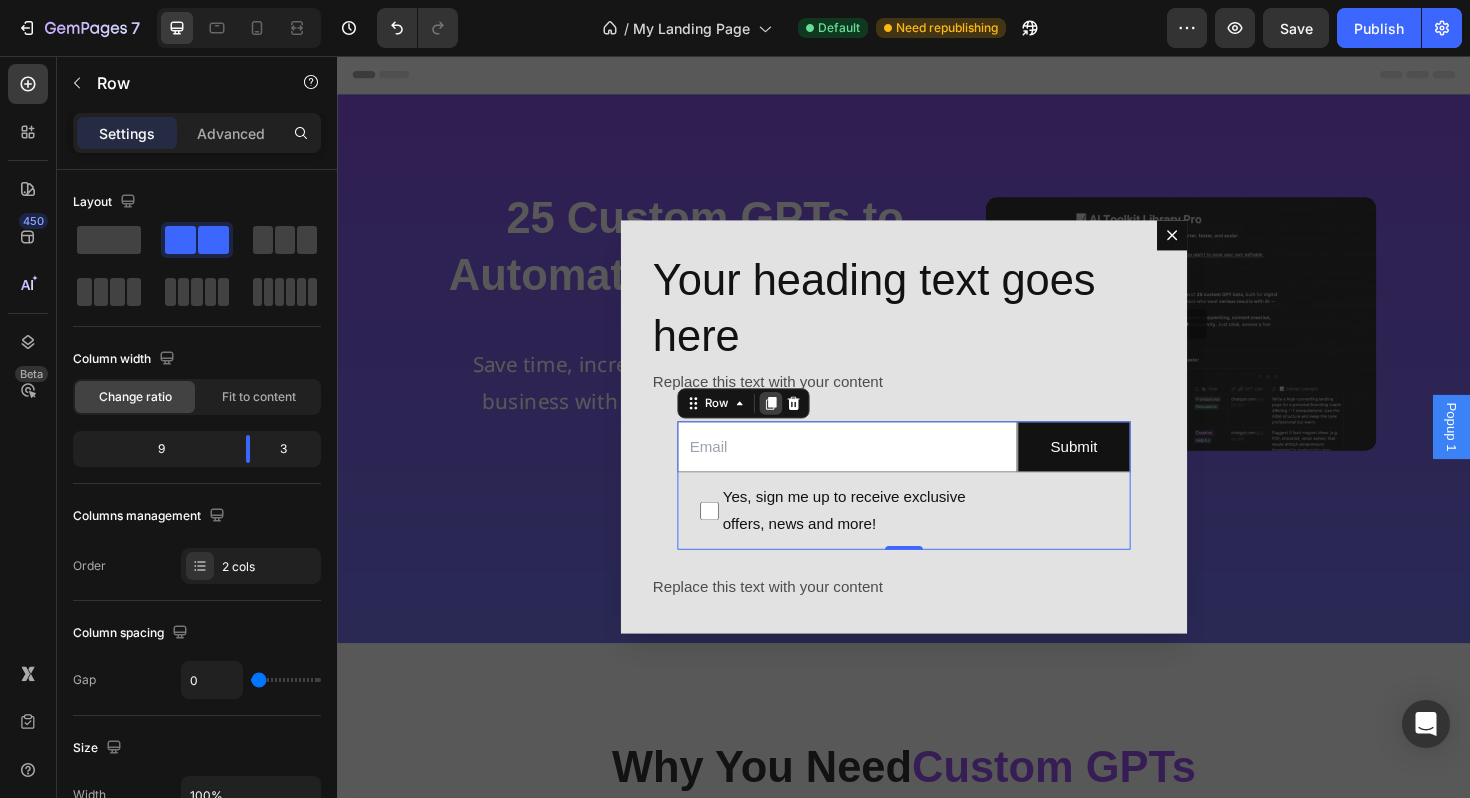click 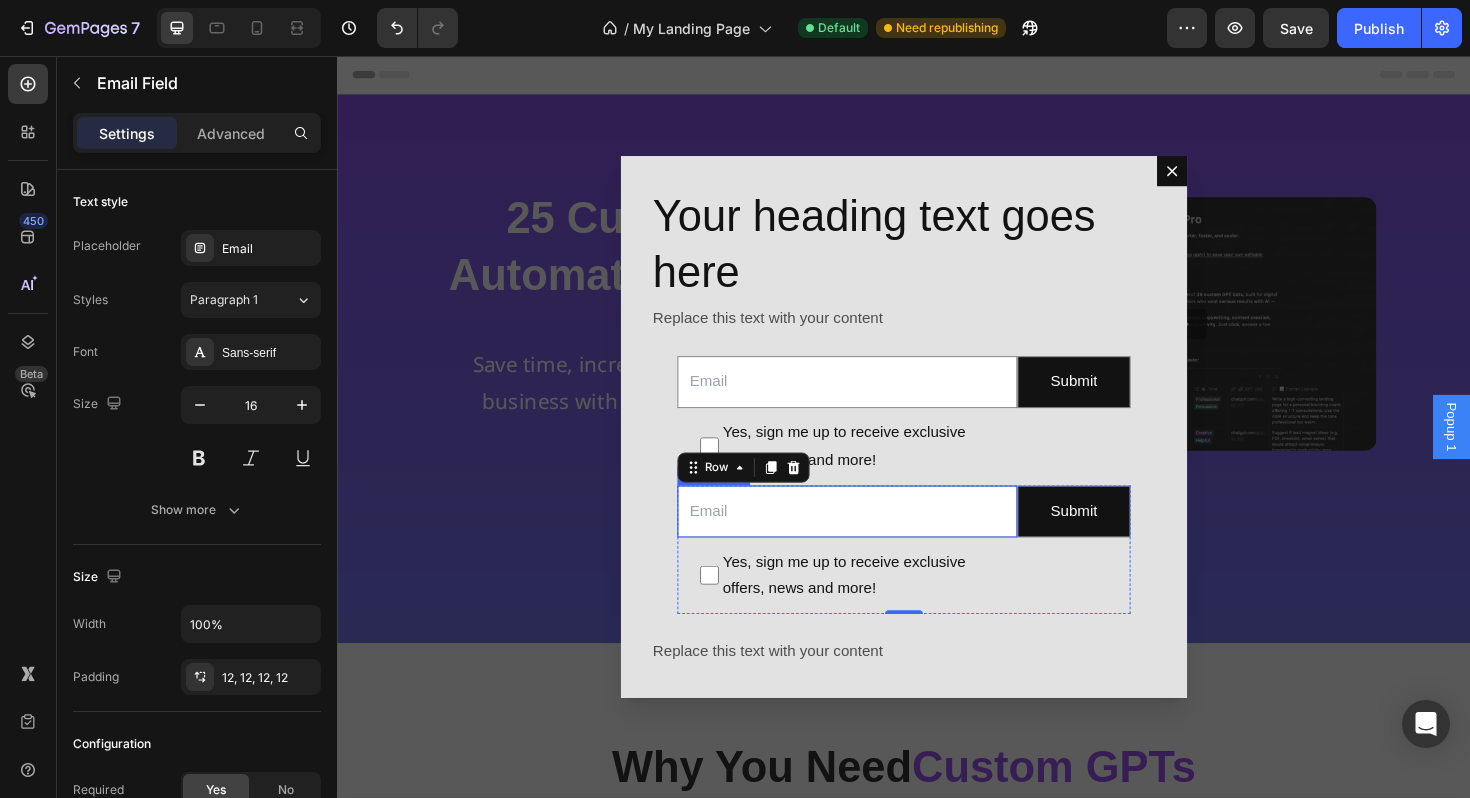 click at bounding box center (877, 538) 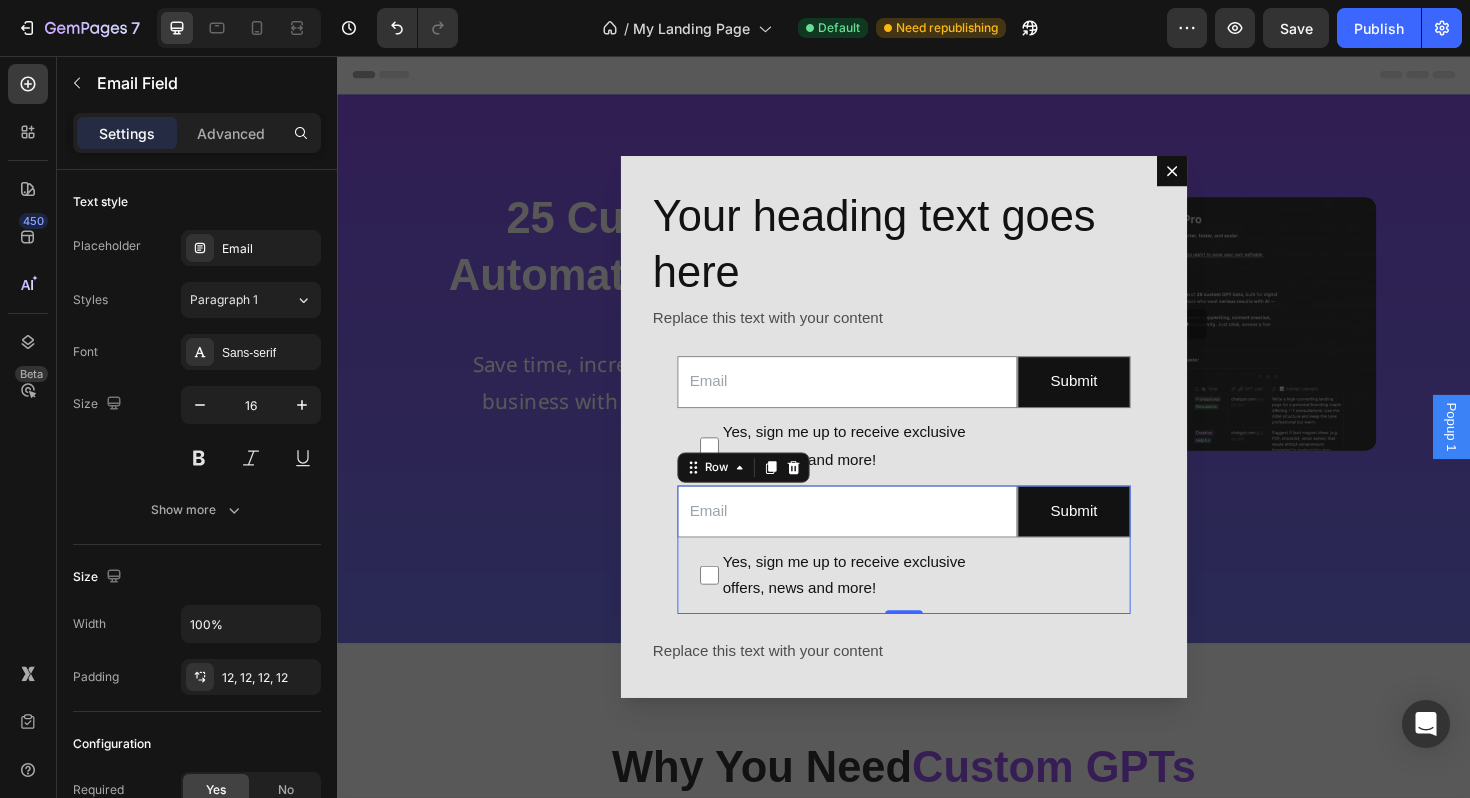 click on "Submit Submit Button" at bounding box center (1117, 579) 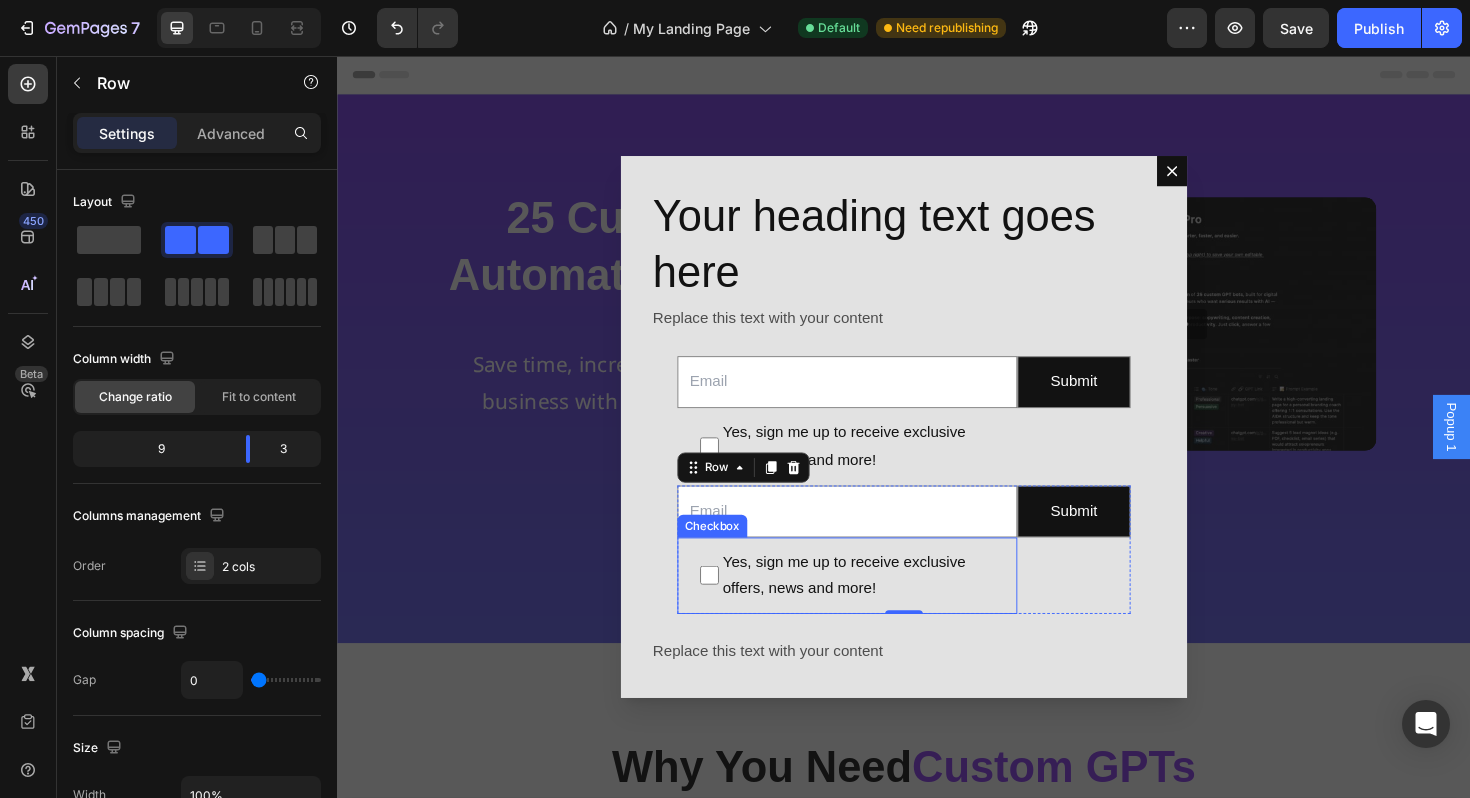 click on "Yes, sign me up to receive exclusive offers, news and more!" at bounding box center (887, 607) 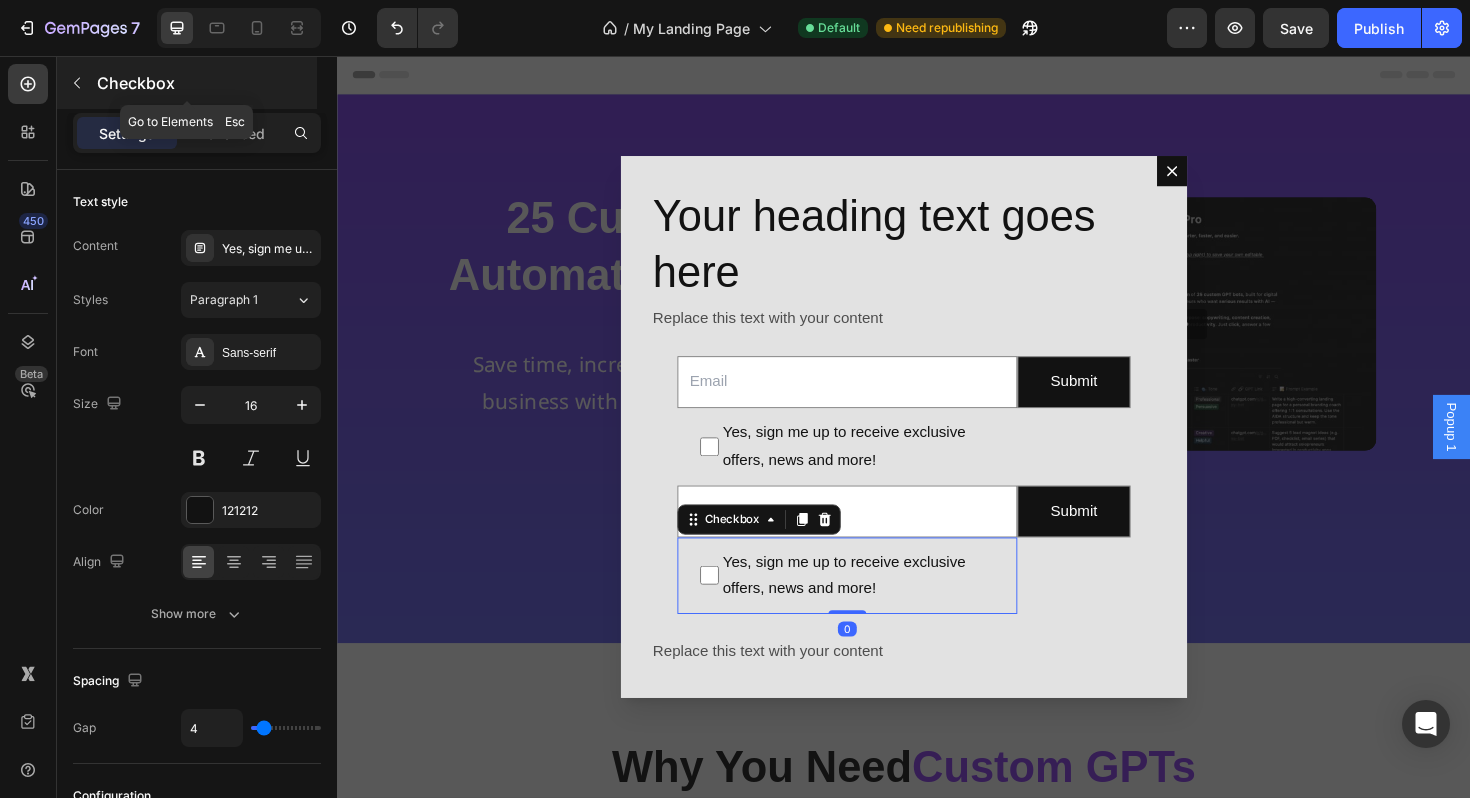 click on "Checkbox" at bounding box center (205, 83) 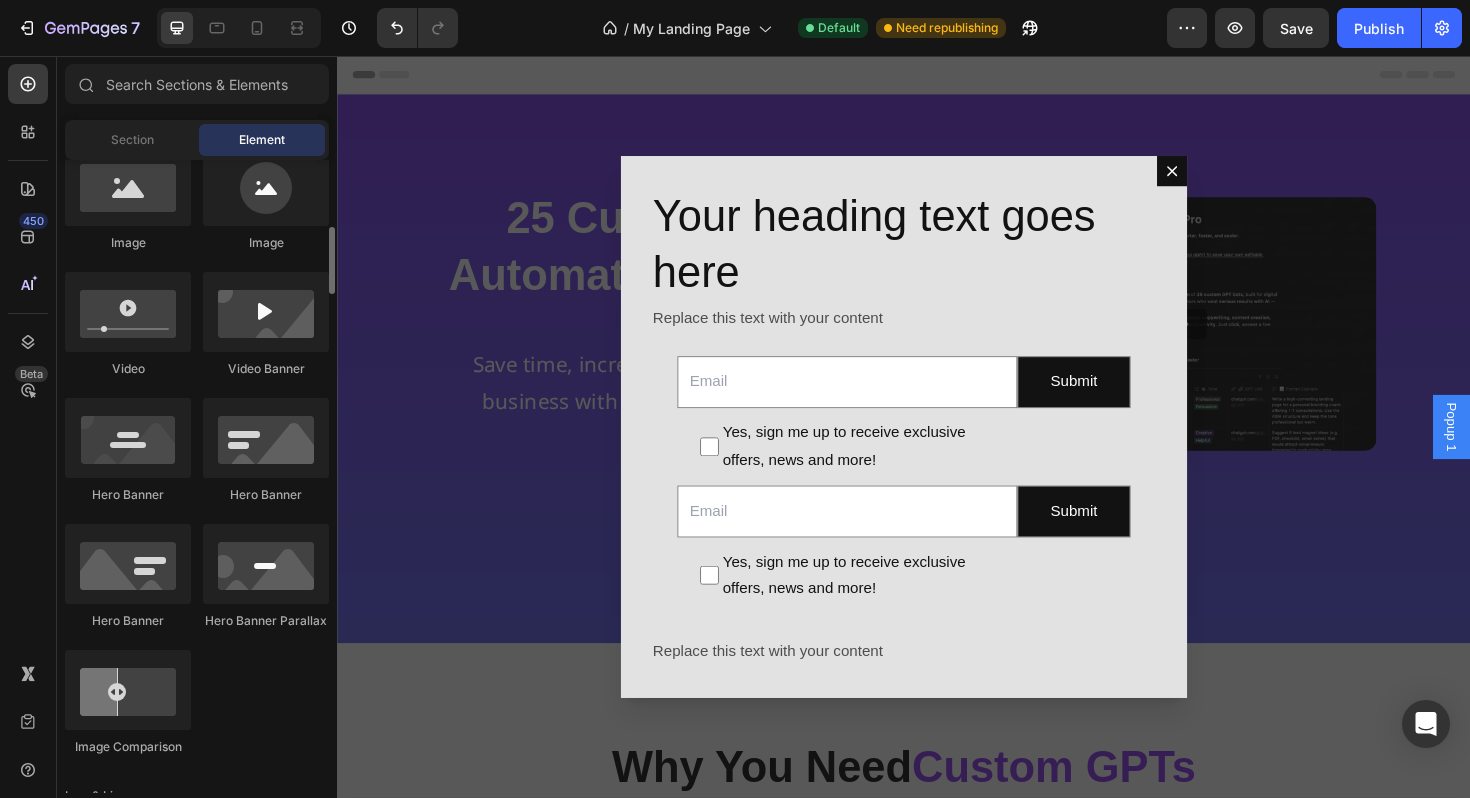 scroll, scrollTop: 0, scrollLeft: 0, axis: both 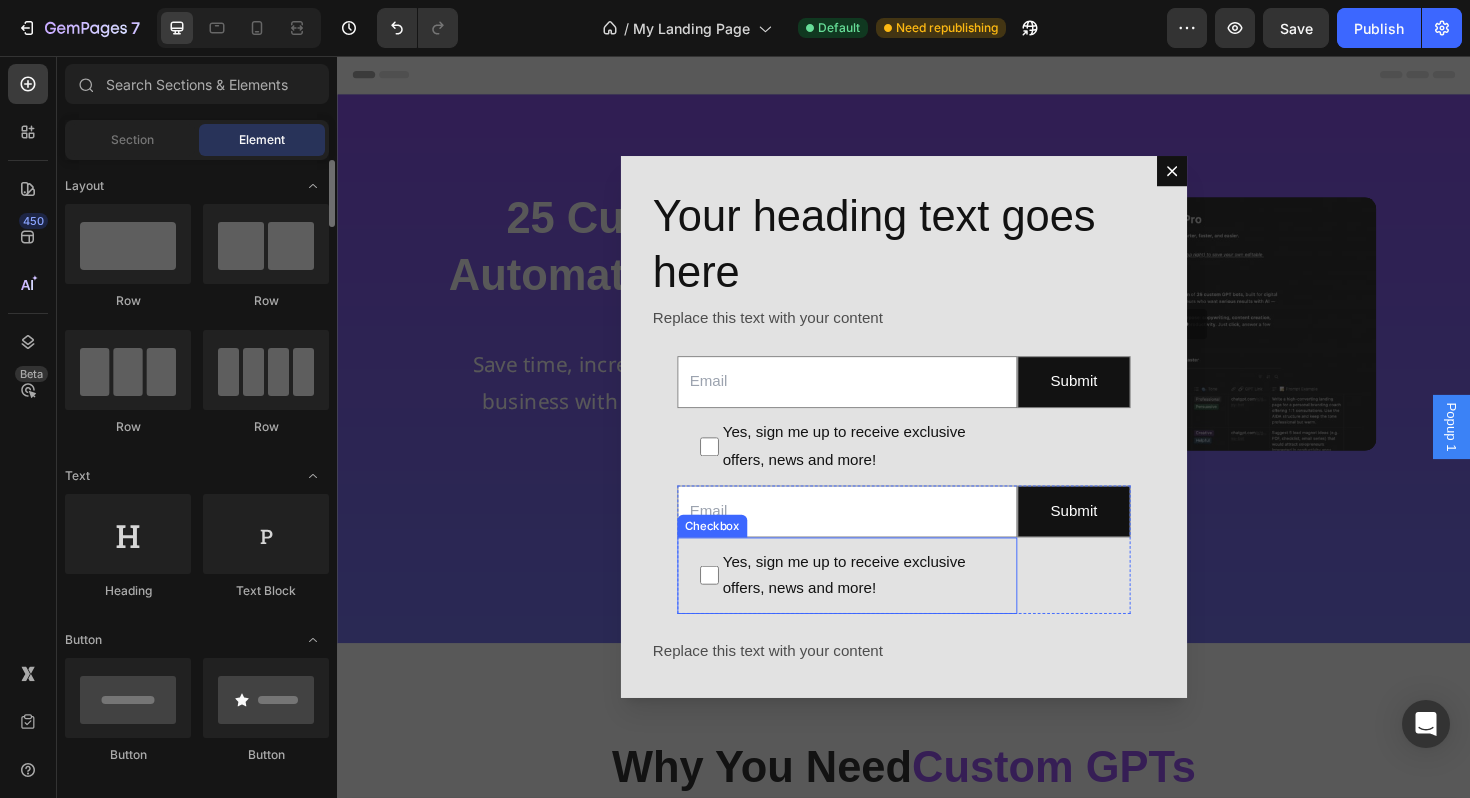 click on "Yes, sign me up to receive exclusive offers, news and more!" at bounding box center (887, 607) 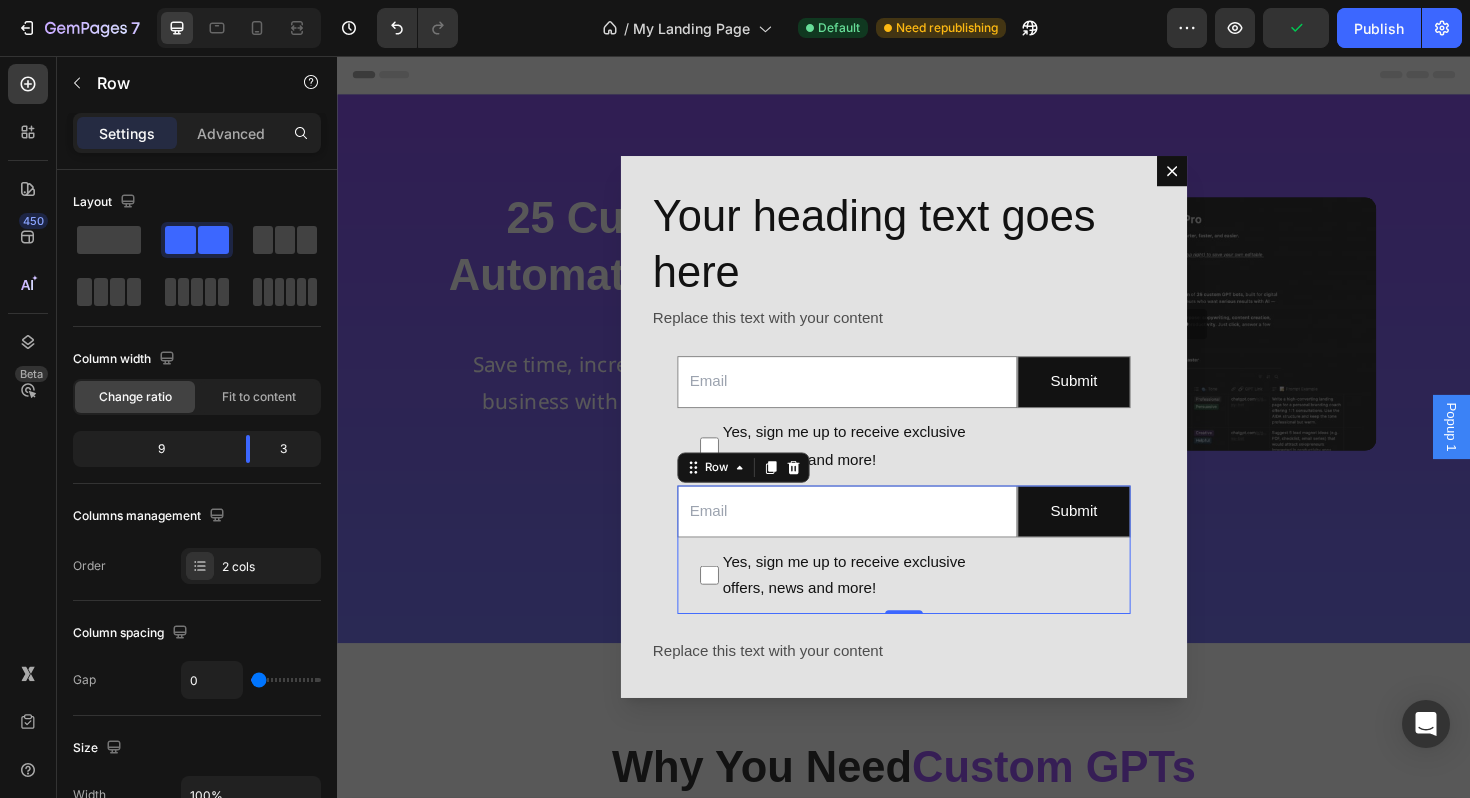click on "Submit Submit Button" at bounding box center [1117, 579] 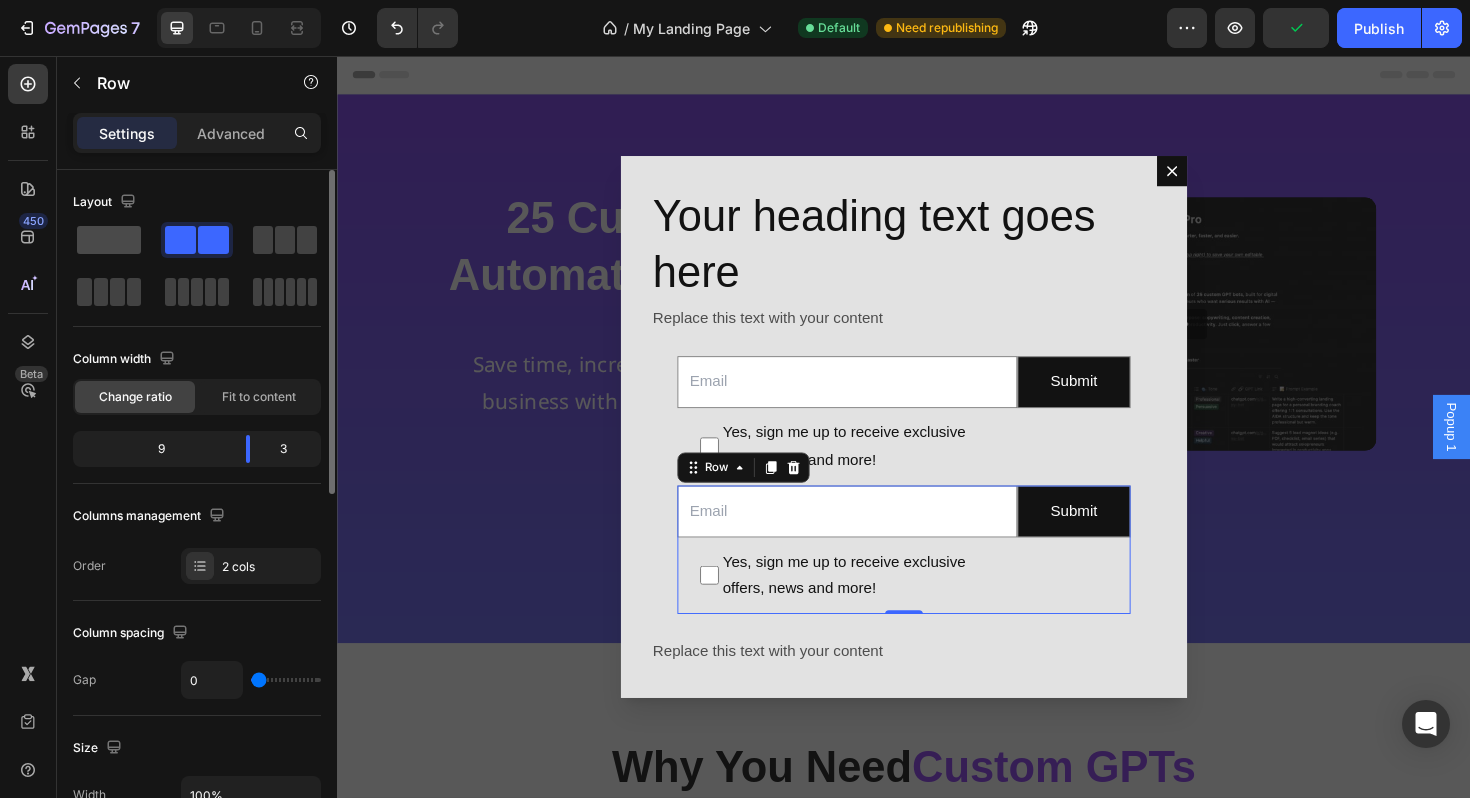 click 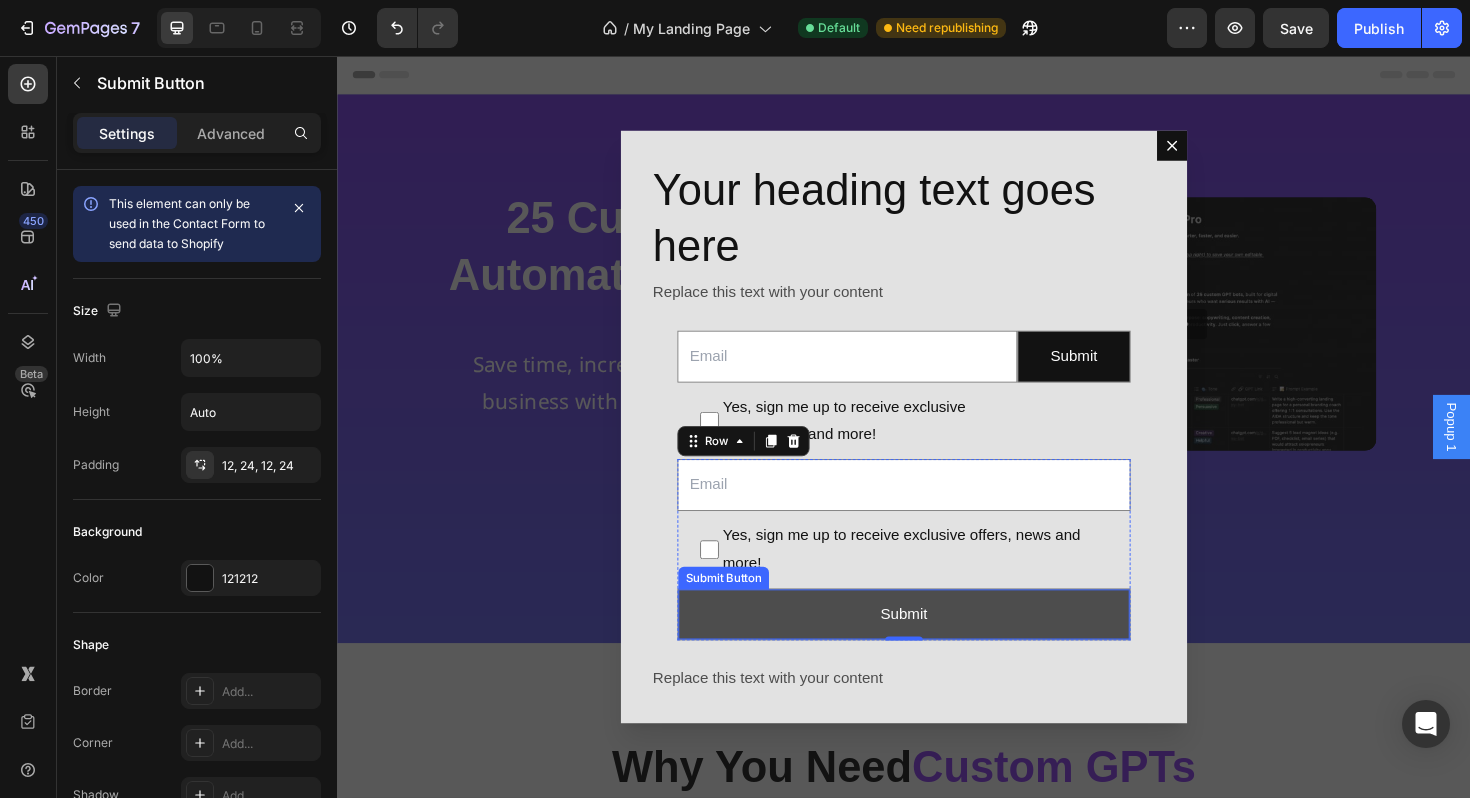 click on "Submit" at bounding box center (937, 647) 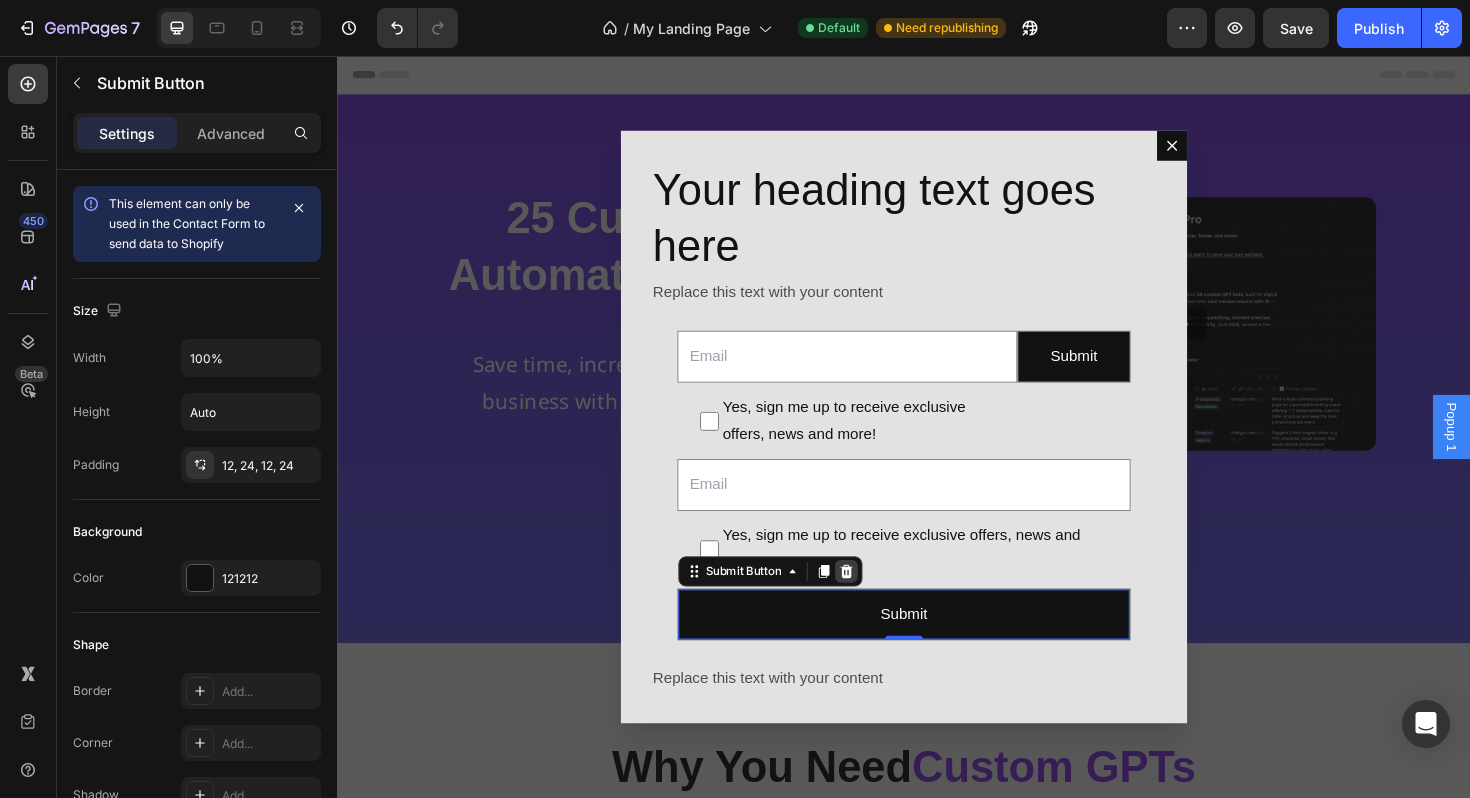 click at bounding box center (876, 602) 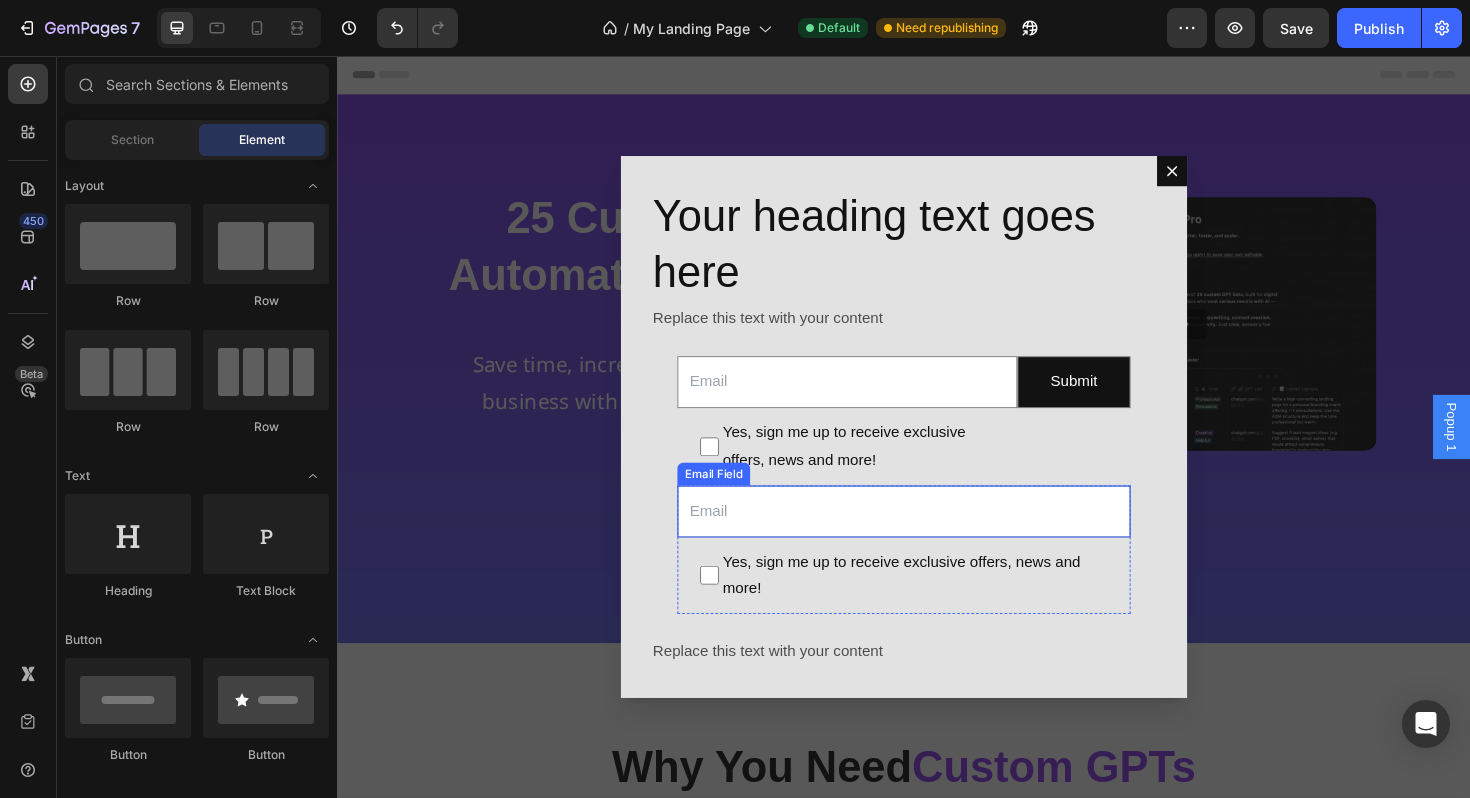click at bounding box center [937, 538] 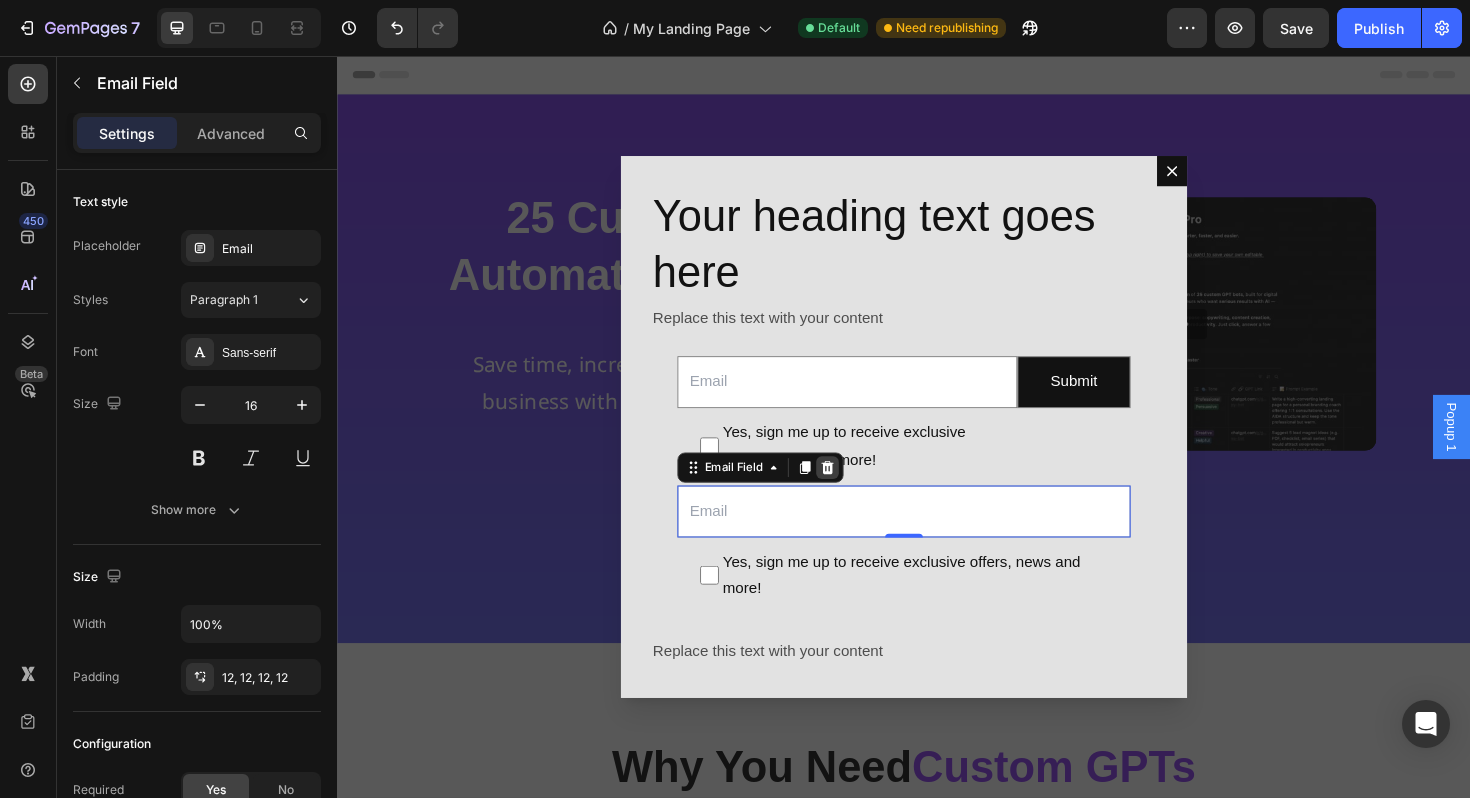 click 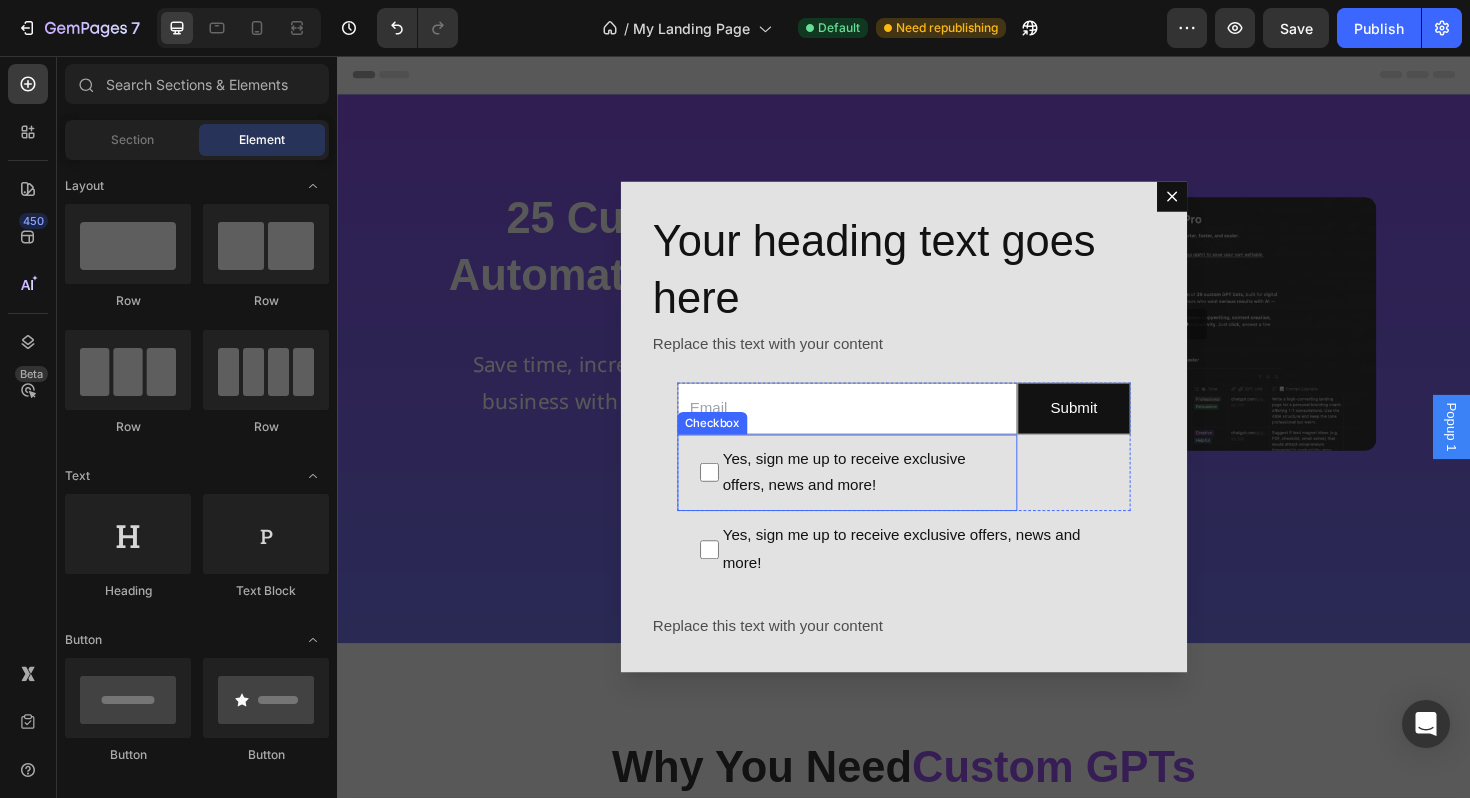 click on "Yes, sign me up to receive exclusive offers, news and more!" at bounding box center (887, 498) 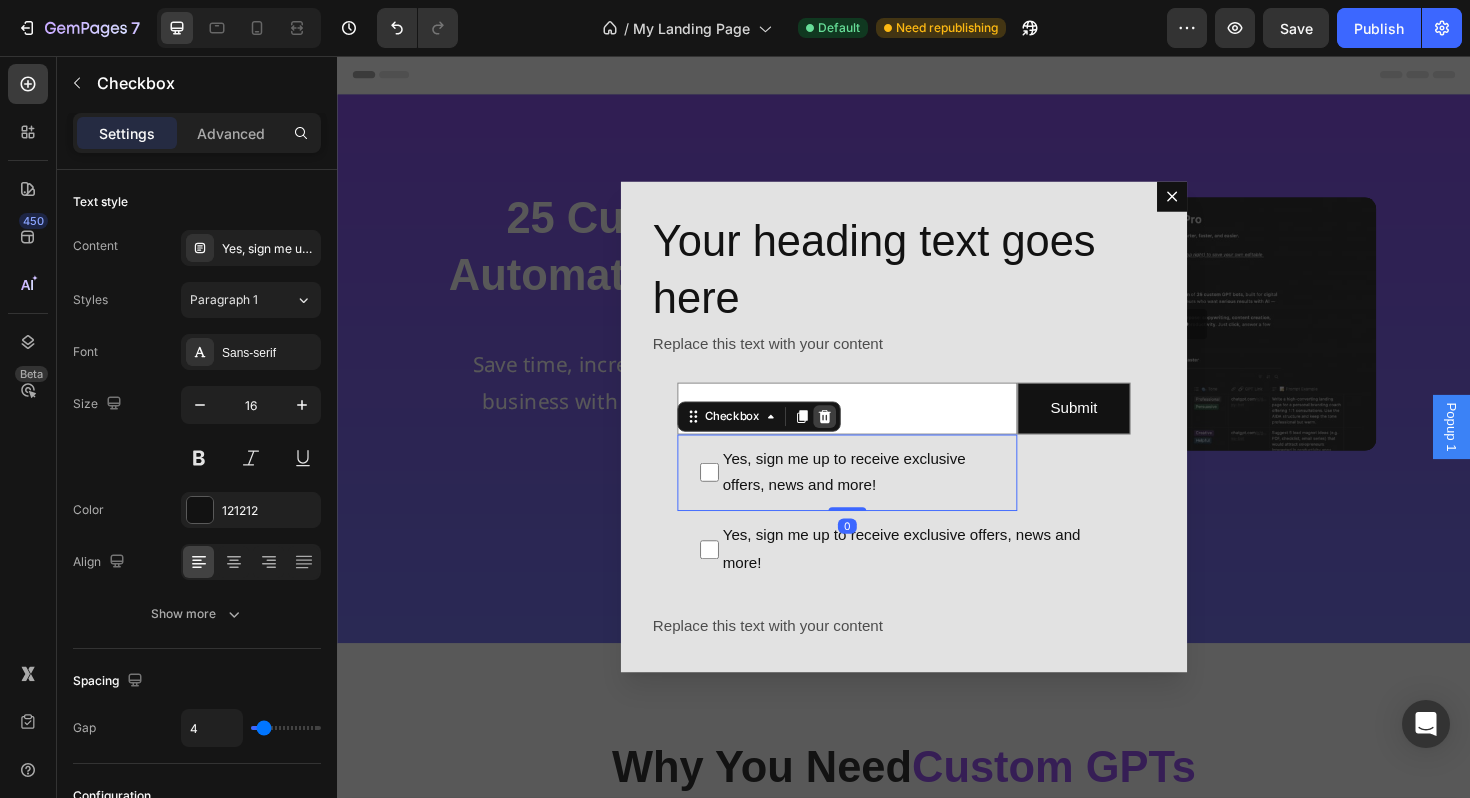 click 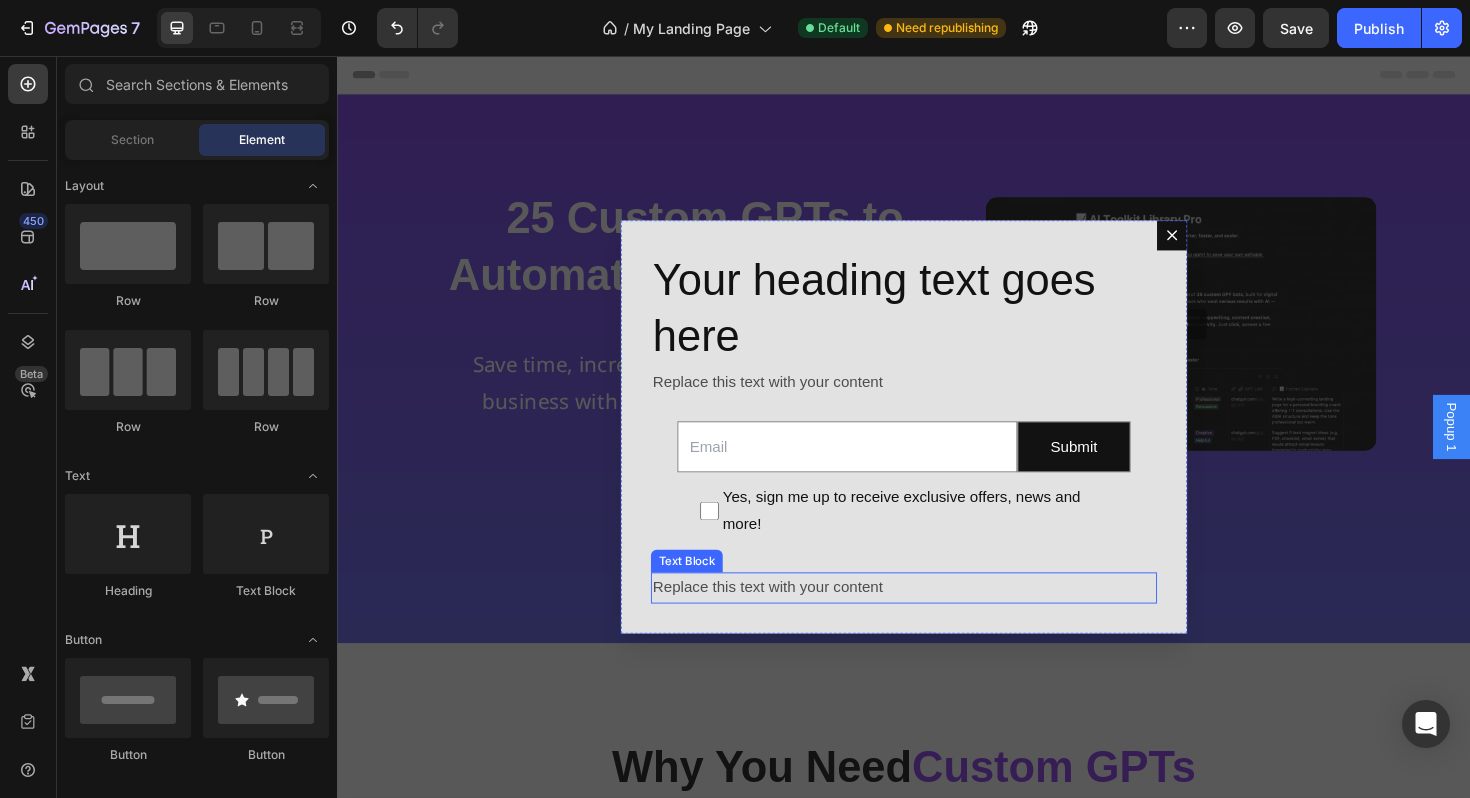 click on "Replace this text with your content" at bounding box center [937, 619] 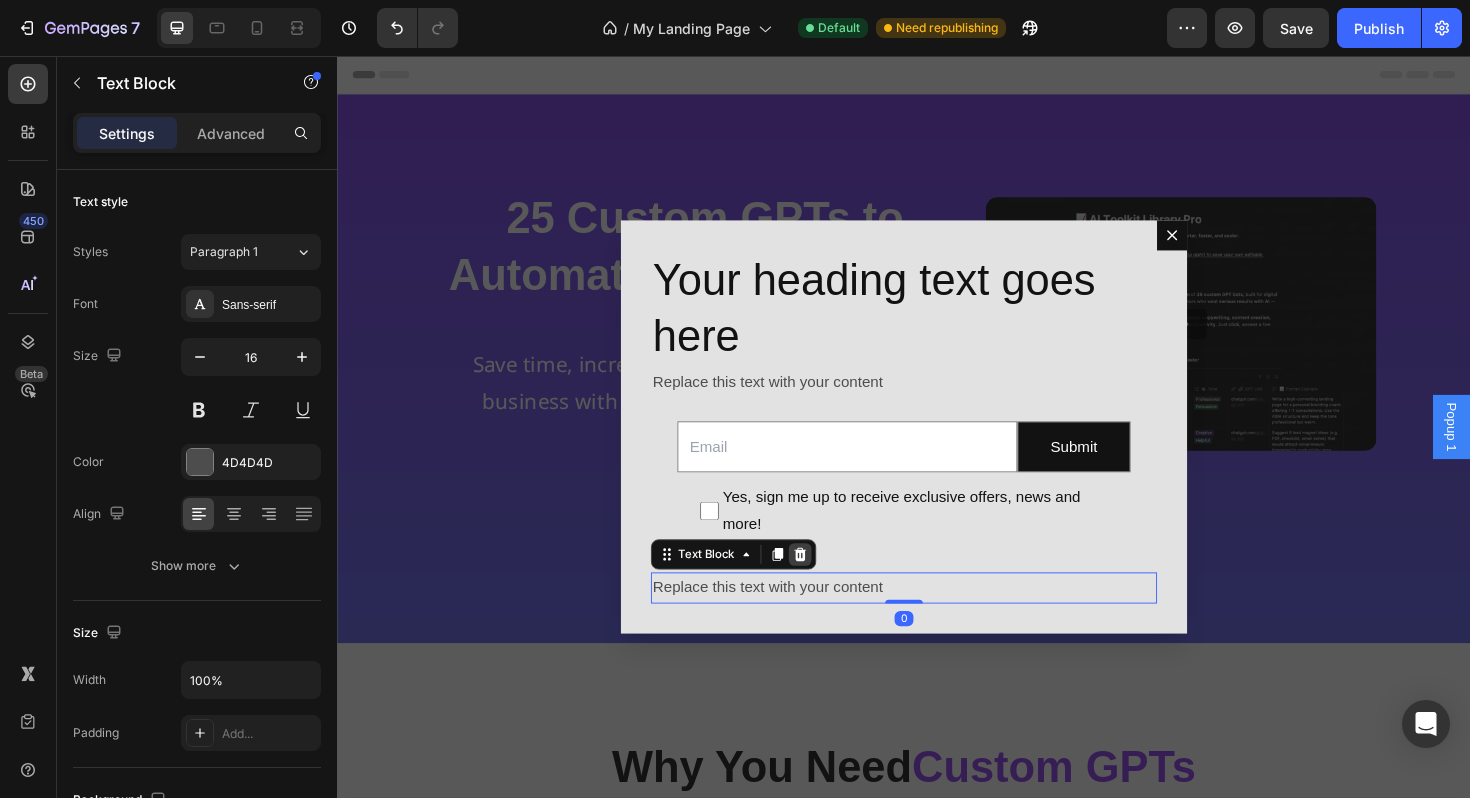 click 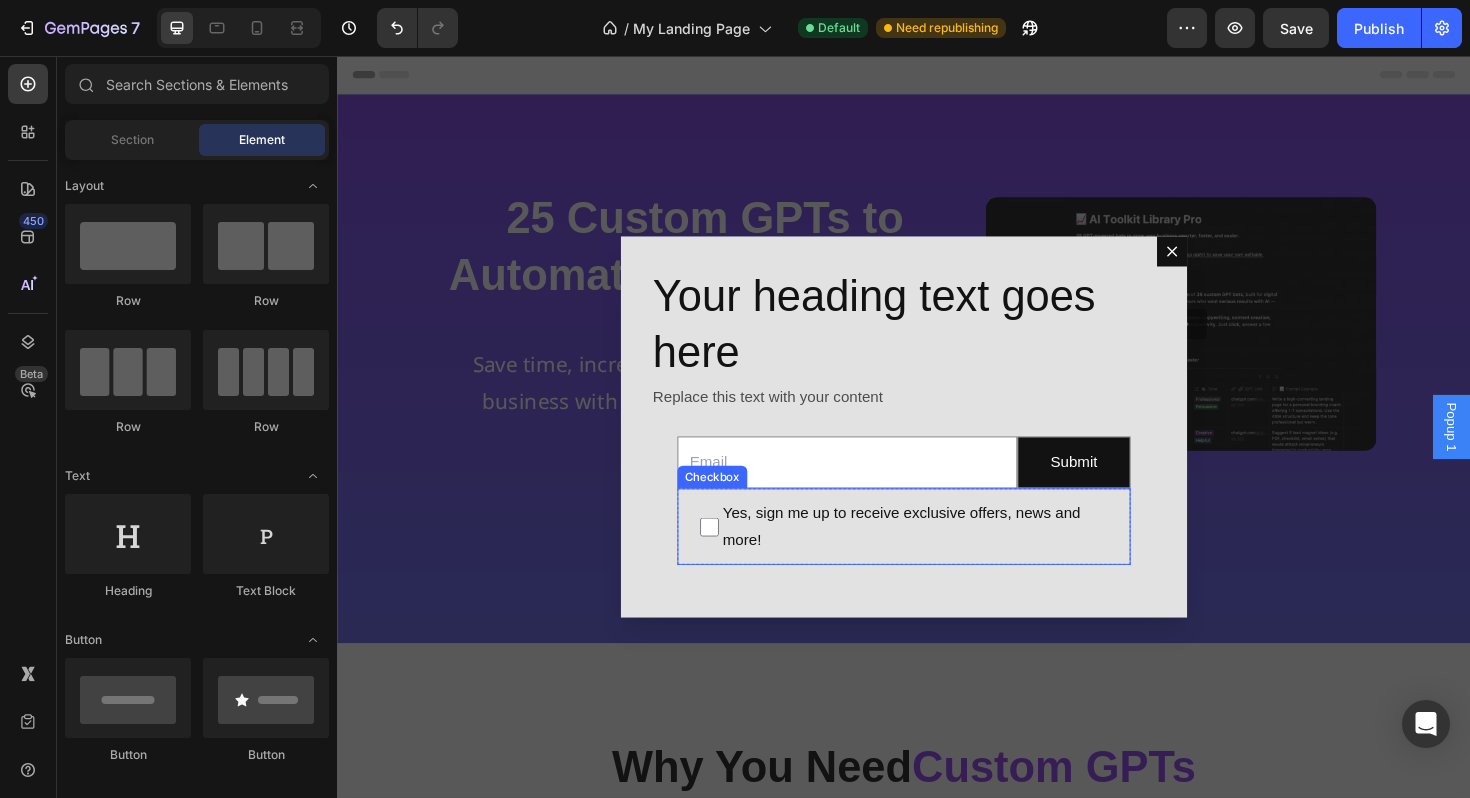 click on "Yes, sign me up to receive exclusive offers, news and more!" at bounding box center (947, 555) 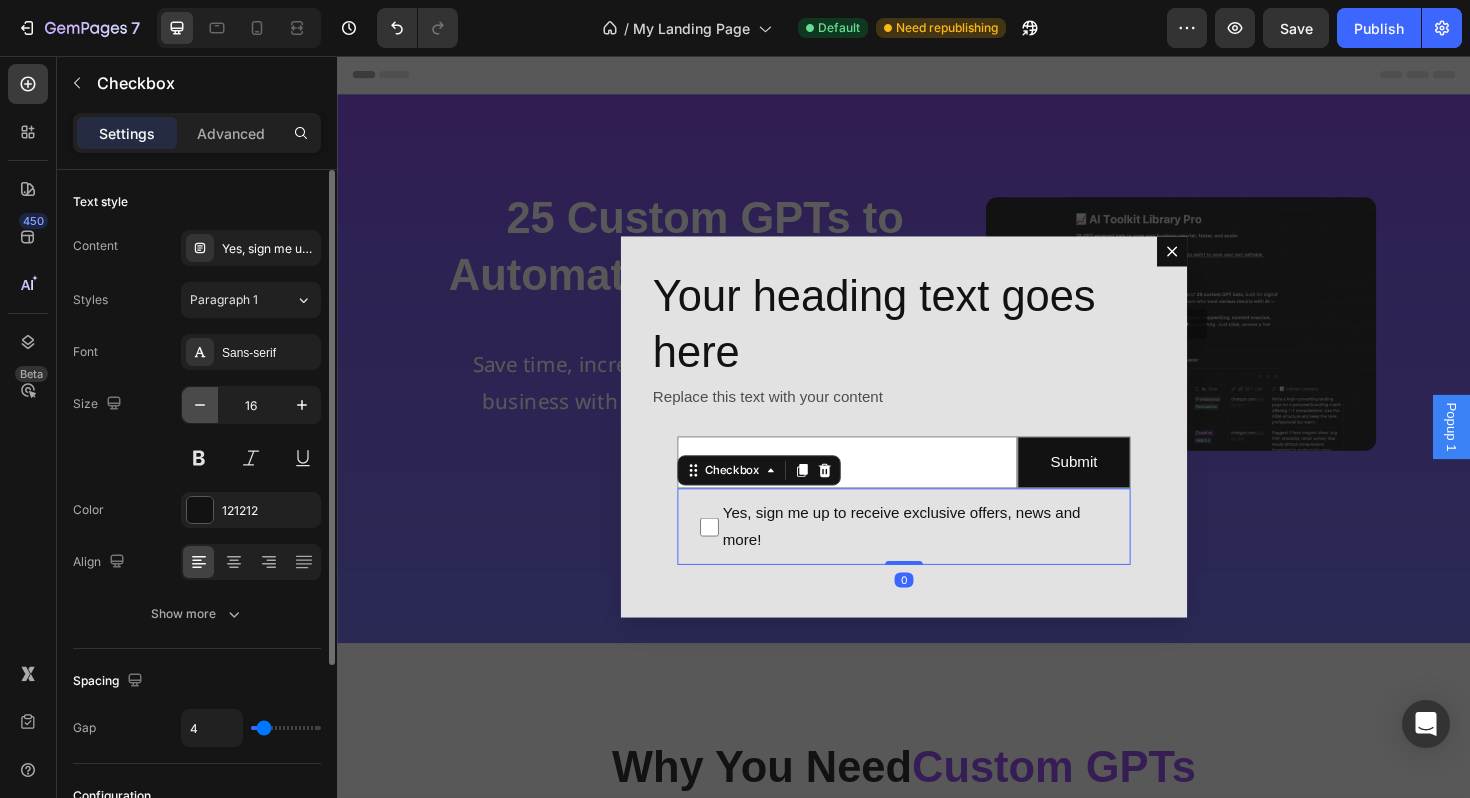 click 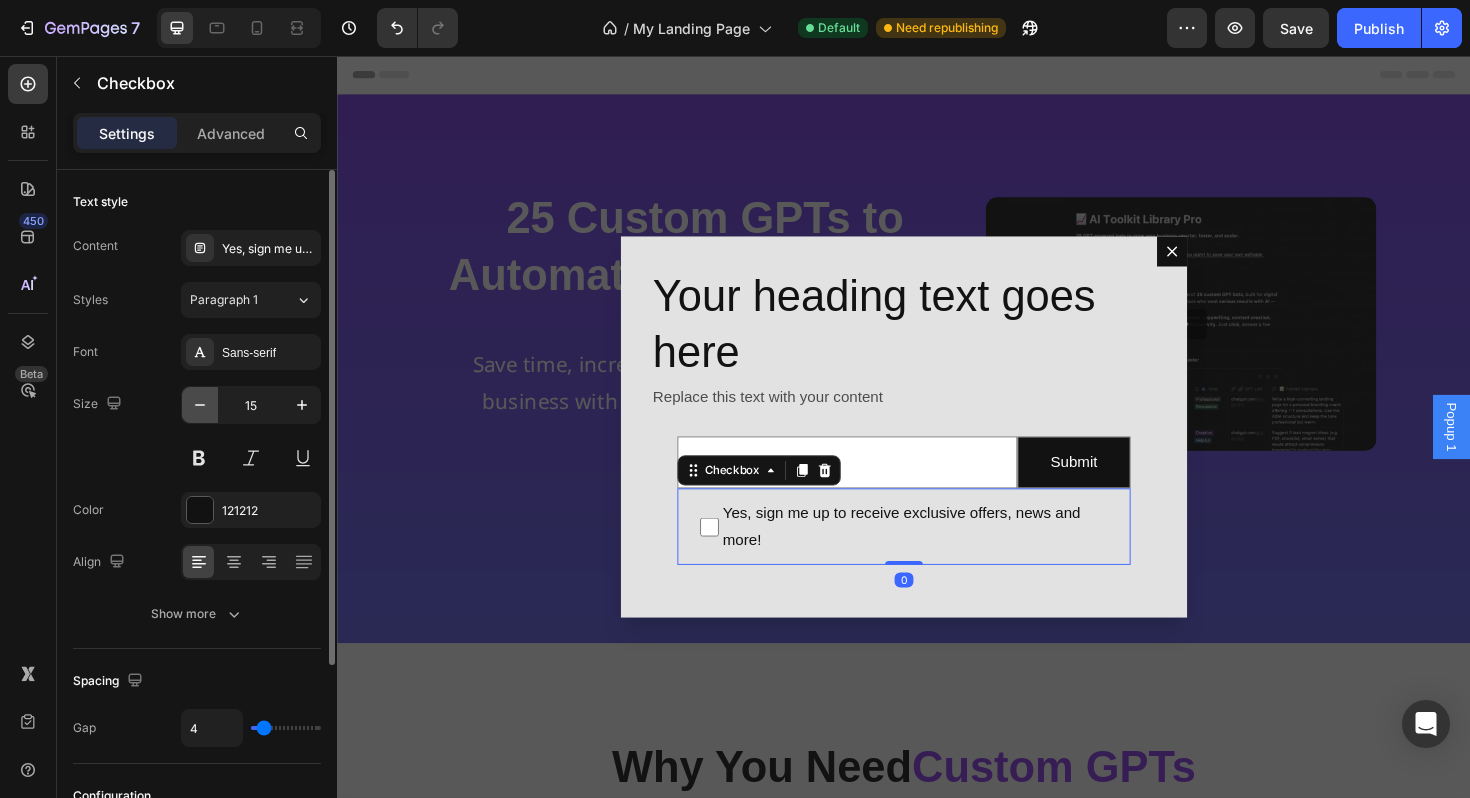 click 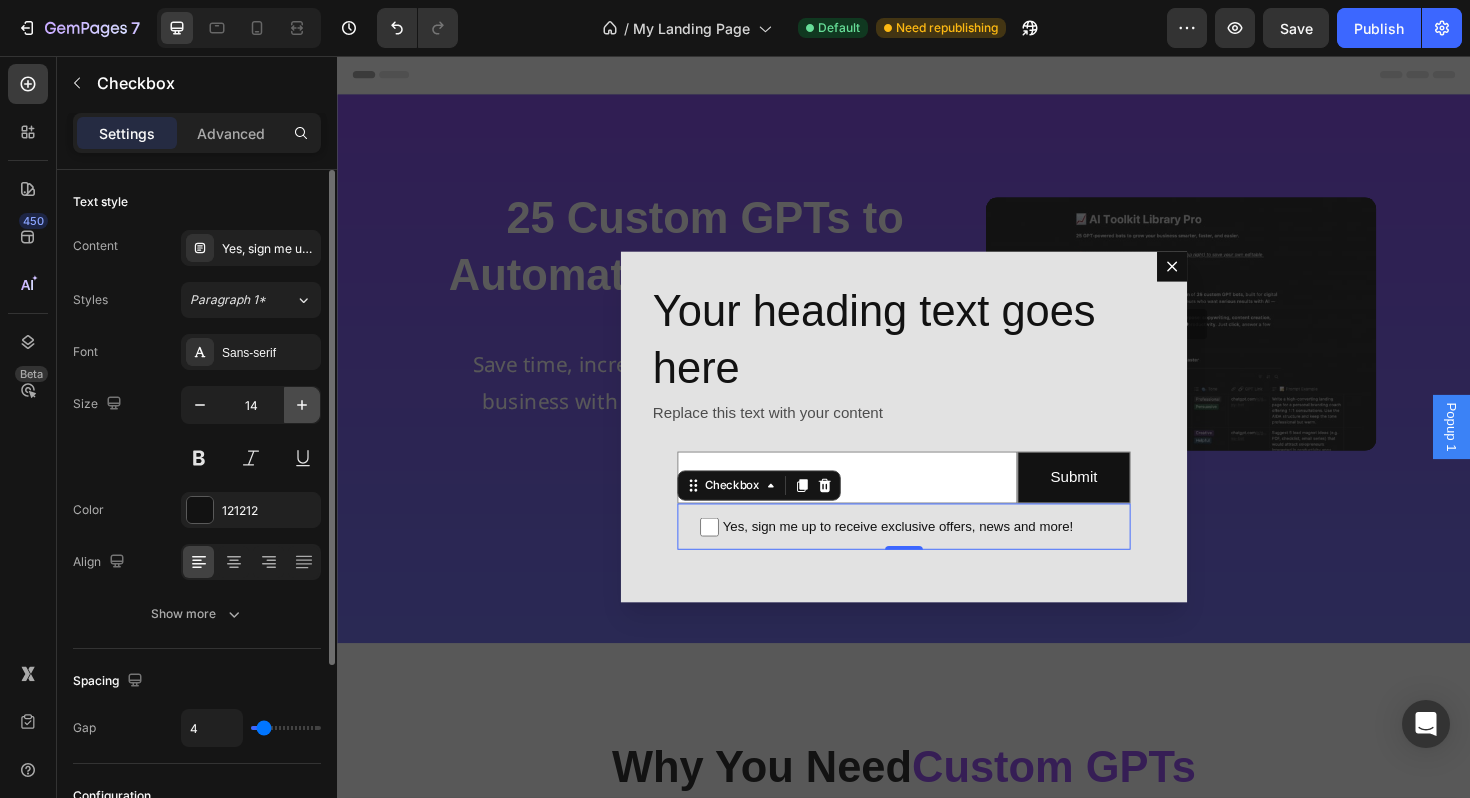 click at bounding box center (302, 405) 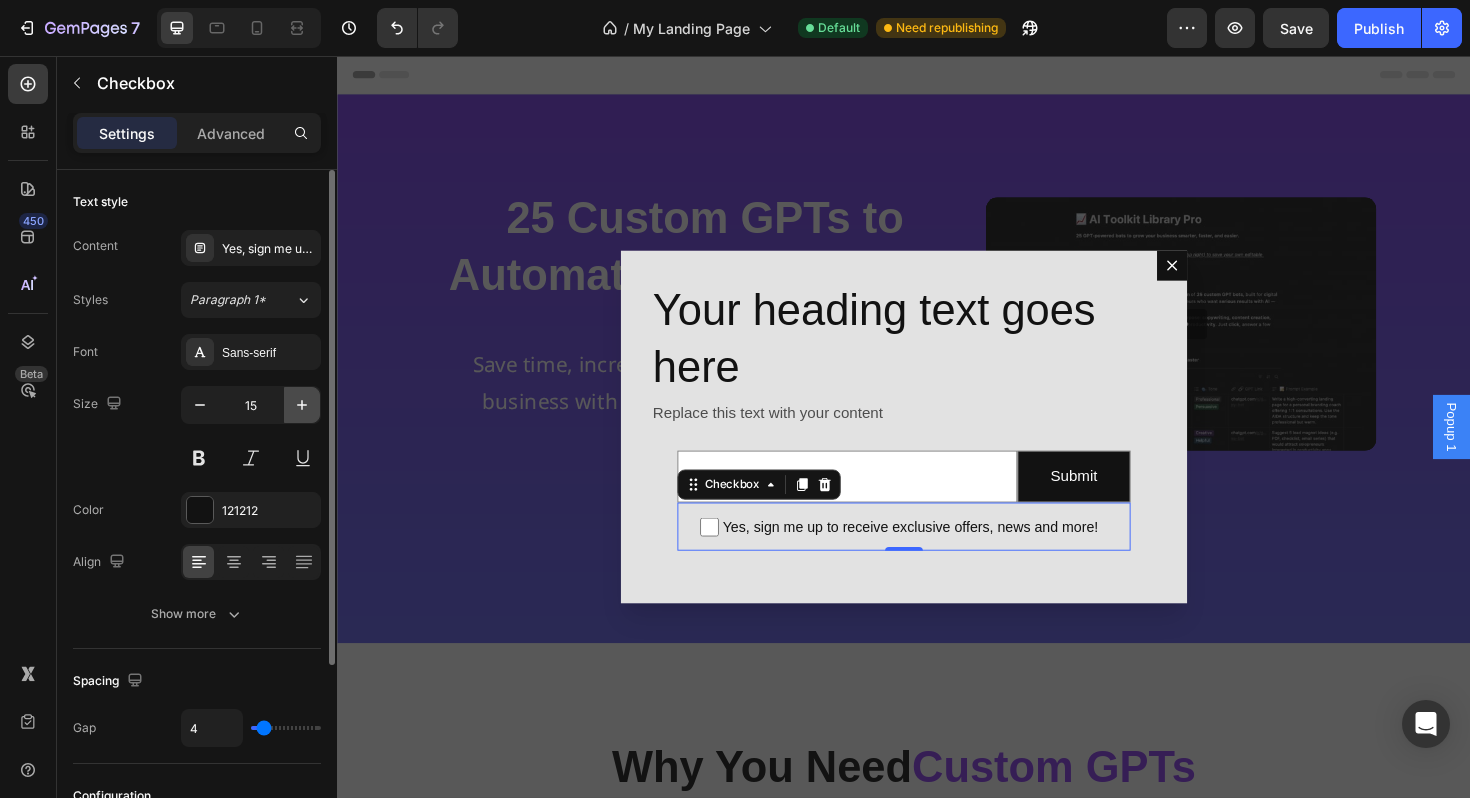 click at bounding box center (302, 405) 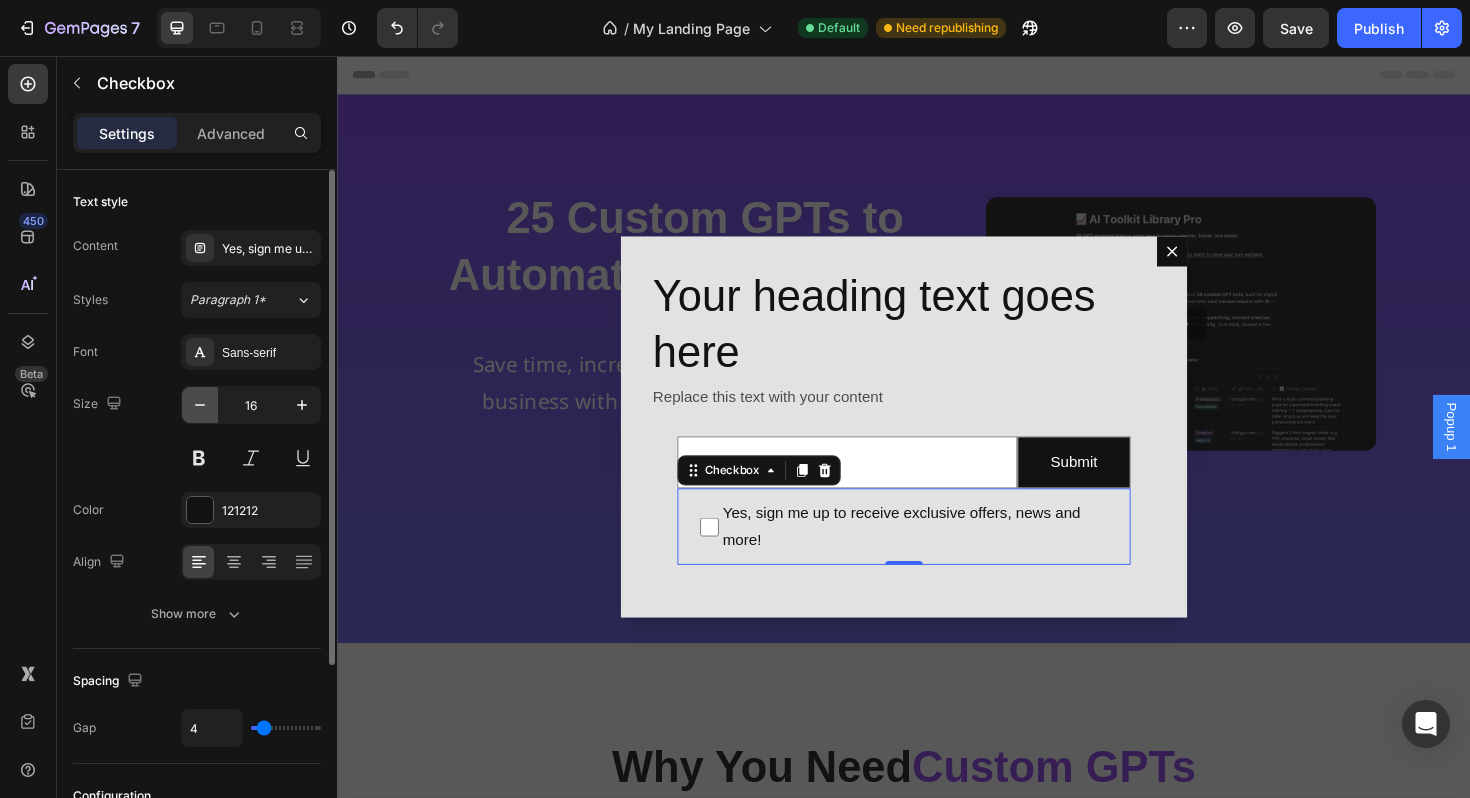 click at bounding box center (200, 405) 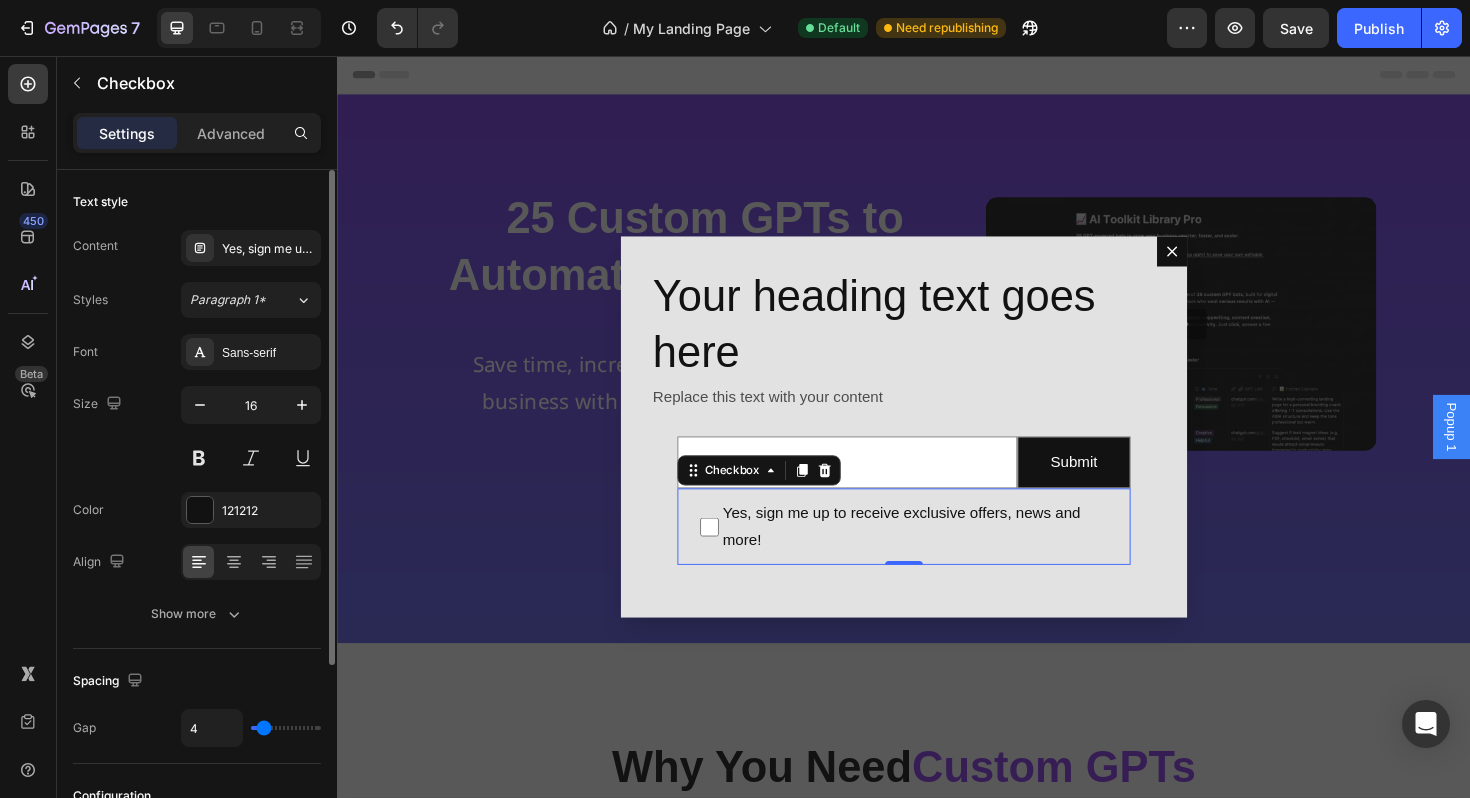 type on "15" 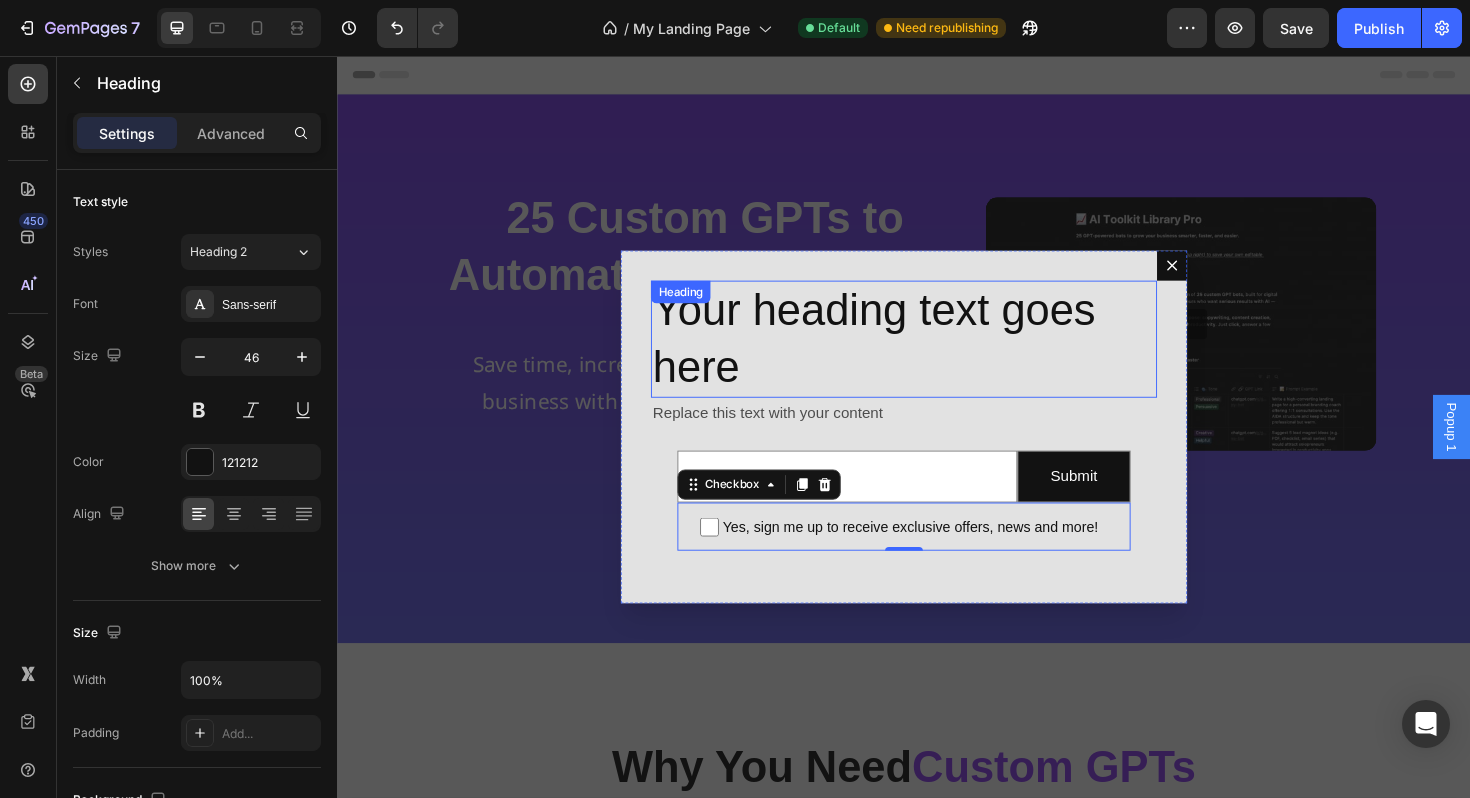 click on "Your heading text goes here" at bounding box center (937, 356) 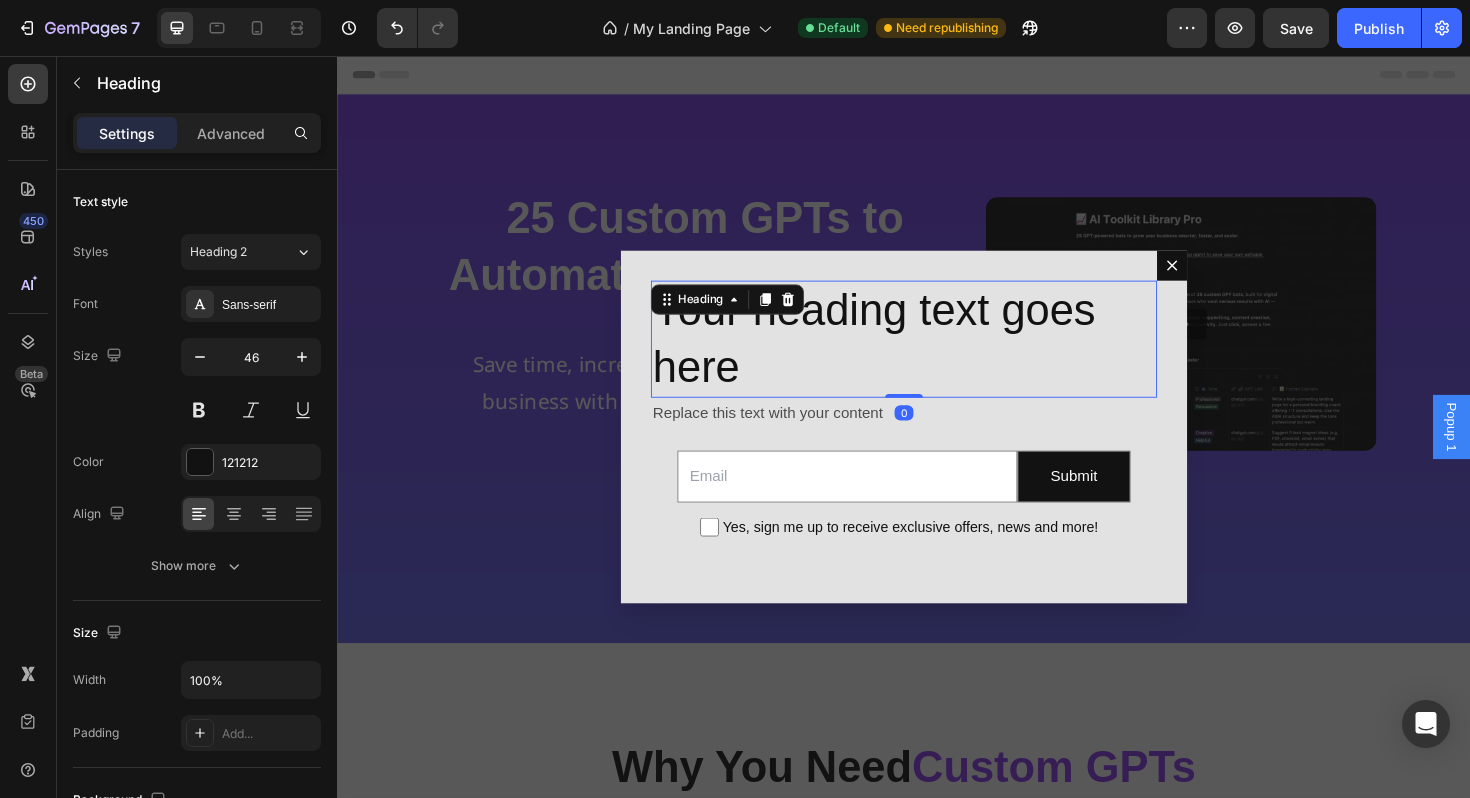 click on "Your heading text goes here" at bounding box center (937, 356) 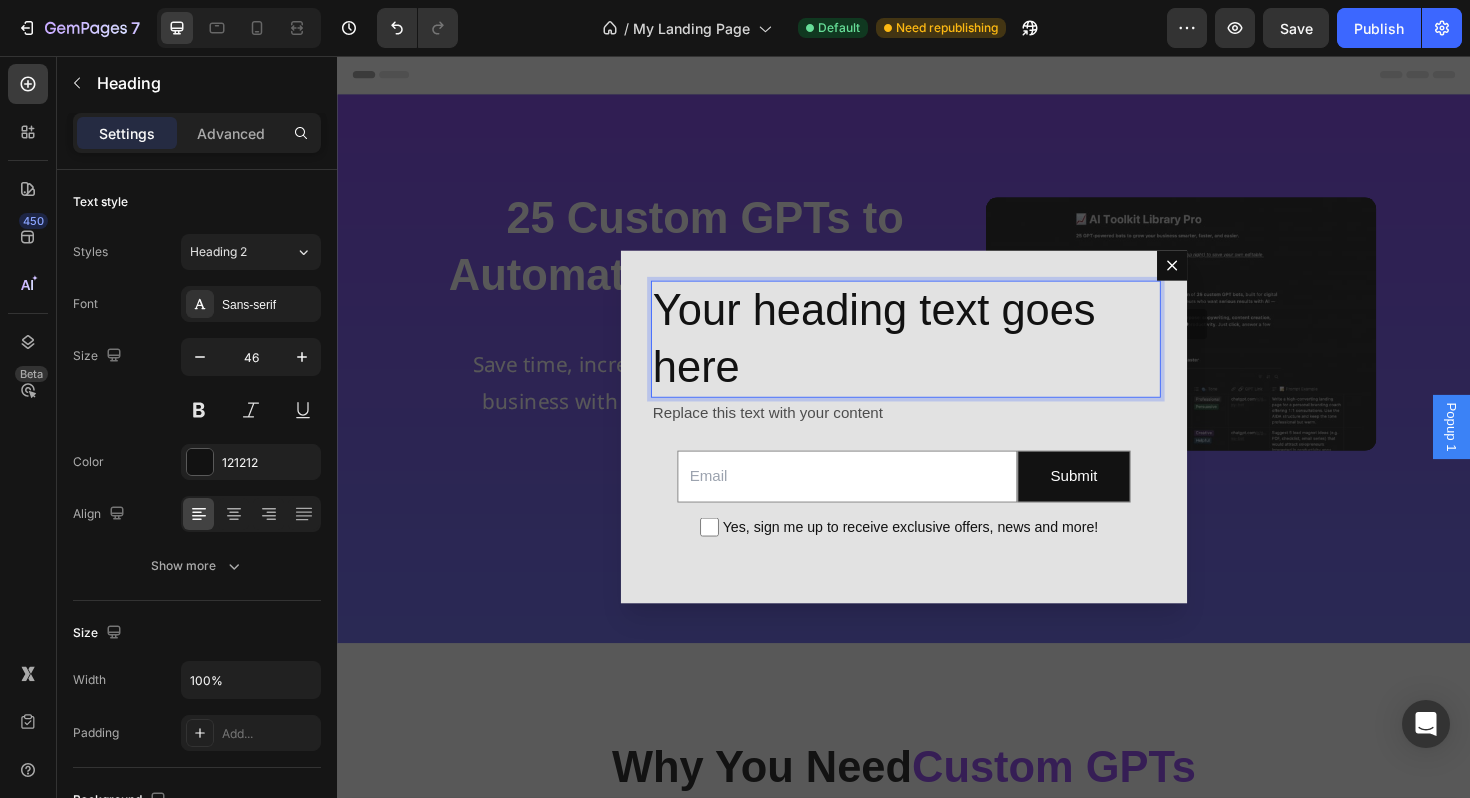 click on "Your heading text goes here" at bounding box center [937, 356] 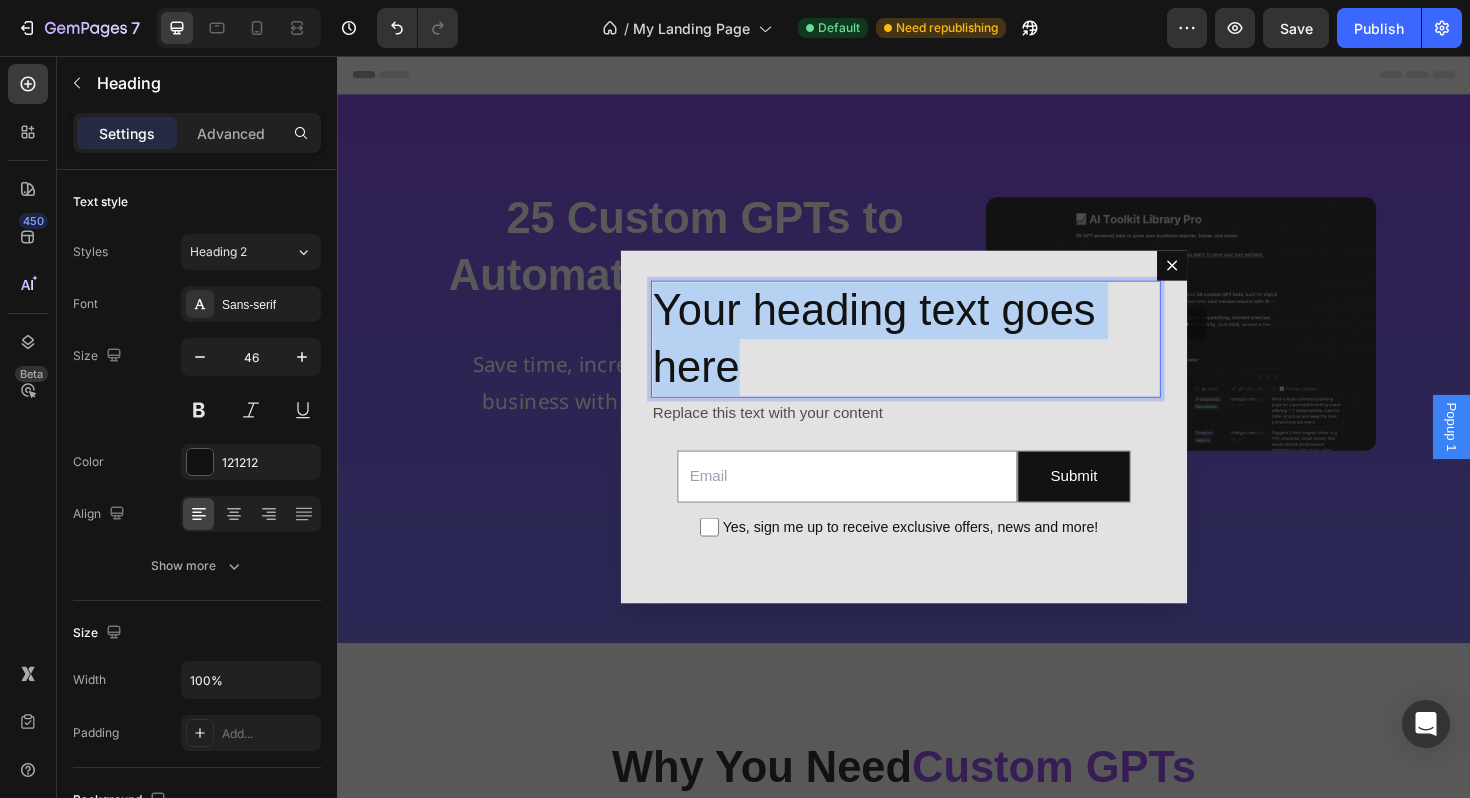 click on "Your heading text goes here" at bounding box center [937, 356] 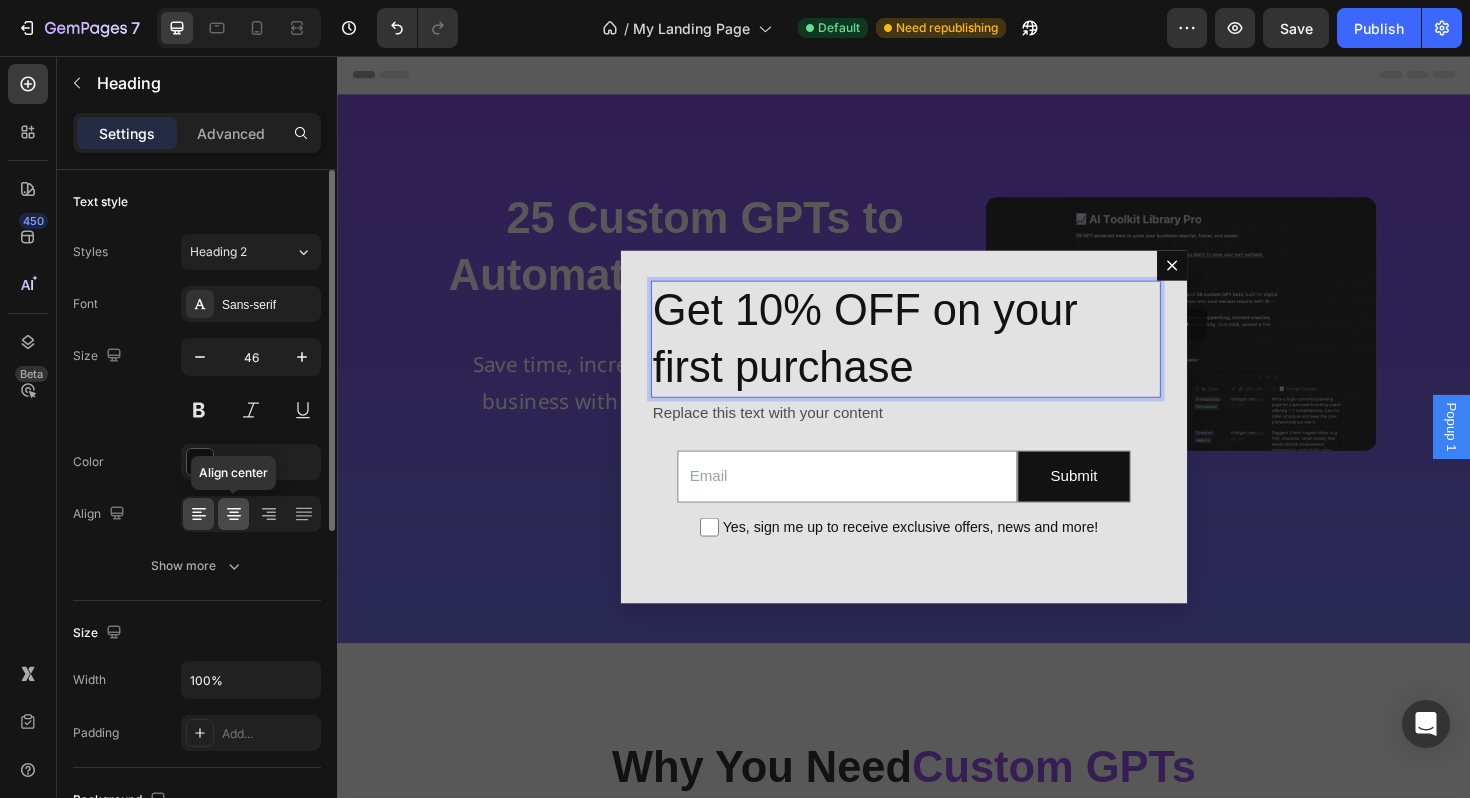 click 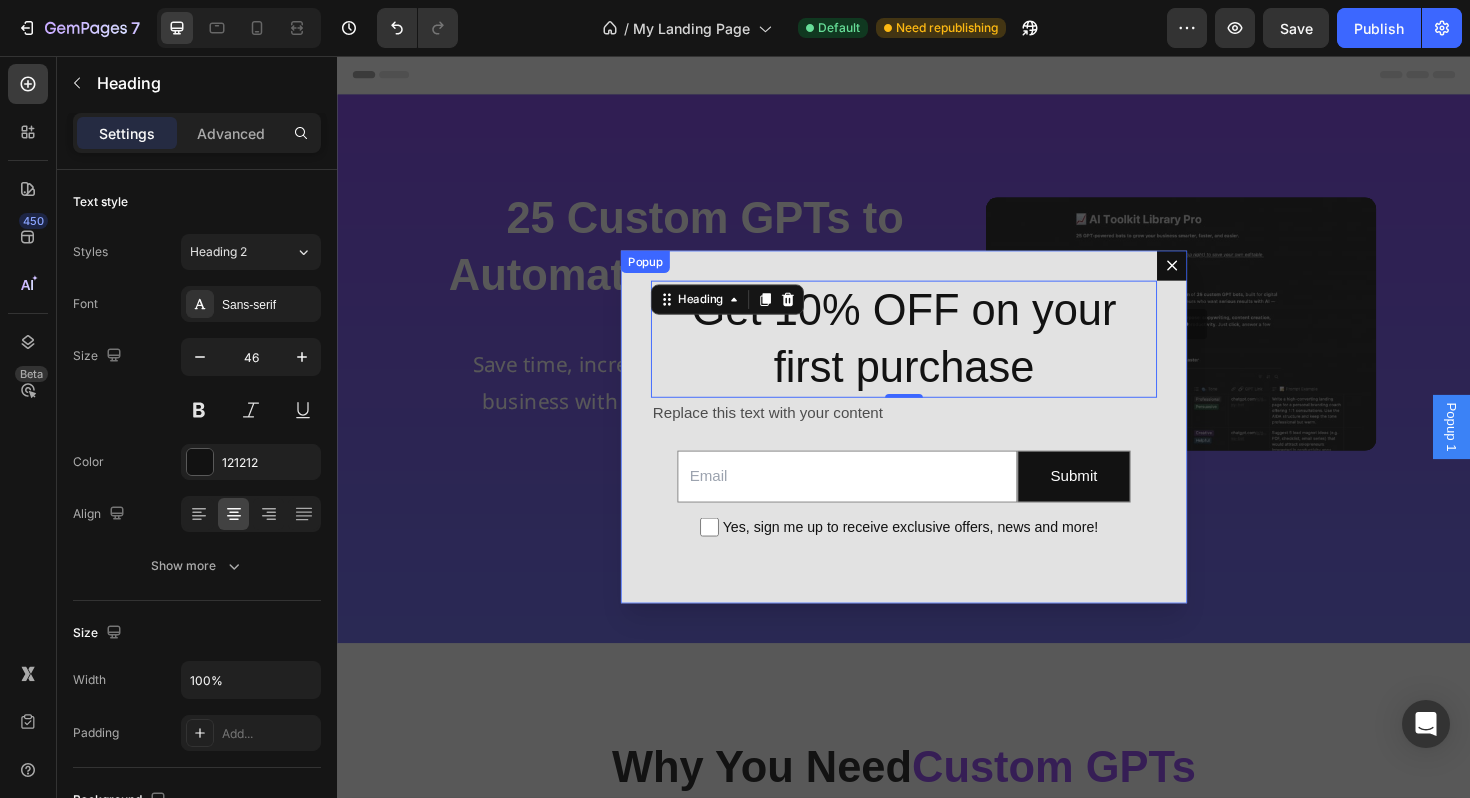 click on "Get 10% OFF on your first purchase  Heading   0 Replace this text with your content Text Block Email Field Submit Submit Button Row Yes, sign me up to receive exclusive offers, news and more! Checkbox Row Newsletter" at bounding box center (937, 449) 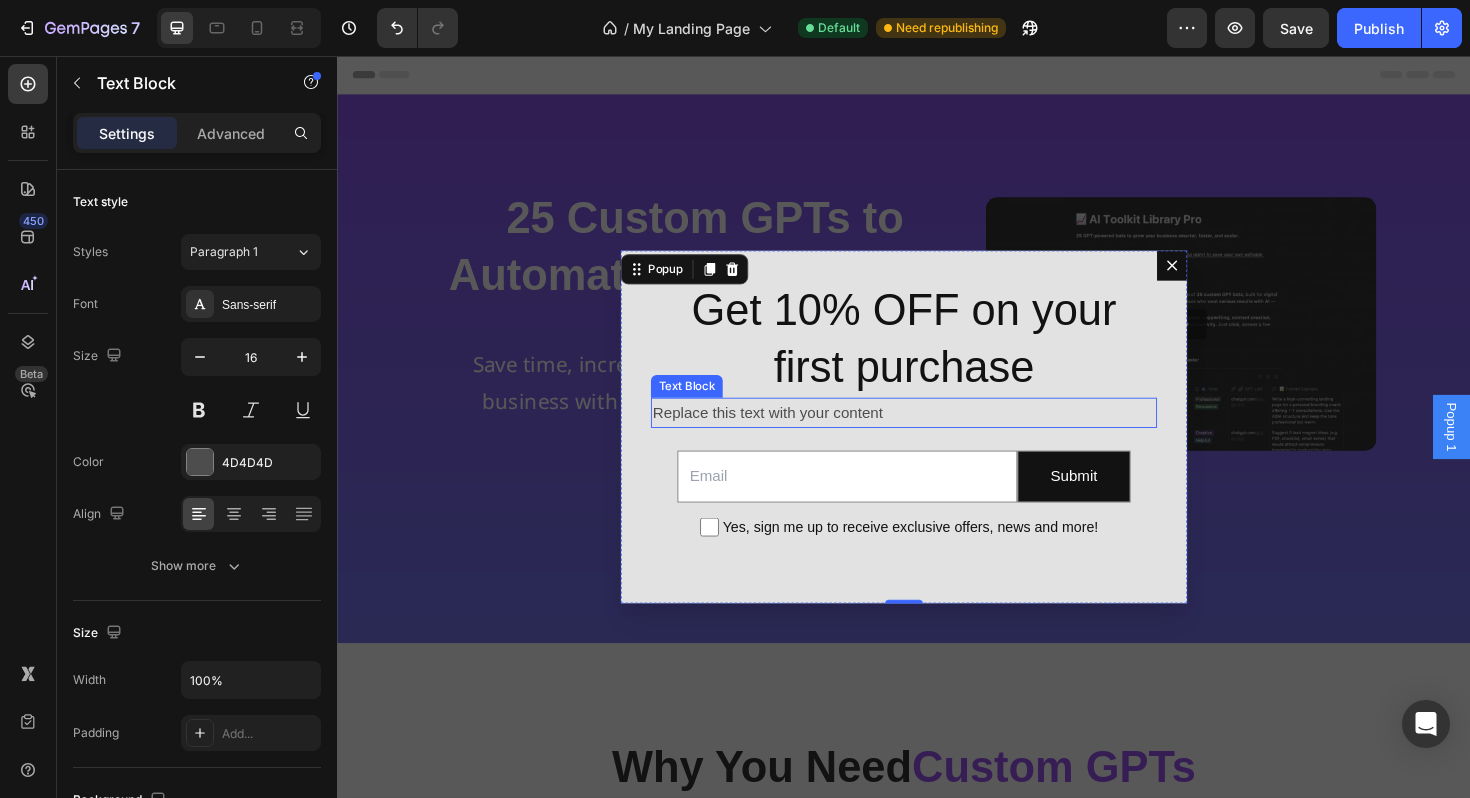 click on "Replace this text with your content" at bounding box center (937, 434) 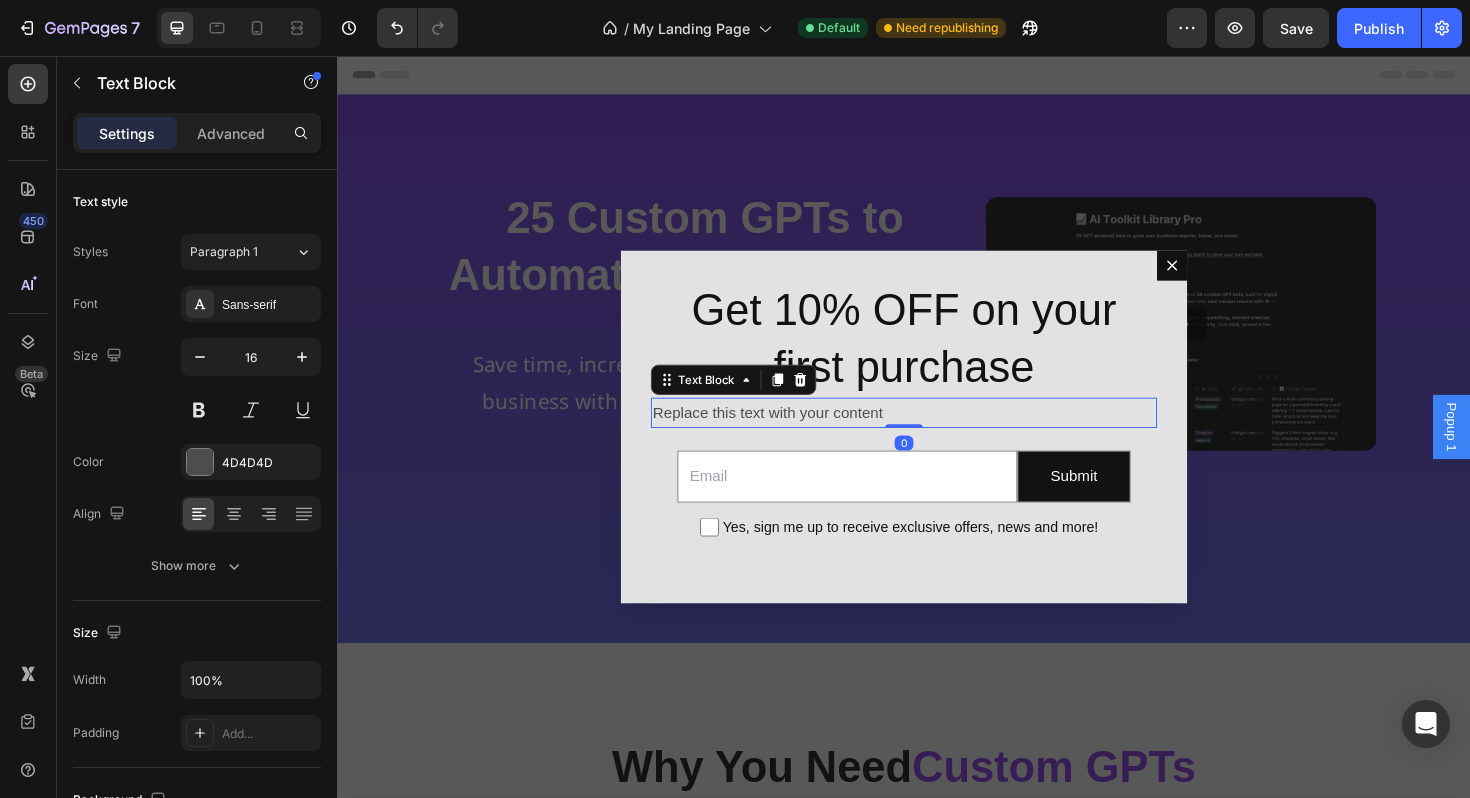 click on "Replace this text with your content" at bounding box center (937, 434) 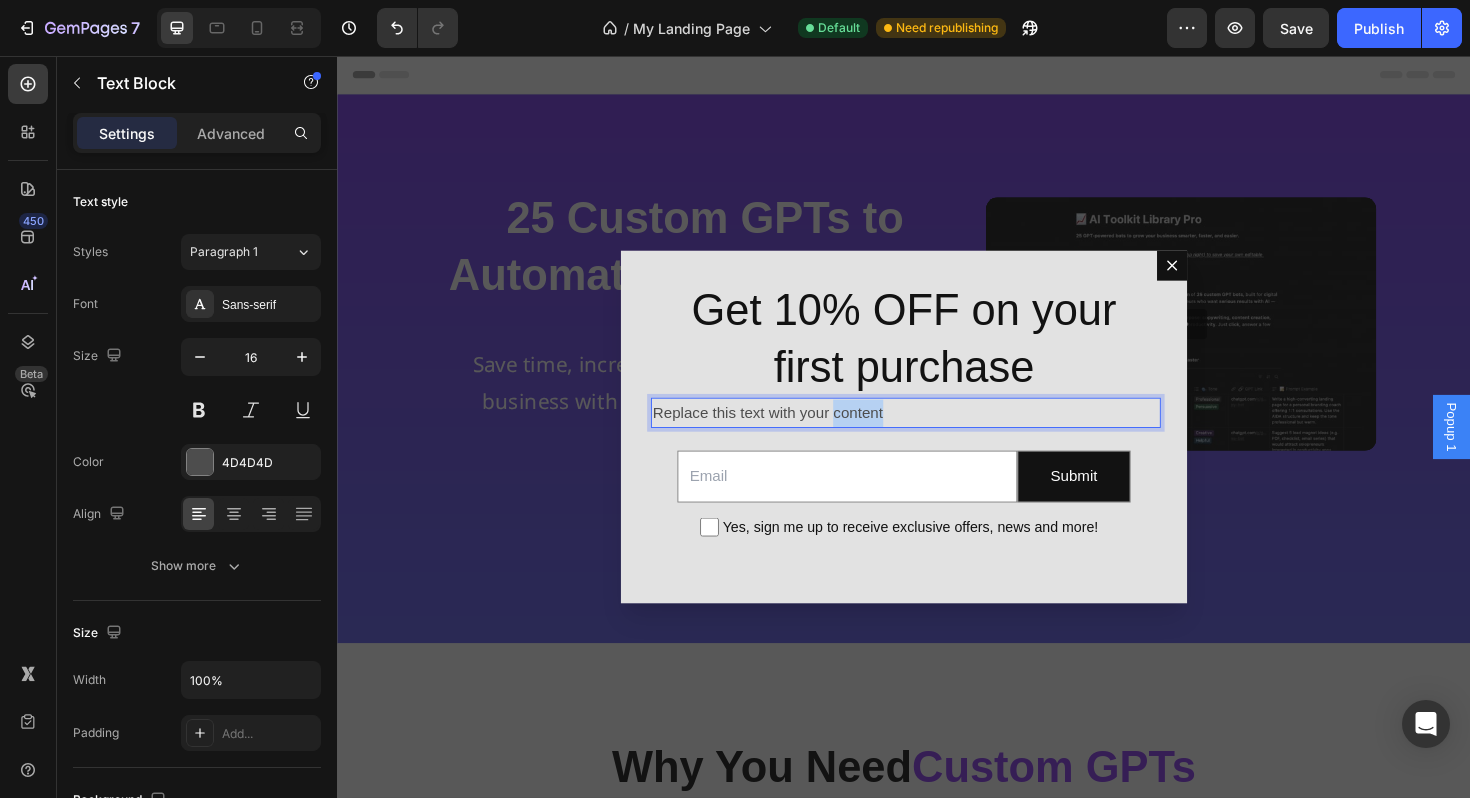 click on "Replace this text with your content" at bounding box center [937, 434] 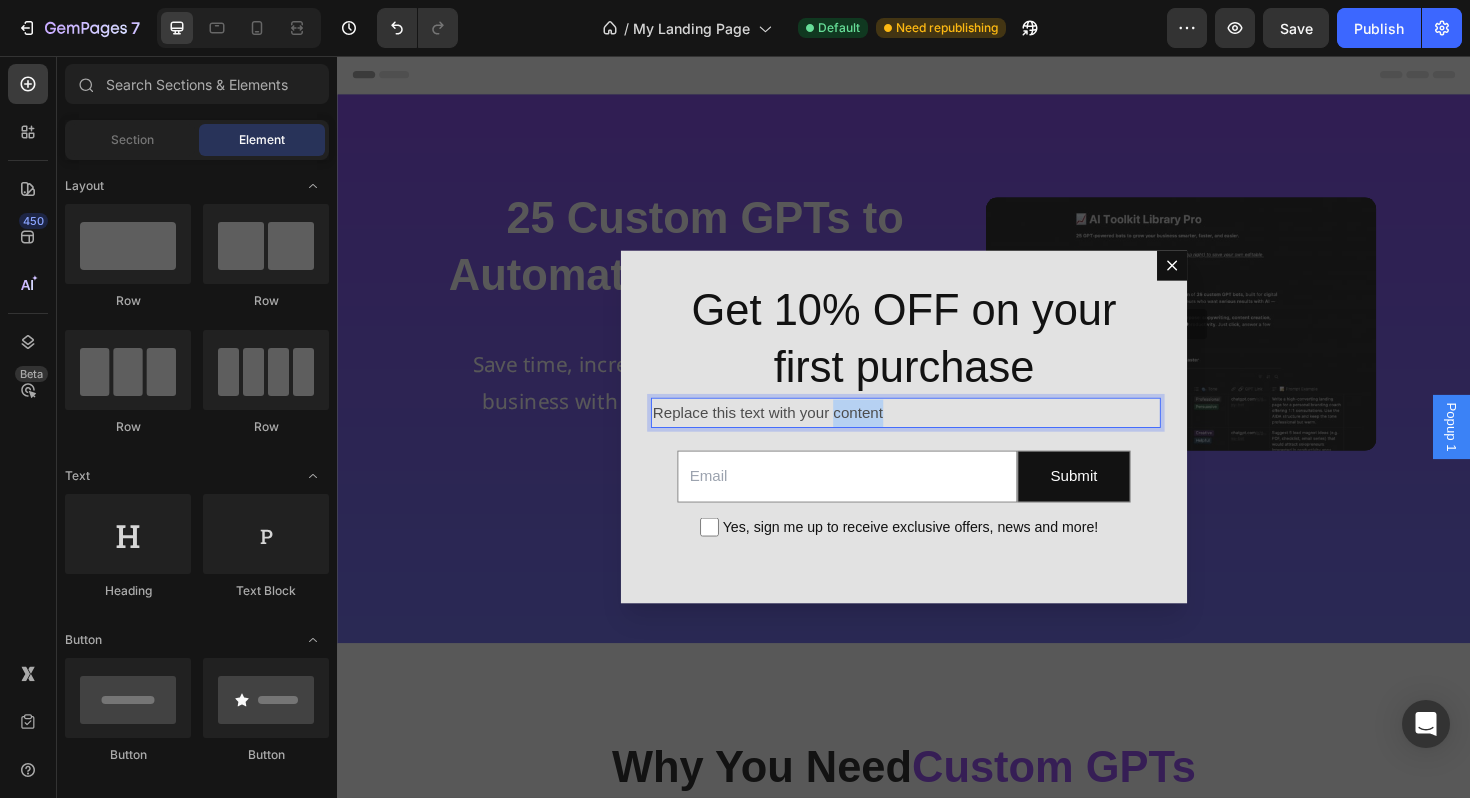click at bounding box center [843, 444] 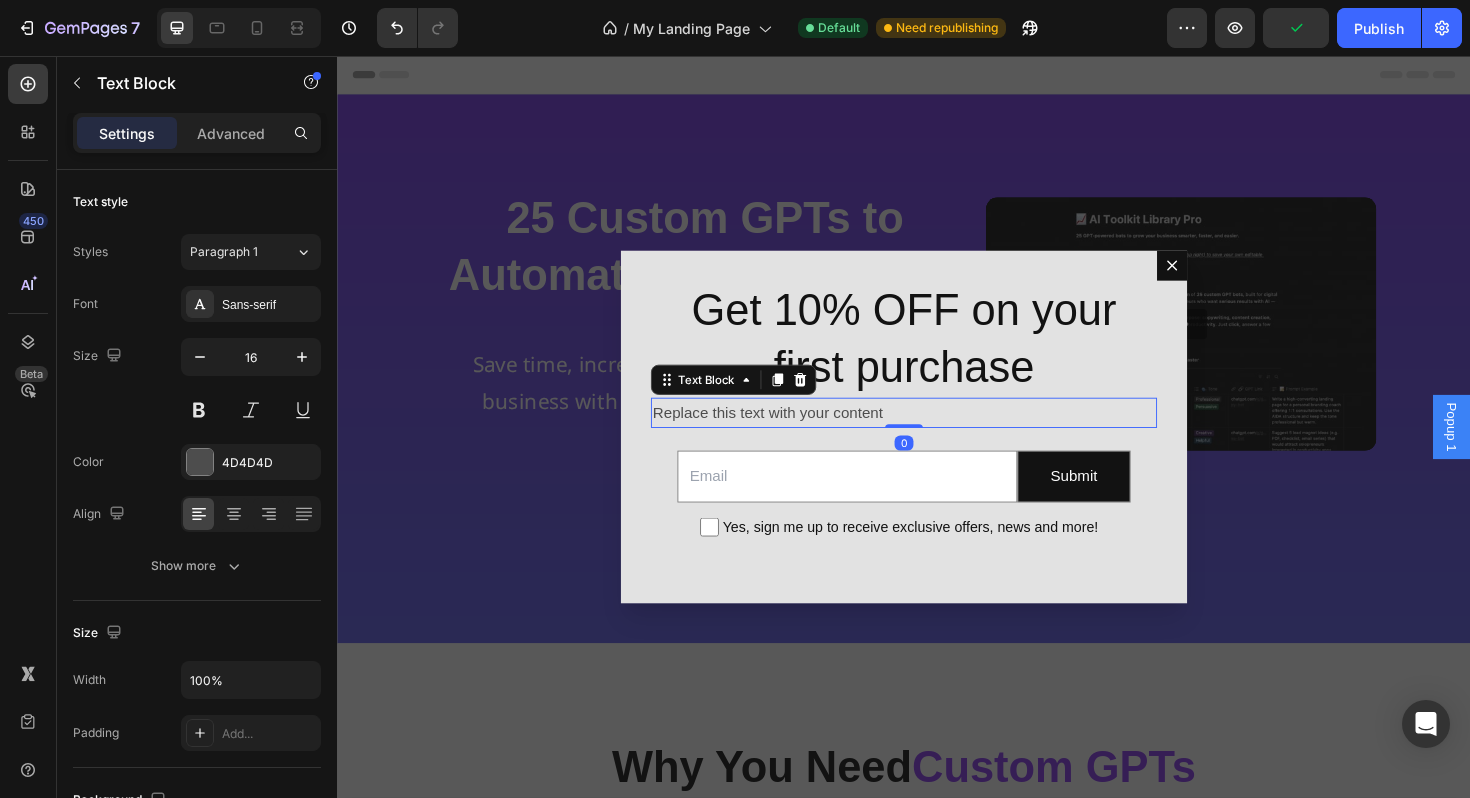 click on "Replace this text with your content" at bounding box center (937, 434) 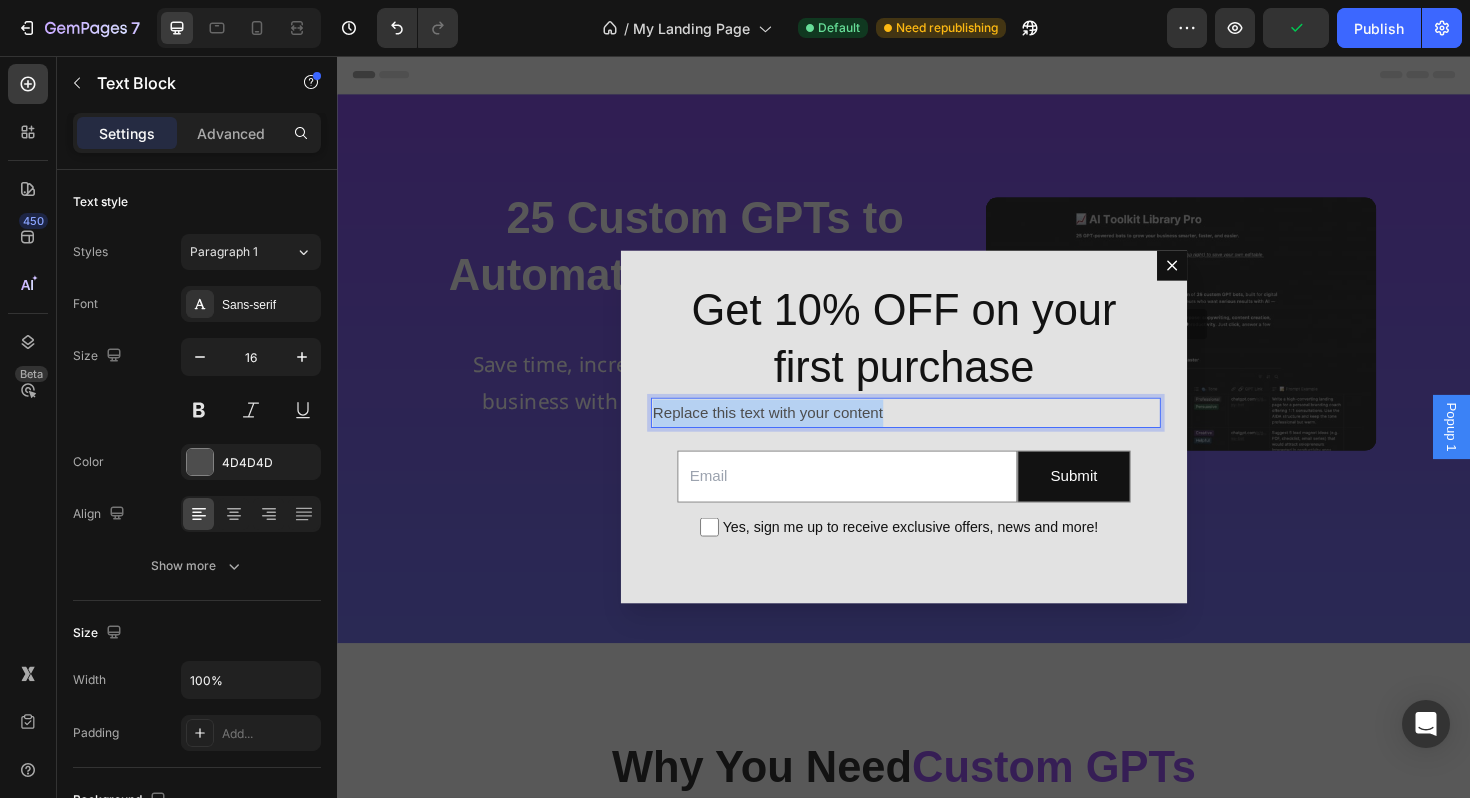 click on "Replace this text with your content" at bounding box center (937, 434) 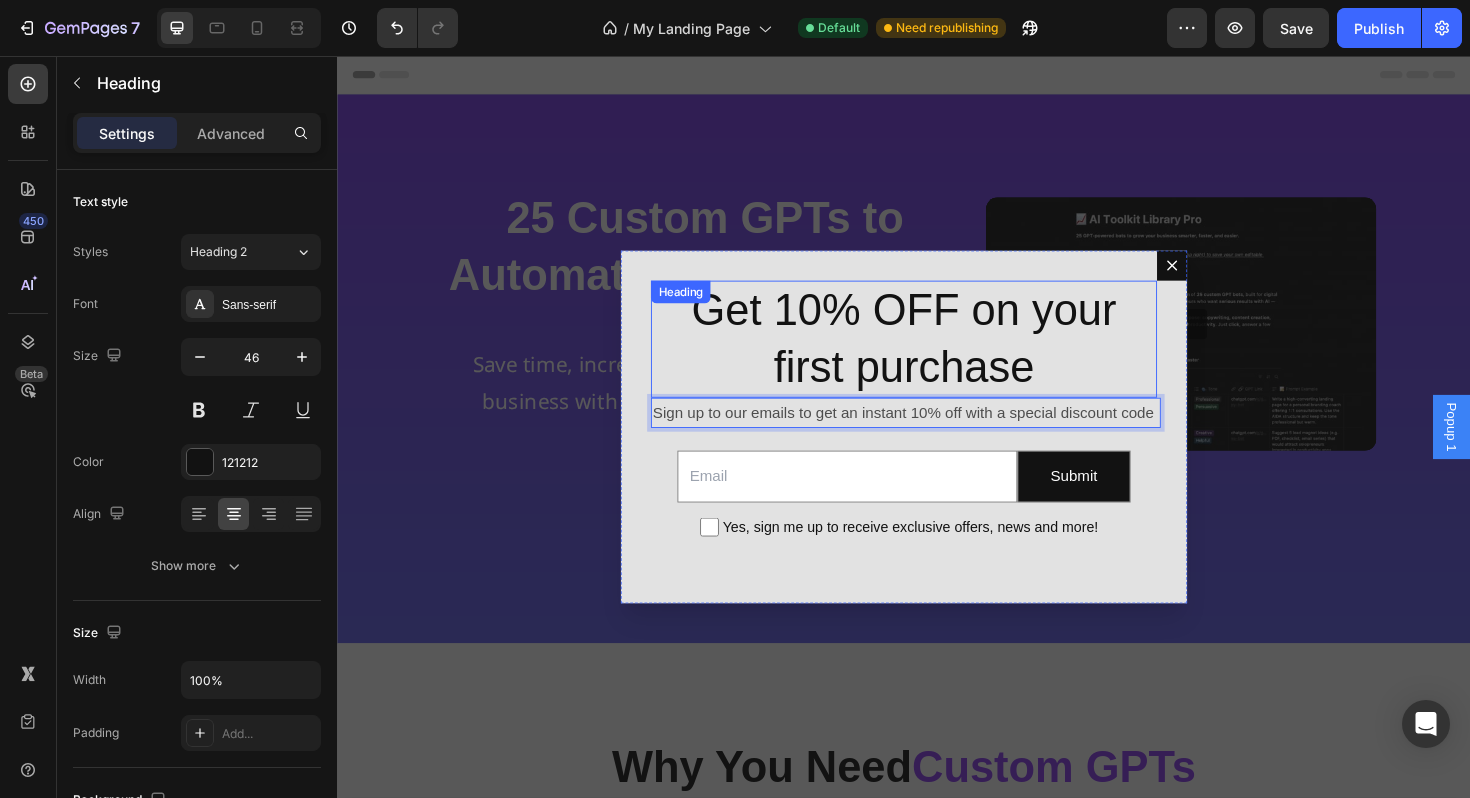 click on "Get 10% OFF on your first purchase" at bounding box center [937, 356] 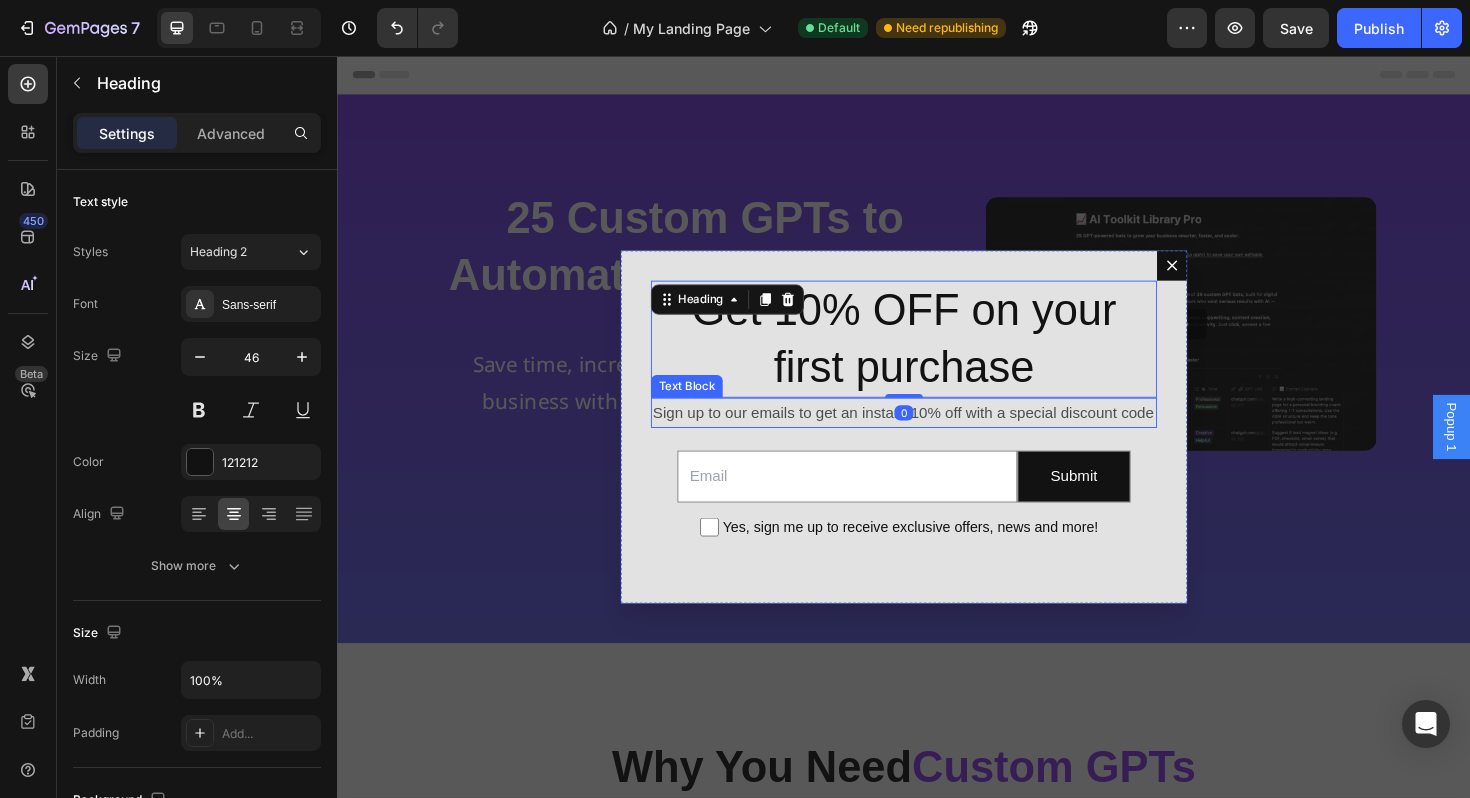 click on "Sign up to our emails to get an instant 10% off with a special discount code" at bounding box center (937, 434) 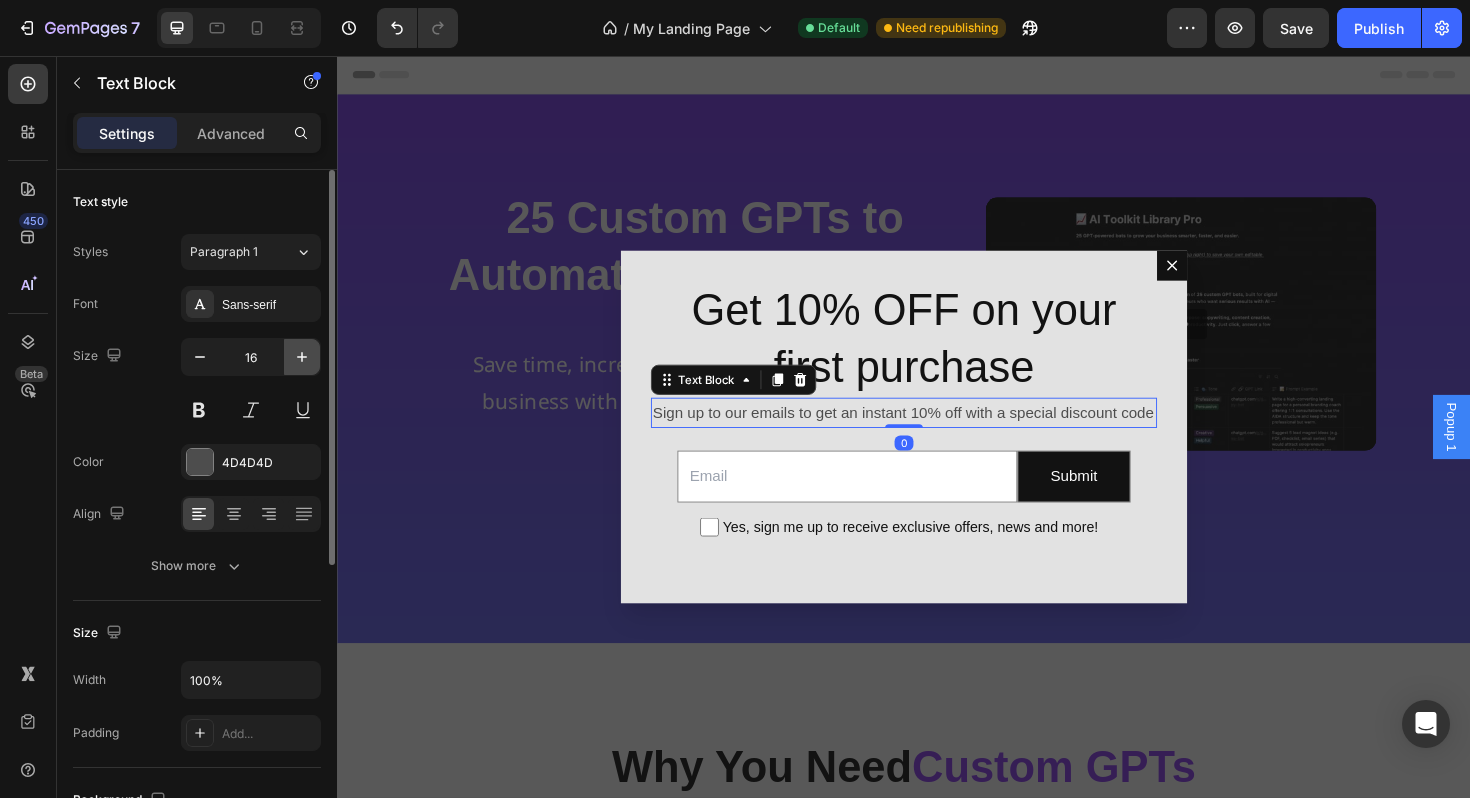 click 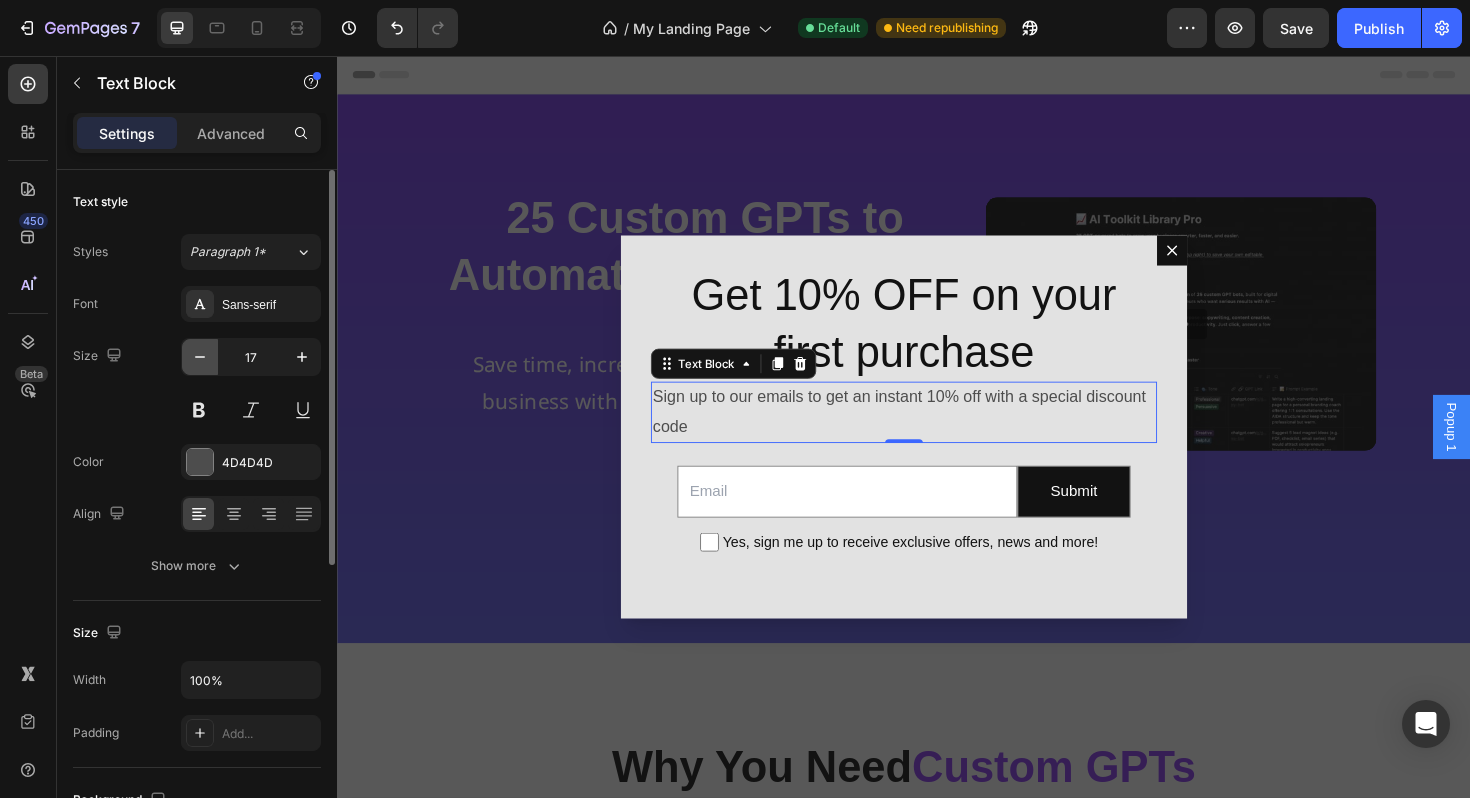 click 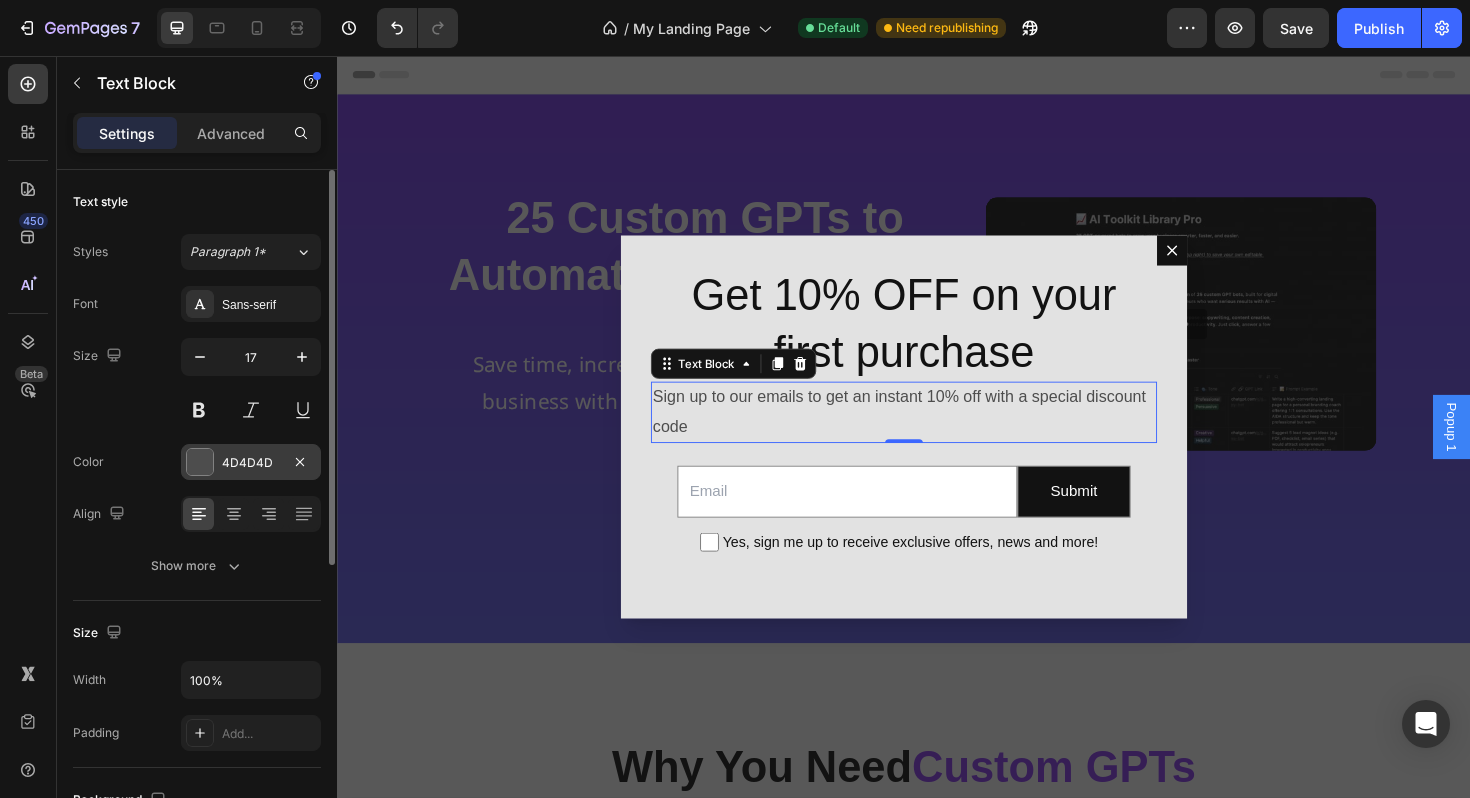 type on "16" 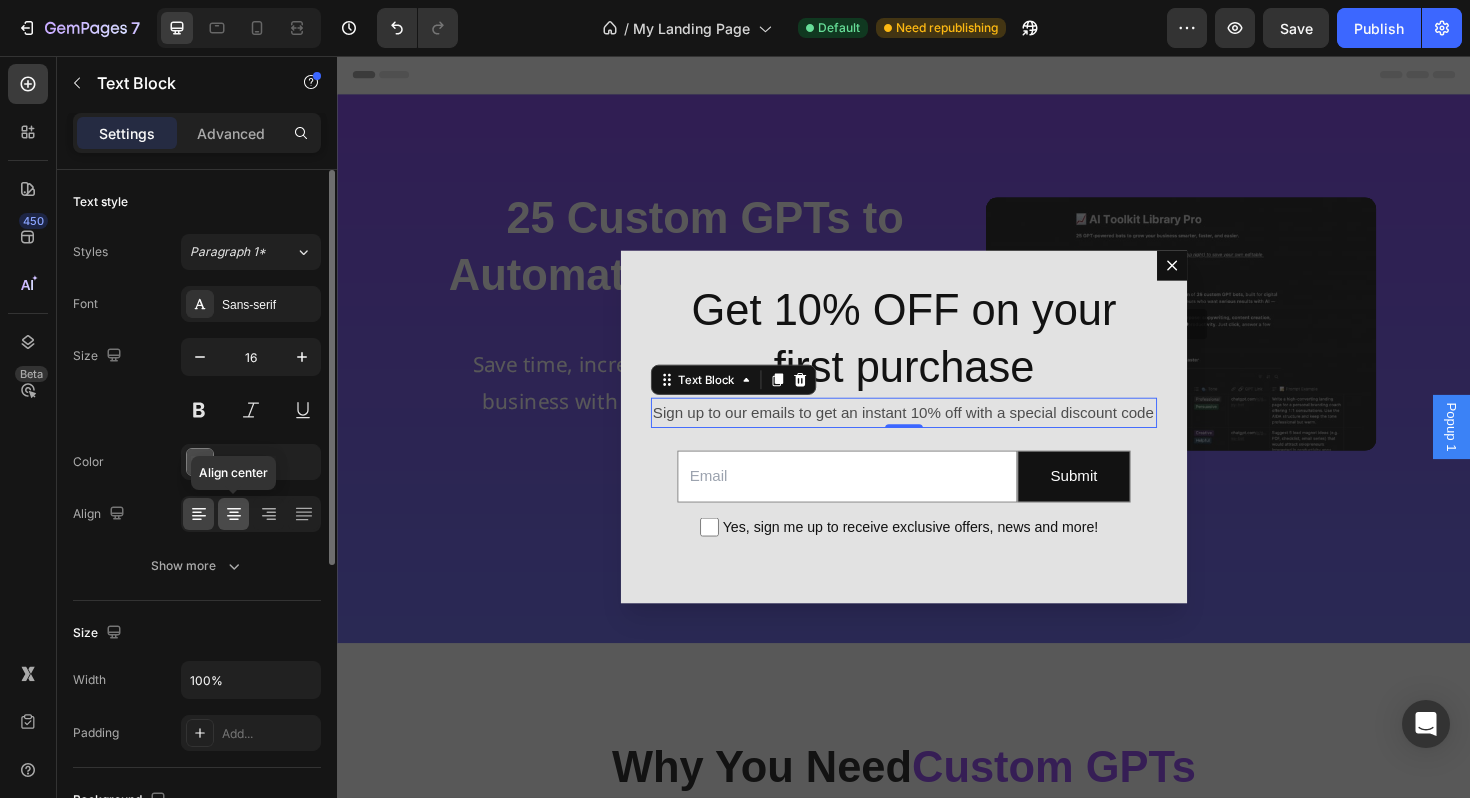 click 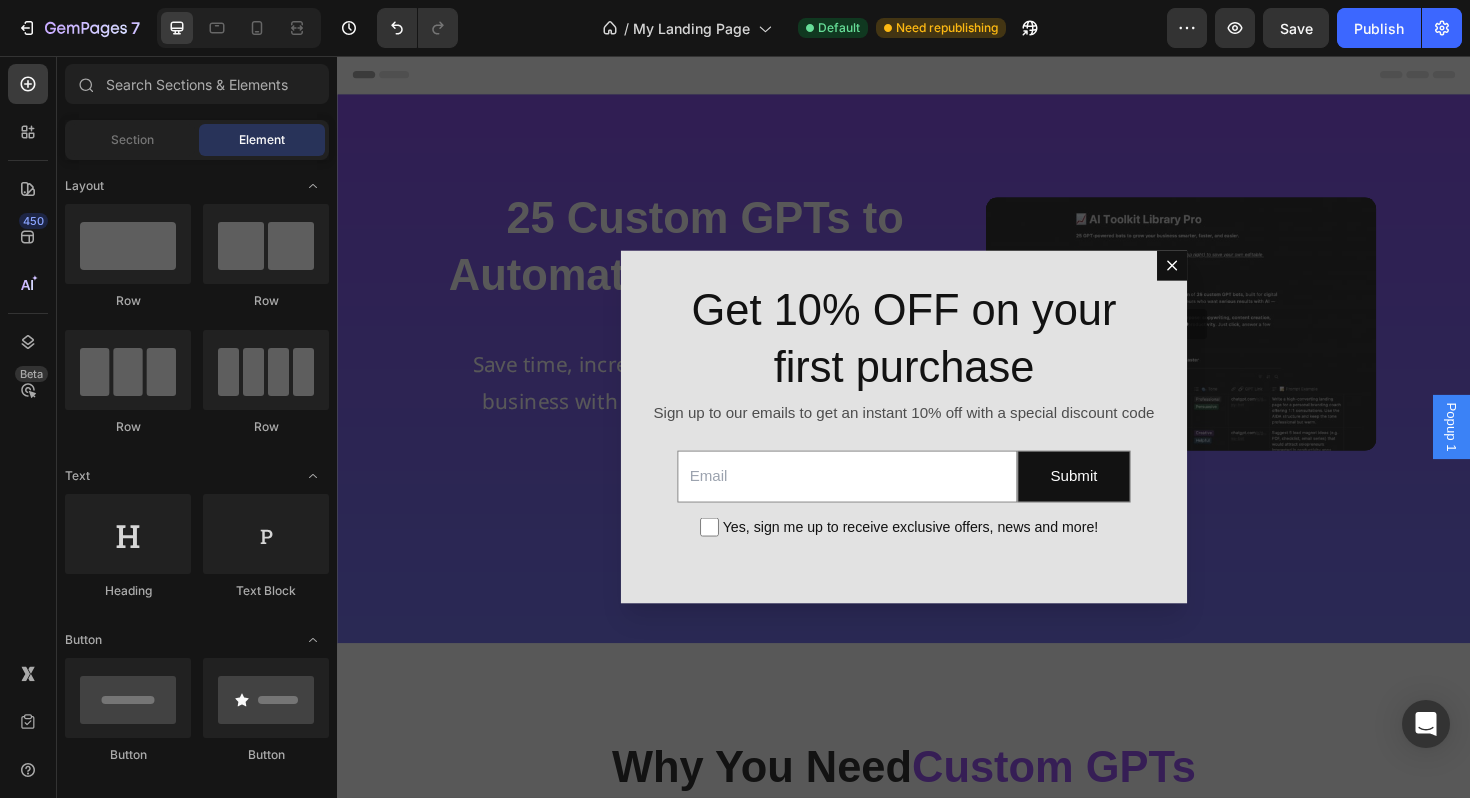 click at bounding box center (937, 449) 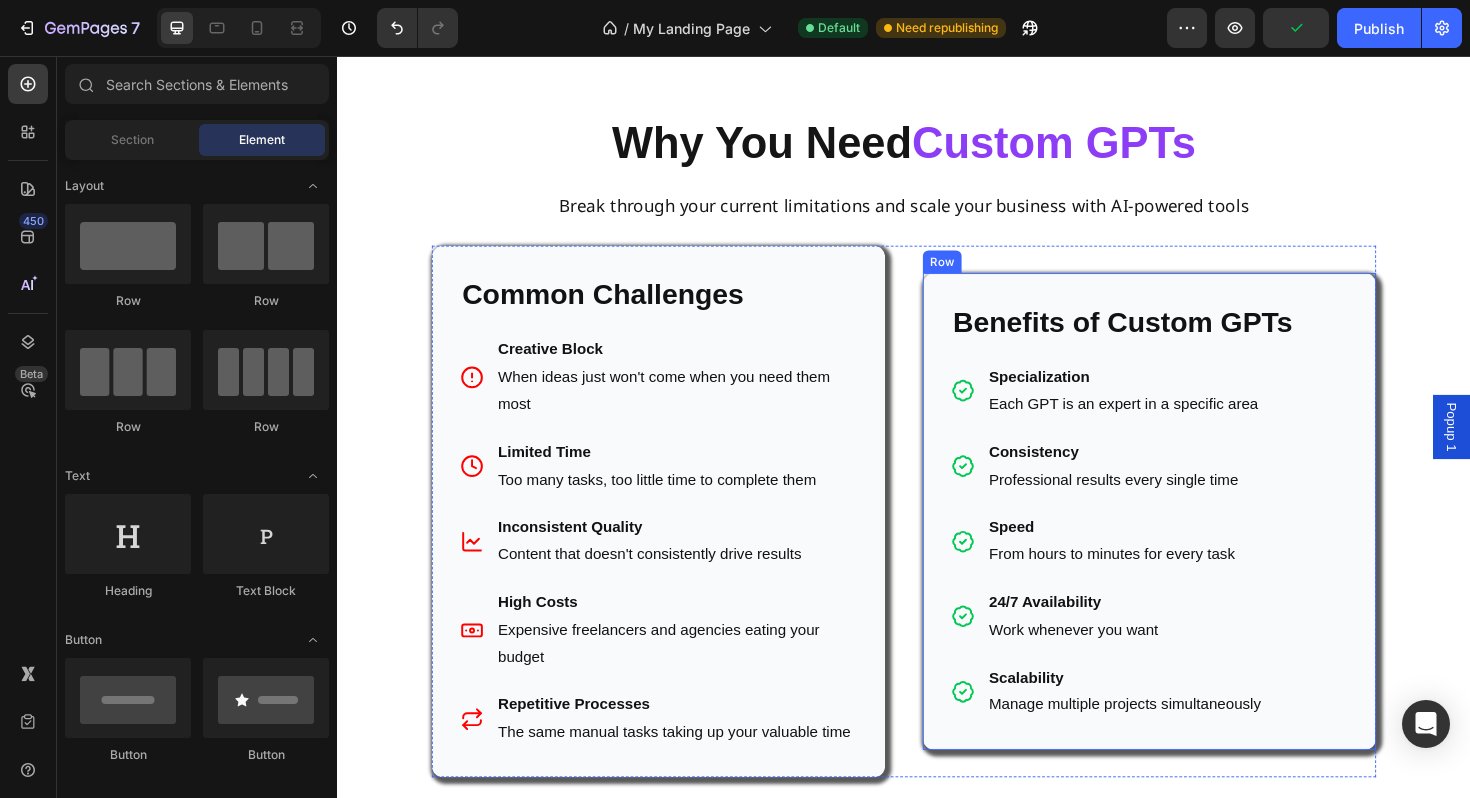 scroll, scrollTop: 643, scrollLeft: 0, axis: vertical 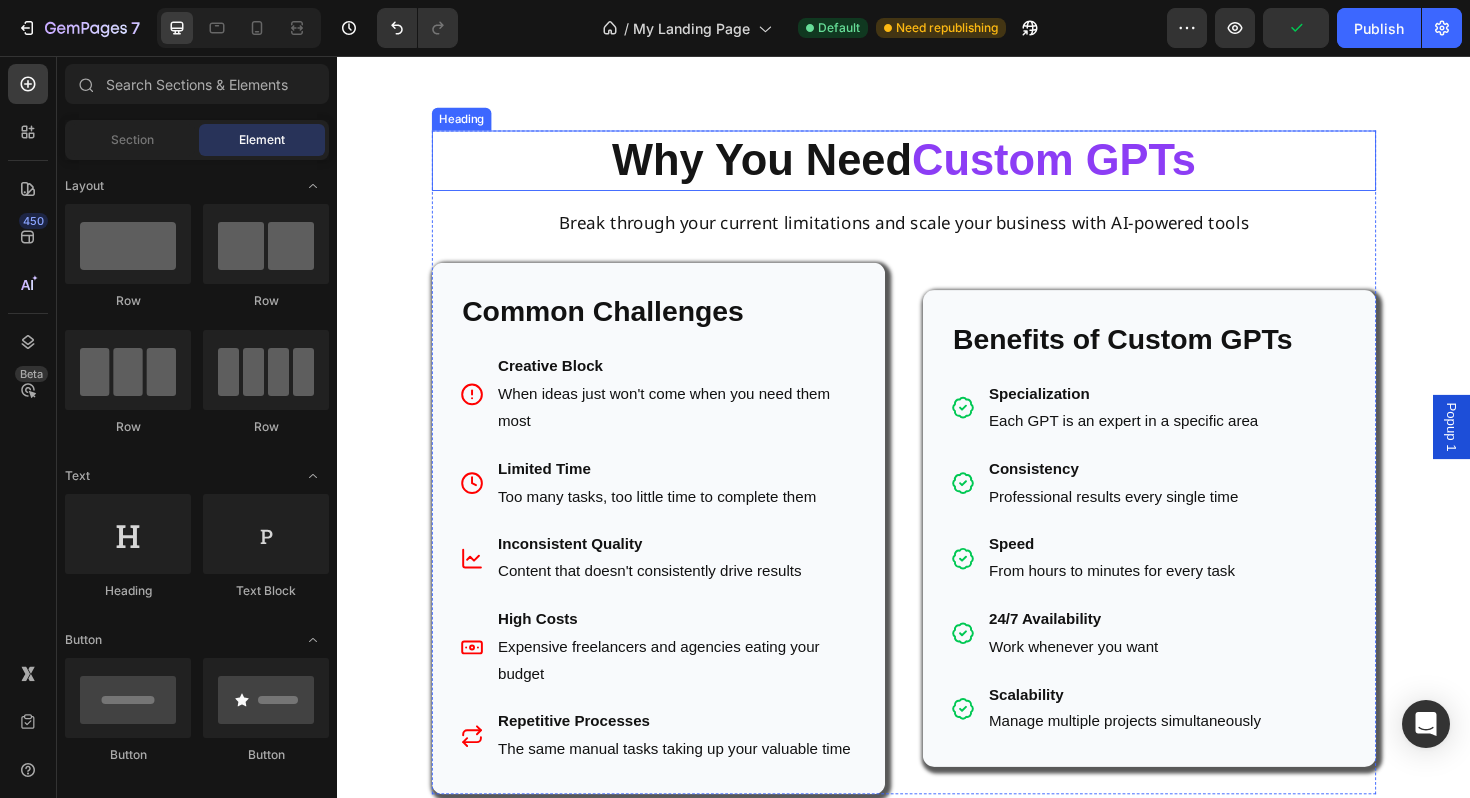 click on "Custom GPTs" at bounding box center (1096, 166) 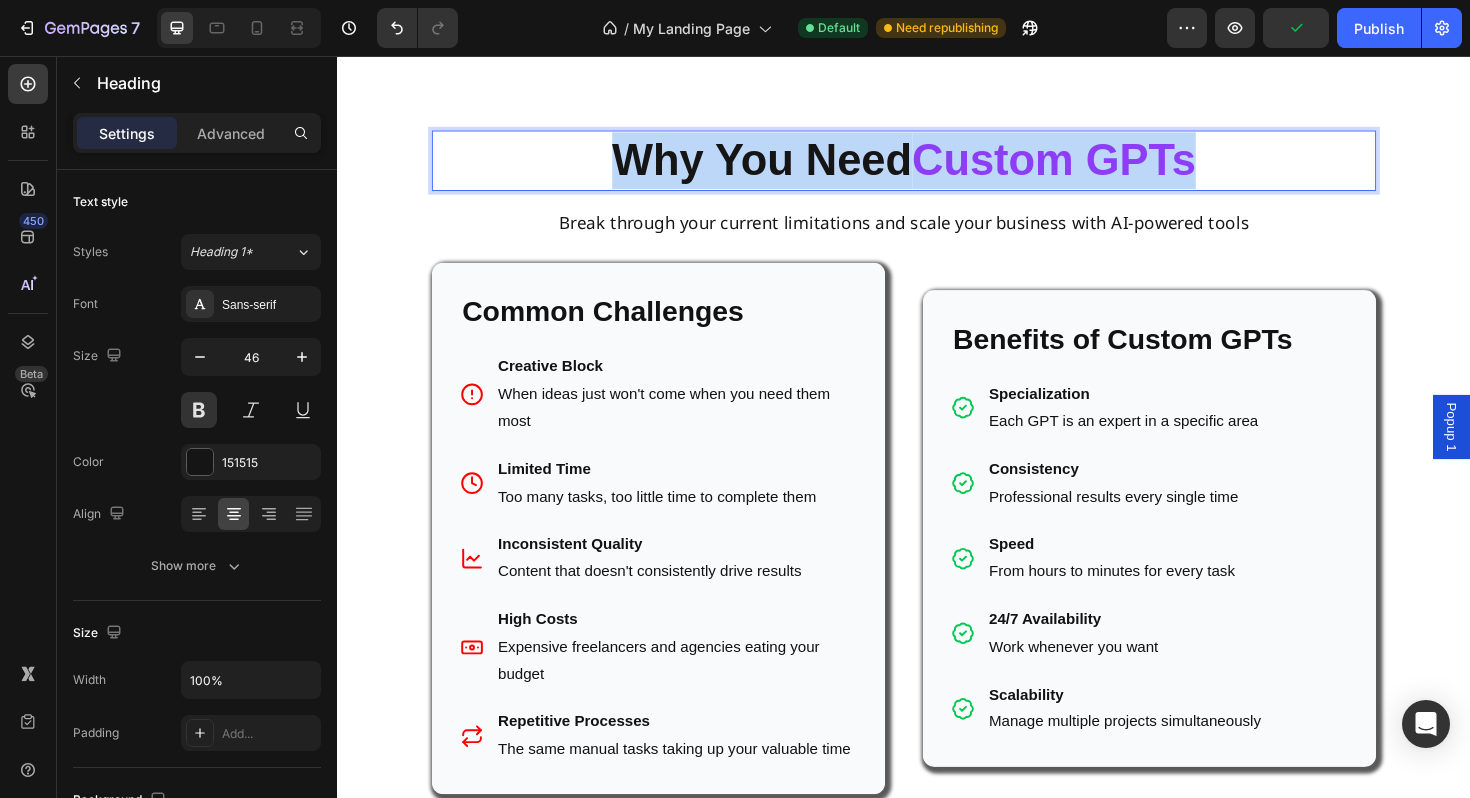 click on "Custom GPTs" at bounding box center (1096, 166) 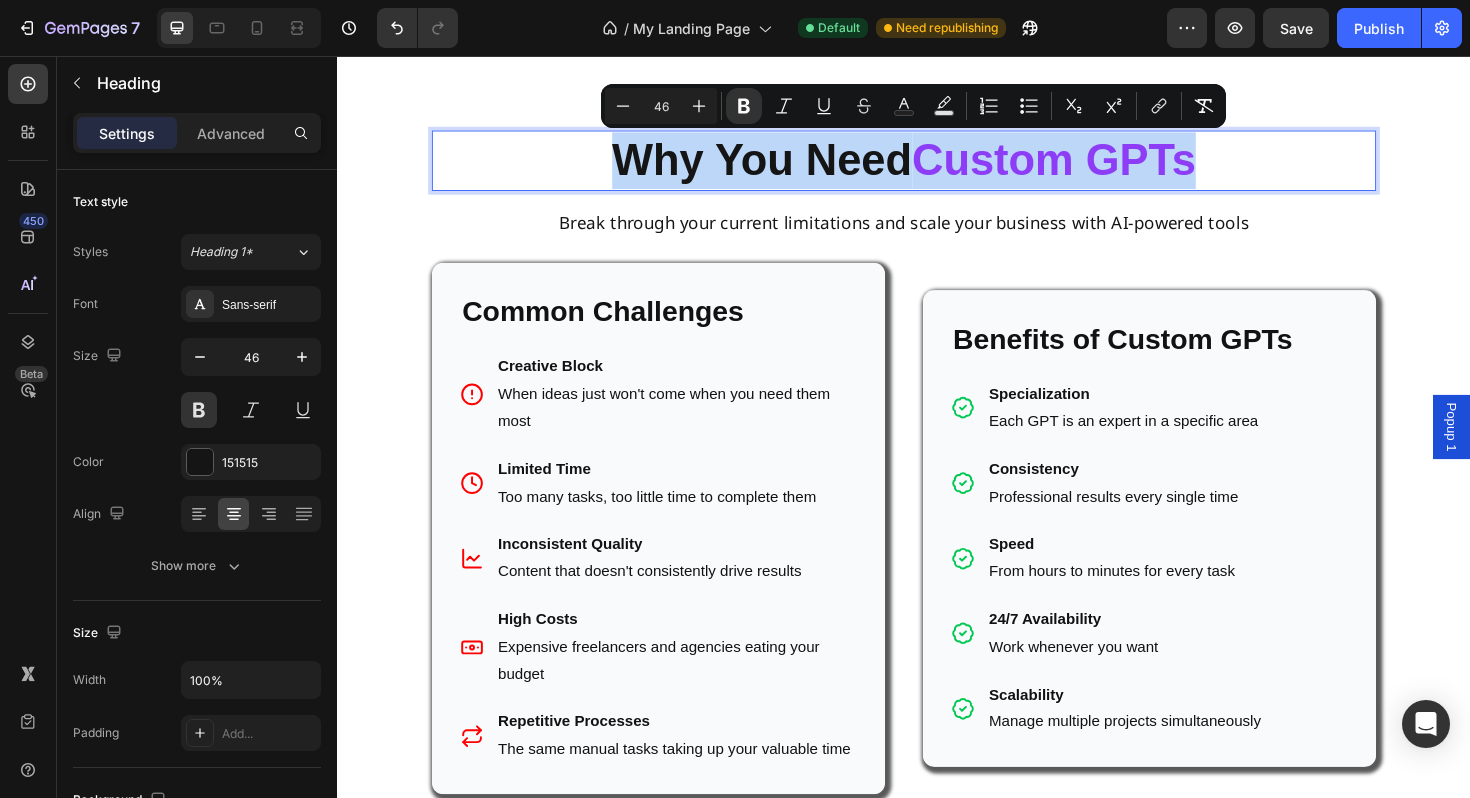 click on "Custom GPTs" at bounding box center [1096, 166] 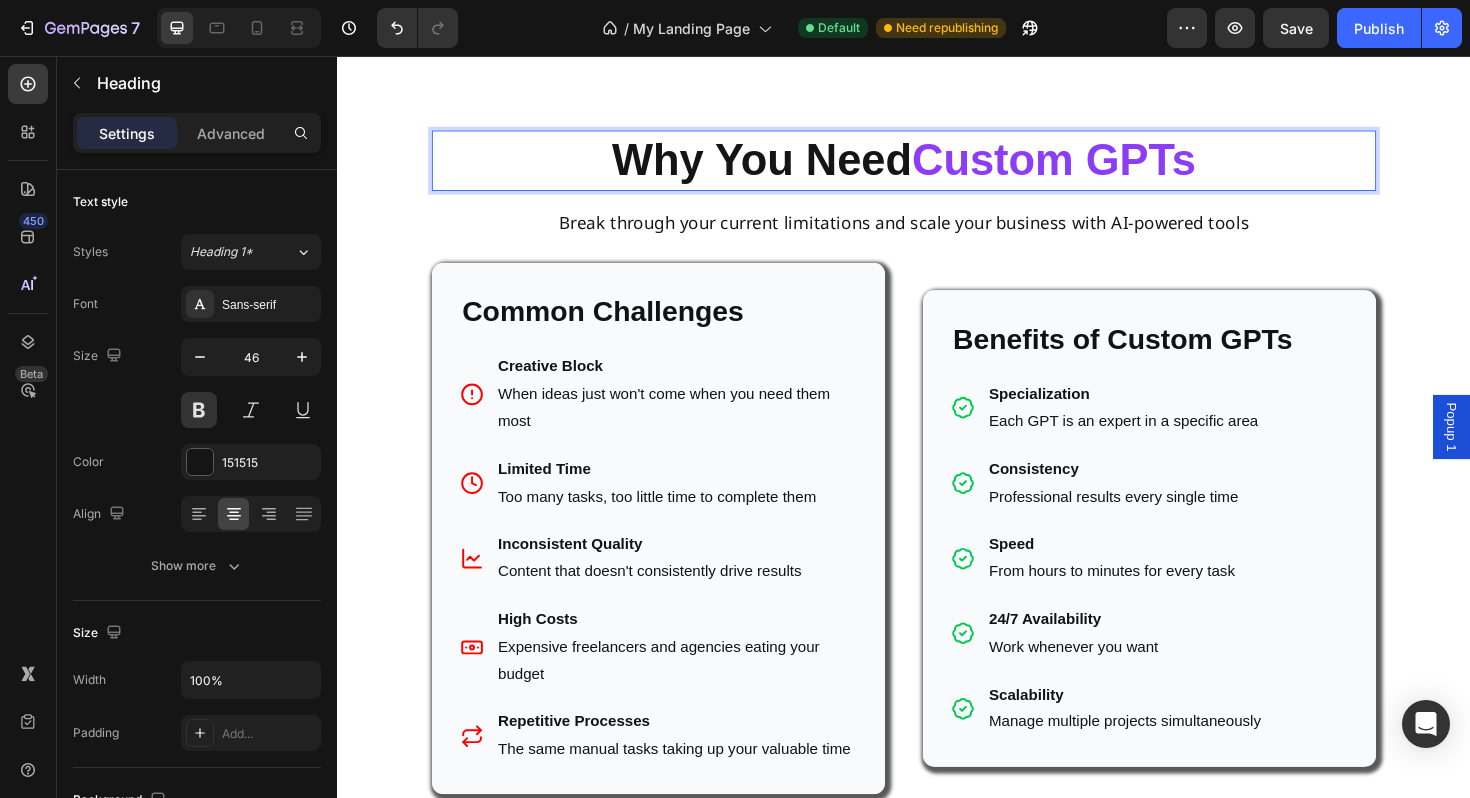 click on "Custom GPTs" at bounding box center (1096, 166) 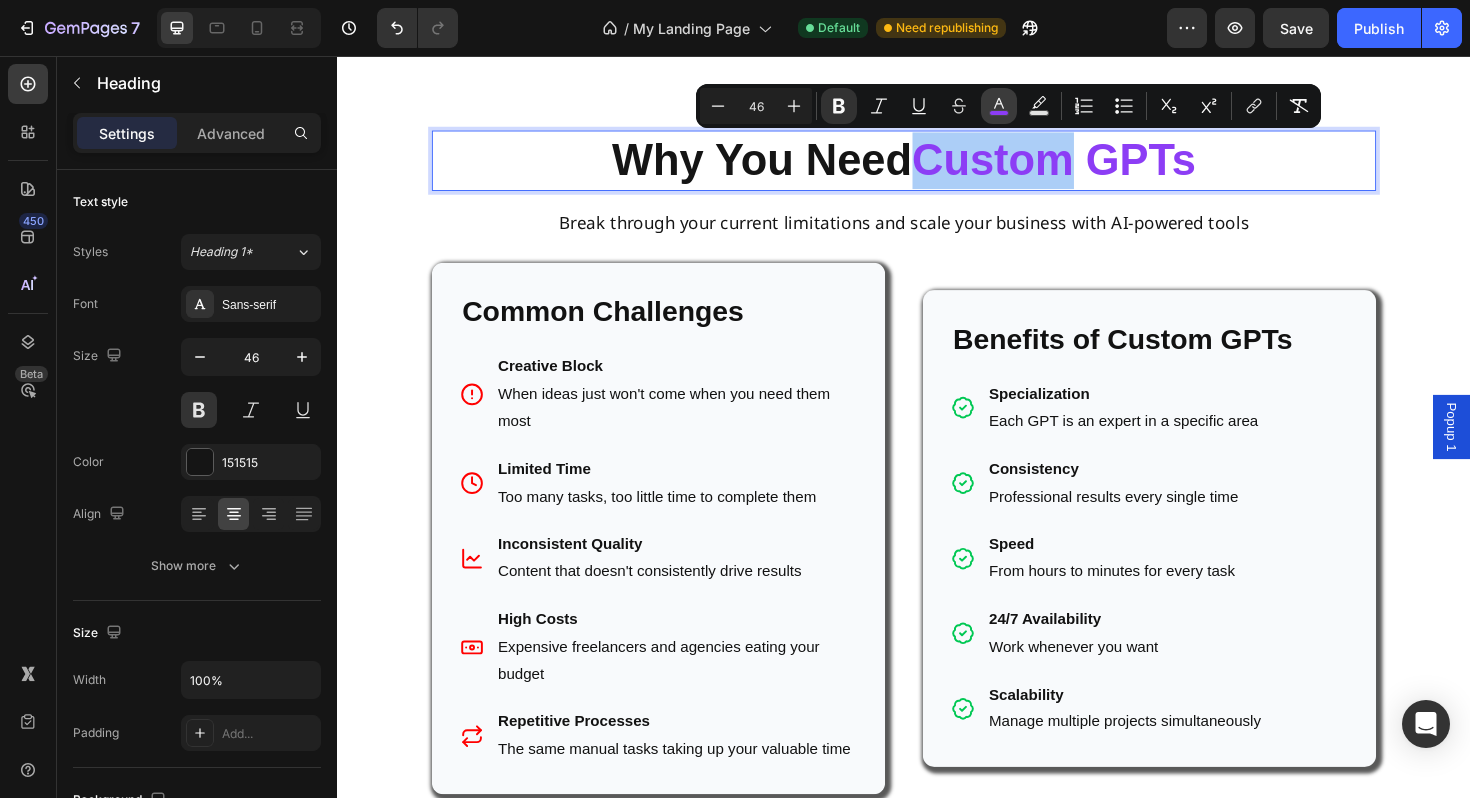 click on "color" at bounding box center [999, 106] 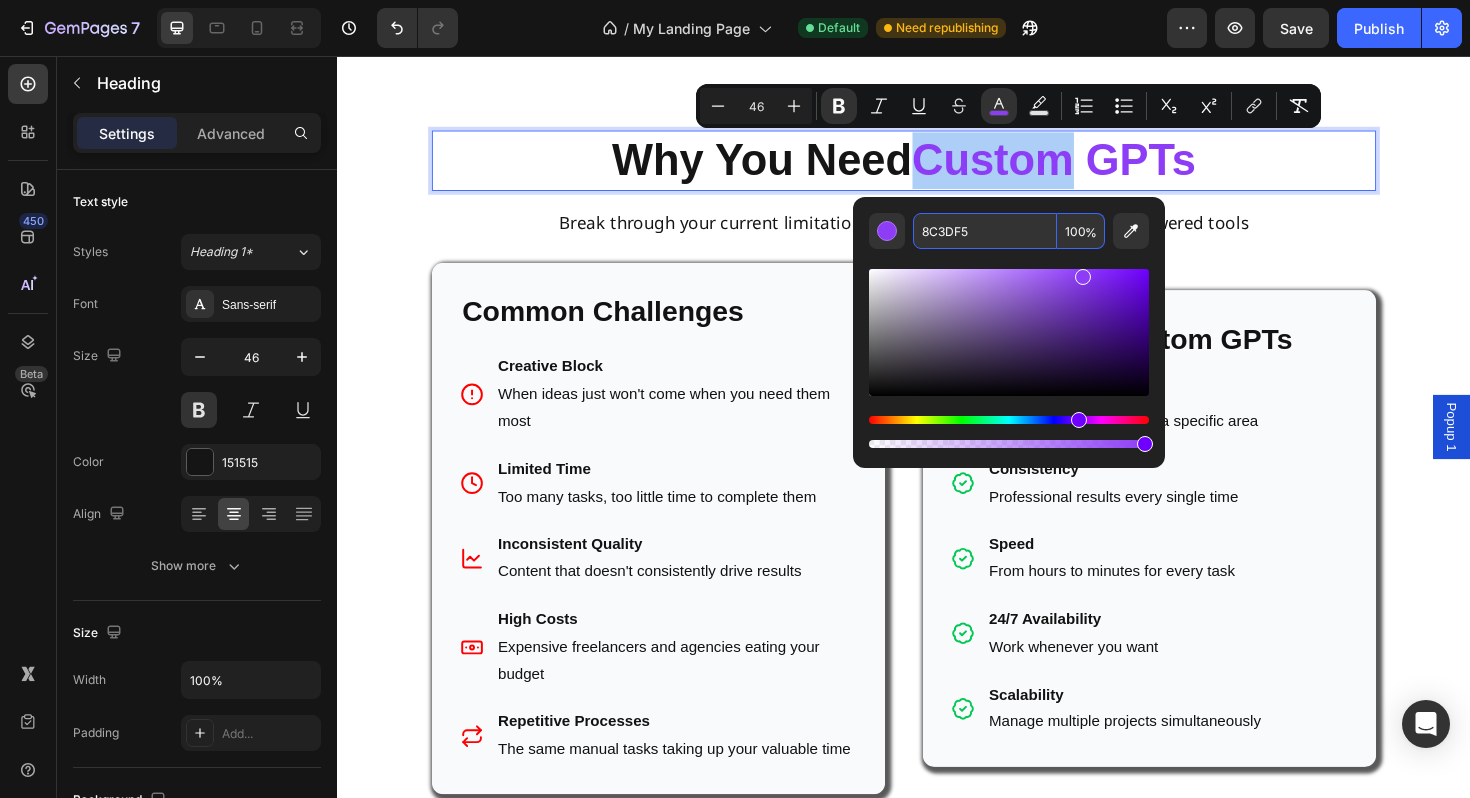 click on "8C3DF5" at bounding box center (985, 231) 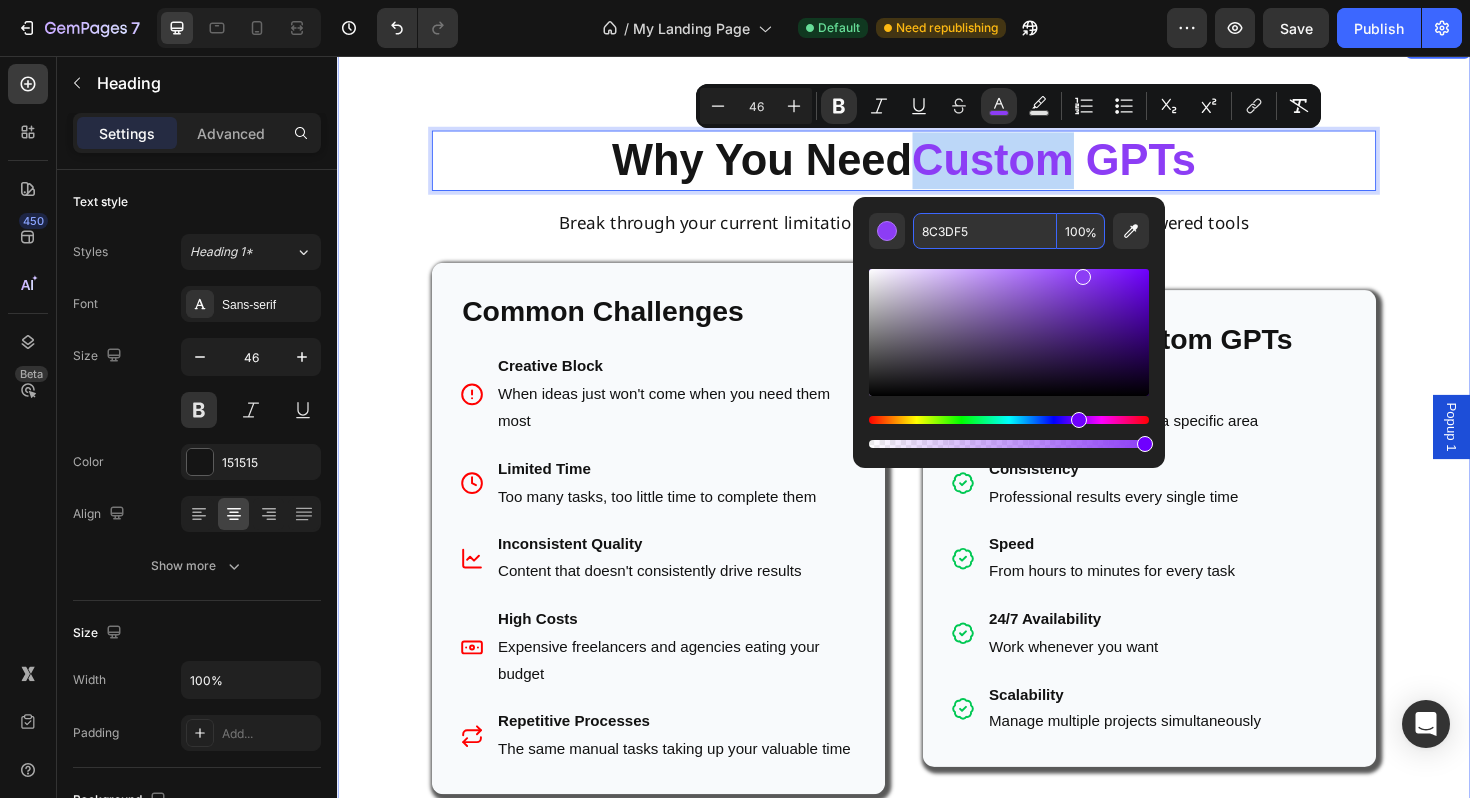 click on "Why You Need  Custom GPTs Heading   15 Break through your current limitations and scale your business with AI-powered tools Text Block Common Challenges Heading Creative Block When ideas just won't come when you need them most Limited Time Too many tasks, too little time to complete them Inconsistent Quality Content that doesn't consistently drive results High Costs Expensive freelancers and agencies eating your budget Repetitive Processes The same manual tasks taking up your valuable time Item List Row Benefits of Custom GPTs Heading Specialization Each GPT is an expert in a specific area Consistency Professional results every single time Speed From hours to minutes for every task 24/7 Availability Work whenever you want Scalability Manage multiple projects simultaneously Item List Row Row Row Section 2" at bounding box center [937, 494] 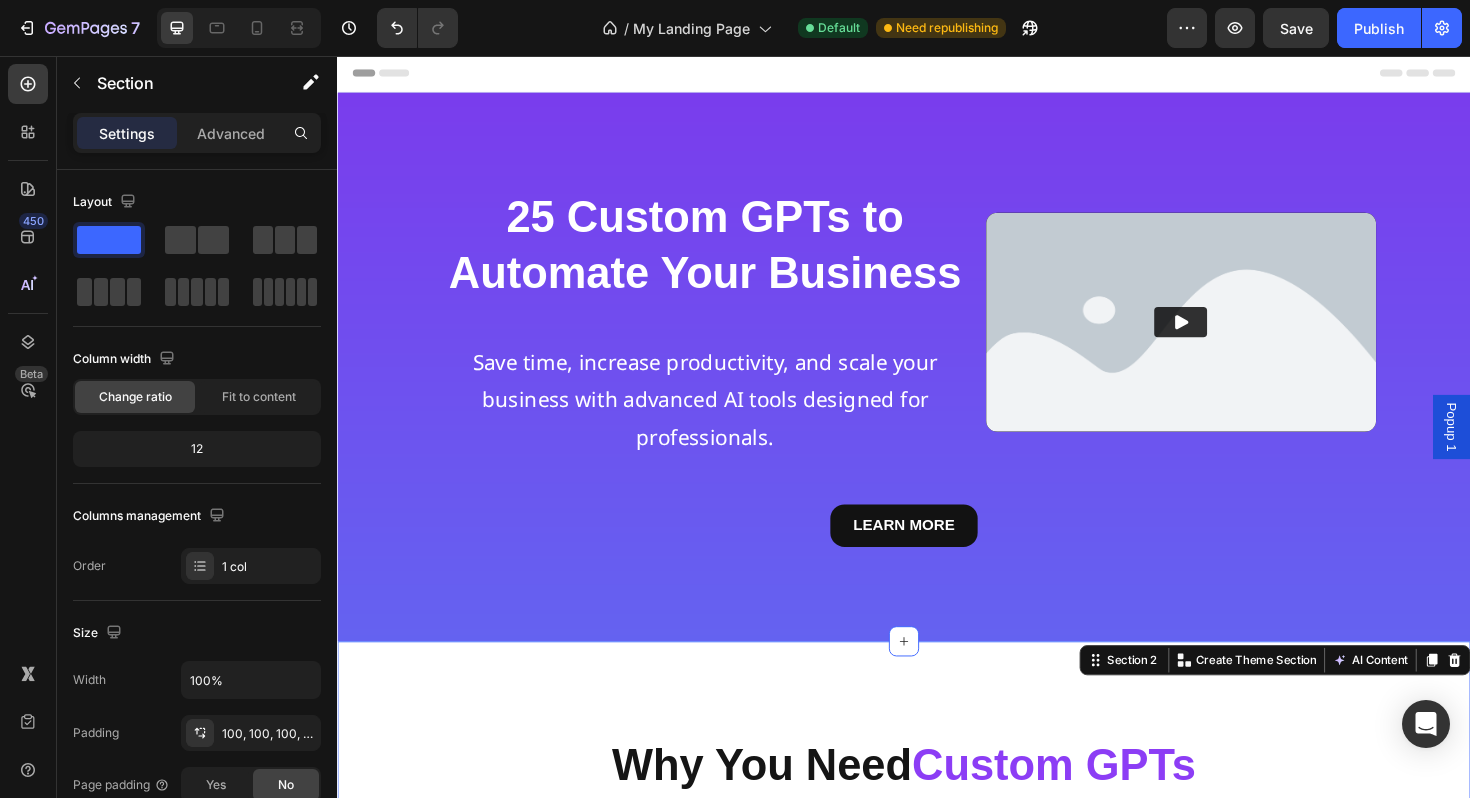 scroll, scrollTop: 0, scrollLeft: 0, axis: both 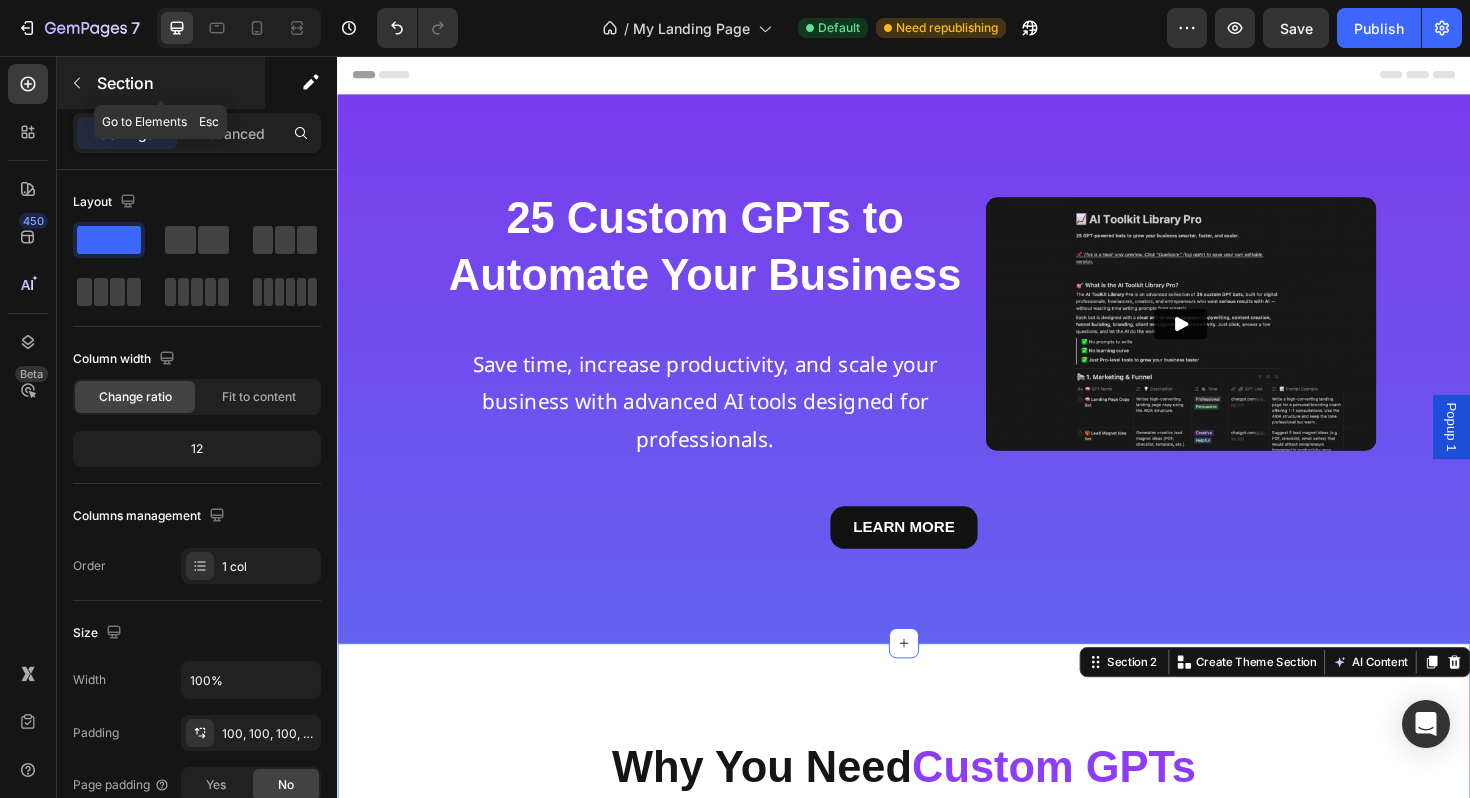 click at bounding box center [77, 83] 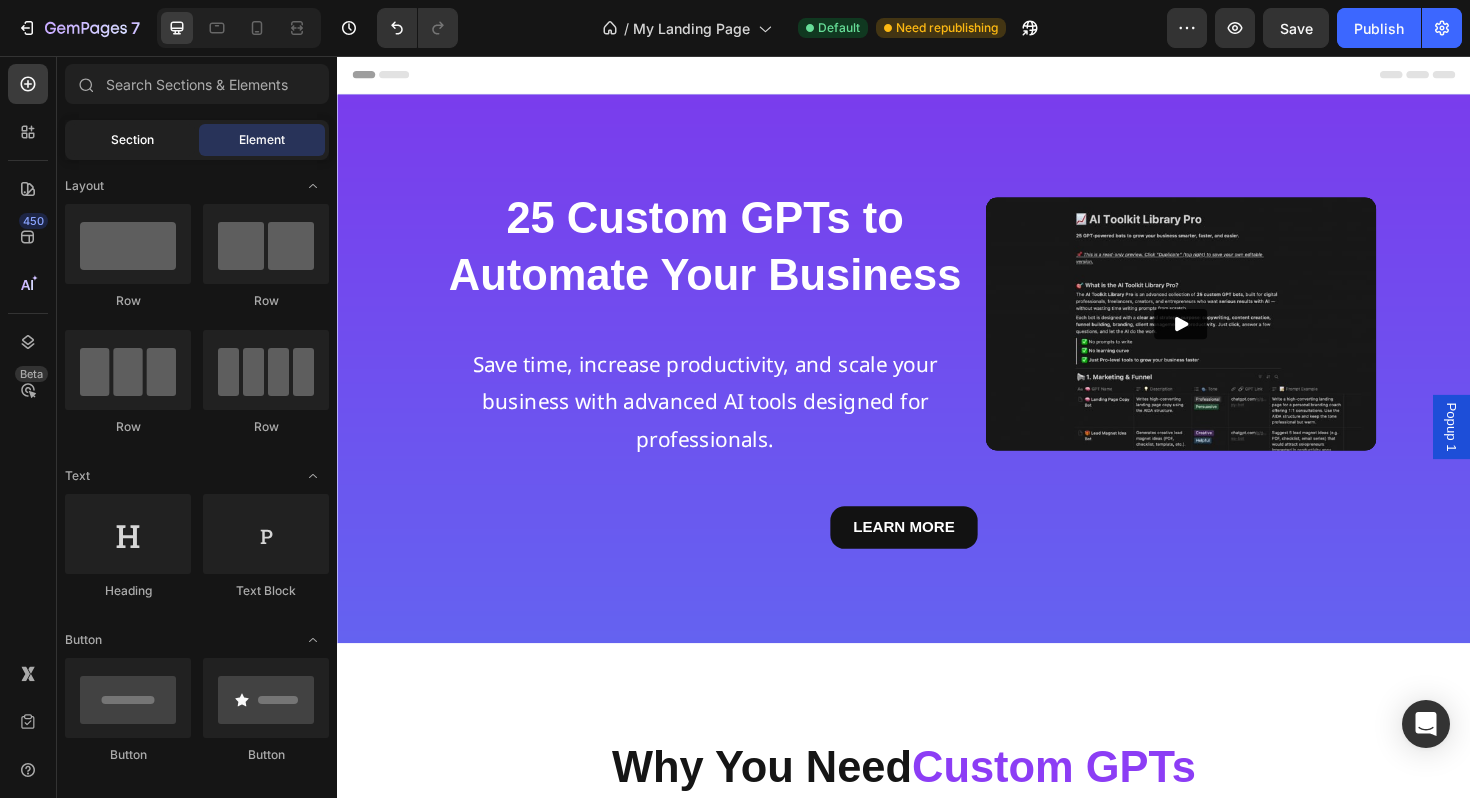 click on "Section" 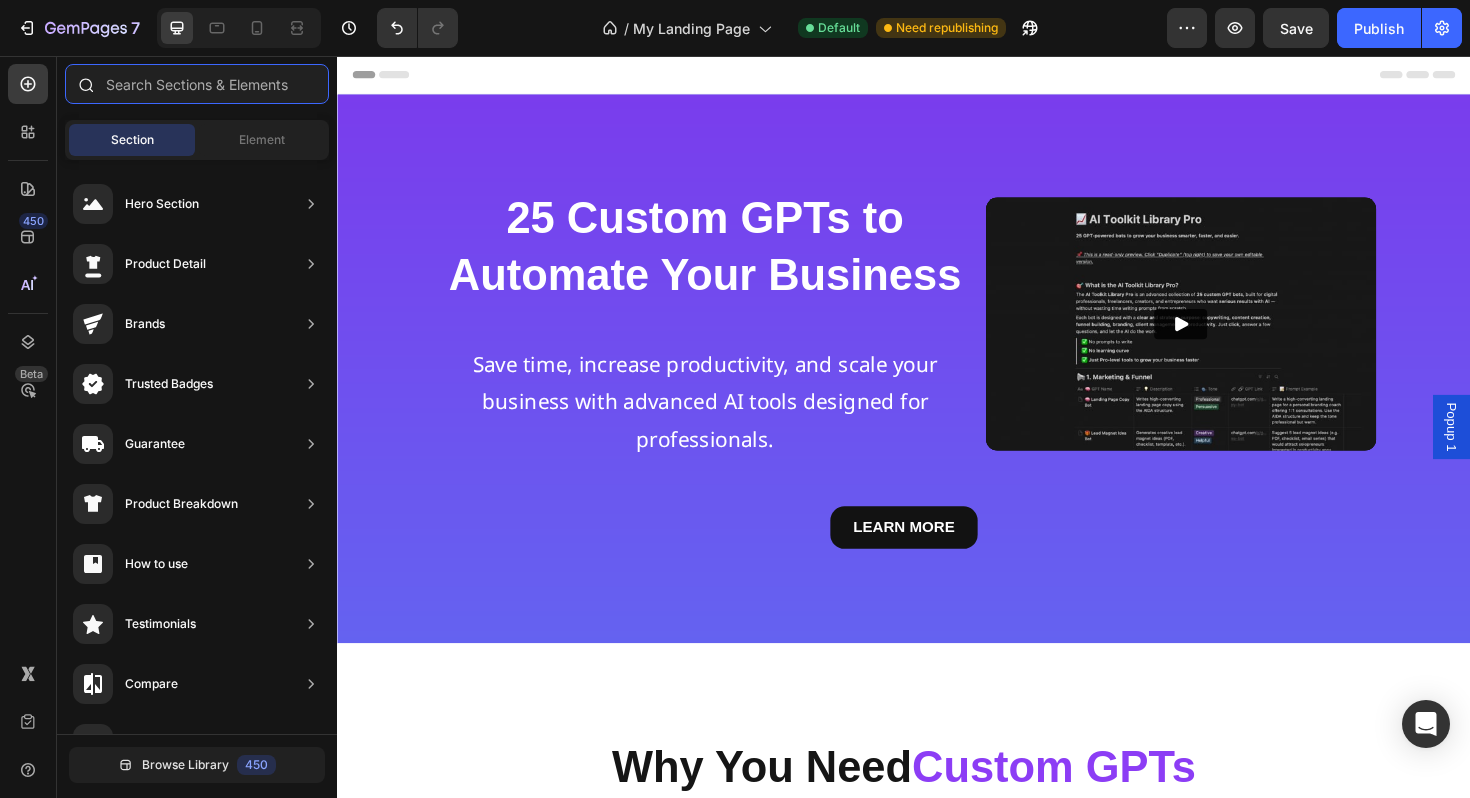 click at bounding box center [197, 84] 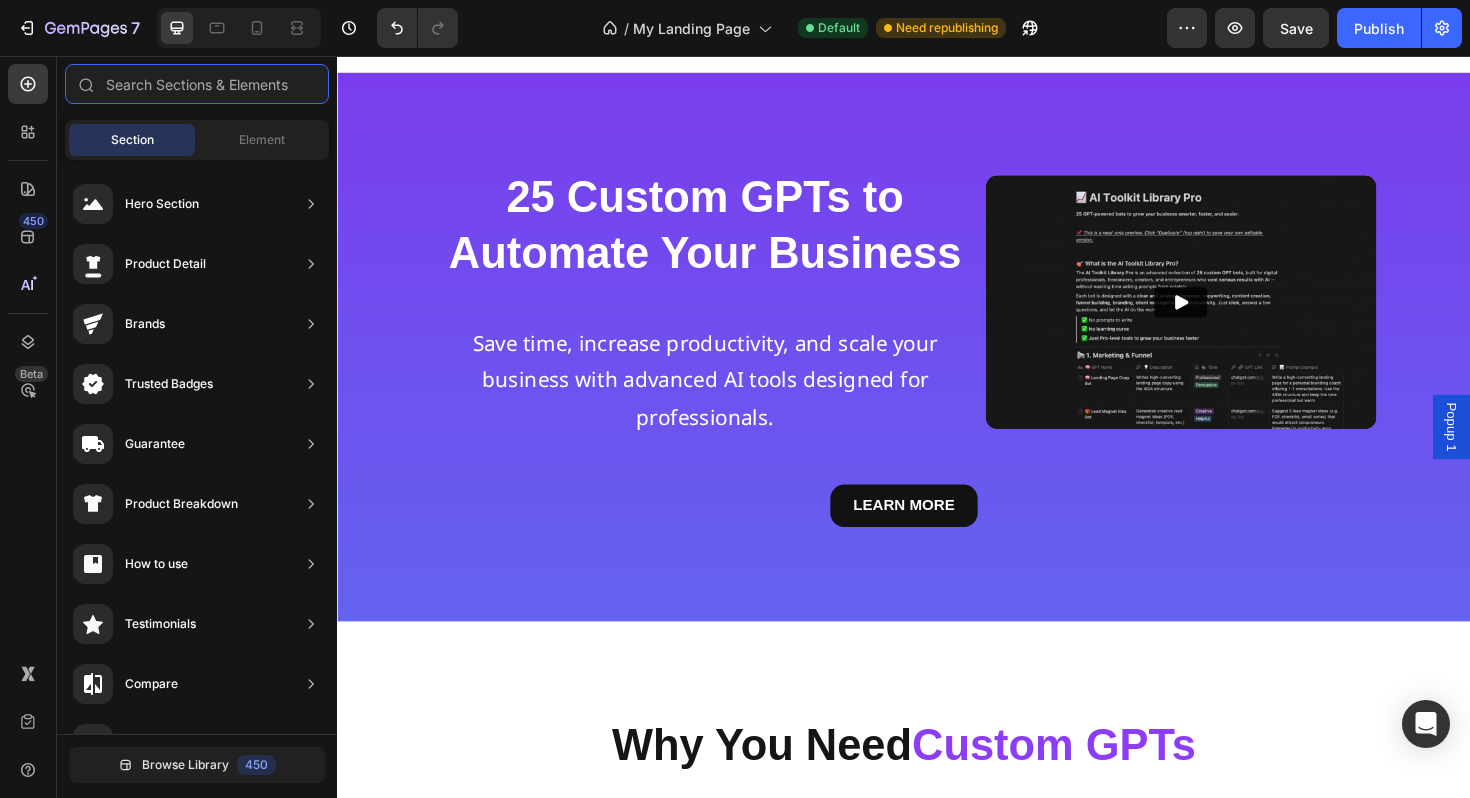scroll, scrollTop: 0, scrollLeft: 0, axis: both 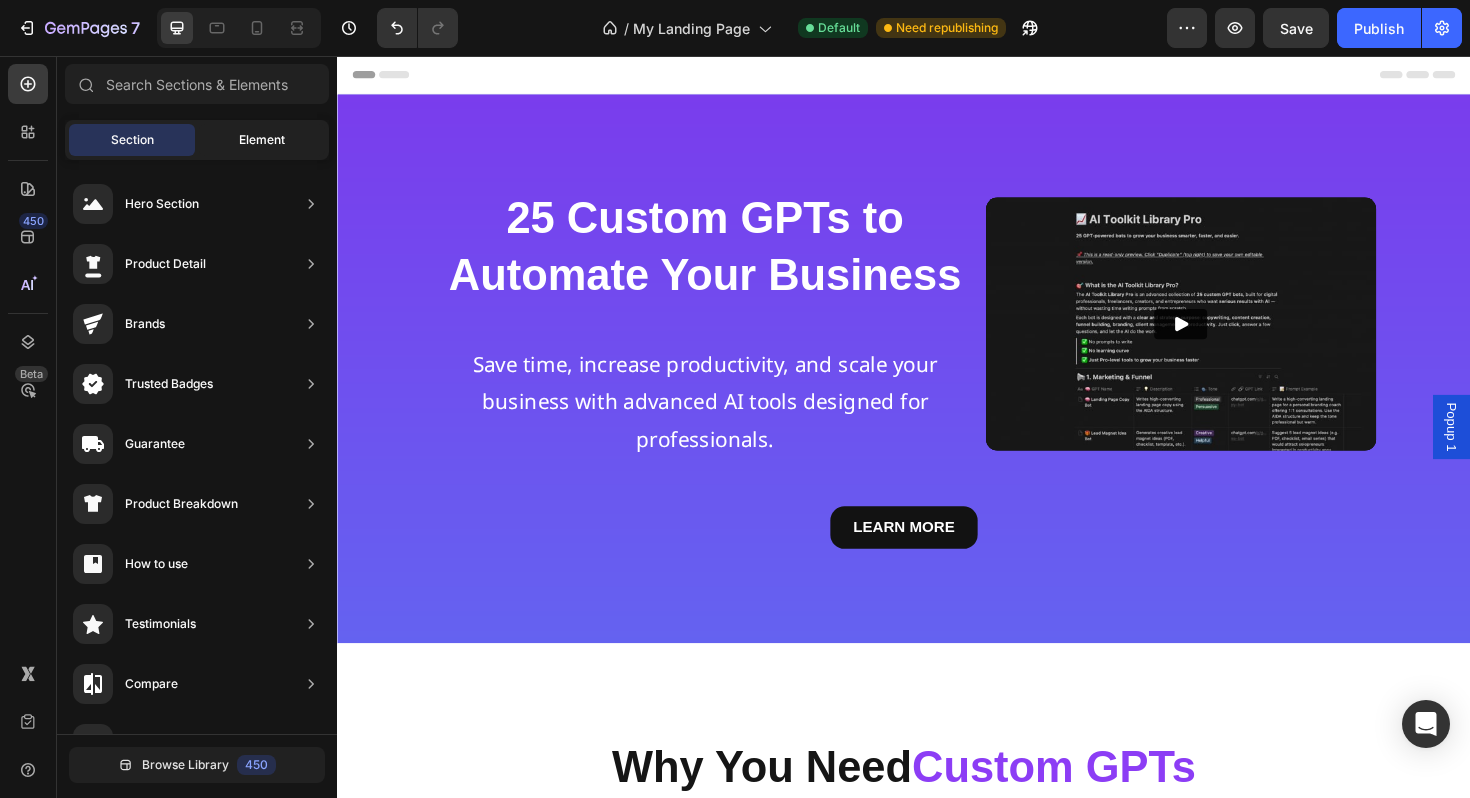 click on "Element" at bounding box center [262, 140] 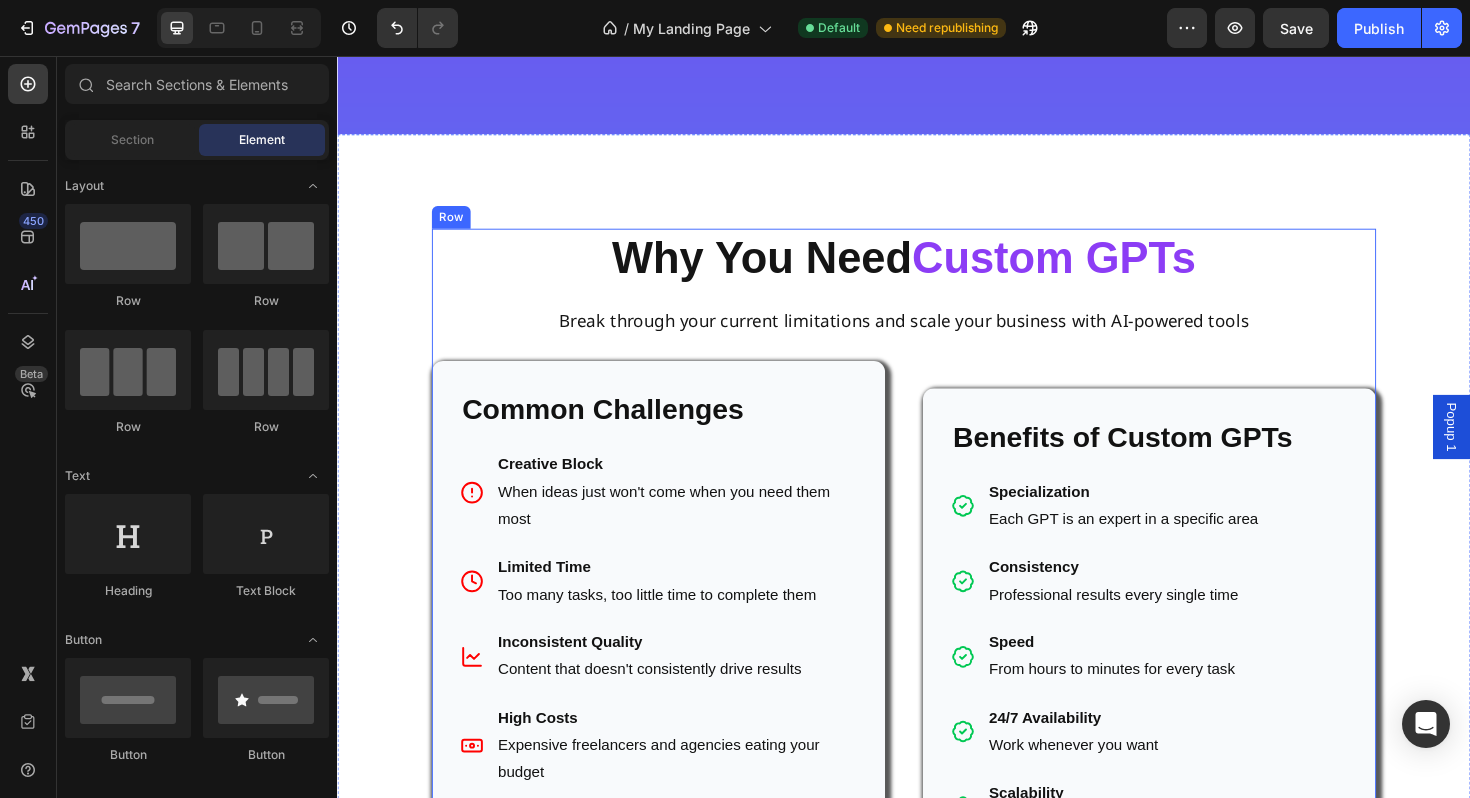scroll, scrollTop: 0, scrollLeft: 0, axis: both 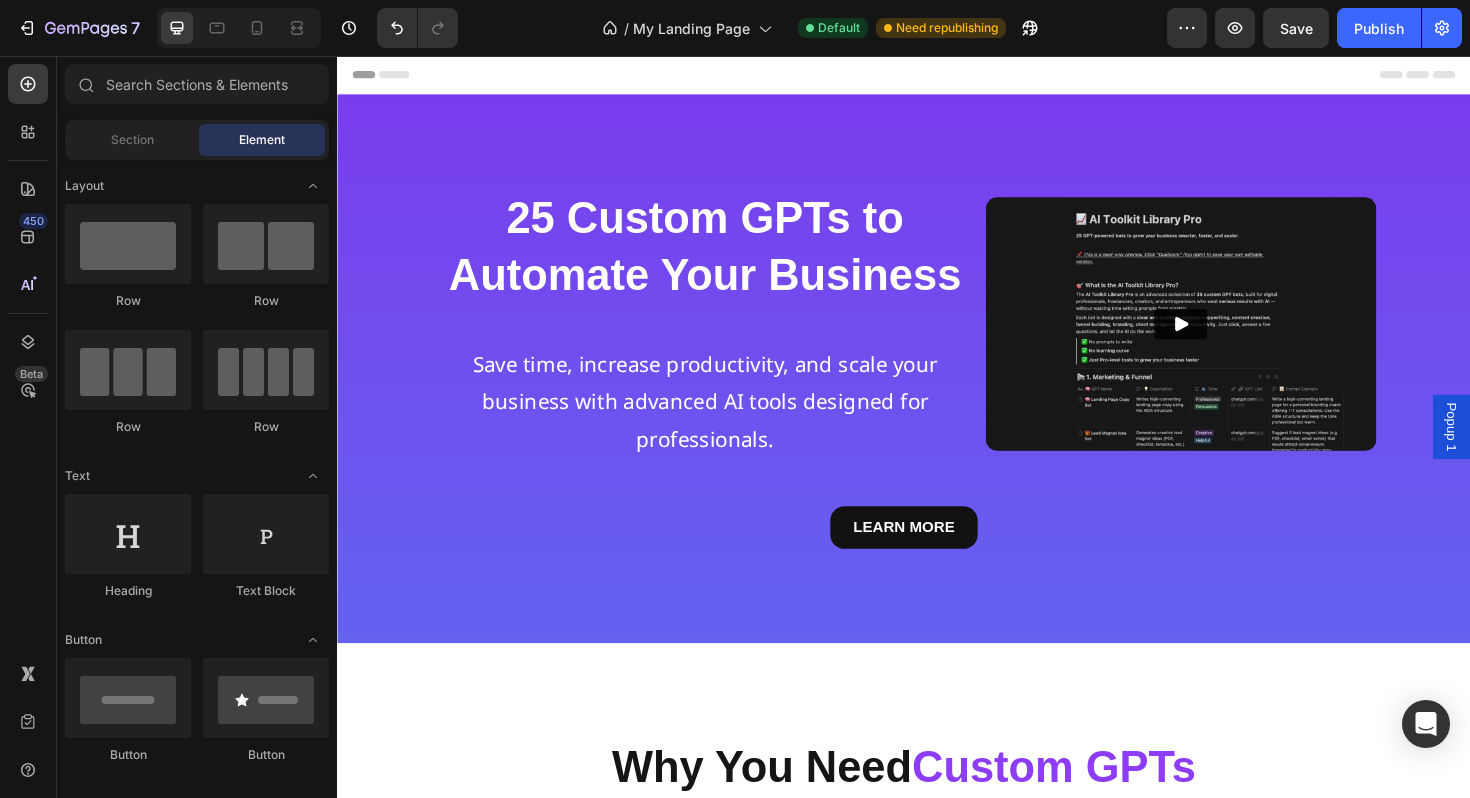 click on "Popup 1" at bounding box center [1517, 449] 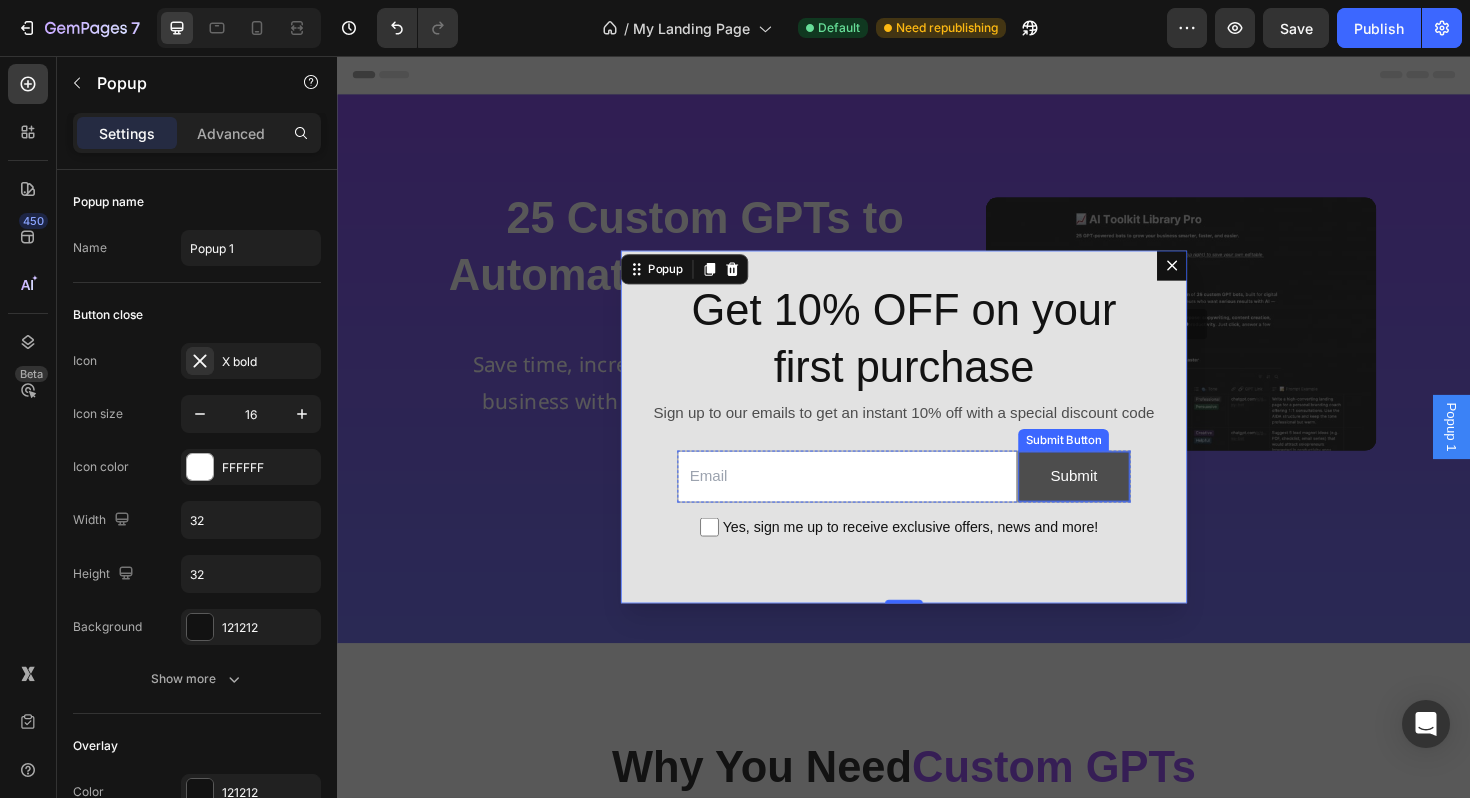 click on "Submit" at bounding box center [1117, 501] 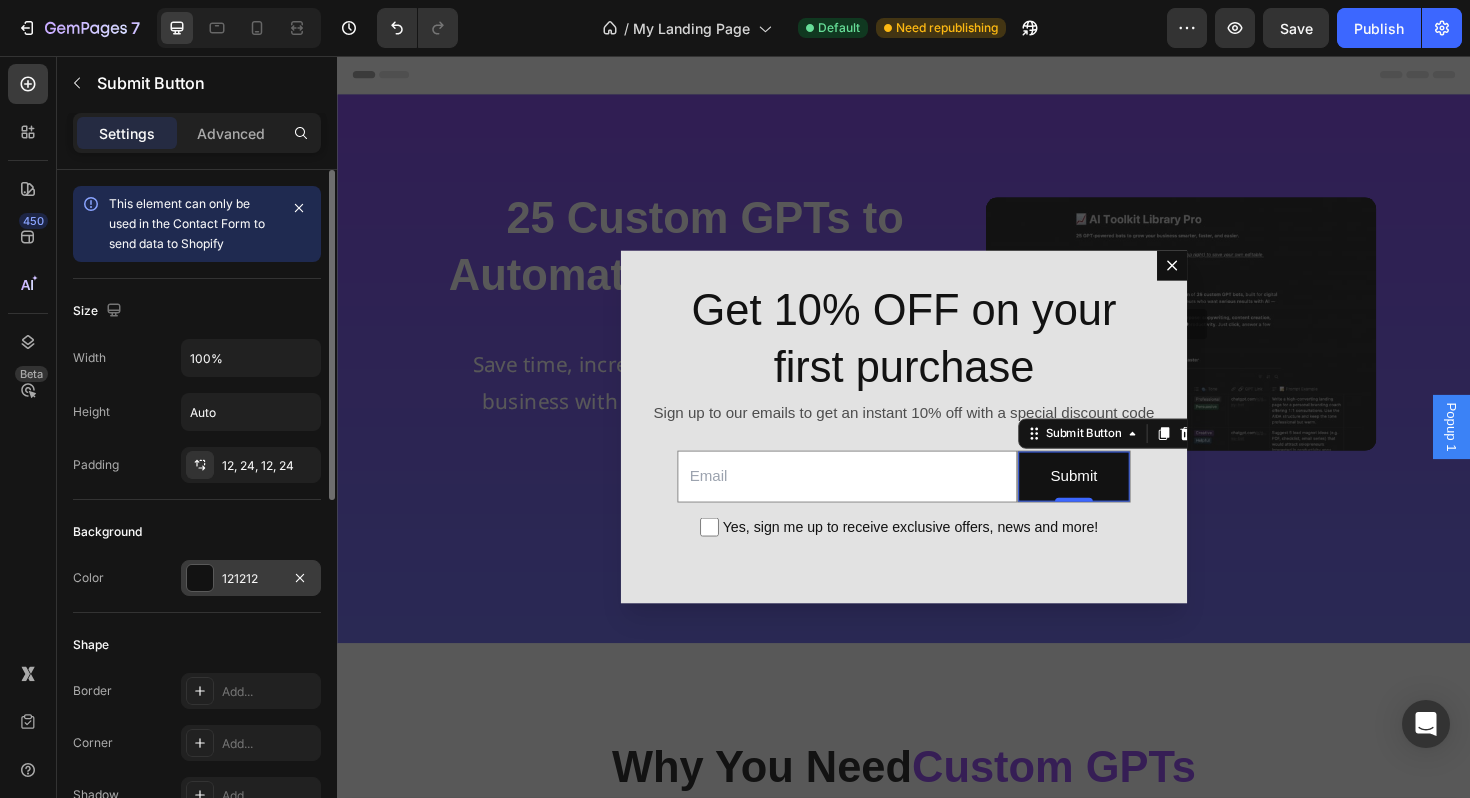 click on "121212" at bounding box center [251, 578] 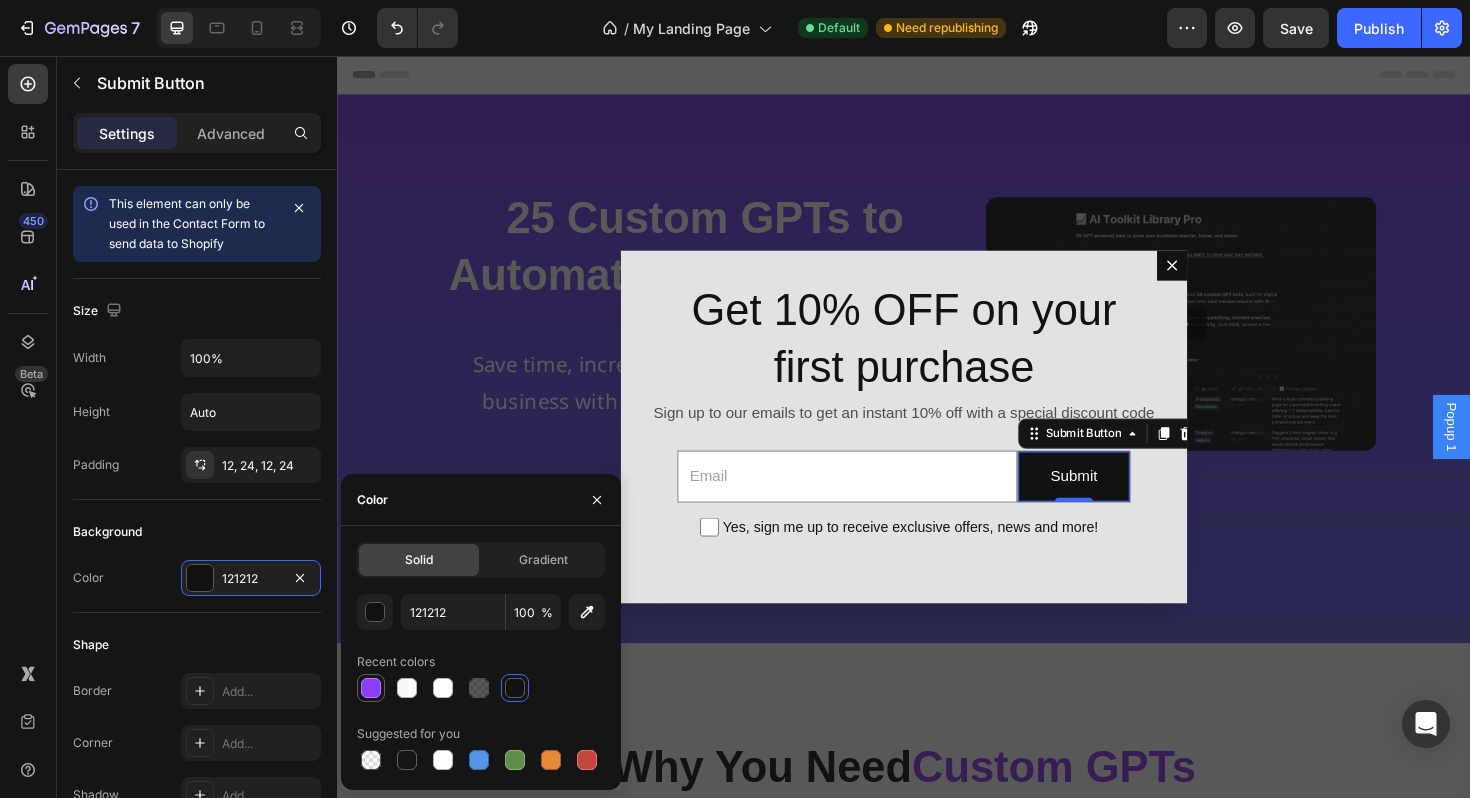 click at bounding box center (371, 688) 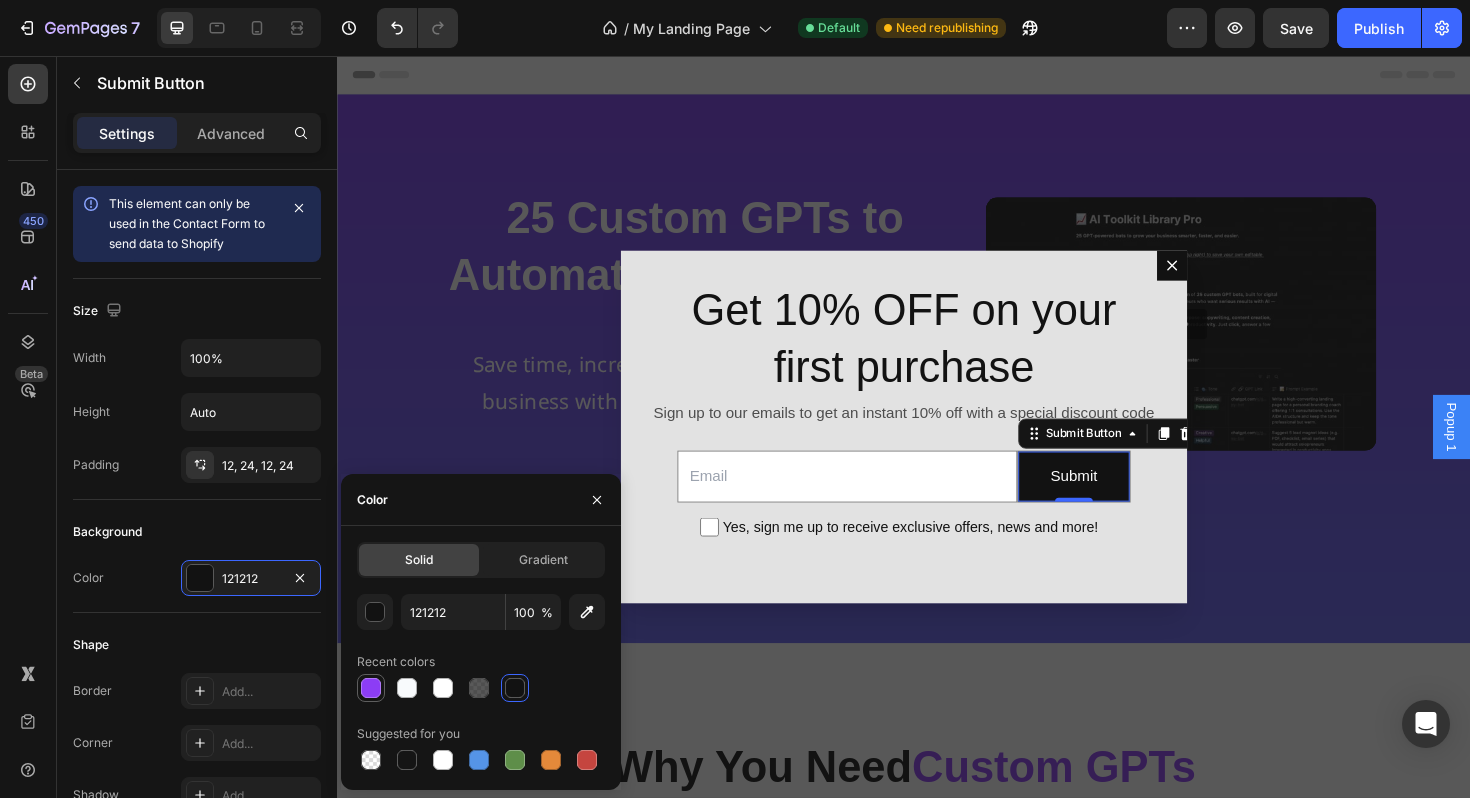 type on "8C3DF5" 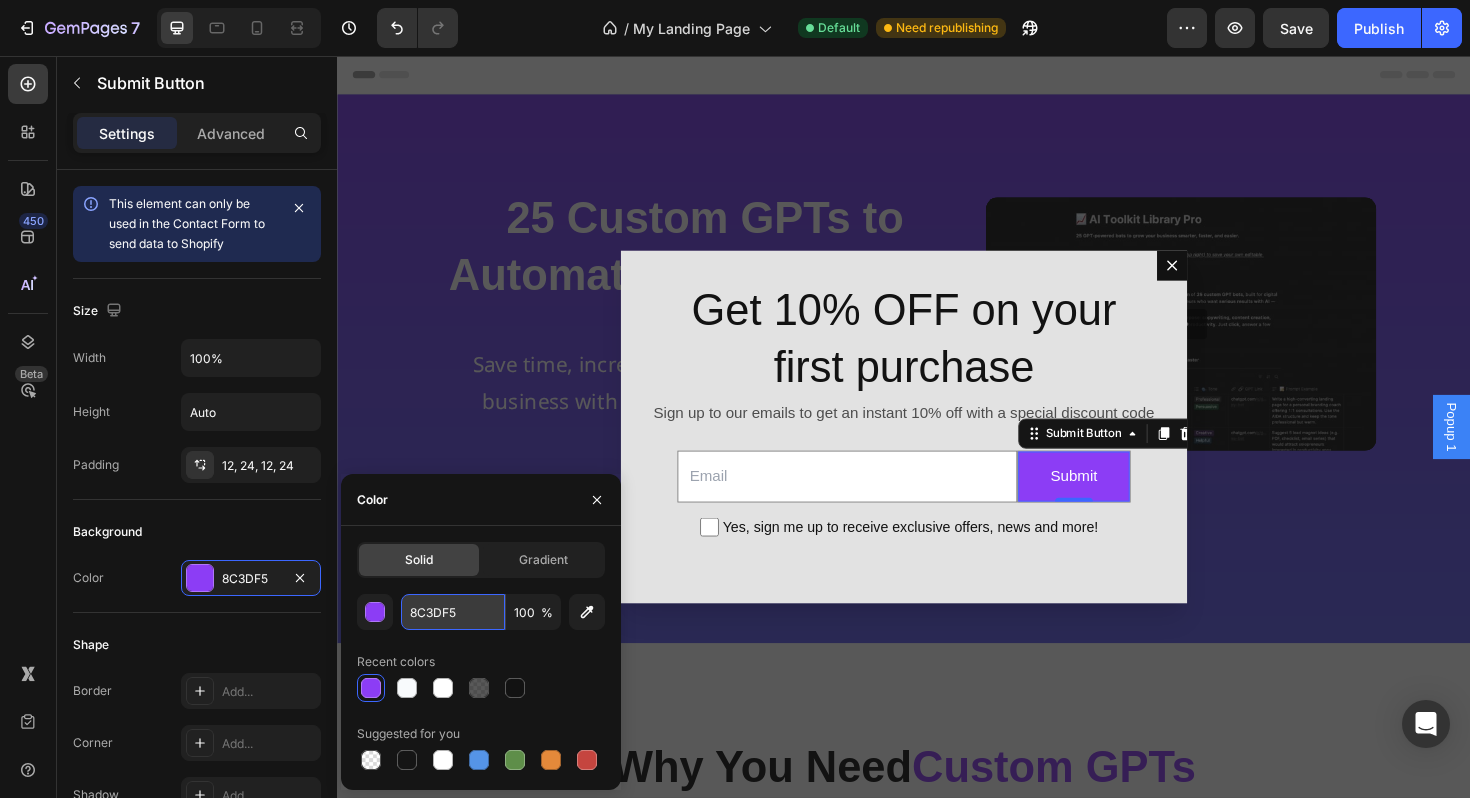 click on "8C3DF5" at bounding box center (453, 612) 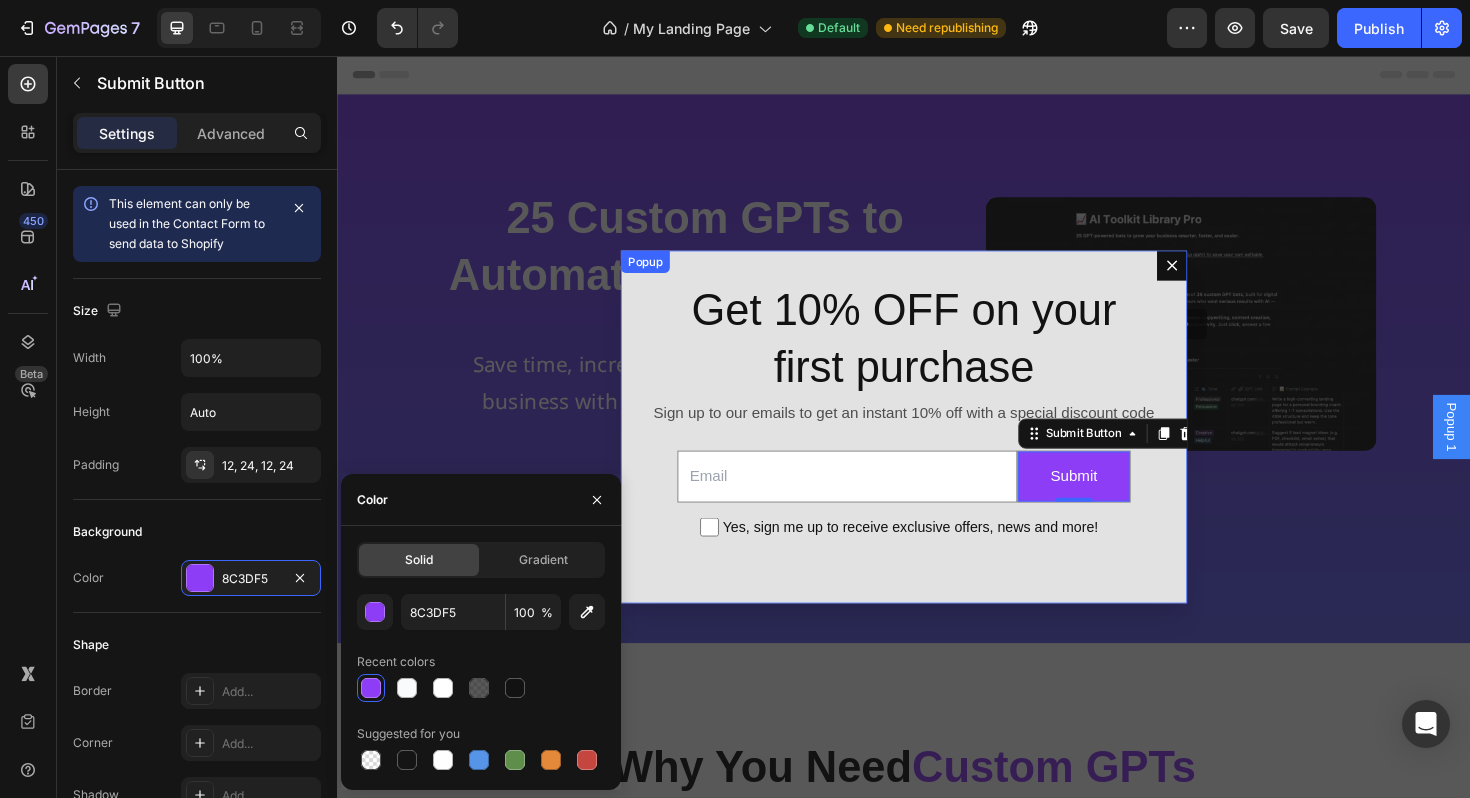 click at bounding box center [1221, 278] 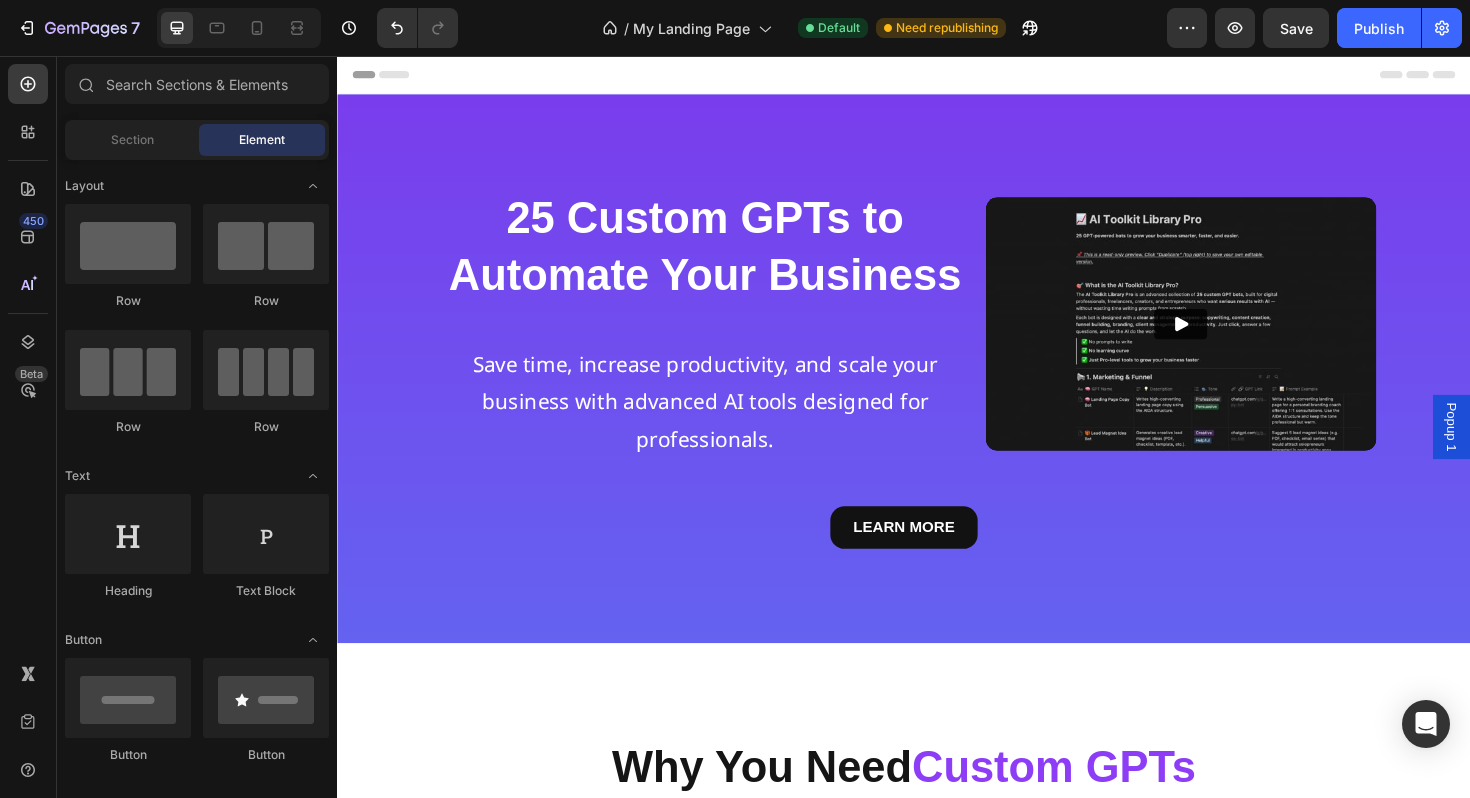click on "Popup 1" at bounding box center [1517, 449] 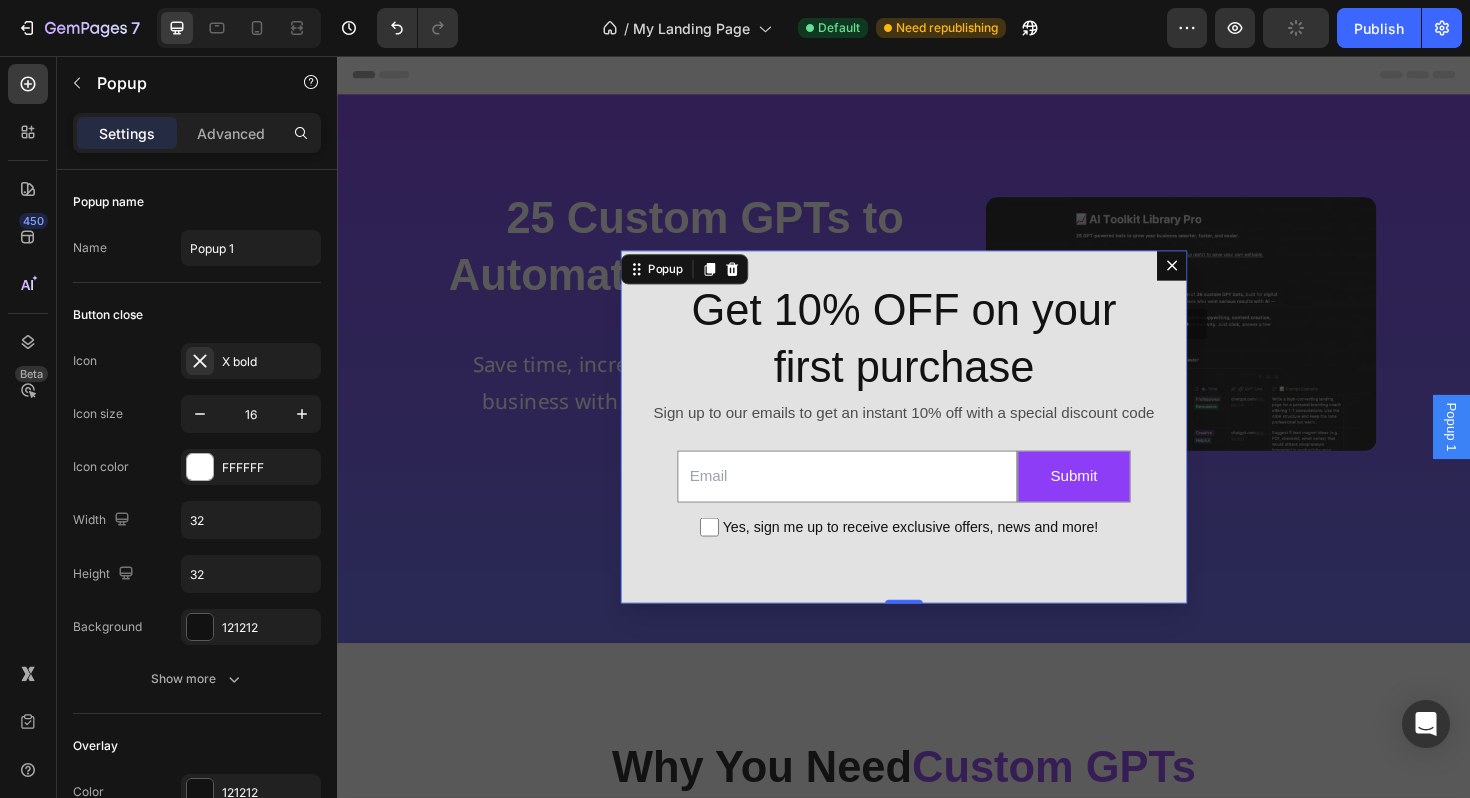 click on "Get 10% OFF on your first purchase  Heading Sign up to our emails to get an instant 10% off with a special discount code Text Block Email Field Submit Submit Button Row Yes, sign me up to receive exclusive offers, news and more! Checkbox Row Newsletter" at bounding box center [937, 449] 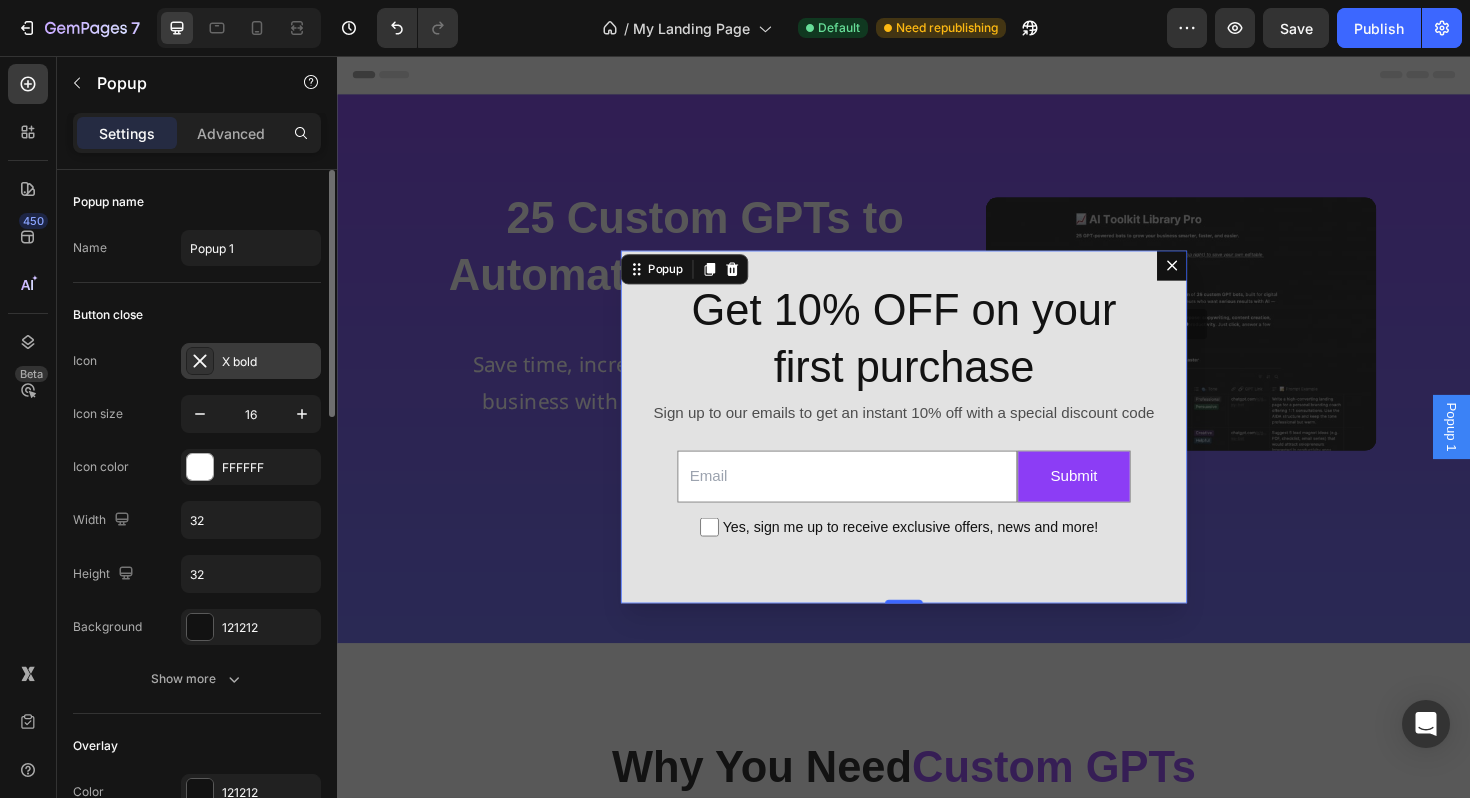 click on "X bold" at bounding box center (269, 362) 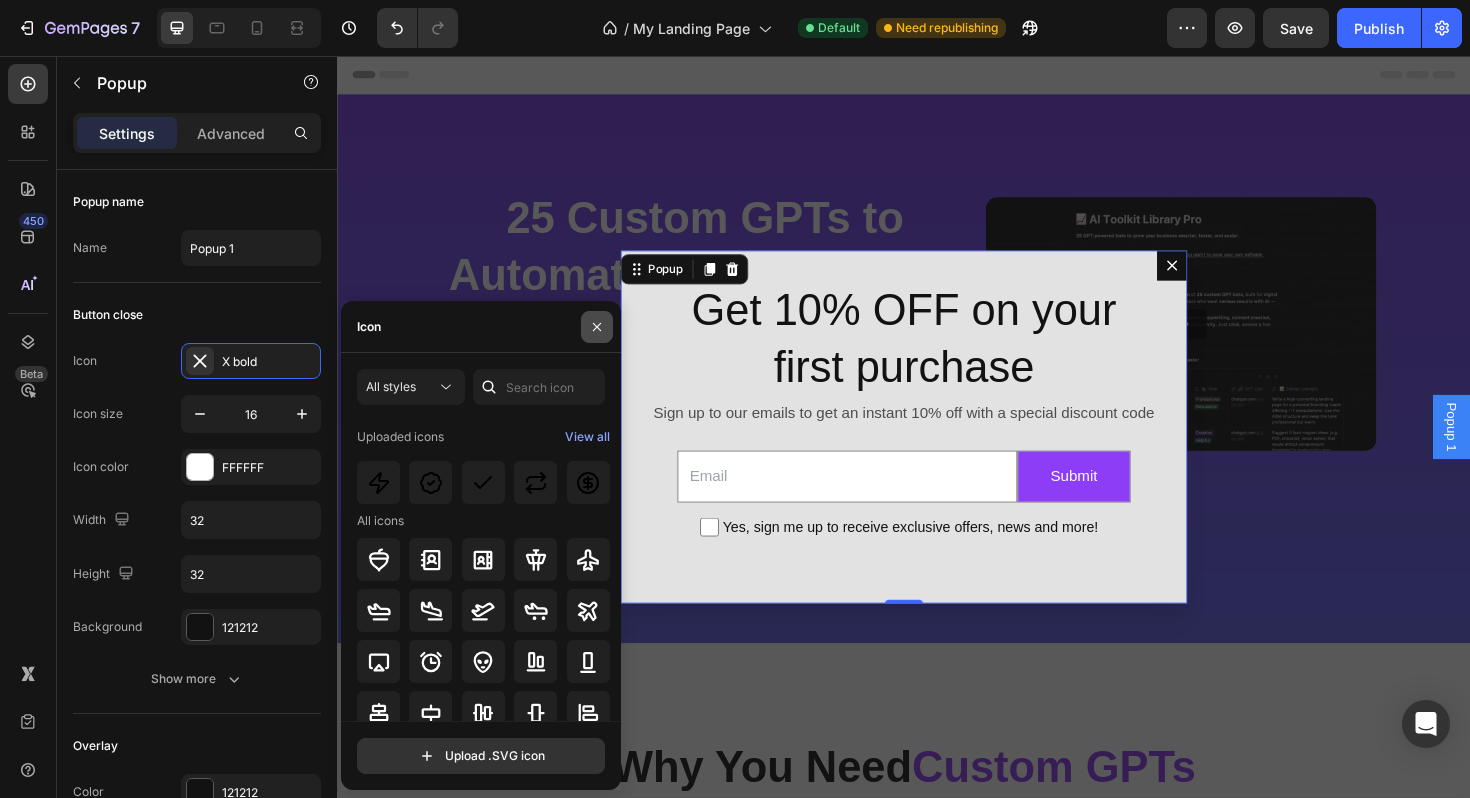 click 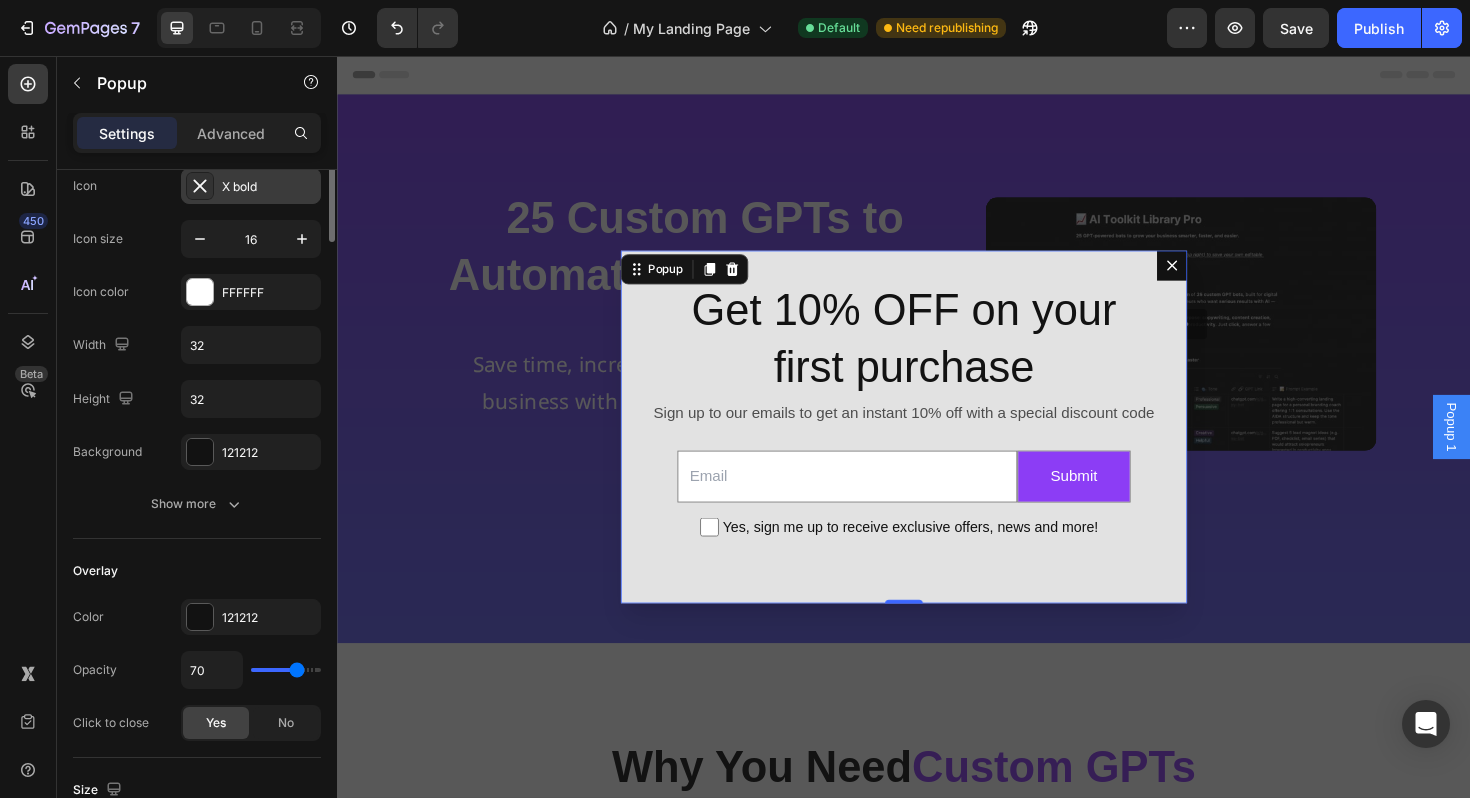 scroll, scrollTop: 0, scrollLeft: 0, axis: both 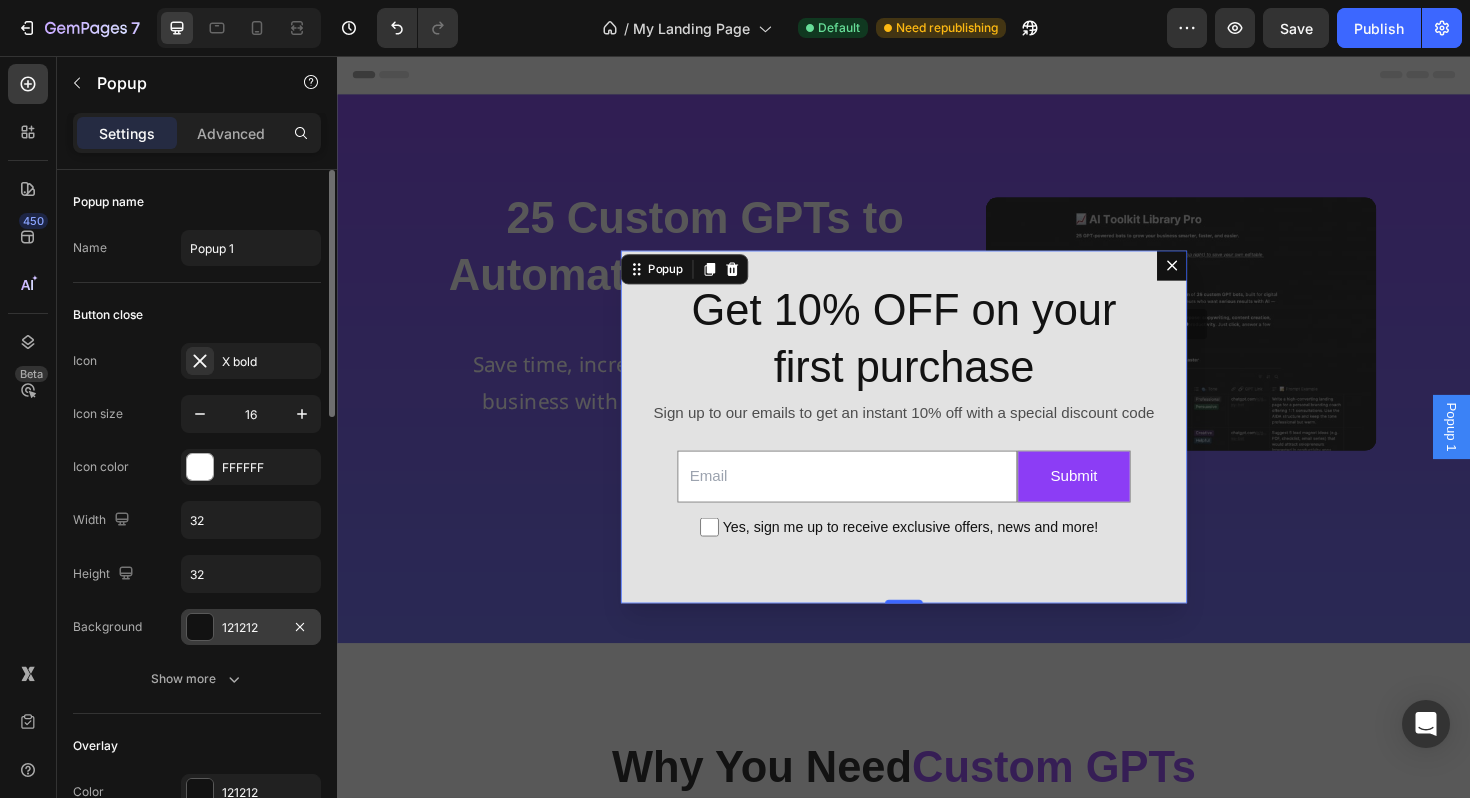 click on "121212" at bounding box center (251, 628) 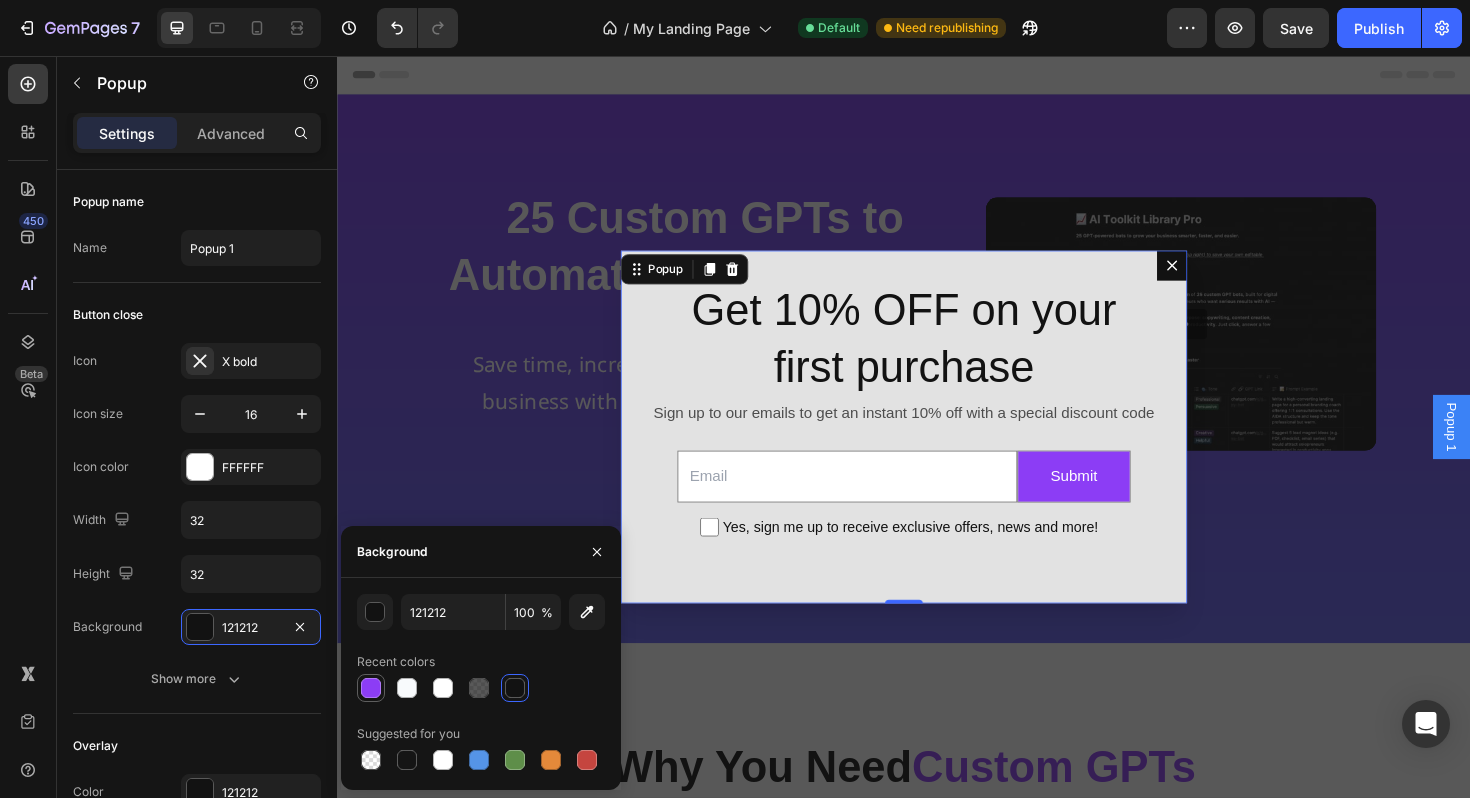 click at bounding box center [371, 688] 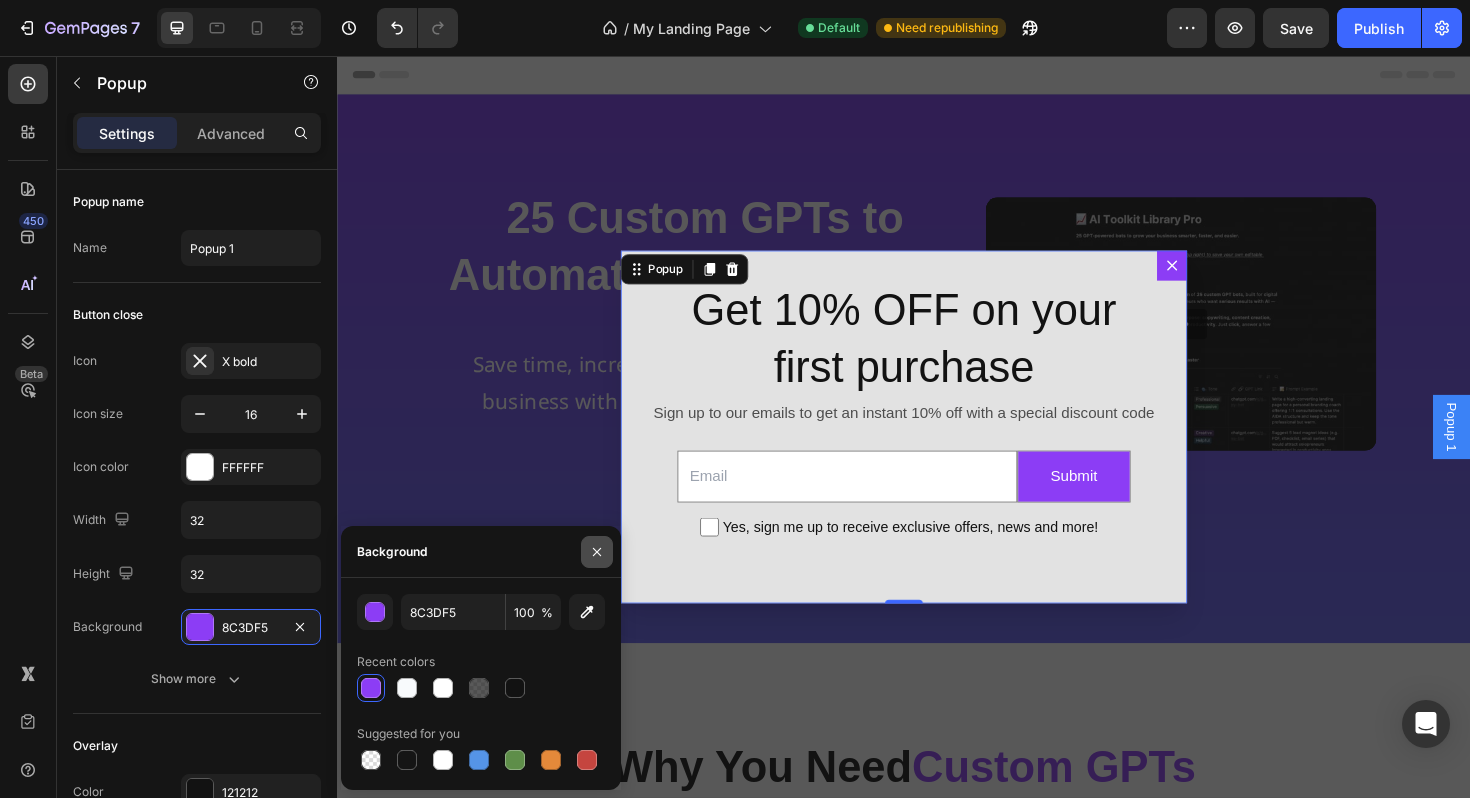 click 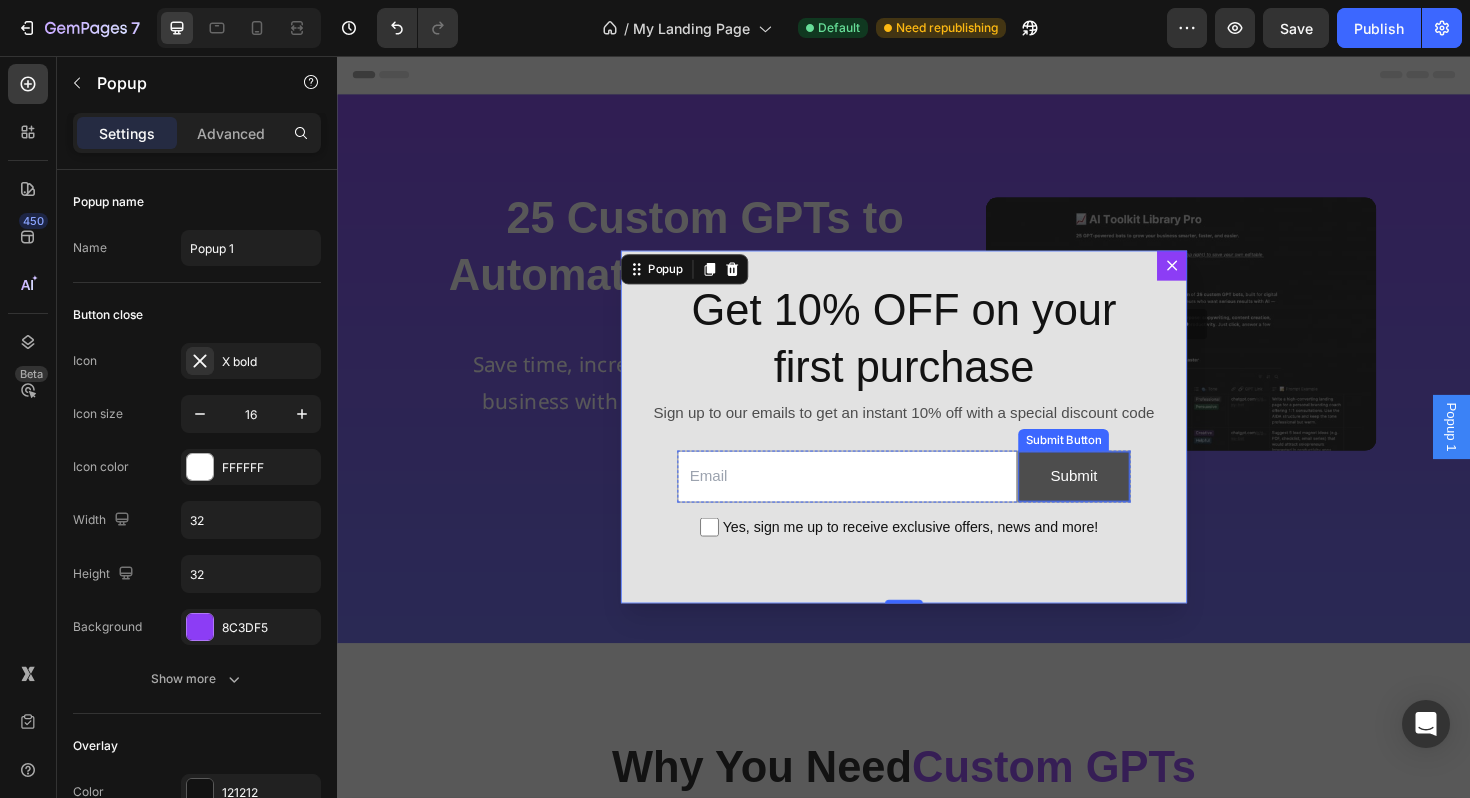 click on "Submit" at bounding box center (1117, 501) 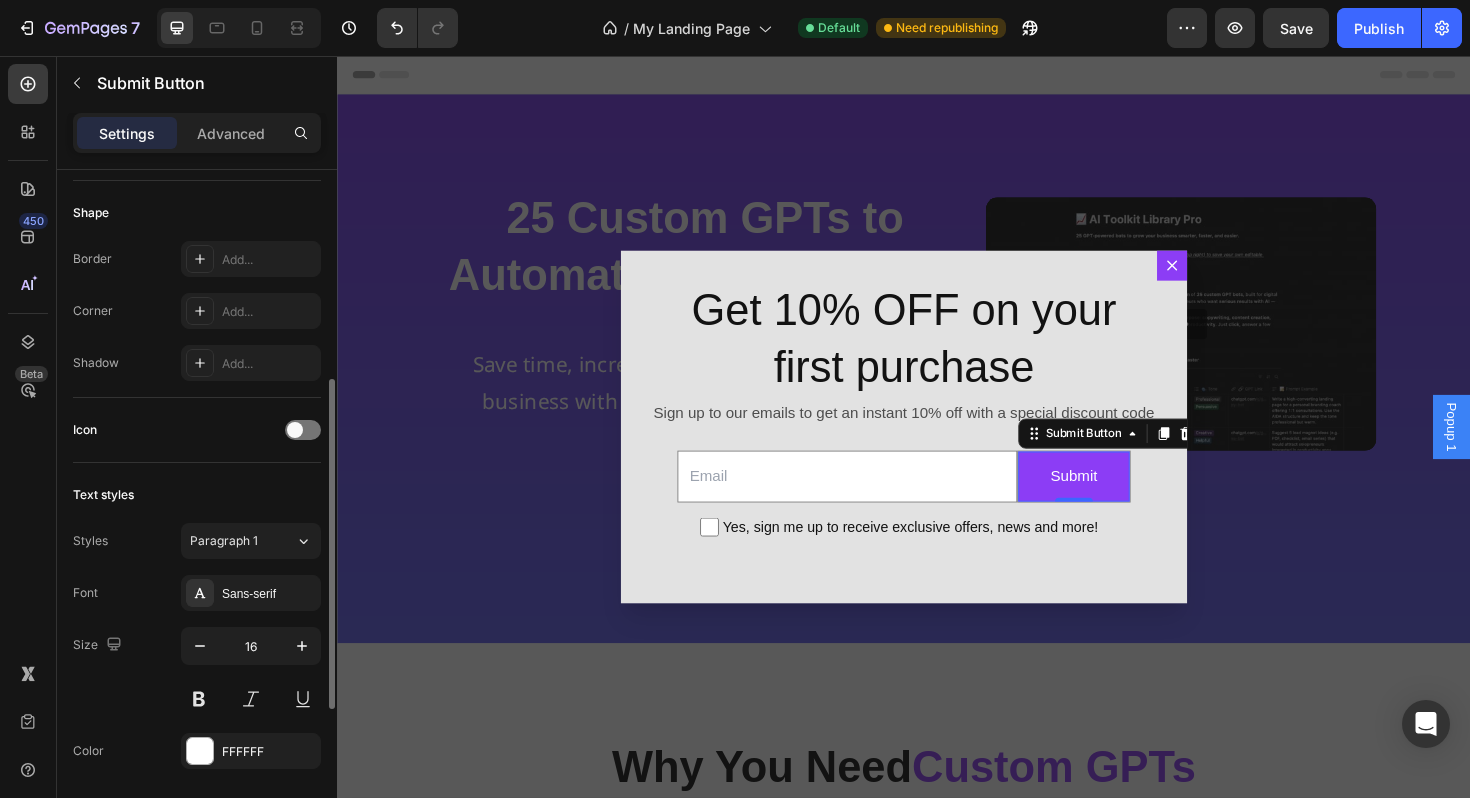 scroll, scrollTop: 574, scrollLeft: 0, axis: vertical 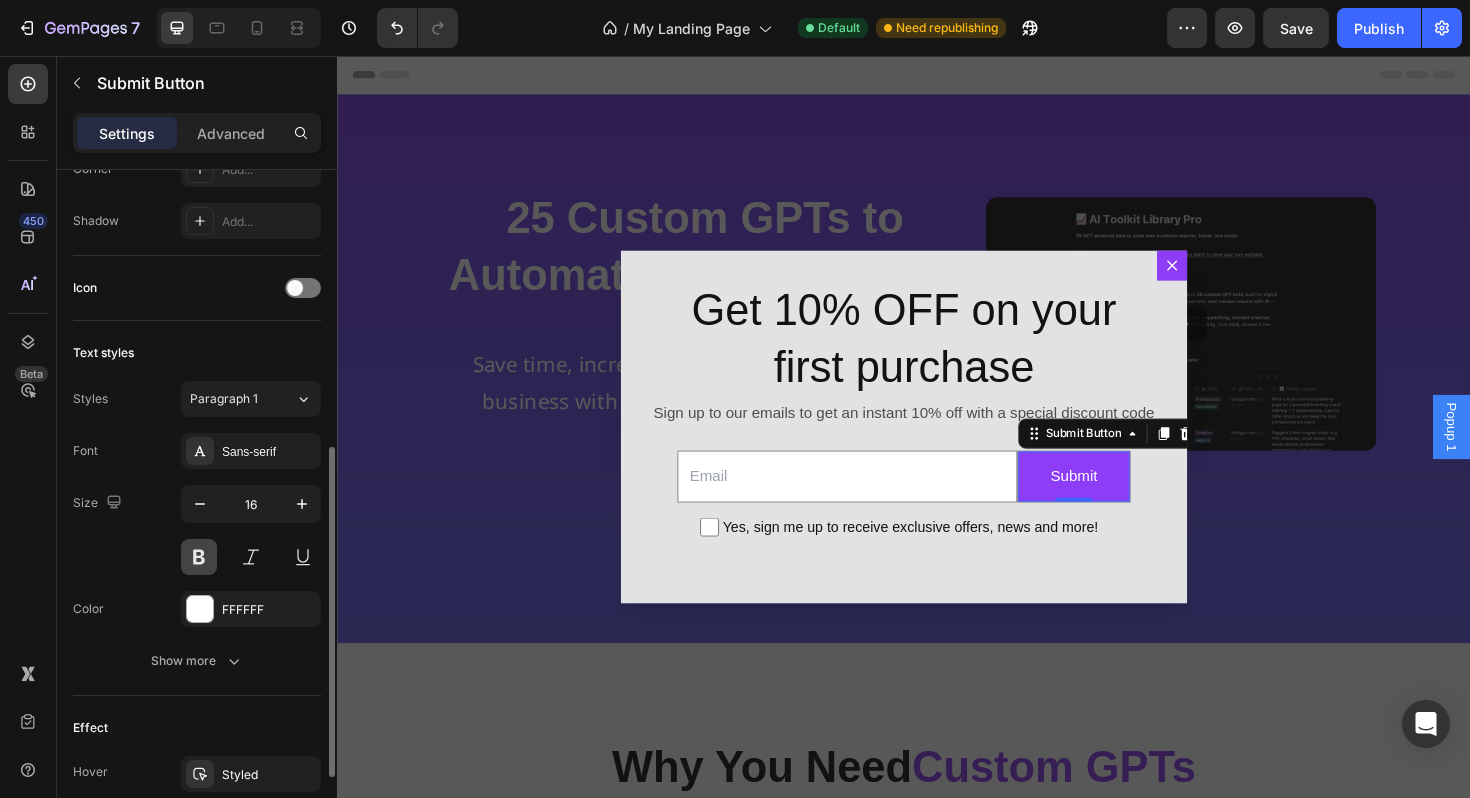 click at bounding box center [199, 557] 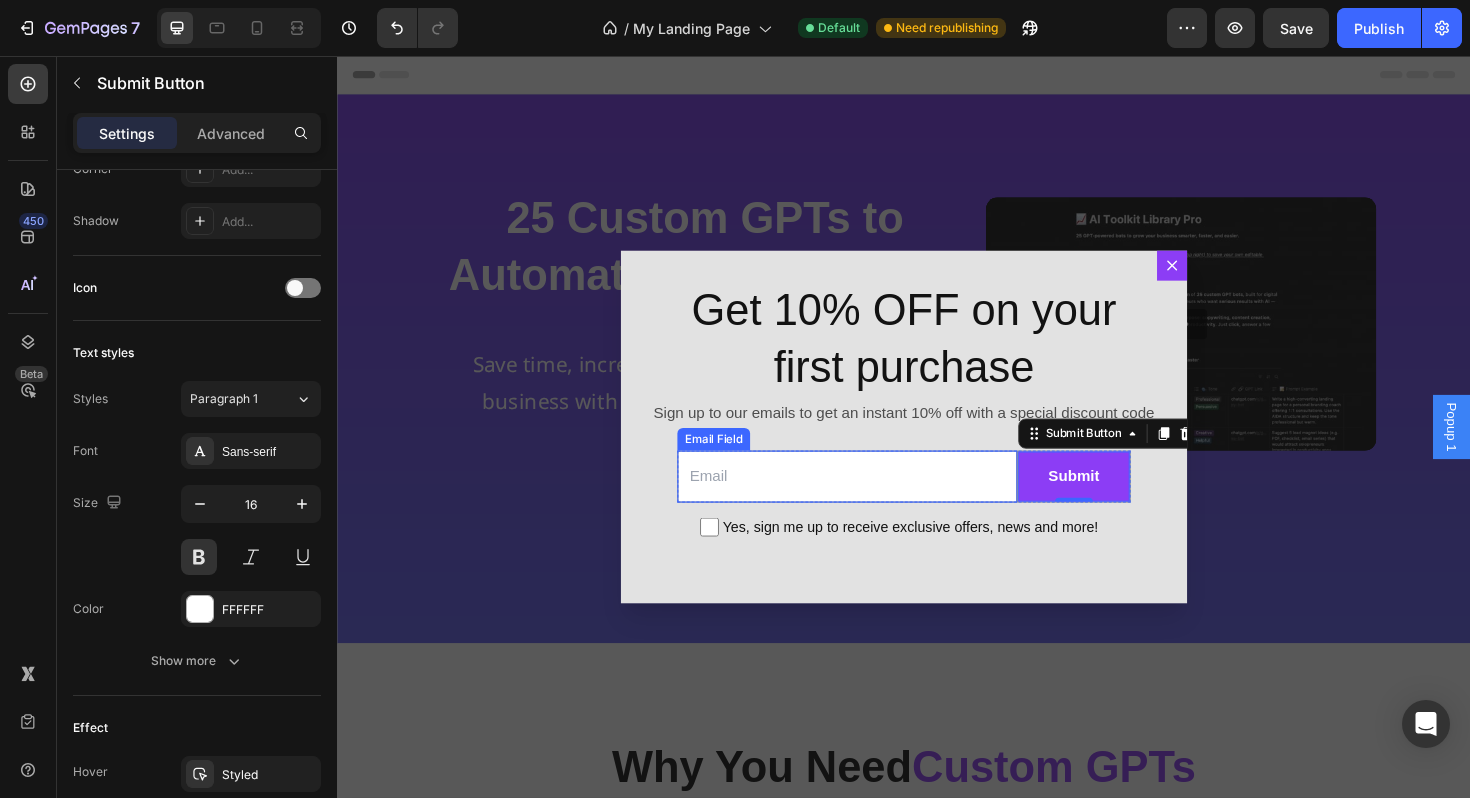 click at bounding box center (877, 501) 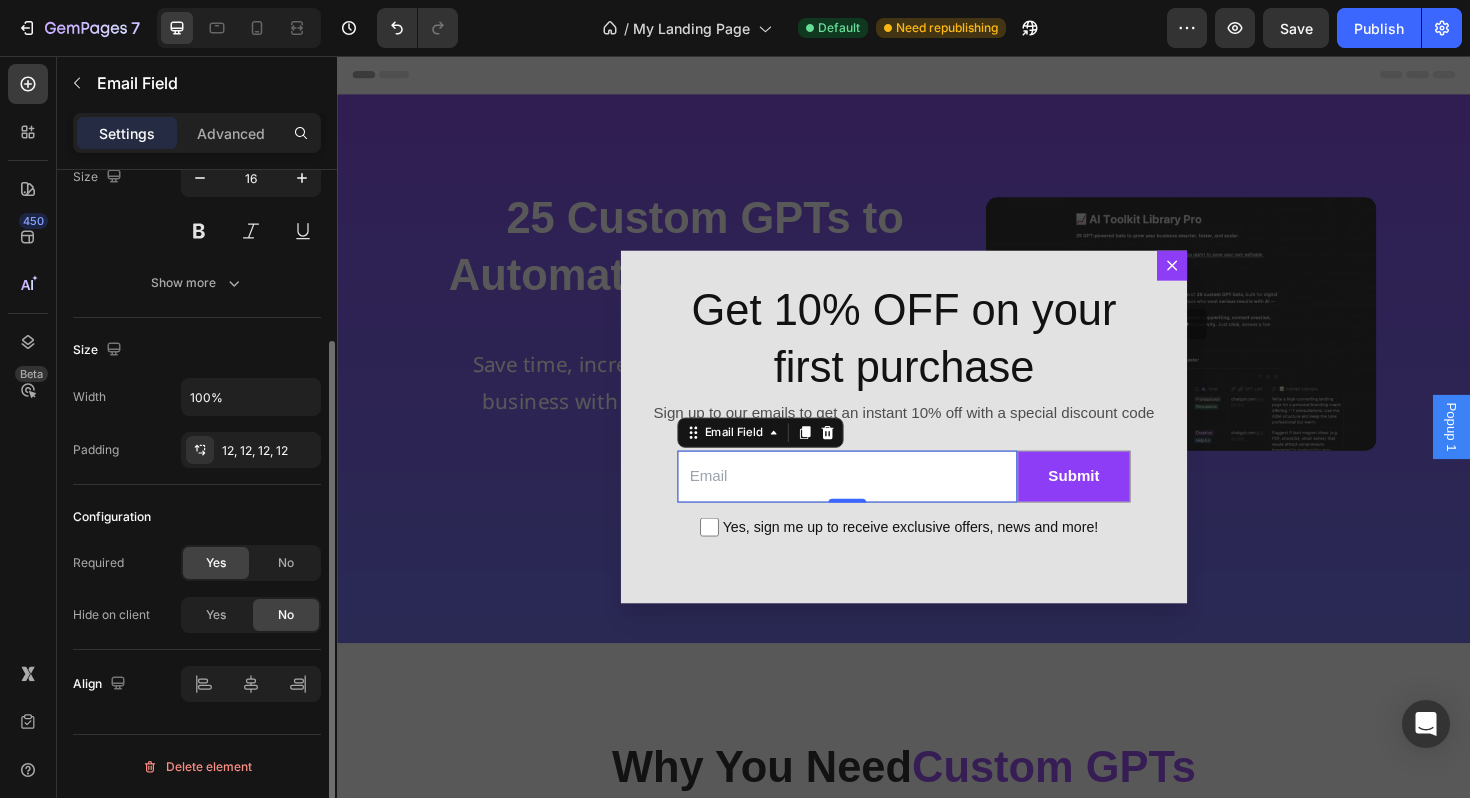 scroll, scrollTop: 0, scrollLeft: 0, axis: both 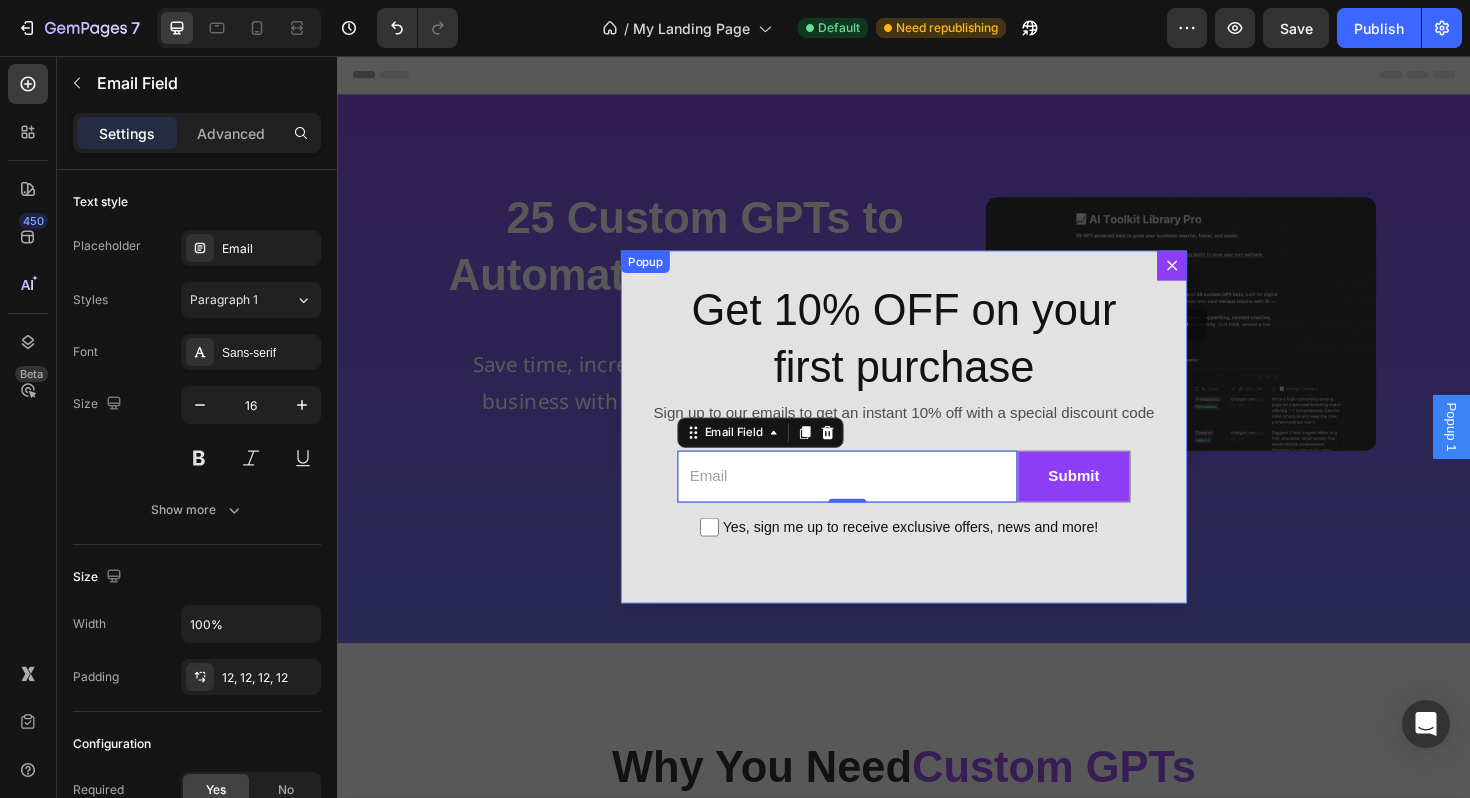 click on "Get 10% OFF on your first purchase  Heading Sign up to our emails to get an instant 10% off with a special discount code Text Block Email Field   0 Submit Submit Button Row Yes, sign me up to receive exclusive offers, news and more! Checkbox Row Newsletter" at bounding box center [937, 449] 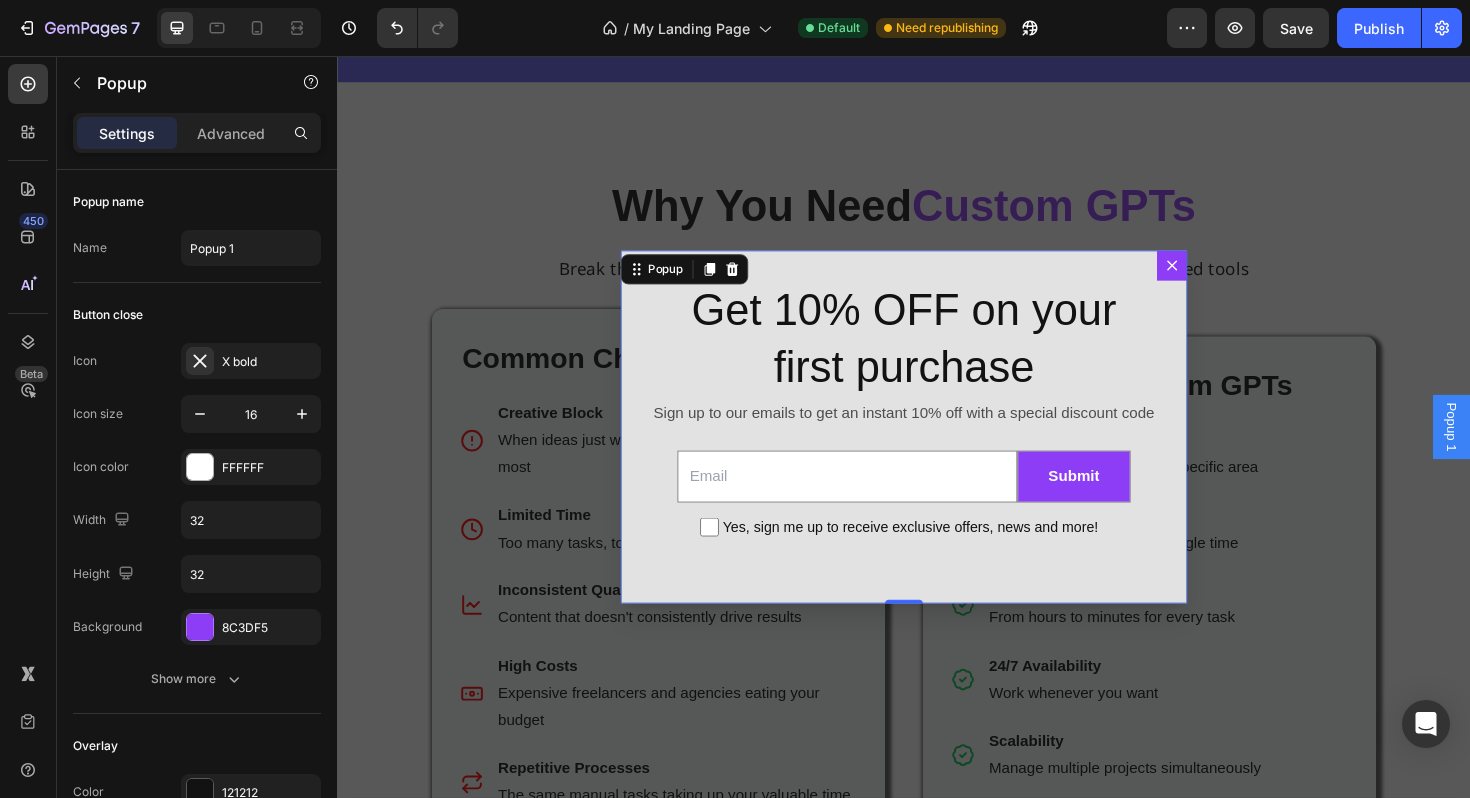 scroll, scrollTop: 0, scrollLeft: 0, axis: both 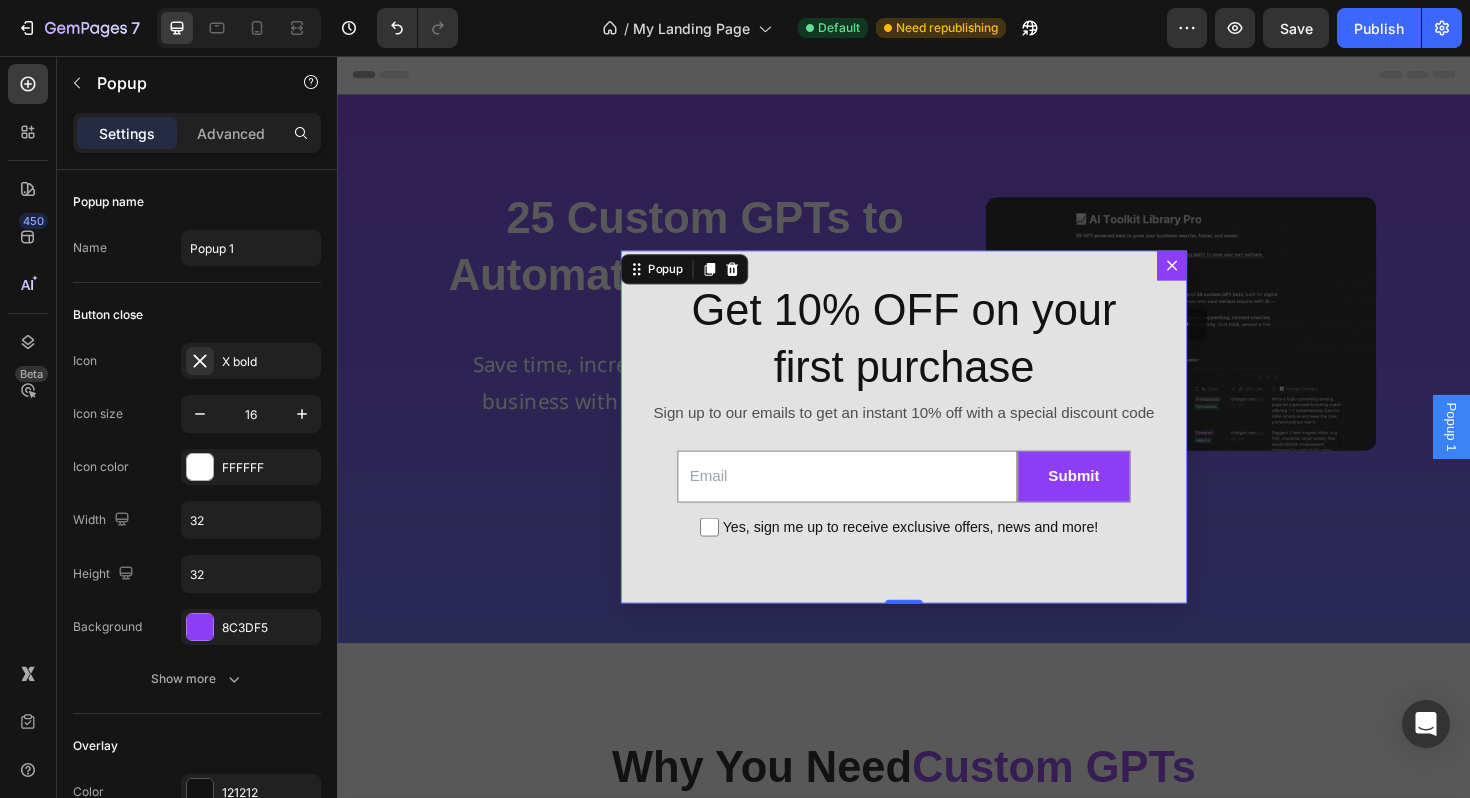 click on "Get 10% OFF on your first purchase  Heading Sign up to our emails to get an instant 10% off with a special discount code Text Block Email Field Submit Submit Button Row Yes, sign me up to receive exclusive offers, news and more! Checkbox Row Newsletter" at bounding box center [937, 449] 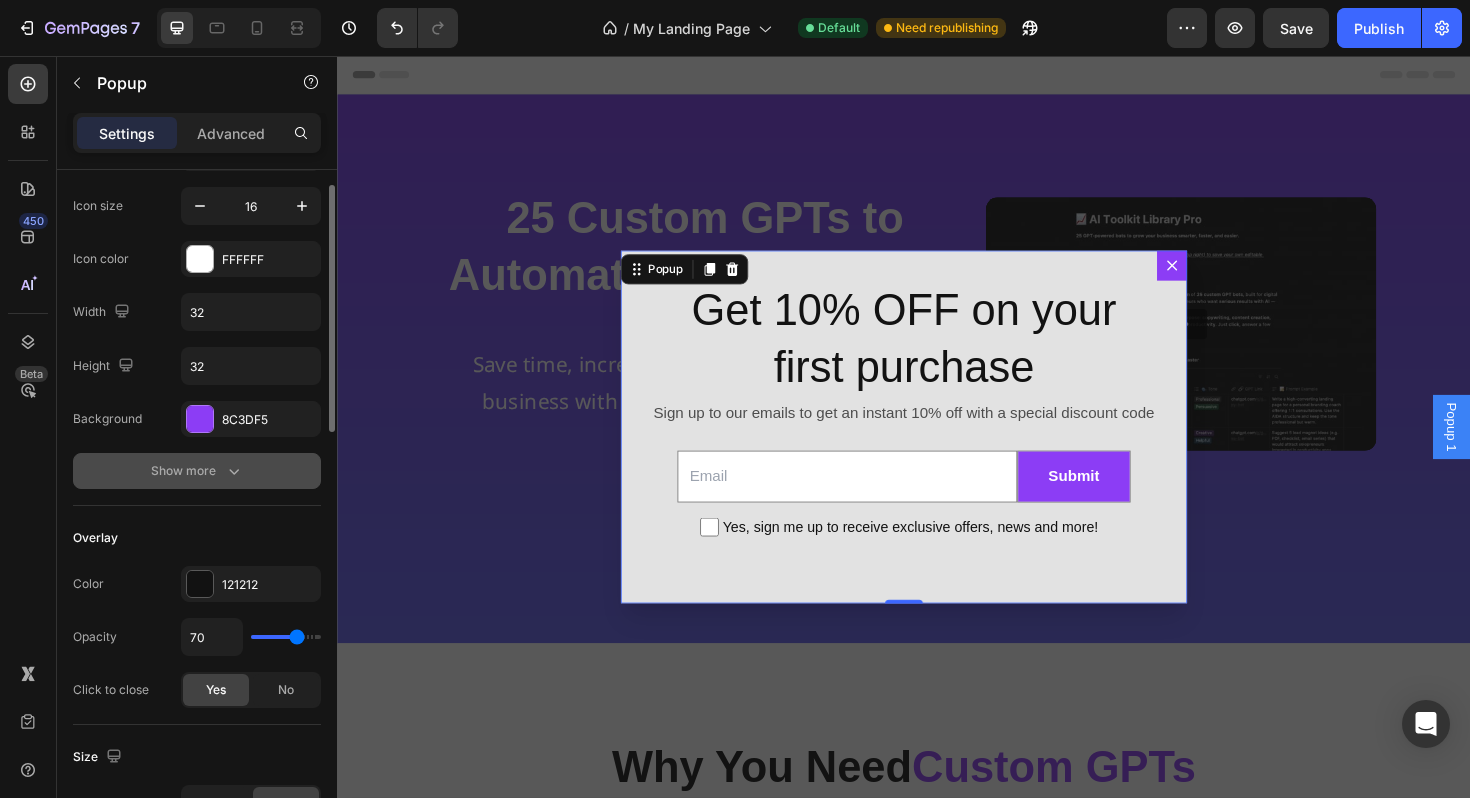 scroll, scrollTop: 0, scrollLeft: 0, axis: both 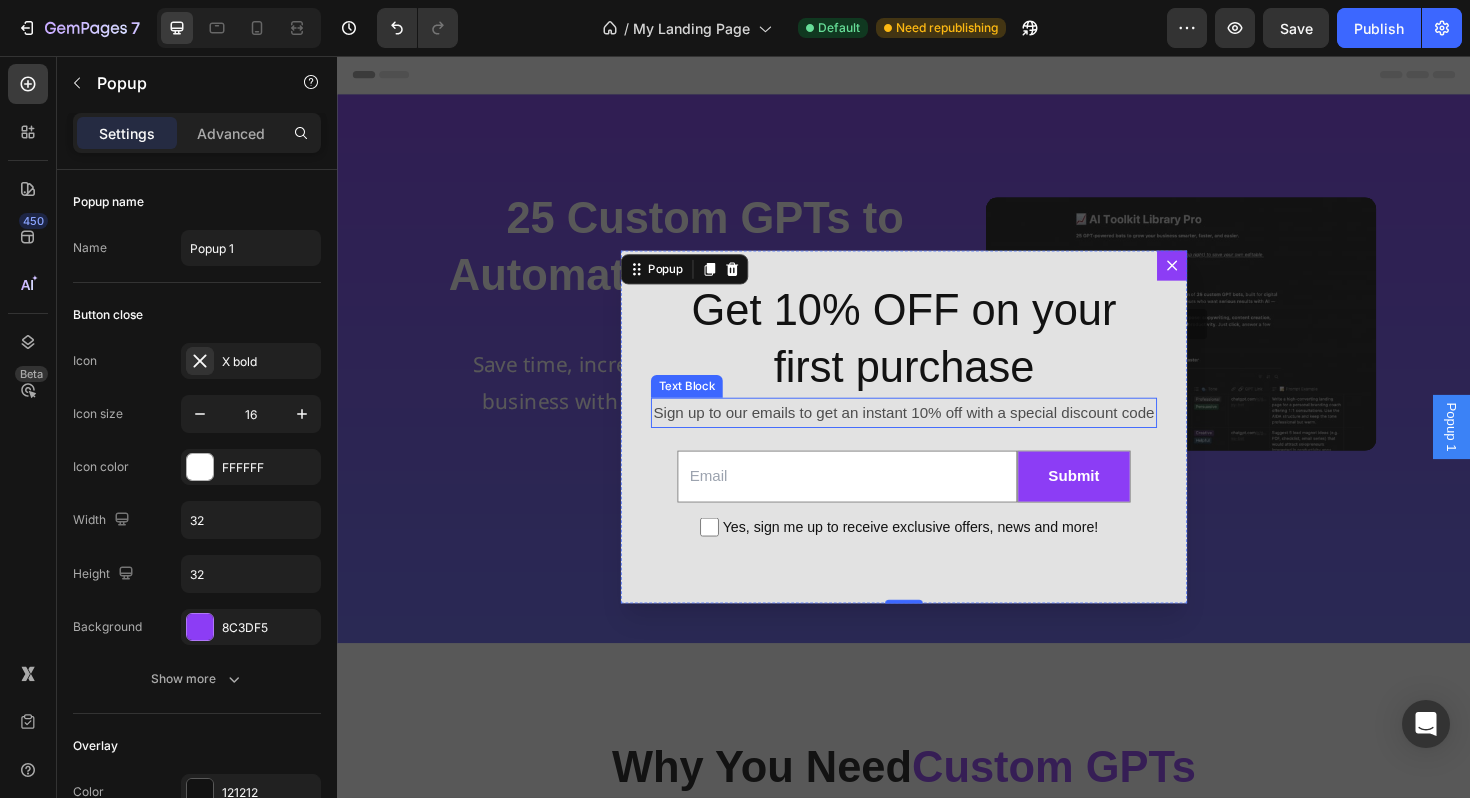 click on "Sign up to our emails to get an instant 10% off with a special discount code" at bounding box center [937, 434] 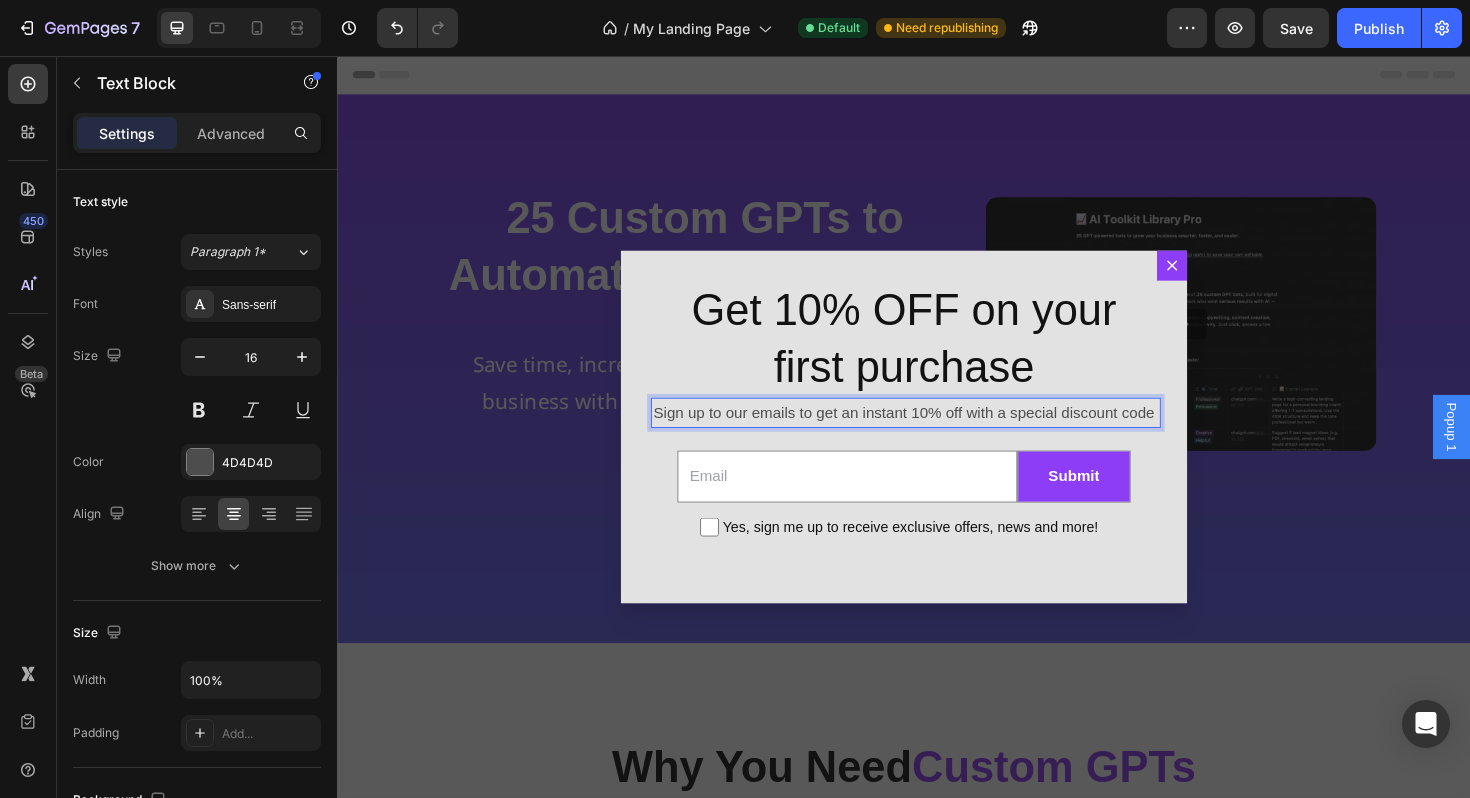 click on "Sign up to our emails to get an instant 10% off with a special discount code" at bounding box center [937, 434] 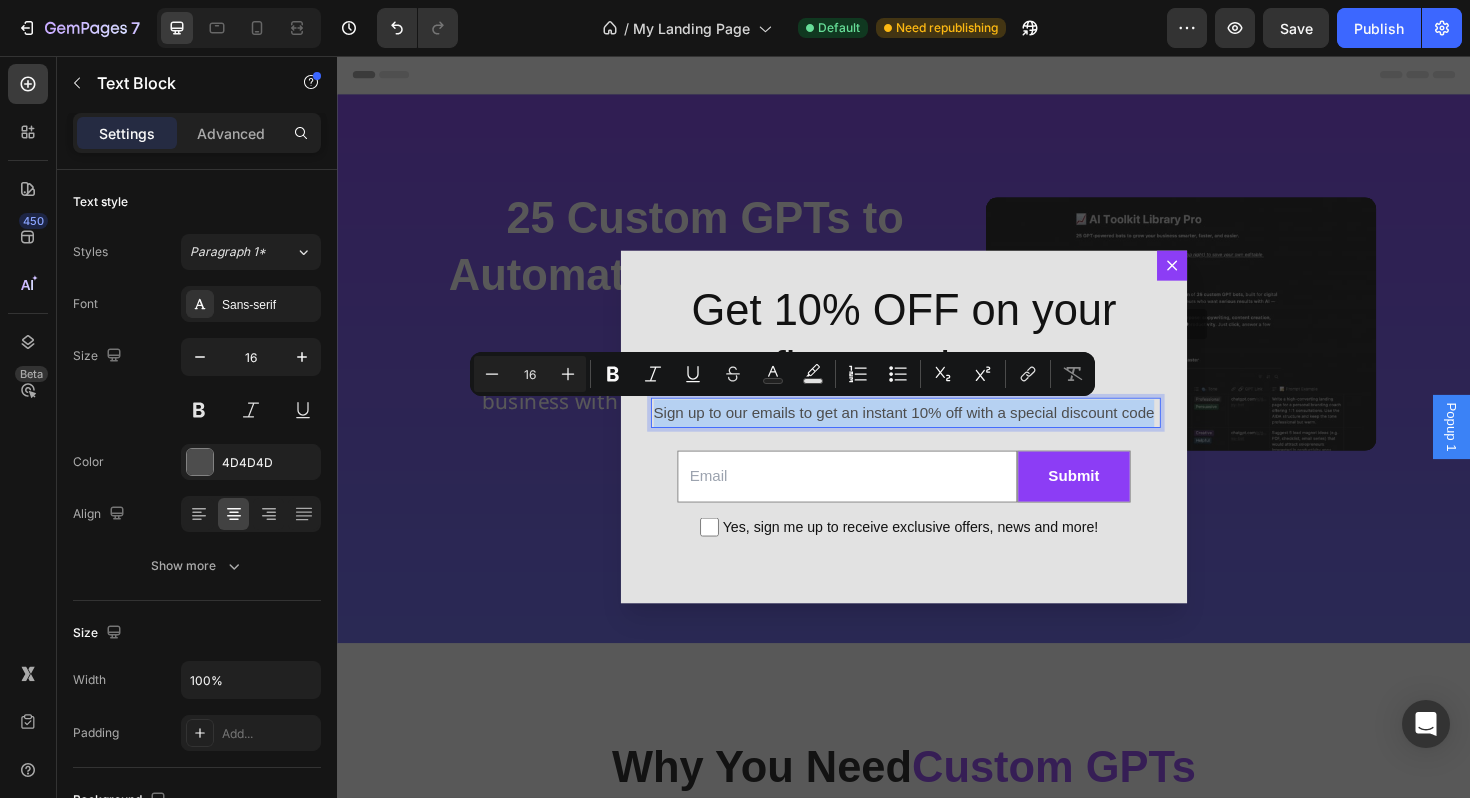 click on "Sign up to our emails to get an instant 10% off with a special discount code" at bounding box center (937, 434) 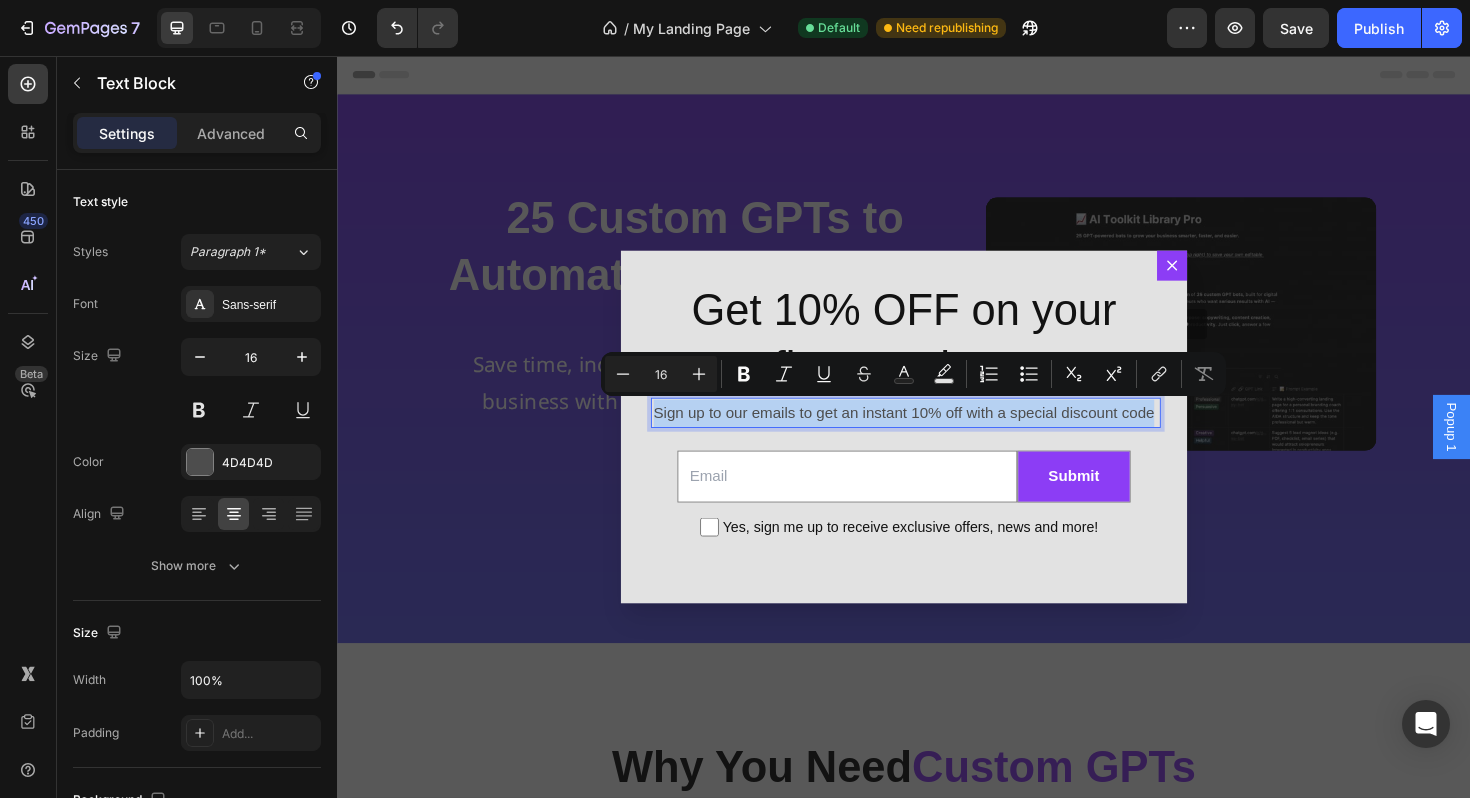 copy on "Sign up to our emails to get an instant 10% off with a special discount code" 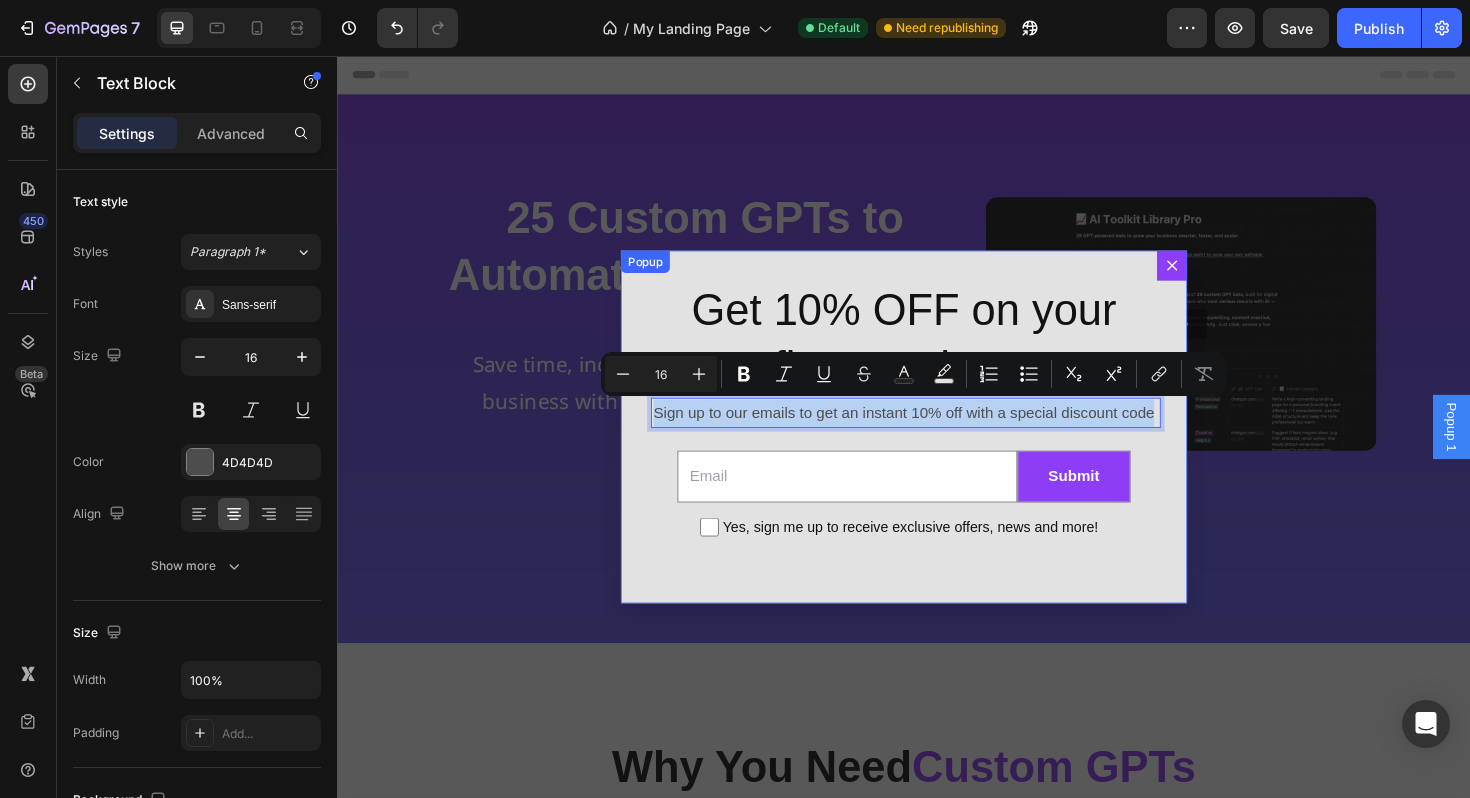 click on "Get 10% OFF on your first purchase  Heading Sign up to our emails to get an instant 10% off with a special discount code Text Block   0 Email Field Submit Submit Button Row Yes, sign me up to receive exclusive offers, news and more! Checkbox Row Newsletter" at bounding box center [937, 449] 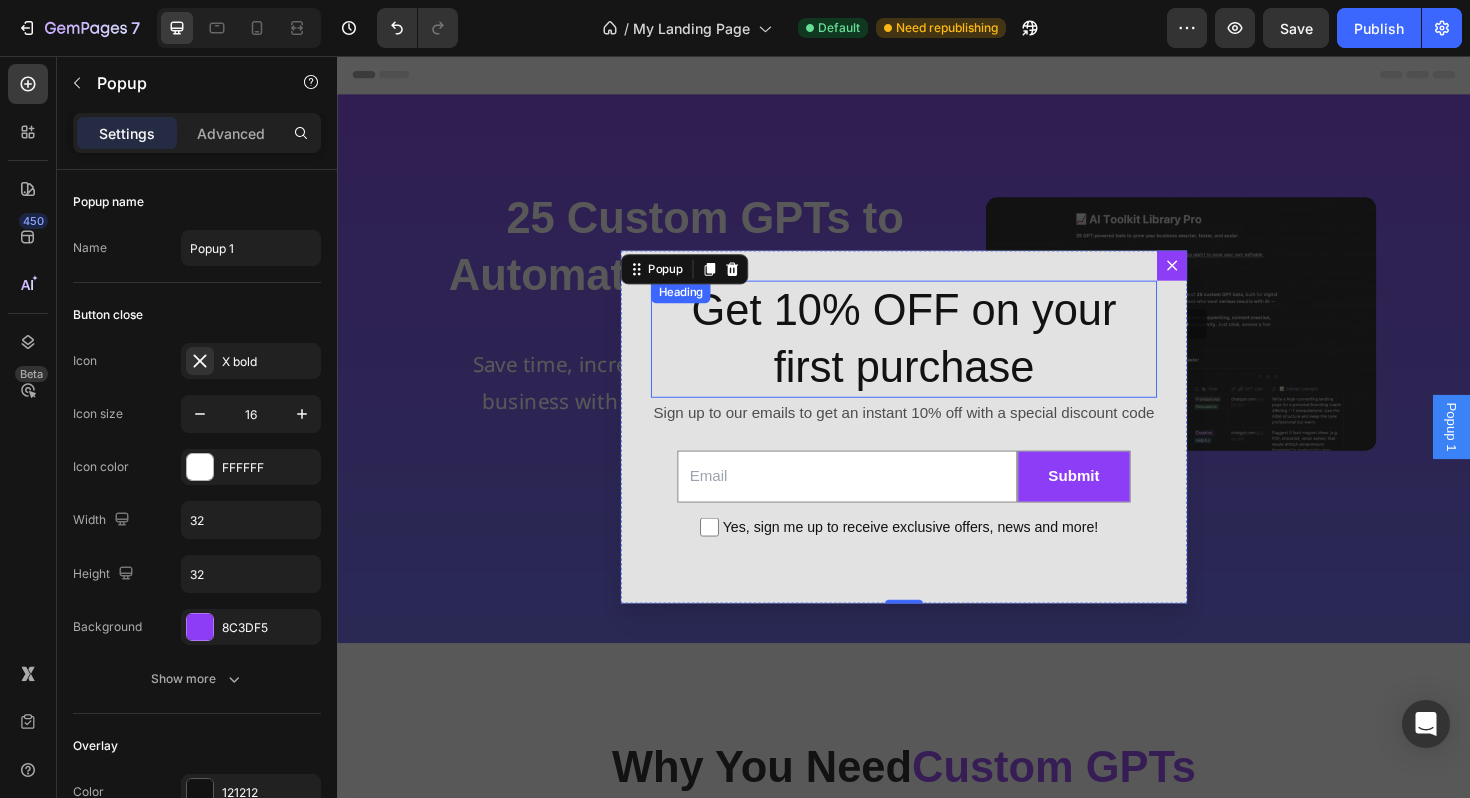 click on "Get 10% OFF on your first purchase" at bounding box center [937, 356] 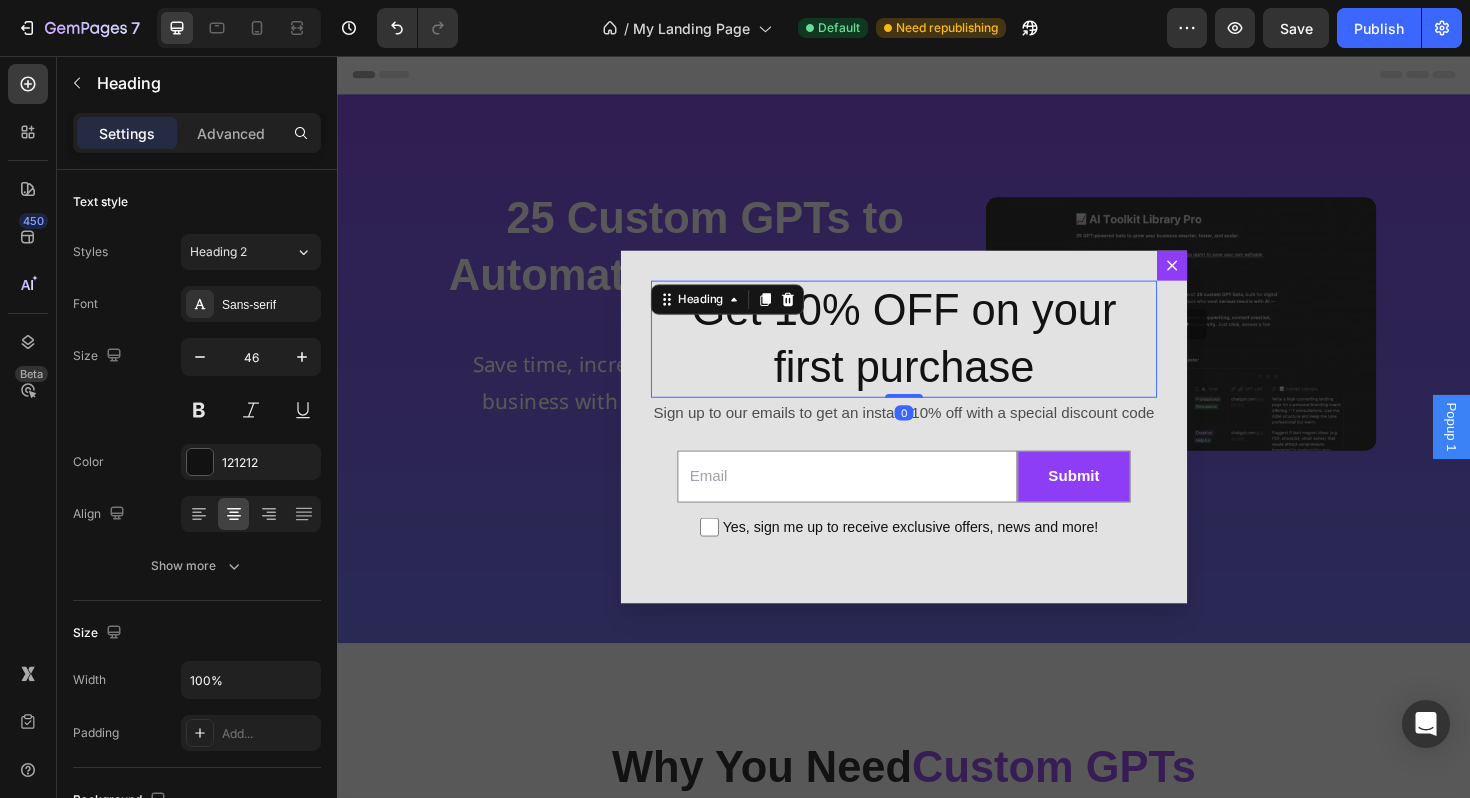 click on "Get 10% OFF on your first purchase" at bounding box center [937, 356] 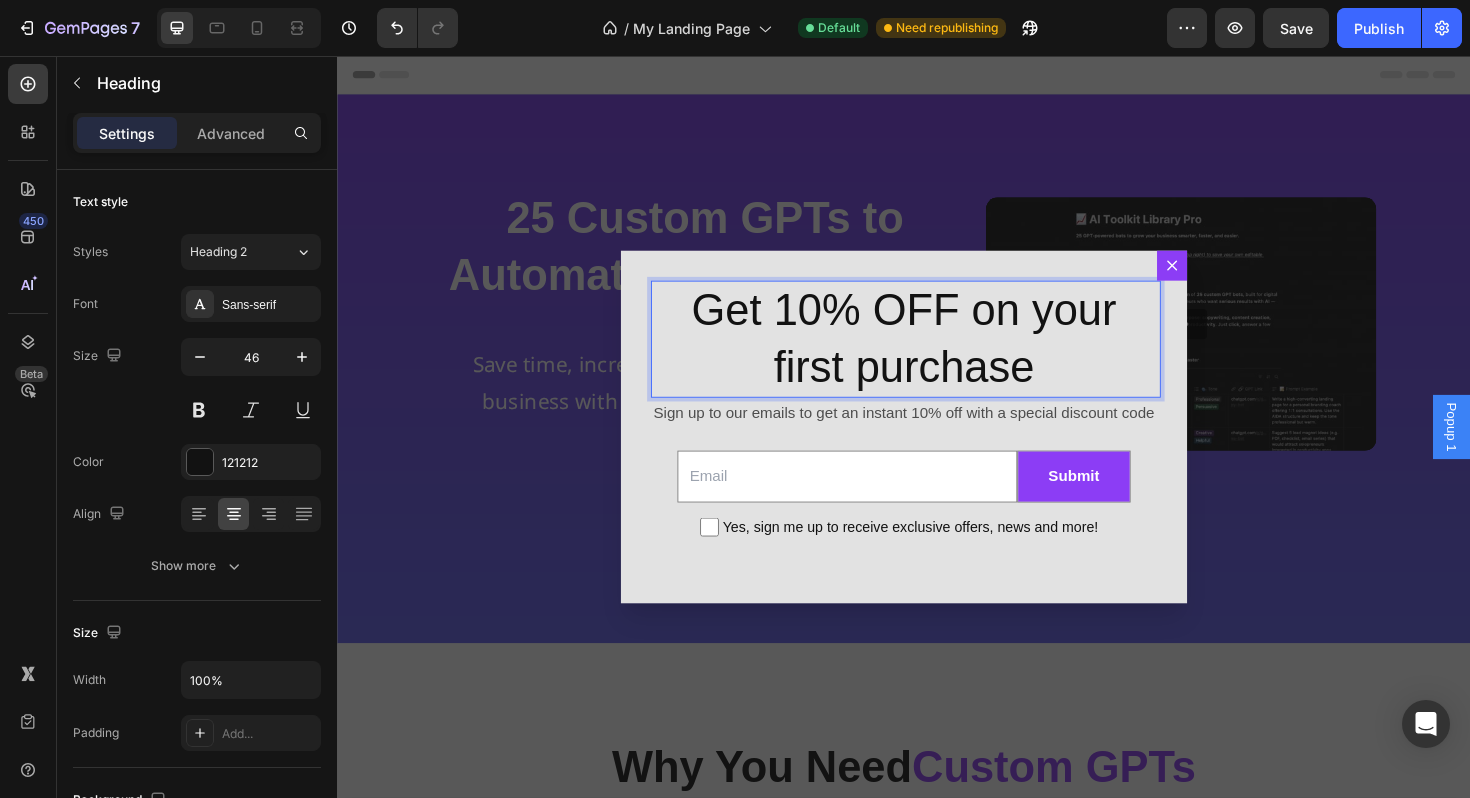 click on "Get 10% OFF on your first purchase" at bounding box center [937, 356] 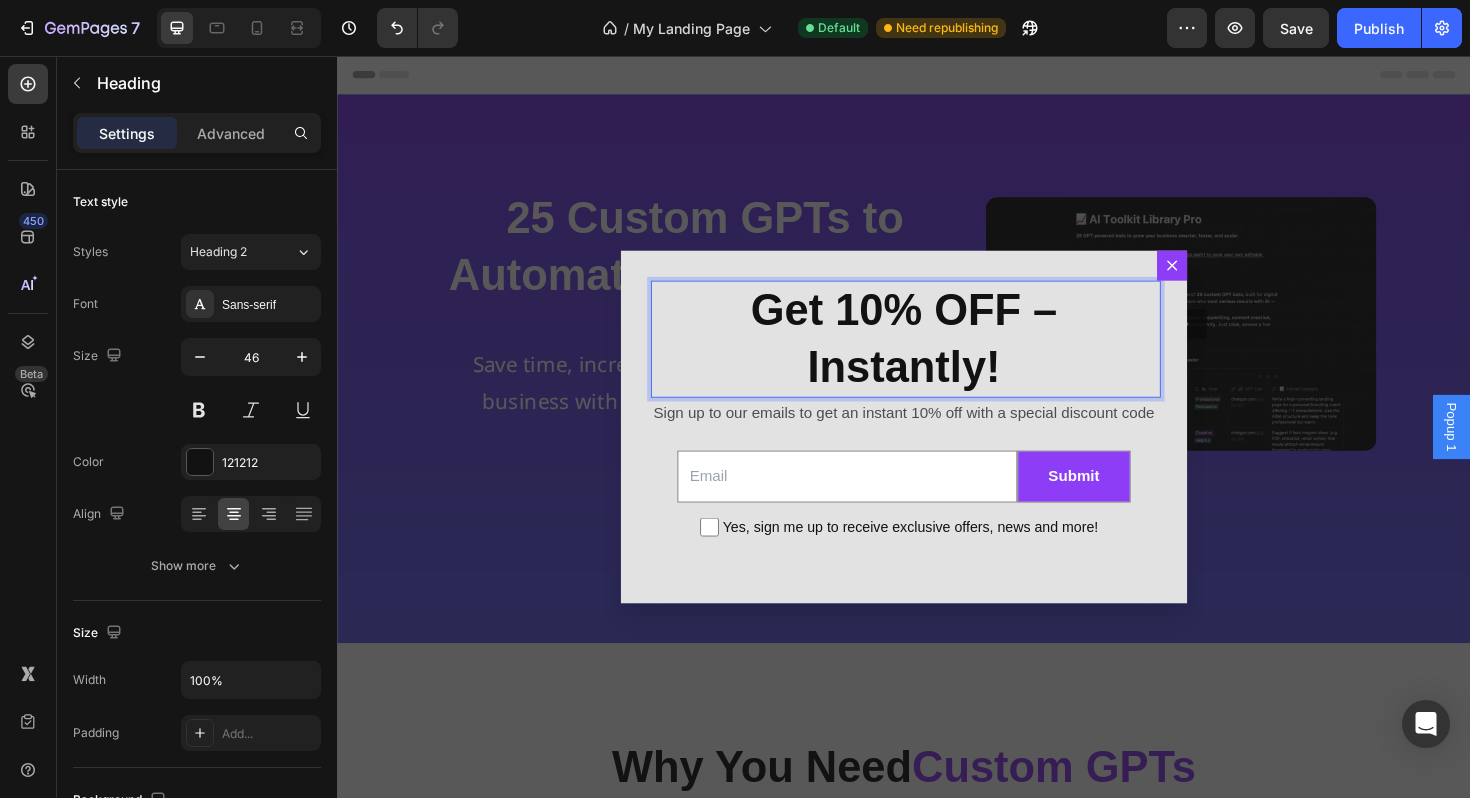 click on "Get 10% OFF – Instantly!" at bounding box center (937, 356) 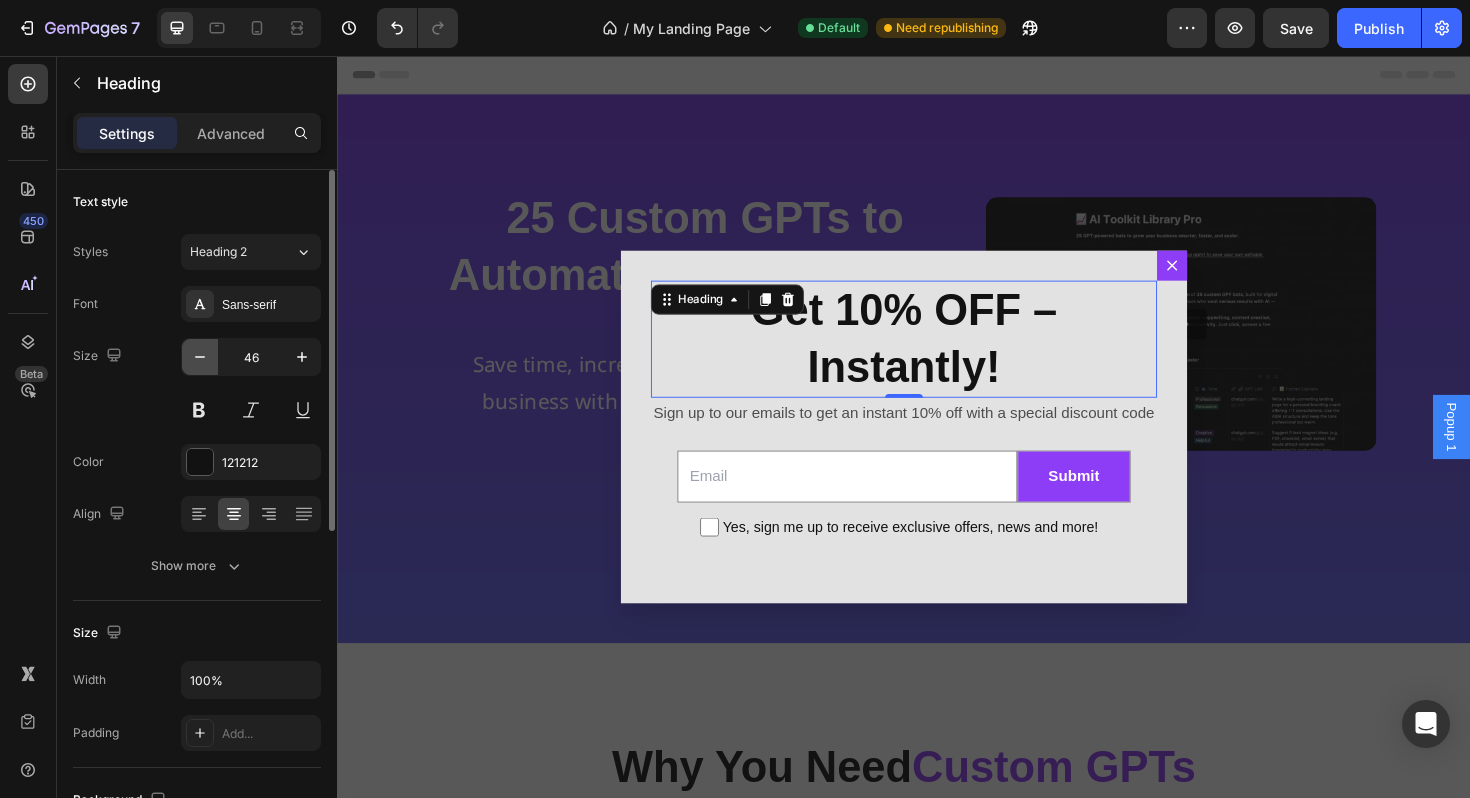 click 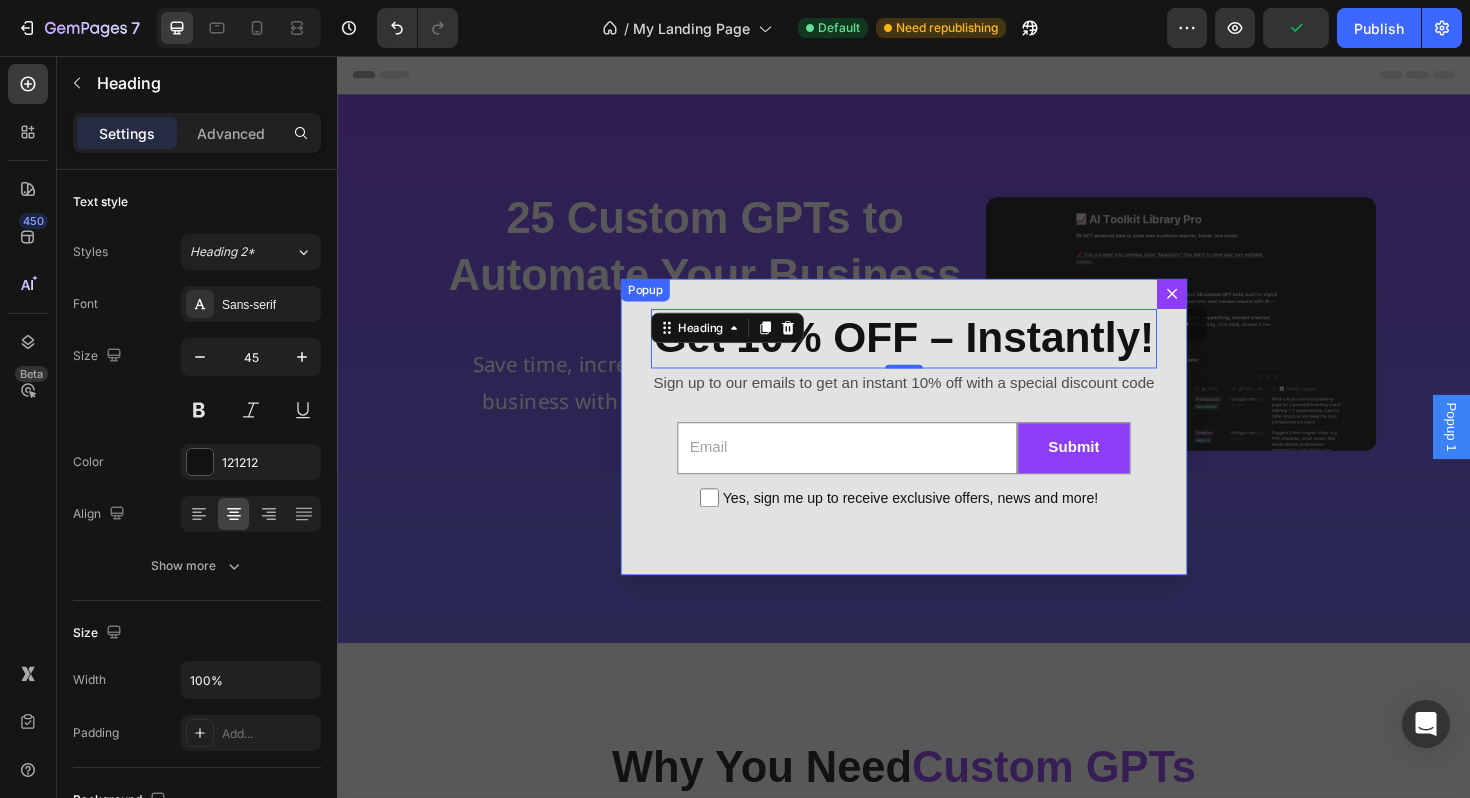 click on "⁠⁠⁠⁠⁠⁠⁠ Get 10% OFF – Instantly! Heading   0 Sign up to our emails to get an instant 10% off with a special discount code Text Block Email Field Submit Submit Button Row Yes, sign me up to receive exclusive offers, news and more! Checkbox Row Newsletter" at bounding box center (937, 448) 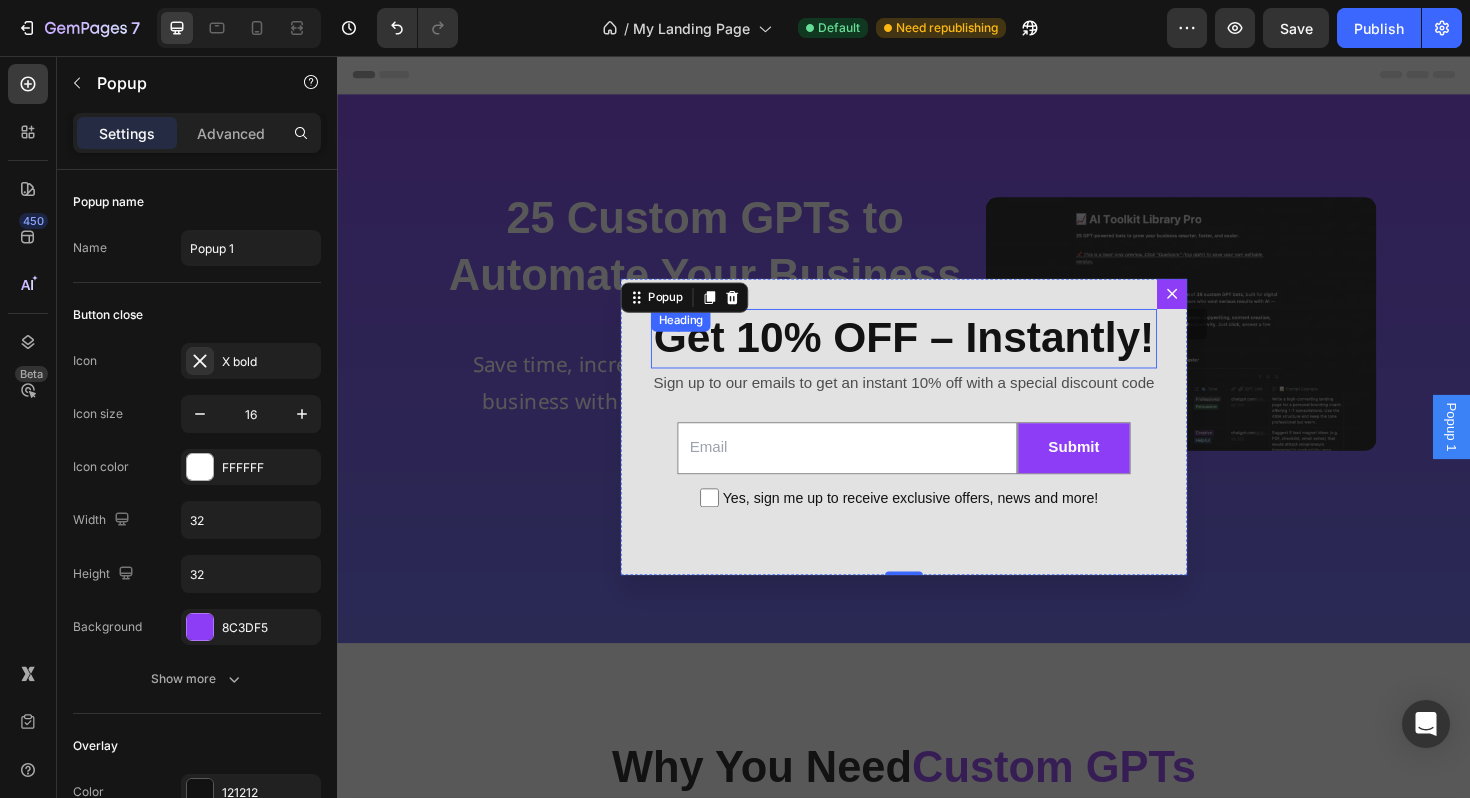 click on "Get 10% OFF – Instantly!" at bounding box center [937, 354] 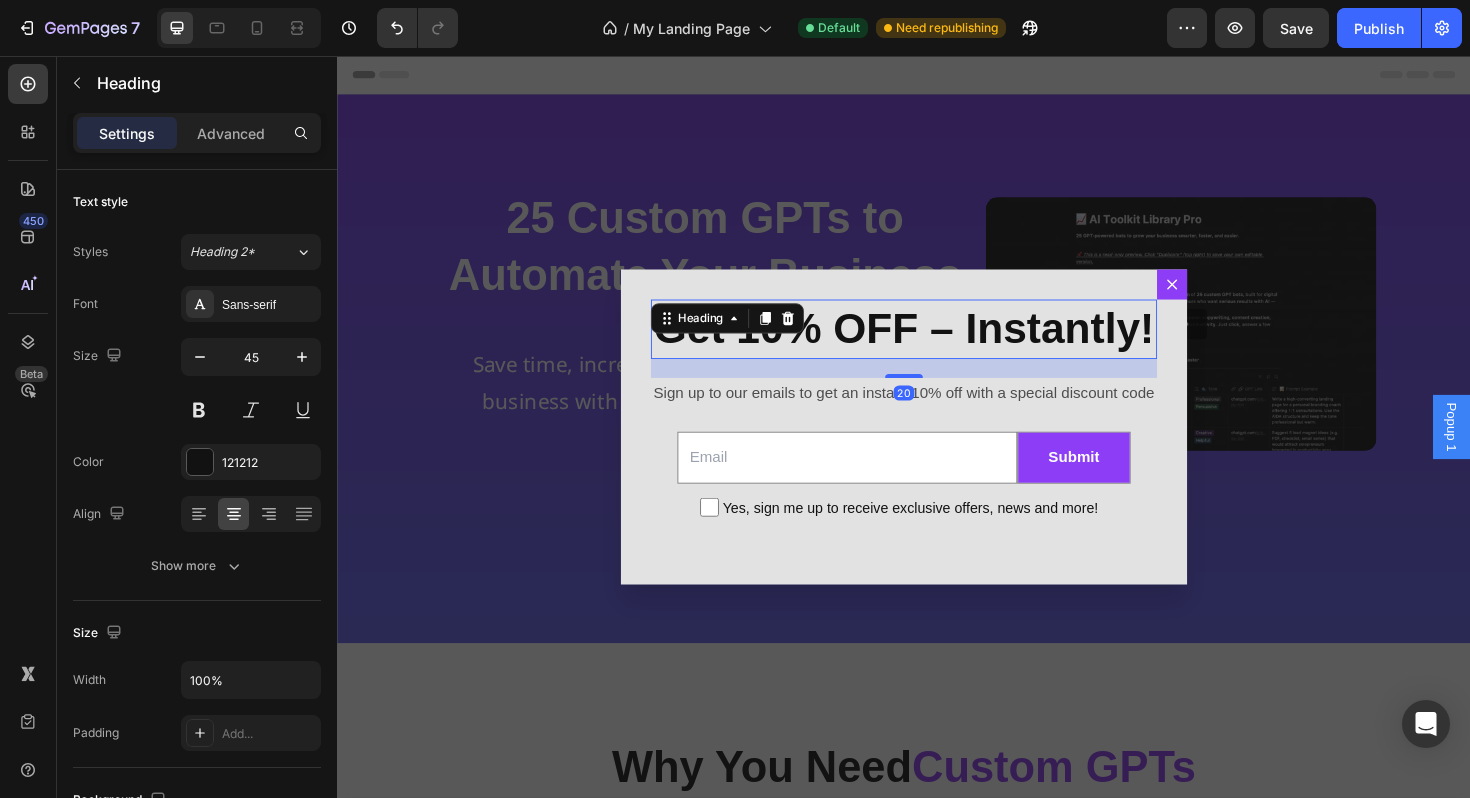 drag, startPoint x: 944, startPoint y: 383, endPoint x: 946, endPoint y: 403, distance: 20.09975 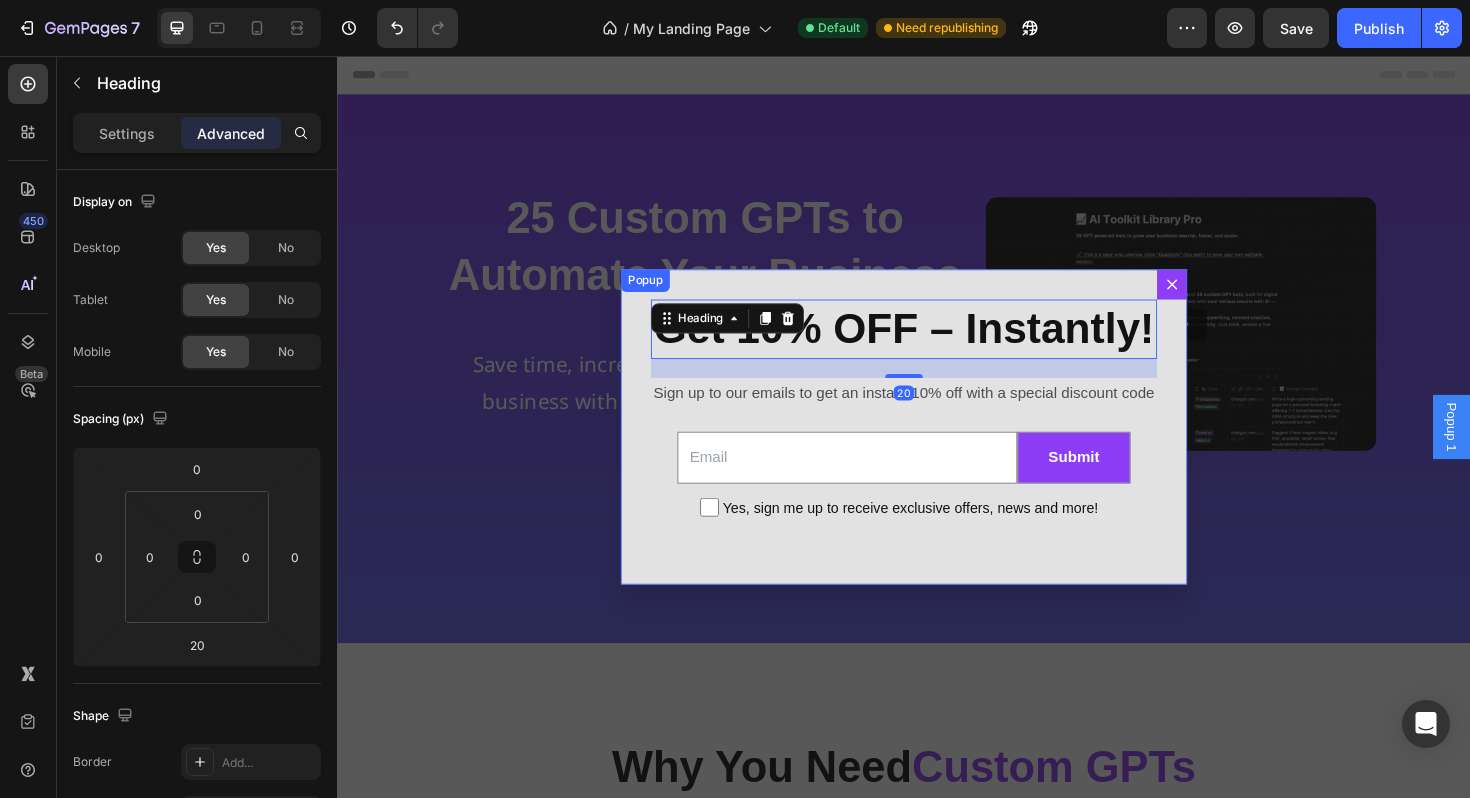 click on "⁠⁠⁠⁠⁠⁠⁠ Get 10% OFF – Instantly! Heading   20 Sign up to our emails to get an instant 10% off with a special discount code Text Block Email Field Submit Submit Button Row Yes, sign me up to receive exclusive offers, news and more! Checkbox Row Newsletter" at bounding box center [937, 448] 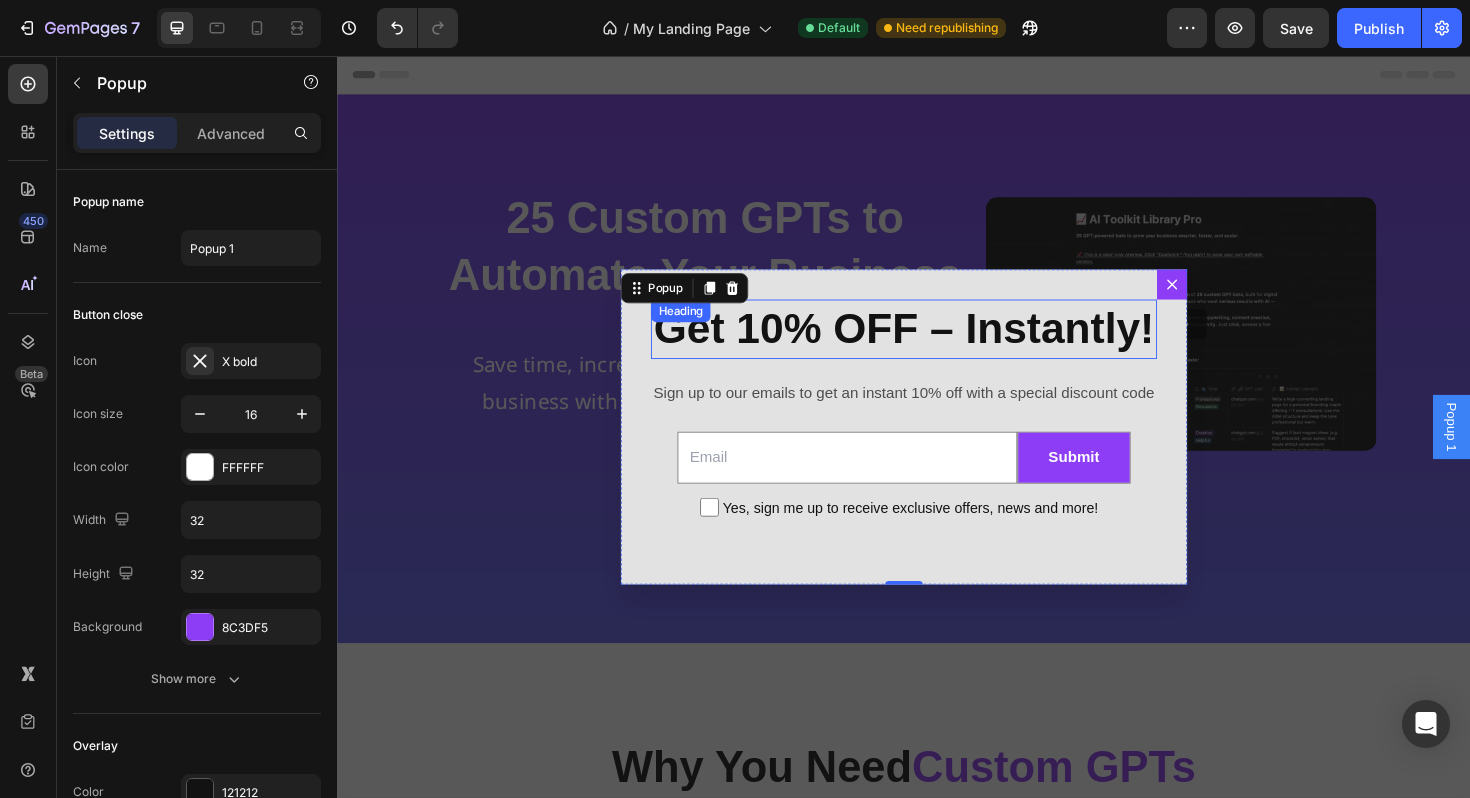 click on "Get 10% OFF – Instantly!" at bounding box center [937, 344] 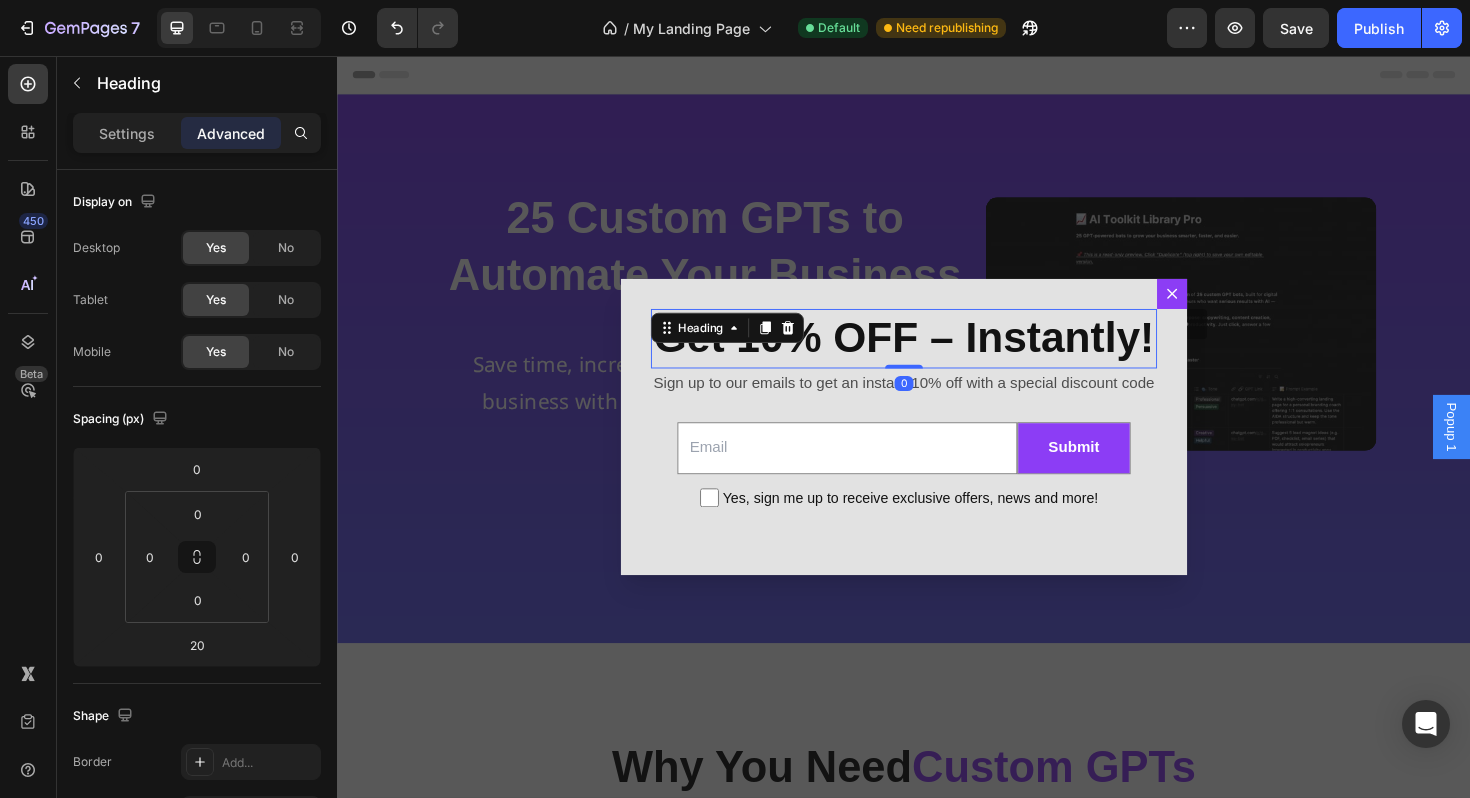drag, startPoint x: 941, startPoint y: 393, endPoint x: 963, endPoint y: 315, distance: 81.0432 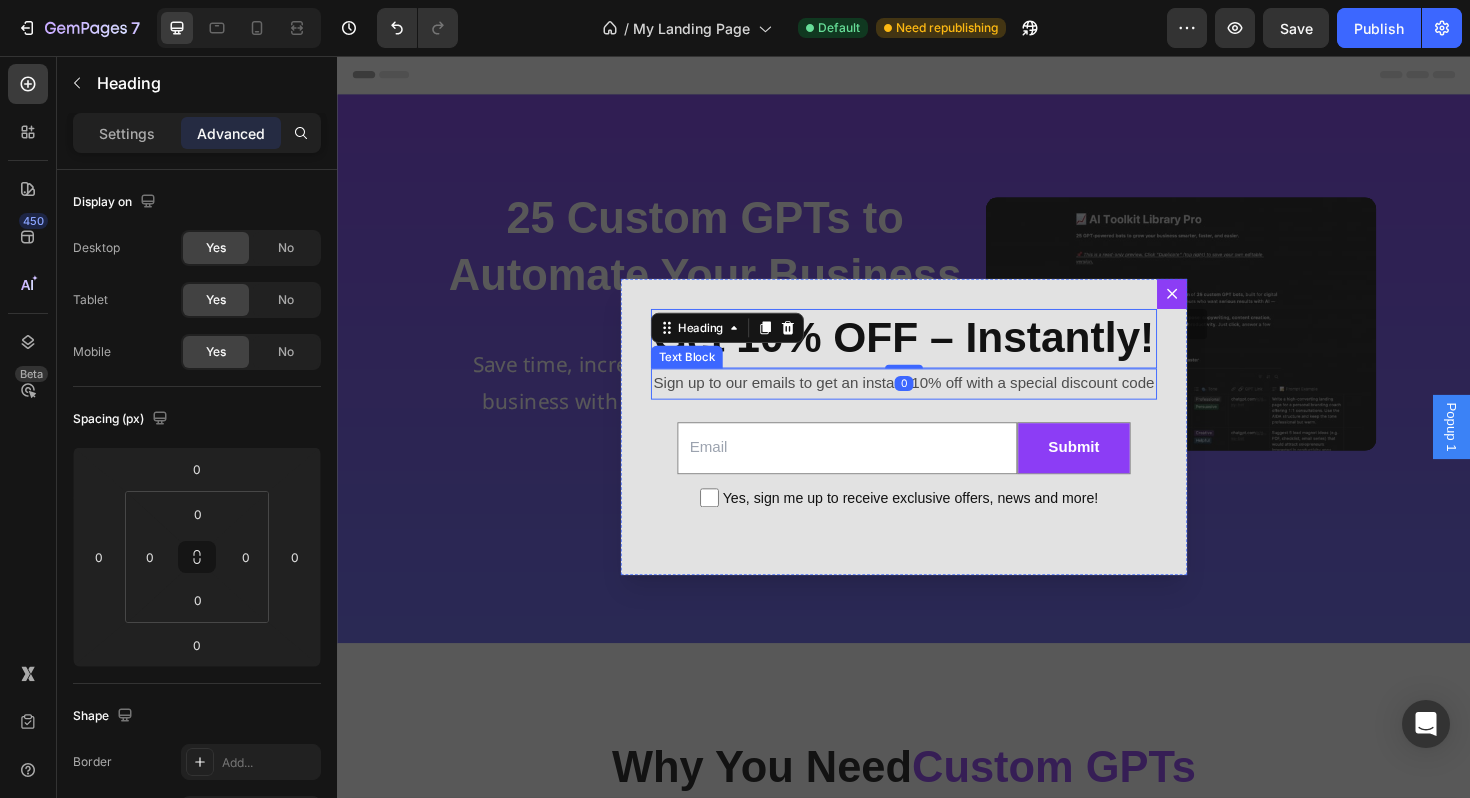 click on "Sign up to our emails to get an instant 10% off with a special discount code" at bounding box center (937, 403) 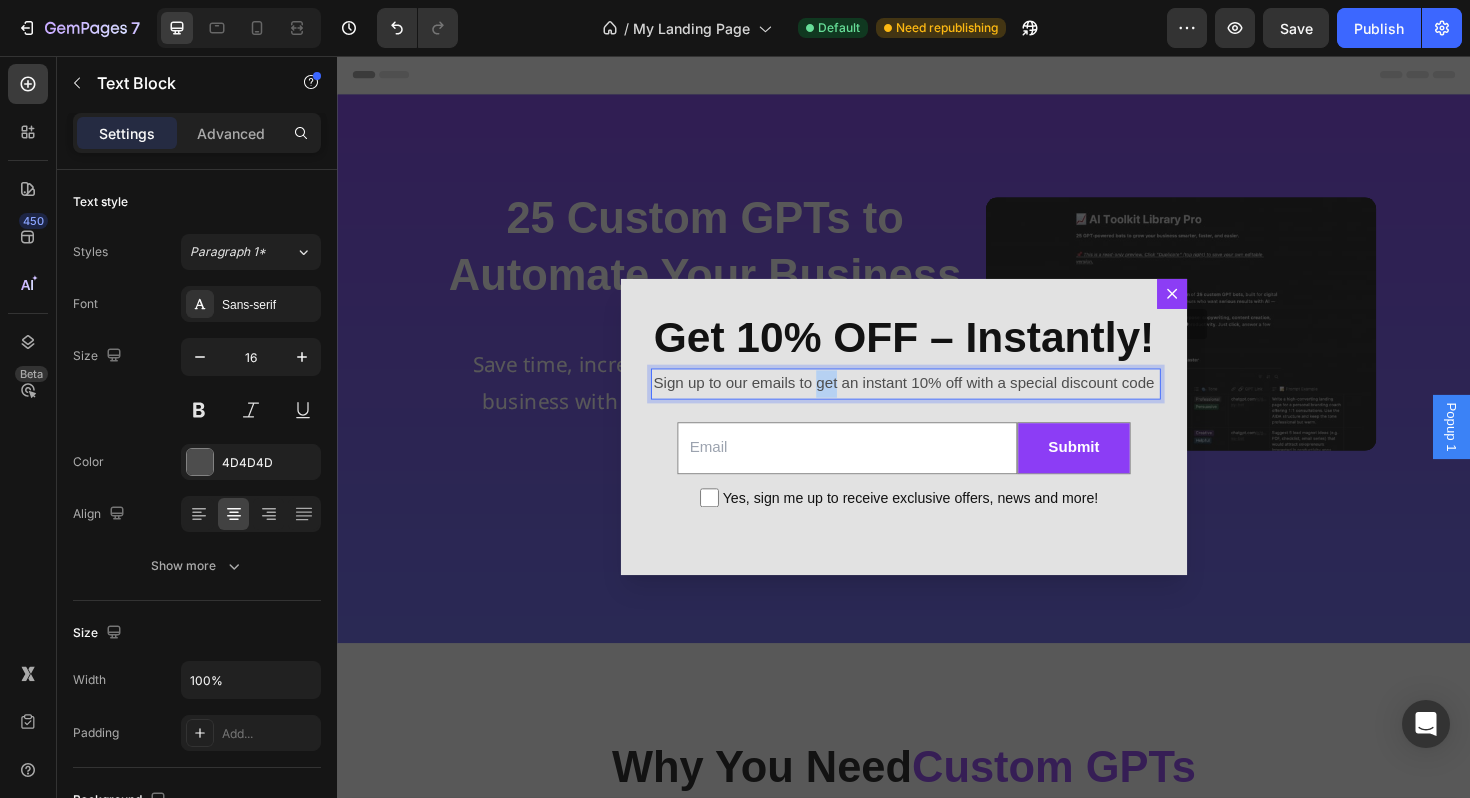 click on "Sign up to our emails to get an instant 10% off with a special discount code" at bounding box center (937, 403) 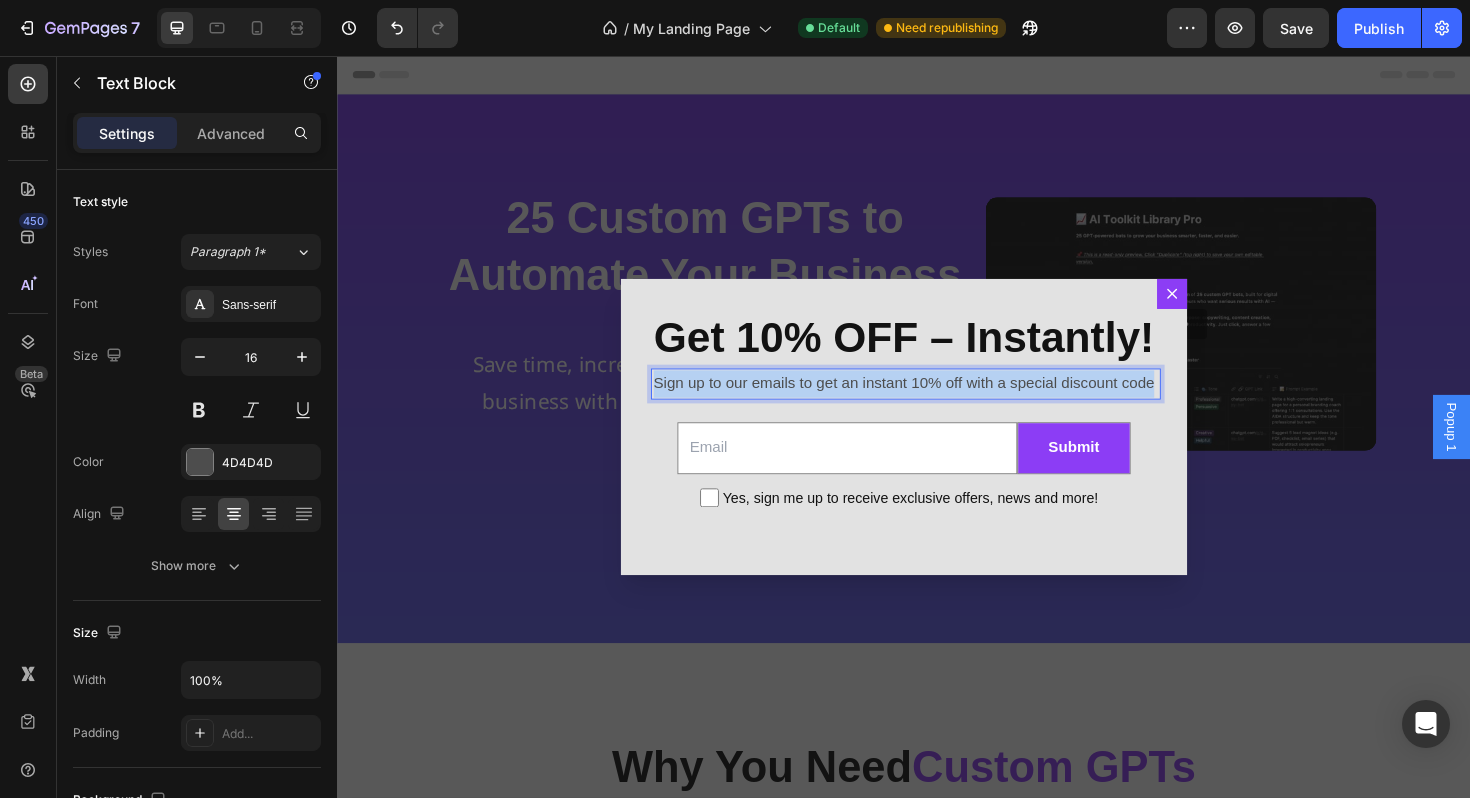 click on "Sign up to our emails to get an instant 10% off with a special discount code" at bounding box center [937, 403] 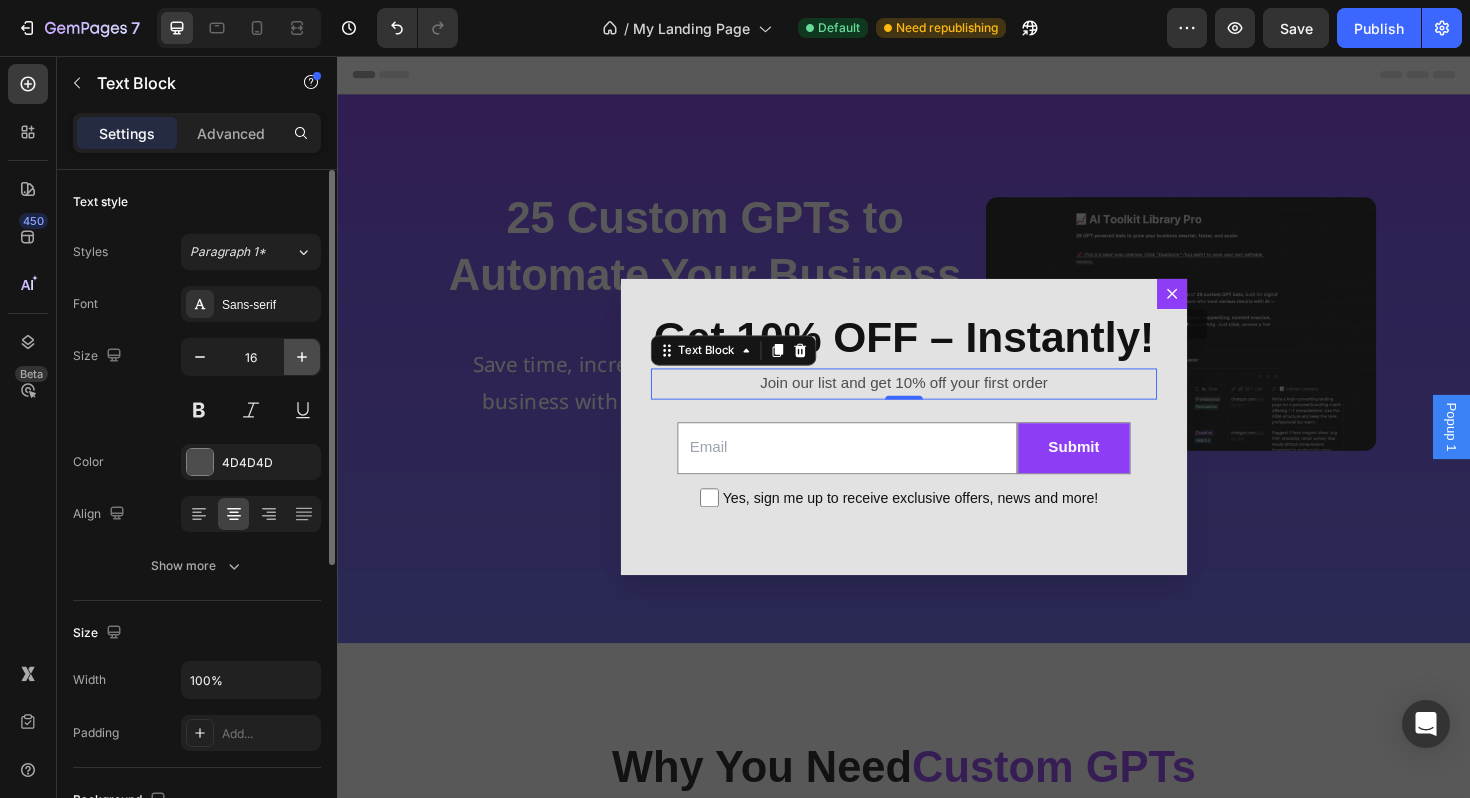 click at bounding box center (302, 357) 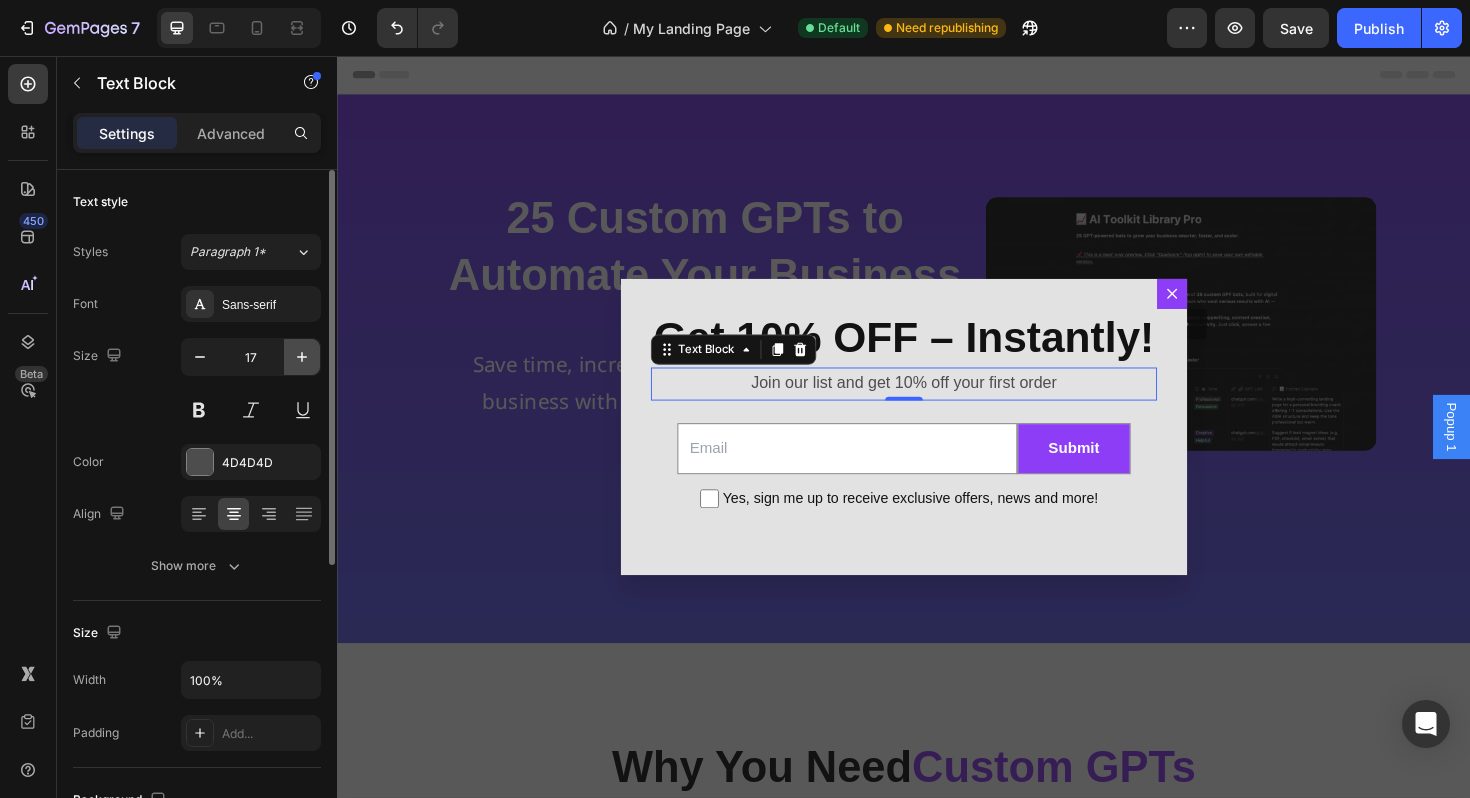 type on "18" 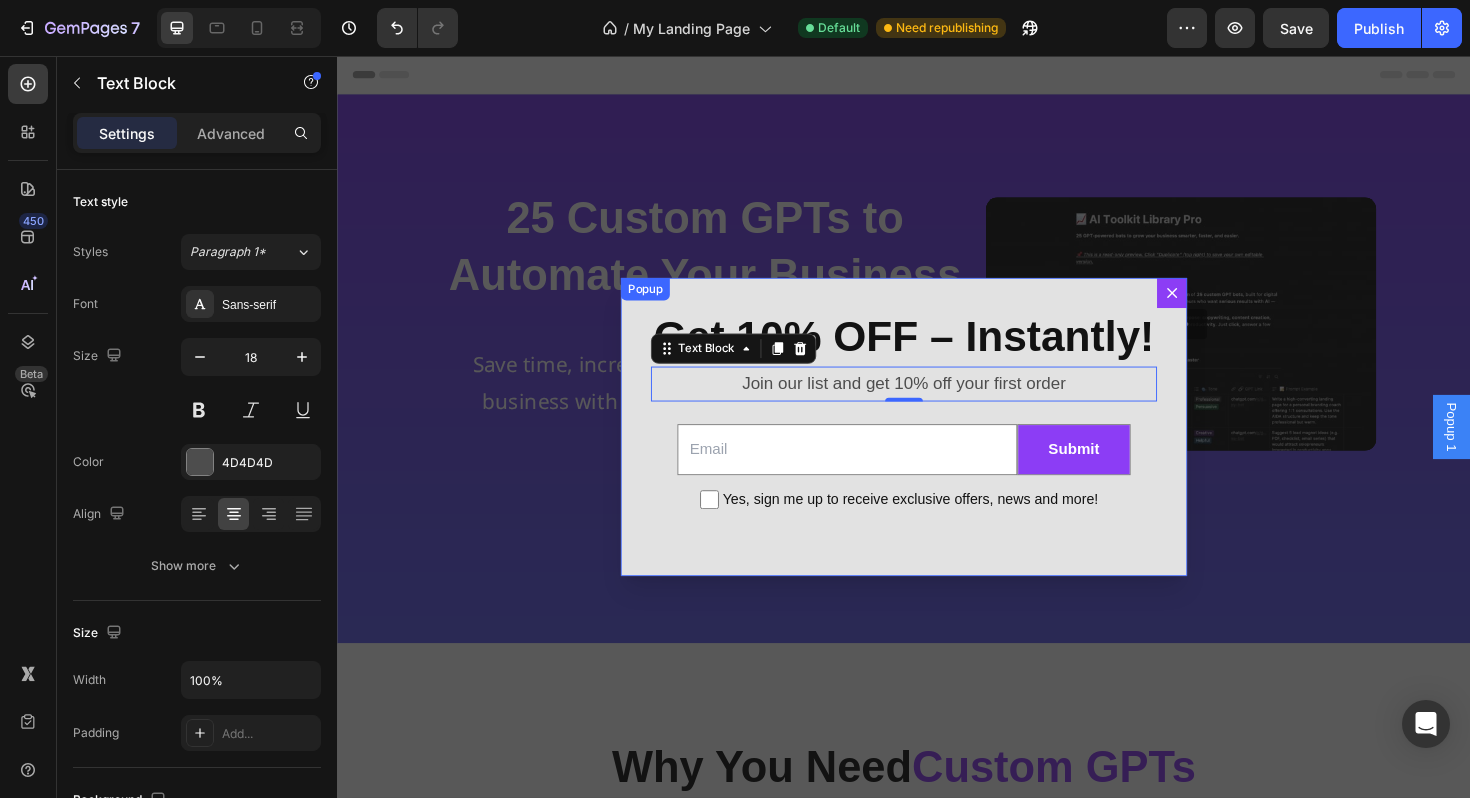 click on "⁠⁠⁠⁠⁠⁠⁠ Get 10% OFF – Instantly! Heading Join our list and get 10% off your first order Text Block   0 Email Field Submit Submit Button Row Yes, sign me up to receive exclusive offers, news and more! Checkbox Row Newsletter" at bounding box center (937, 449) 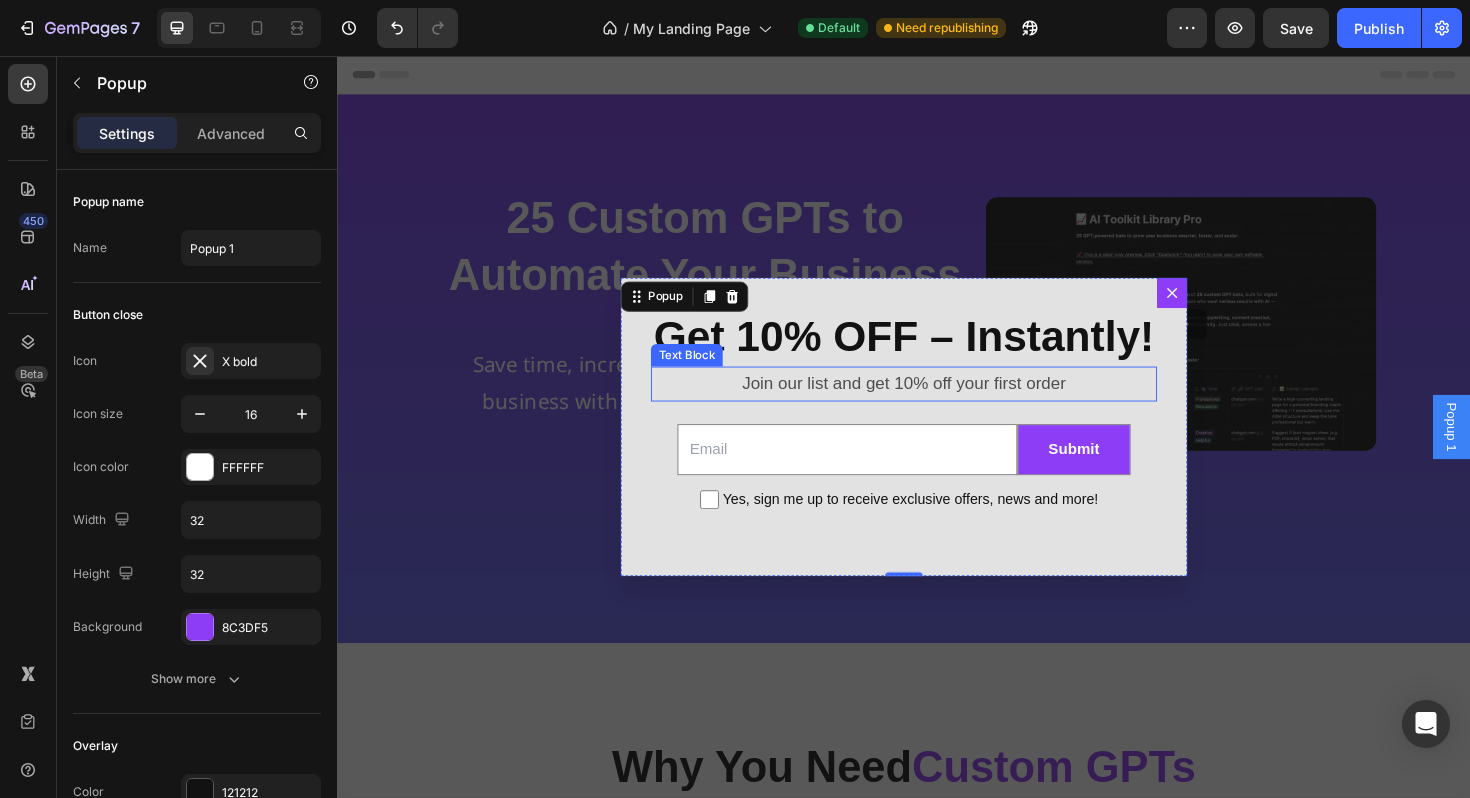 click on "Join our list and get 10% off your first order" at bounding box center (937, 403) 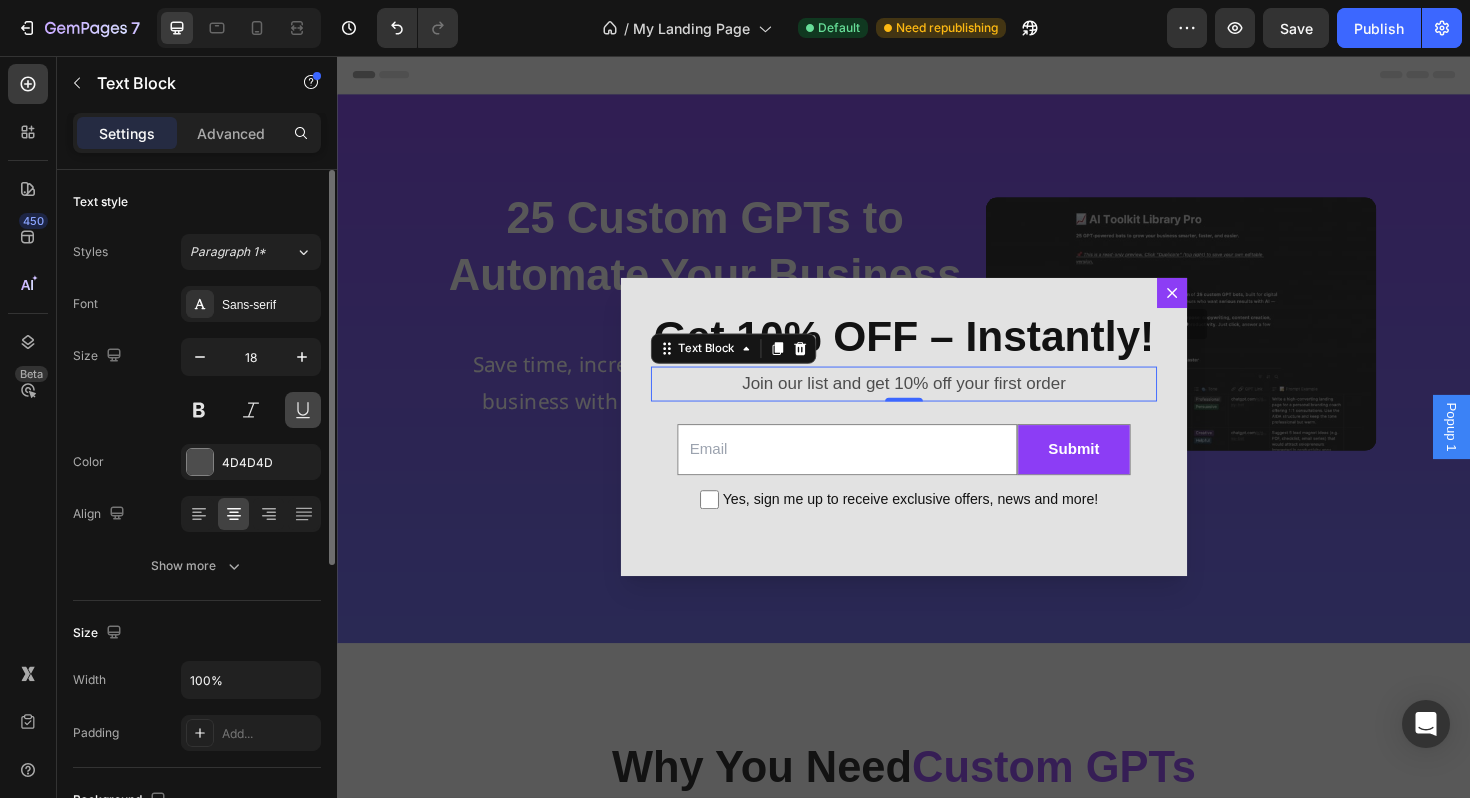 click at bounding box center (303, 410) 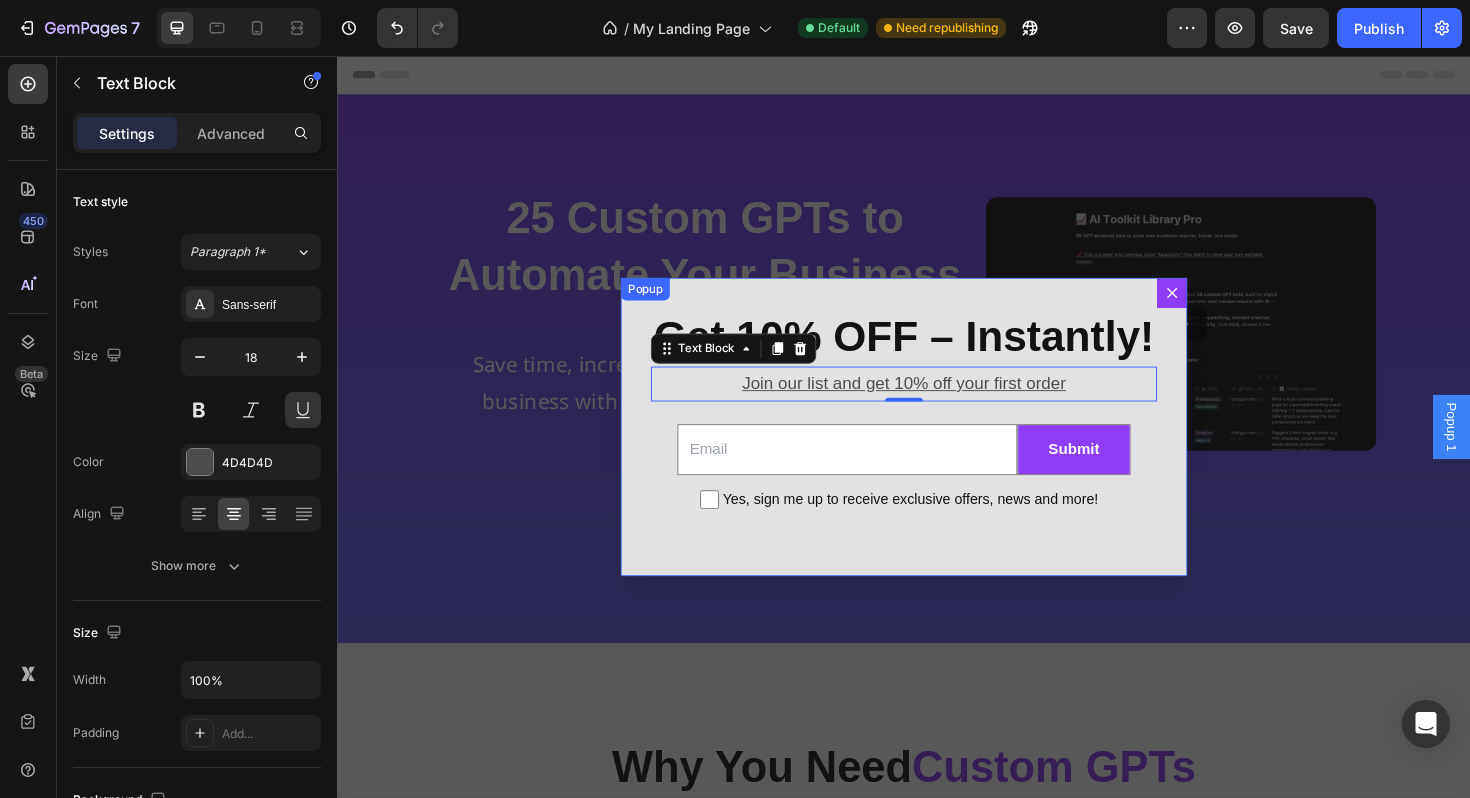 click on "⁠⁠⁠⁠⁠⁠⁠ Get 10% OFF – Instantly! Heading Join our list and get 10% off your first order Text Block   0 Email Field Submit Submit Button Row Yes, sign me up to receive exclusive offers, news and more! Checkbox Row Newsletter" at bounding box center [937, 449] 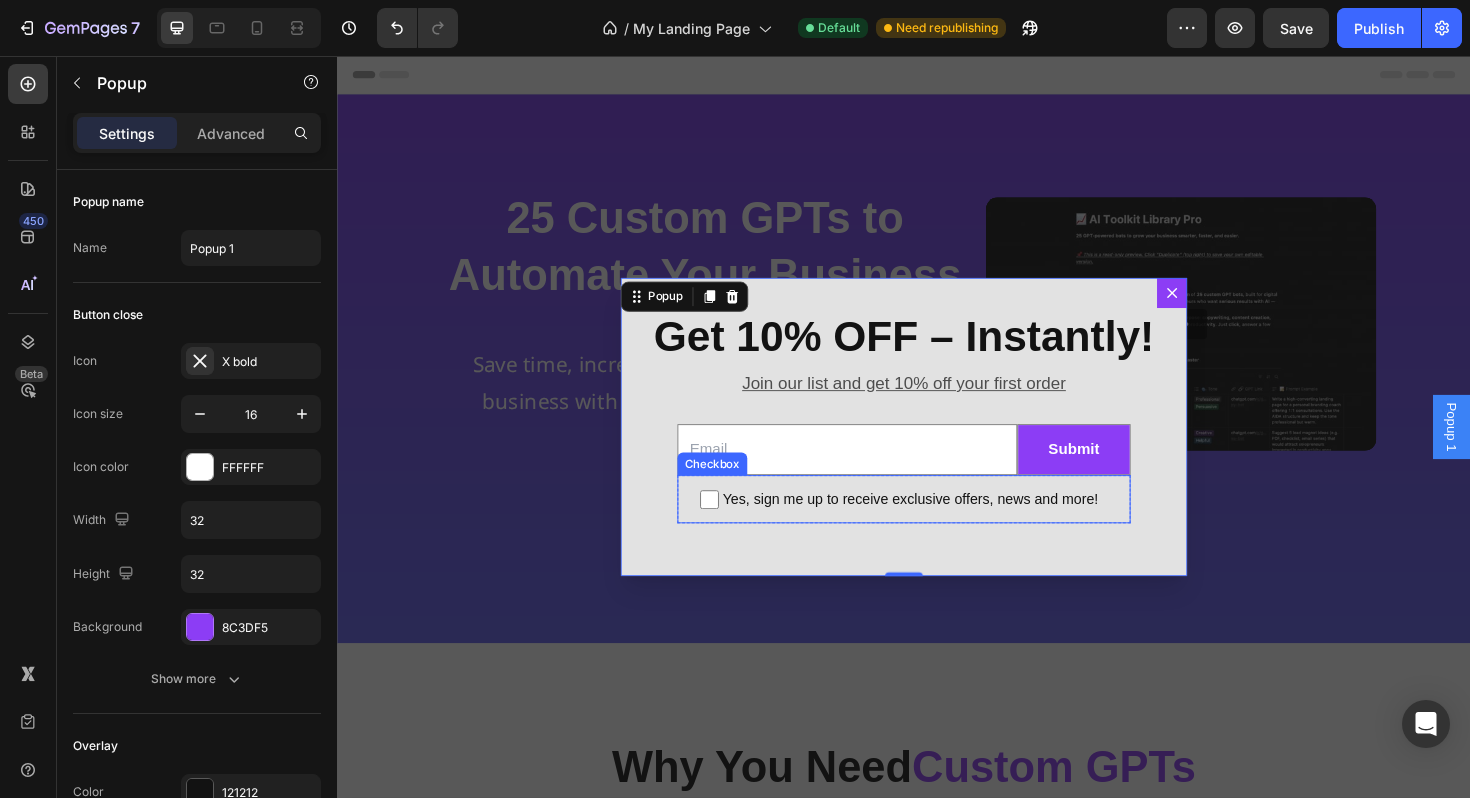 click on "Yes, sign me up to receive exclusive offers, news and more!" at bounding box center (731, 526) 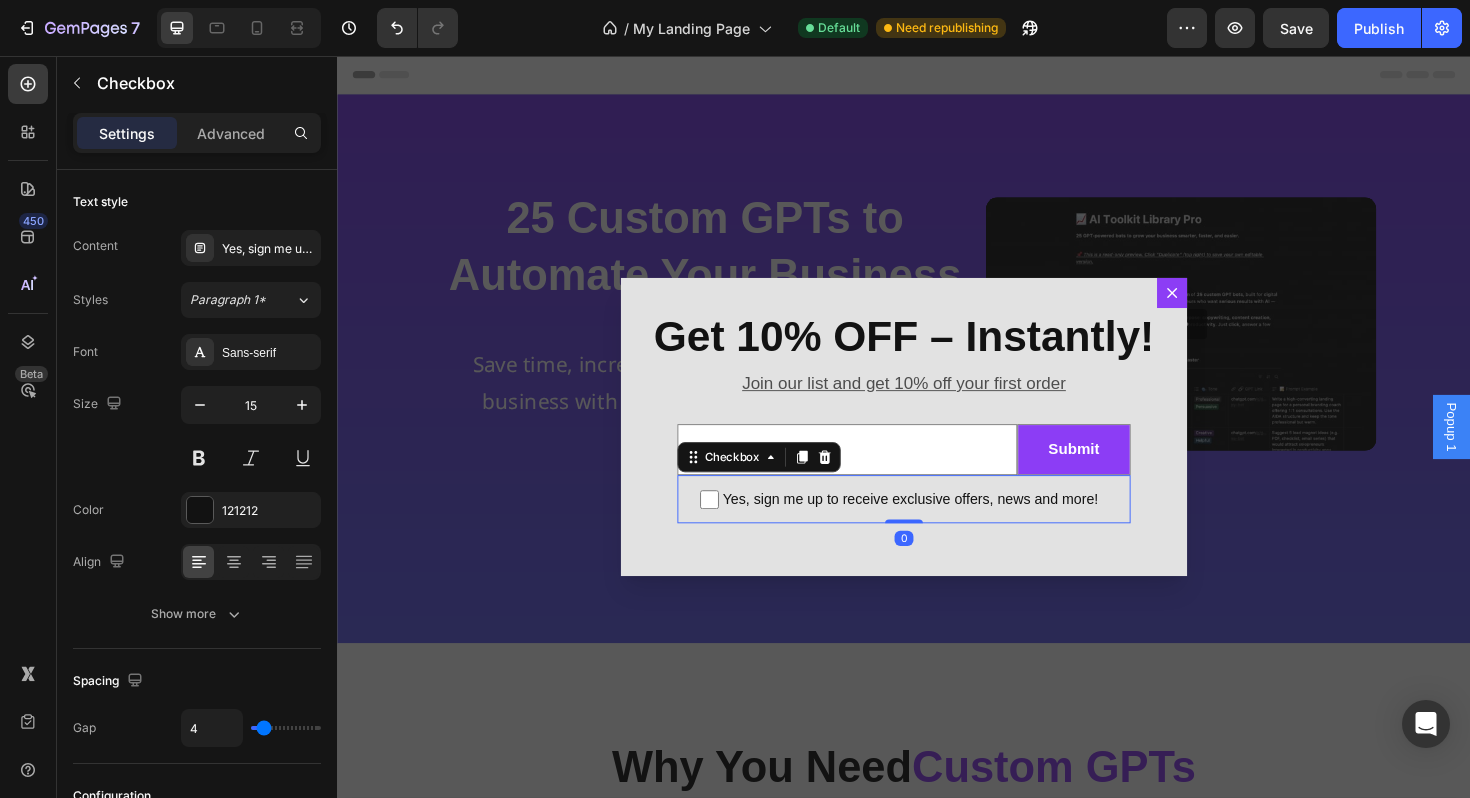 click on "Yes, sign me up to receive exclusive offers, news and more!" at bounding box center [731, 526] 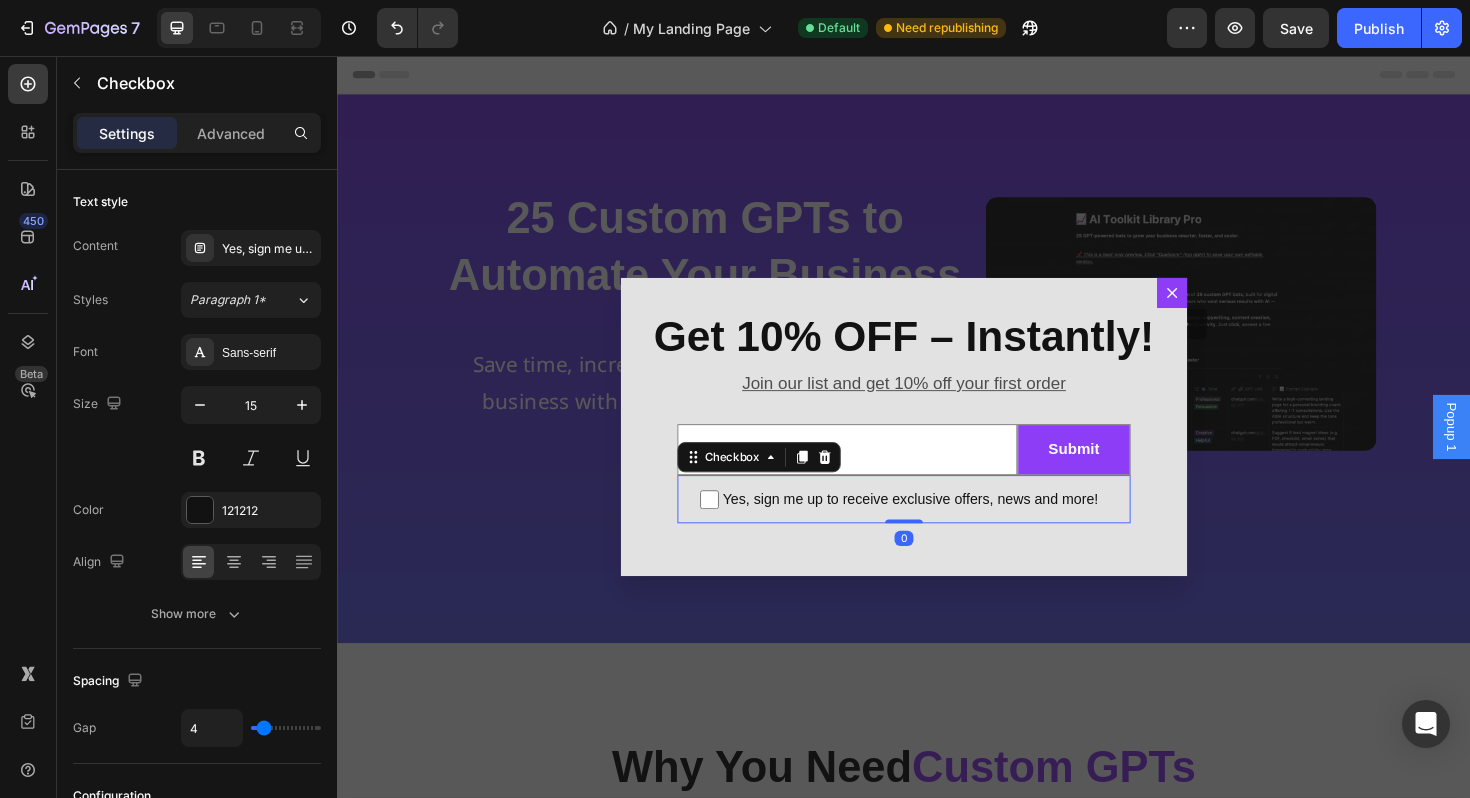 click on "Yes, sign me up to receive exclusive offers, news and more!" at bounding box center (731, 526) 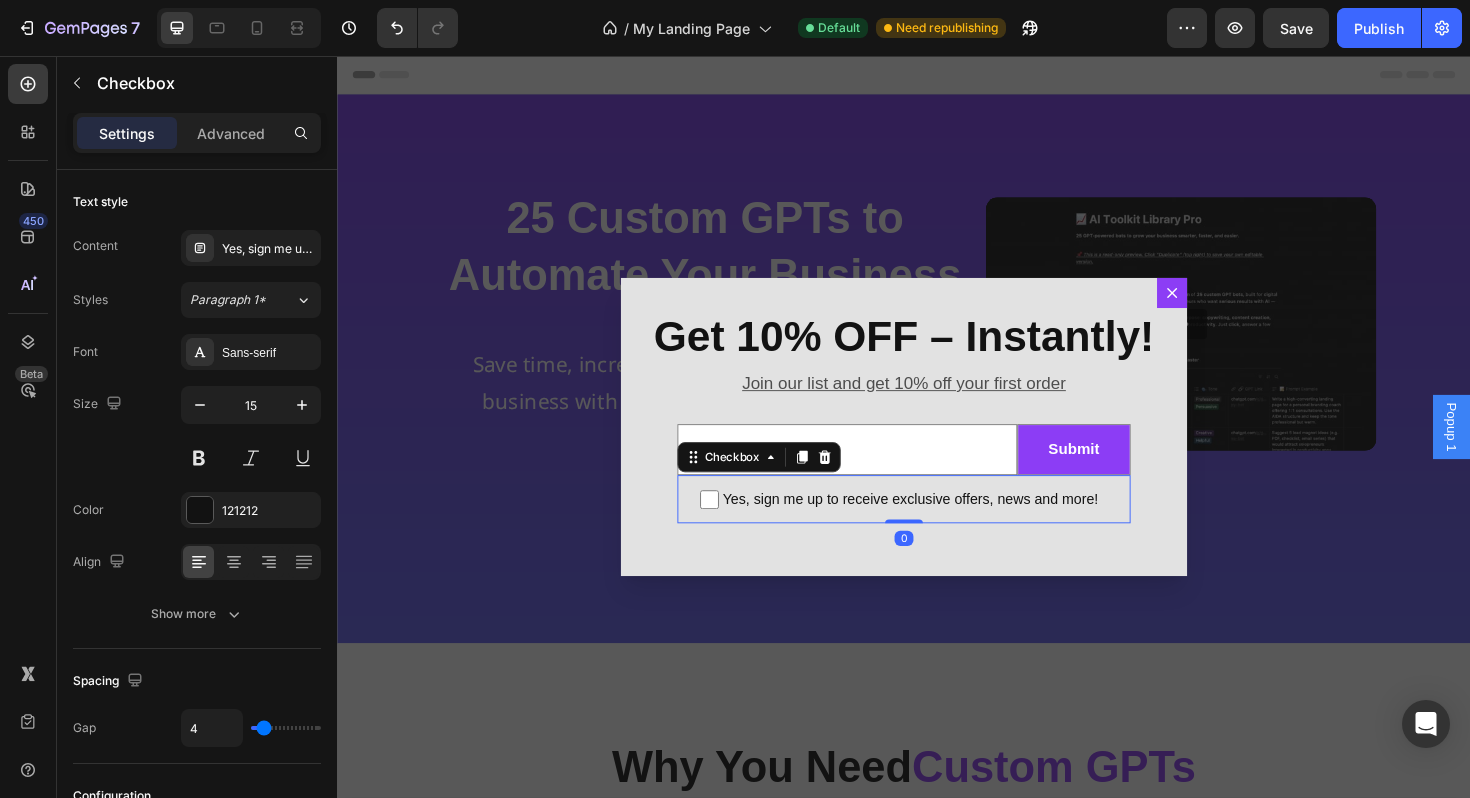 click on "Yes, sign me up to receive exclusive offers, news and more!" at bounding box center [731, 526] 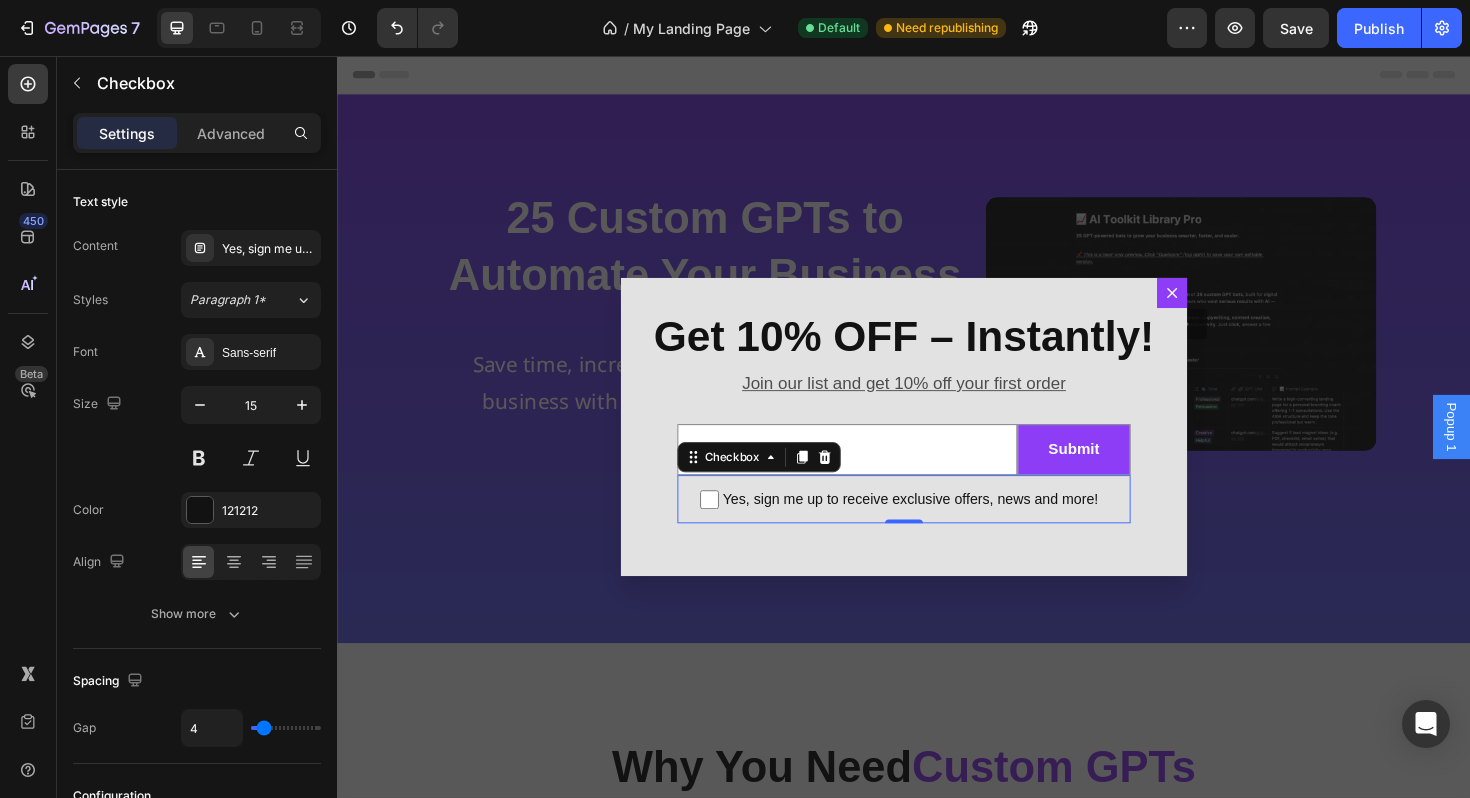 click on "Yes, sign me up to receive exclusive offers, news and more!" at bounding box center [947, 525] 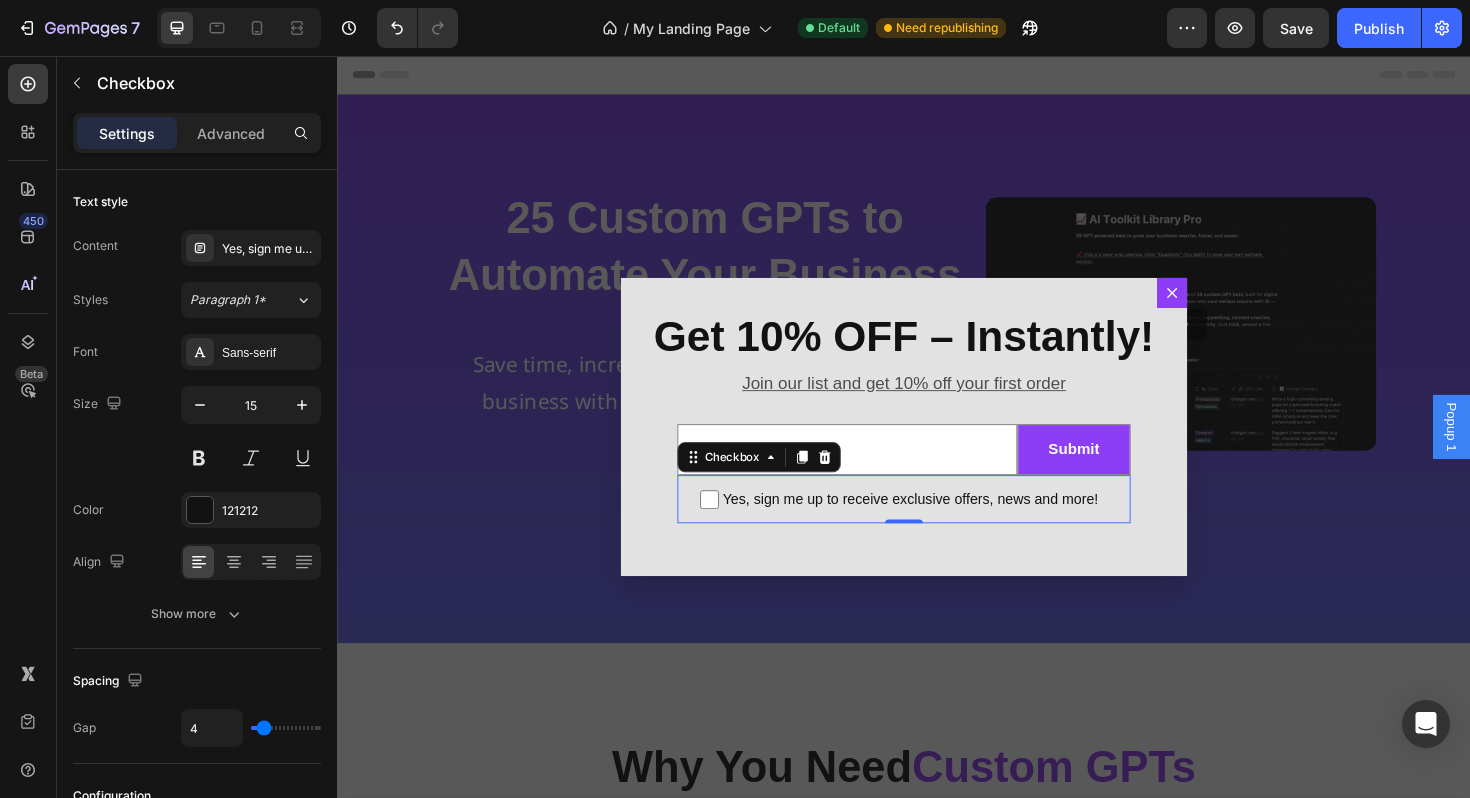 click on "Yes, sign me up to receive exclusive offers, news and more!" at bounding box center (731, 526) 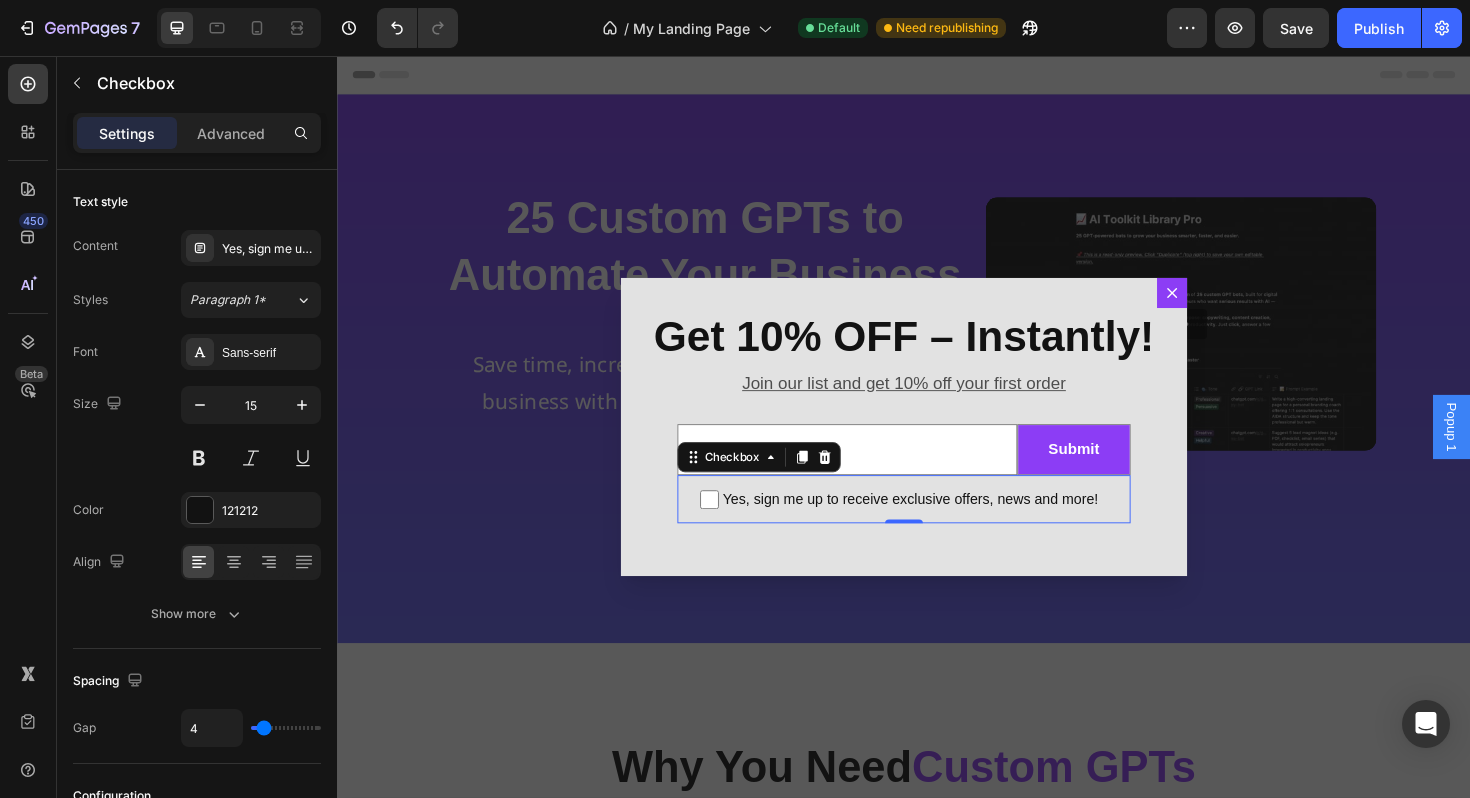 click on "Yes, sign me up to receive exclusive offers, news and more!" at bounding box center (947, 525) 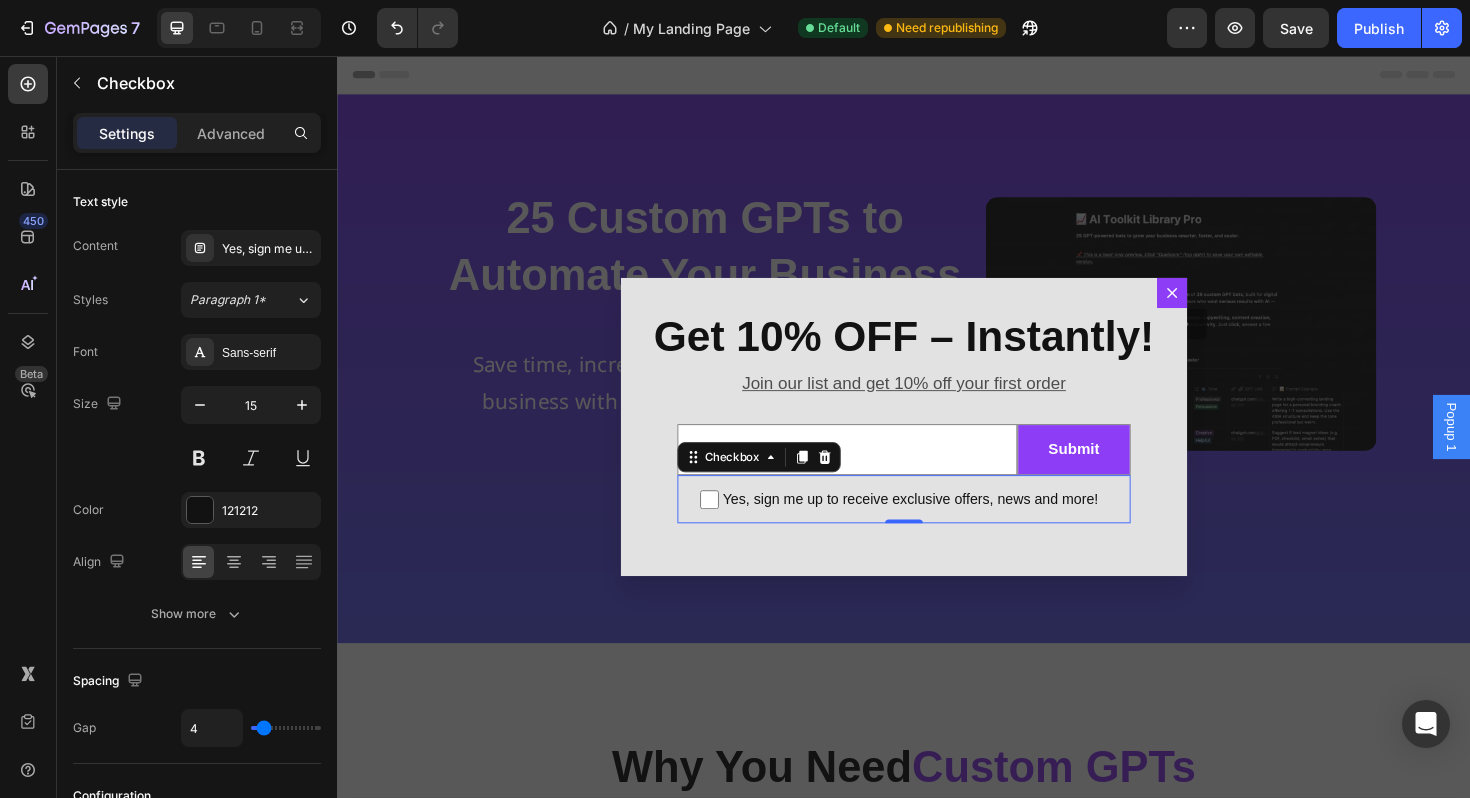 click on "Yes, sign me up to receive exclusive offers, news and more!" at bounding box center (731, 526) 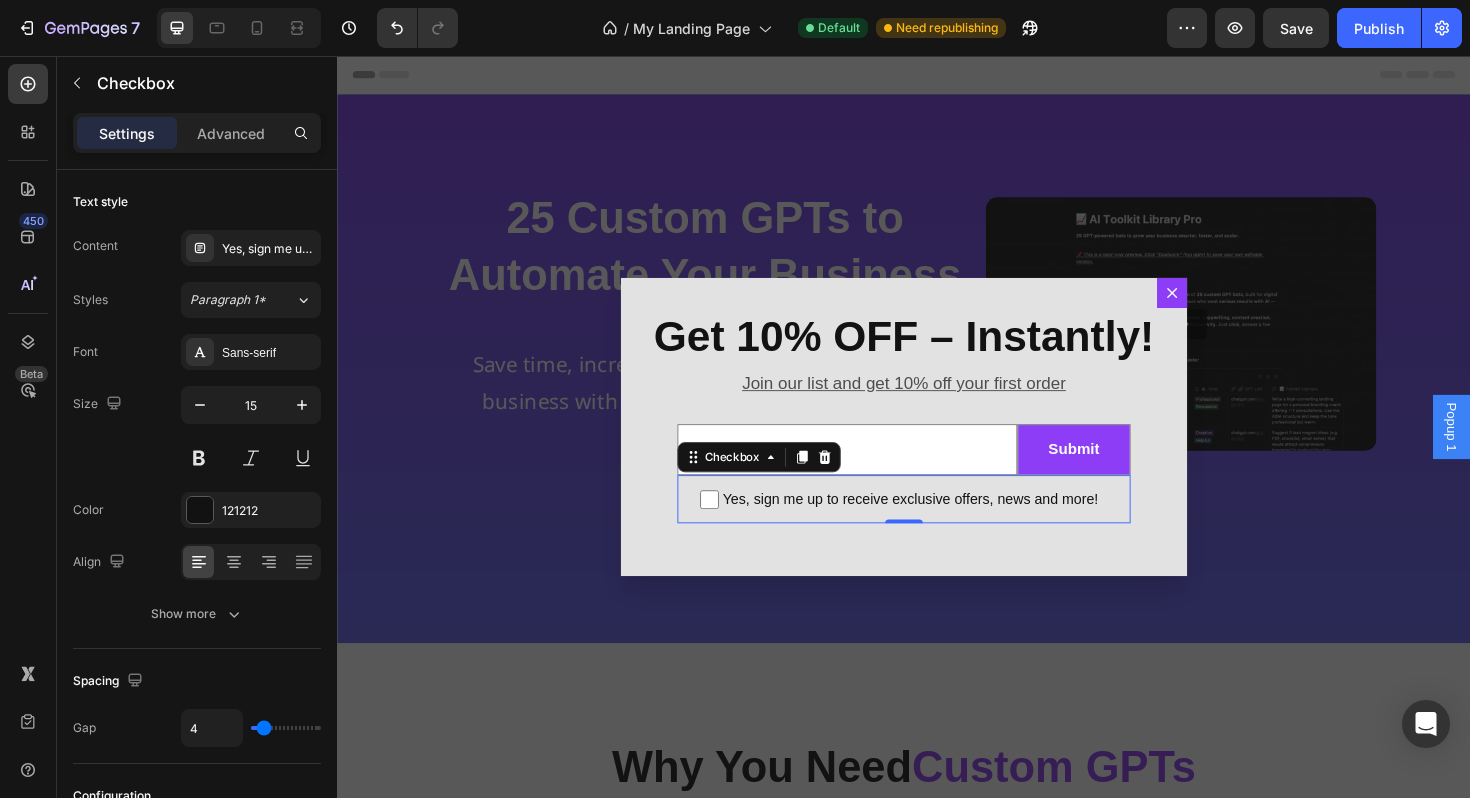 click on "Yes, sign me up to receive exclusive offers, news and more!" at bounding box center [947, 525] 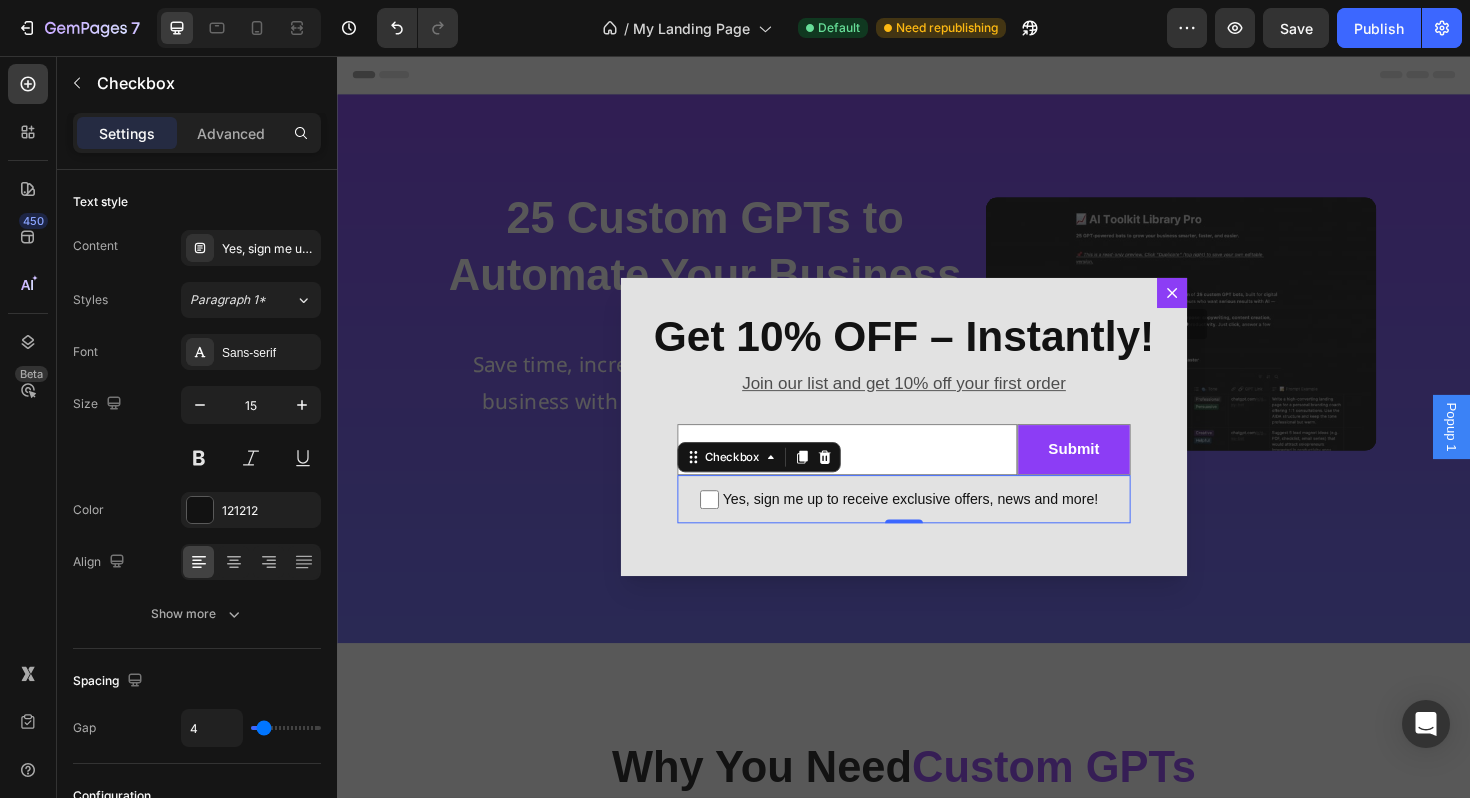 click on "Yes, sign me up to receive exclusive offers, news and more!" at bounding box center [731, 526] 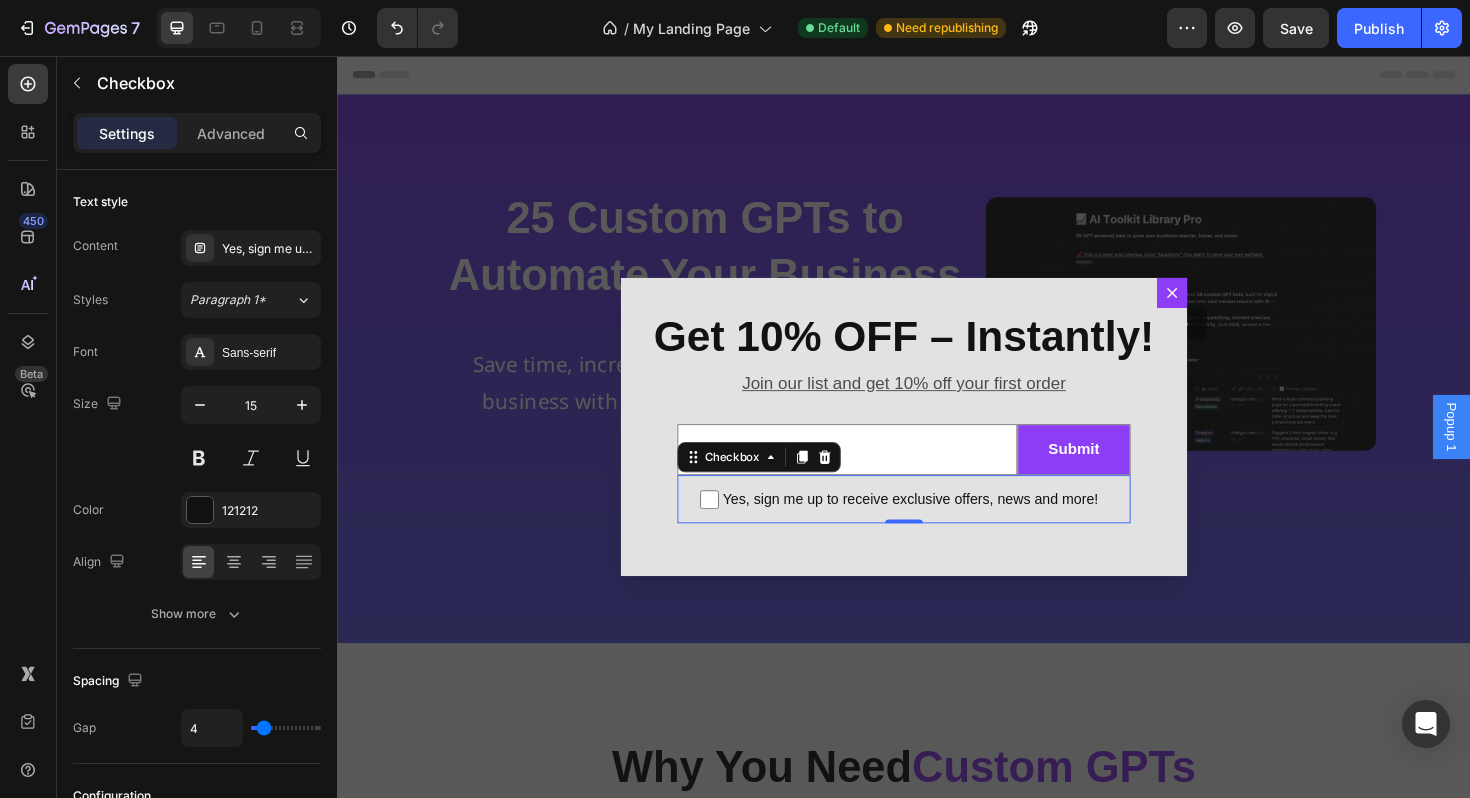 click on "Yes, sign me up to receive exclusive offers, news and more!" at bounding box center [731, 526] 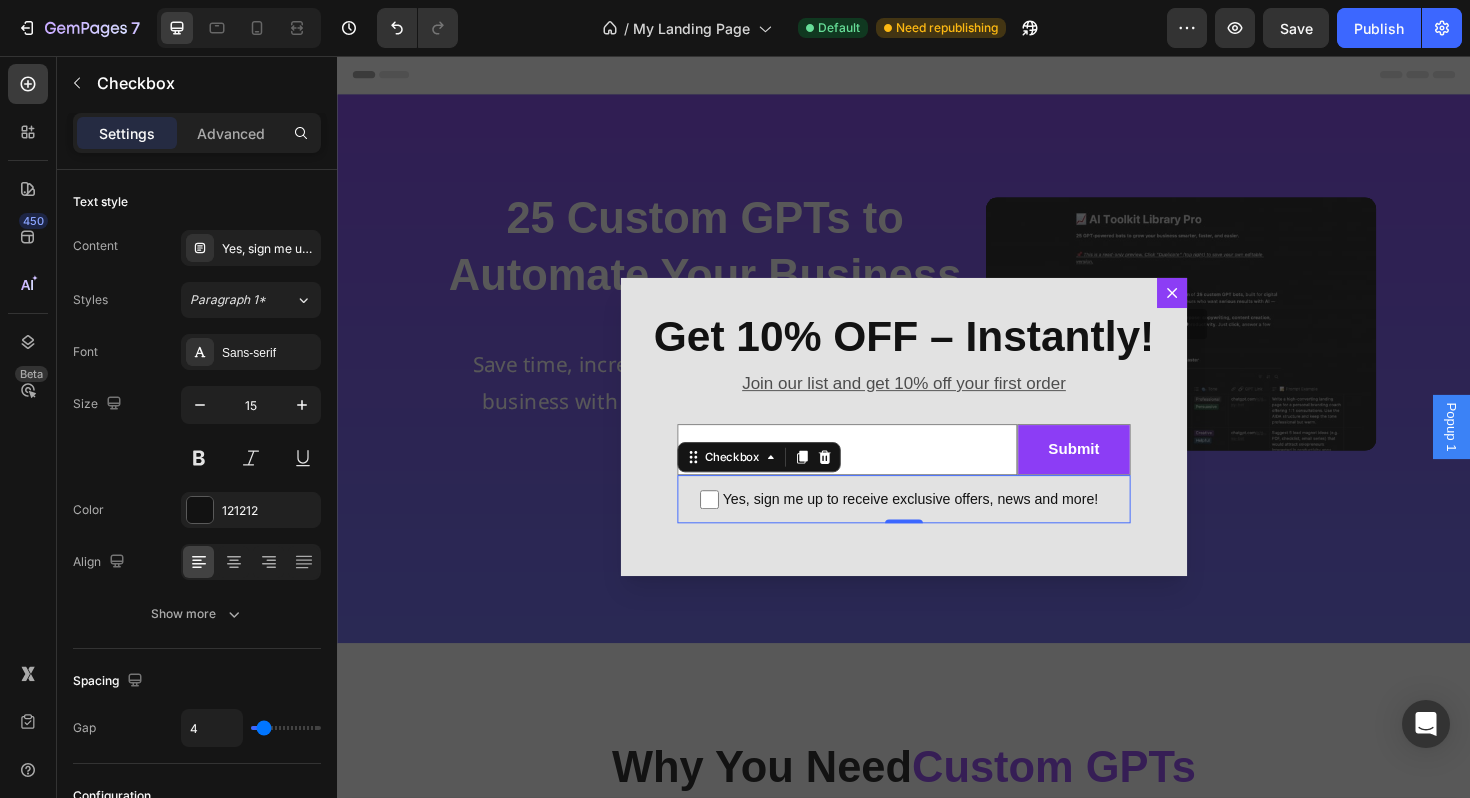 click on "Yes, sign me up to receive exclusive offers, news and more!" at bounding box center [947, 525] 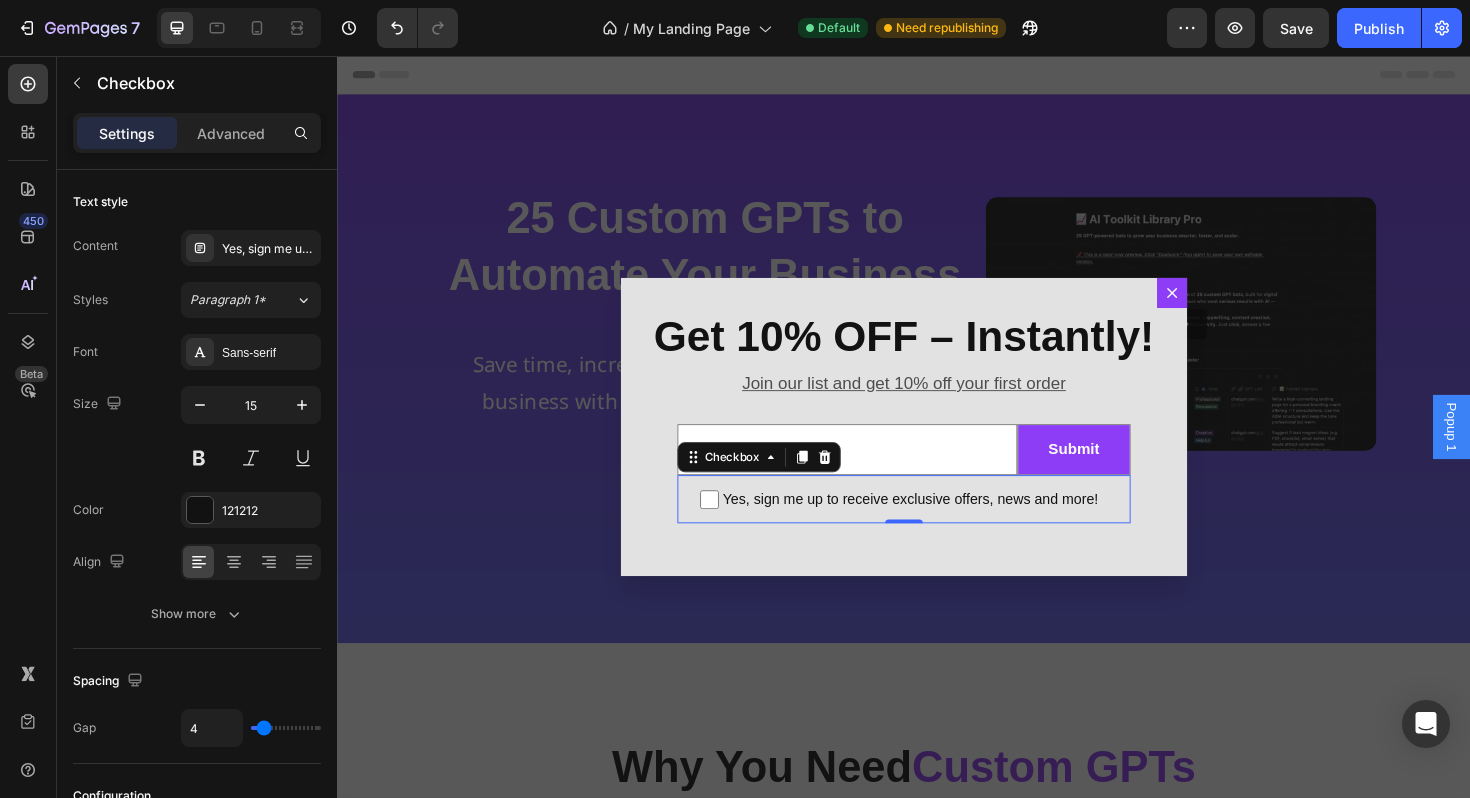 click on "Yes, sign me up to receive exclusive offers, news and more!" at bounding box center [731, 526] 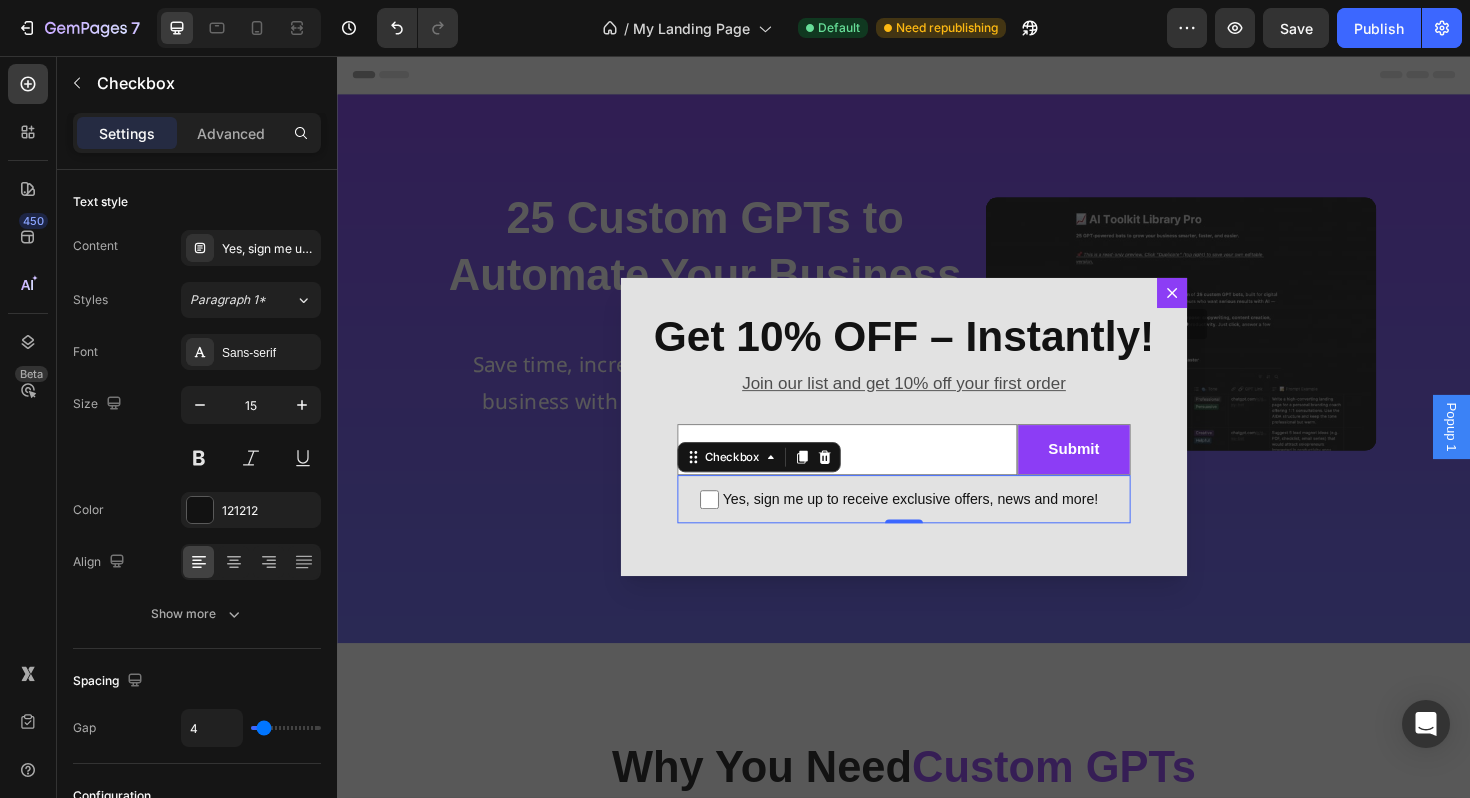 checkbox on "false" 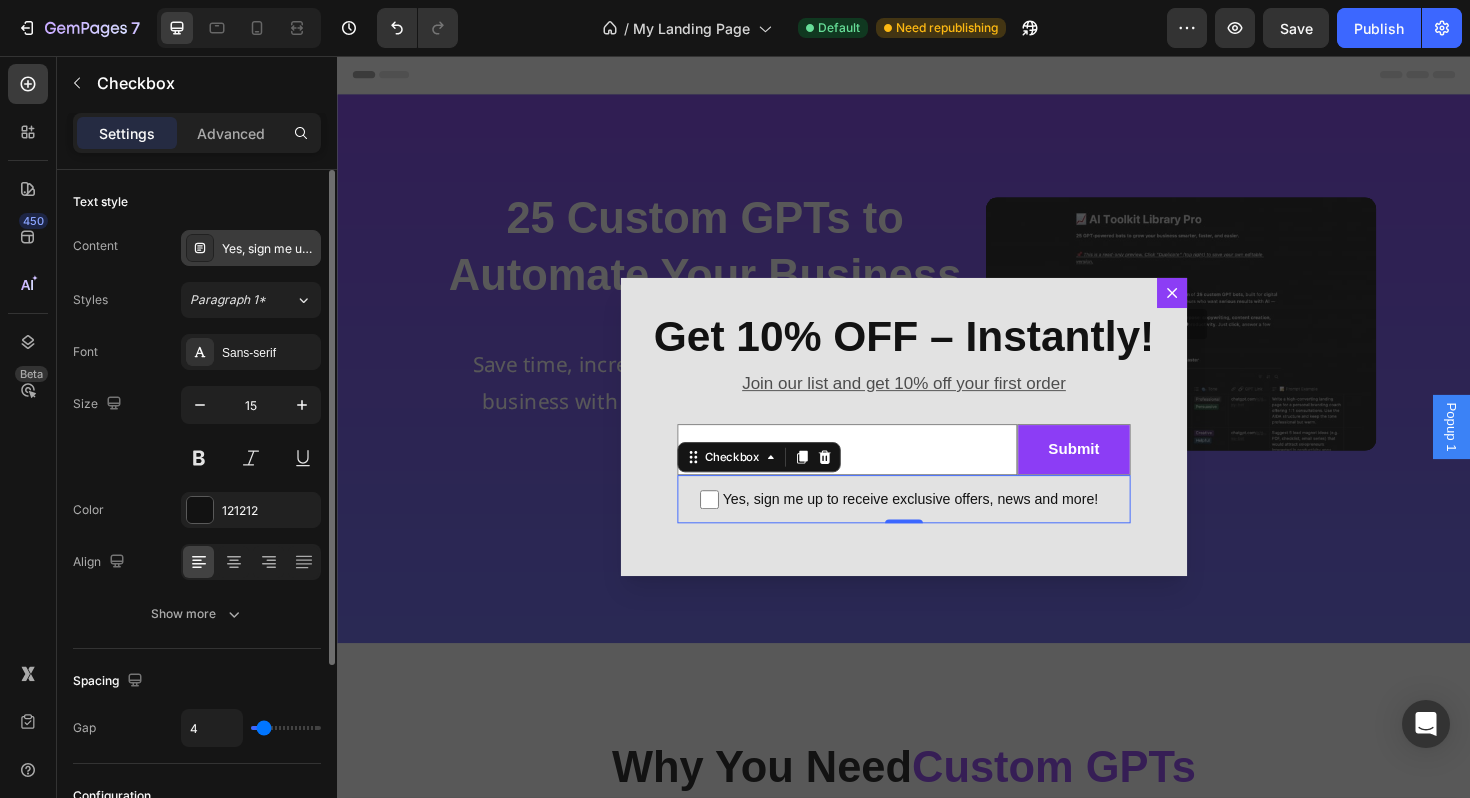 click on "Yes, sign me up to receive exclusive offers, news and more!" at bounding box center [251, 248] 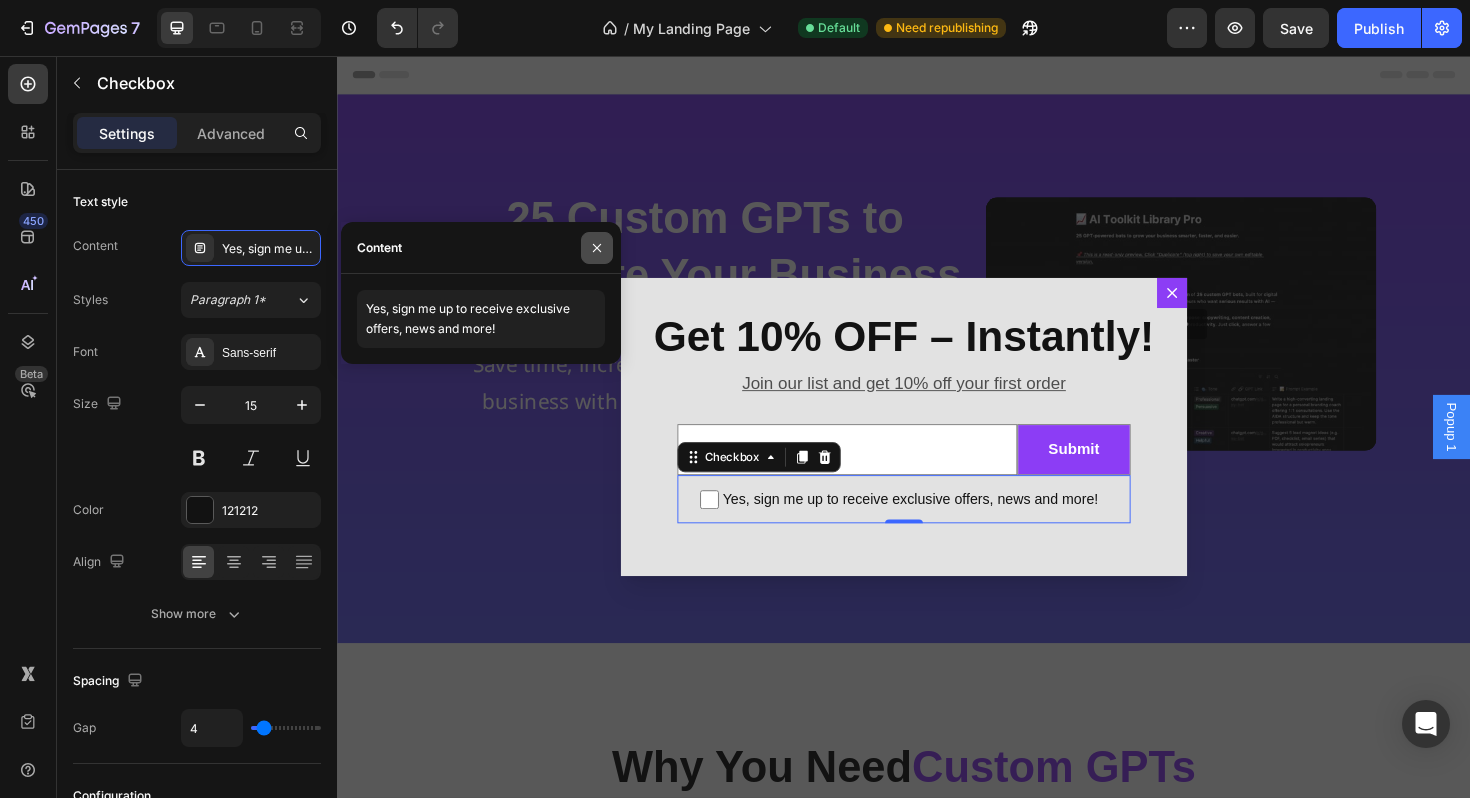 click 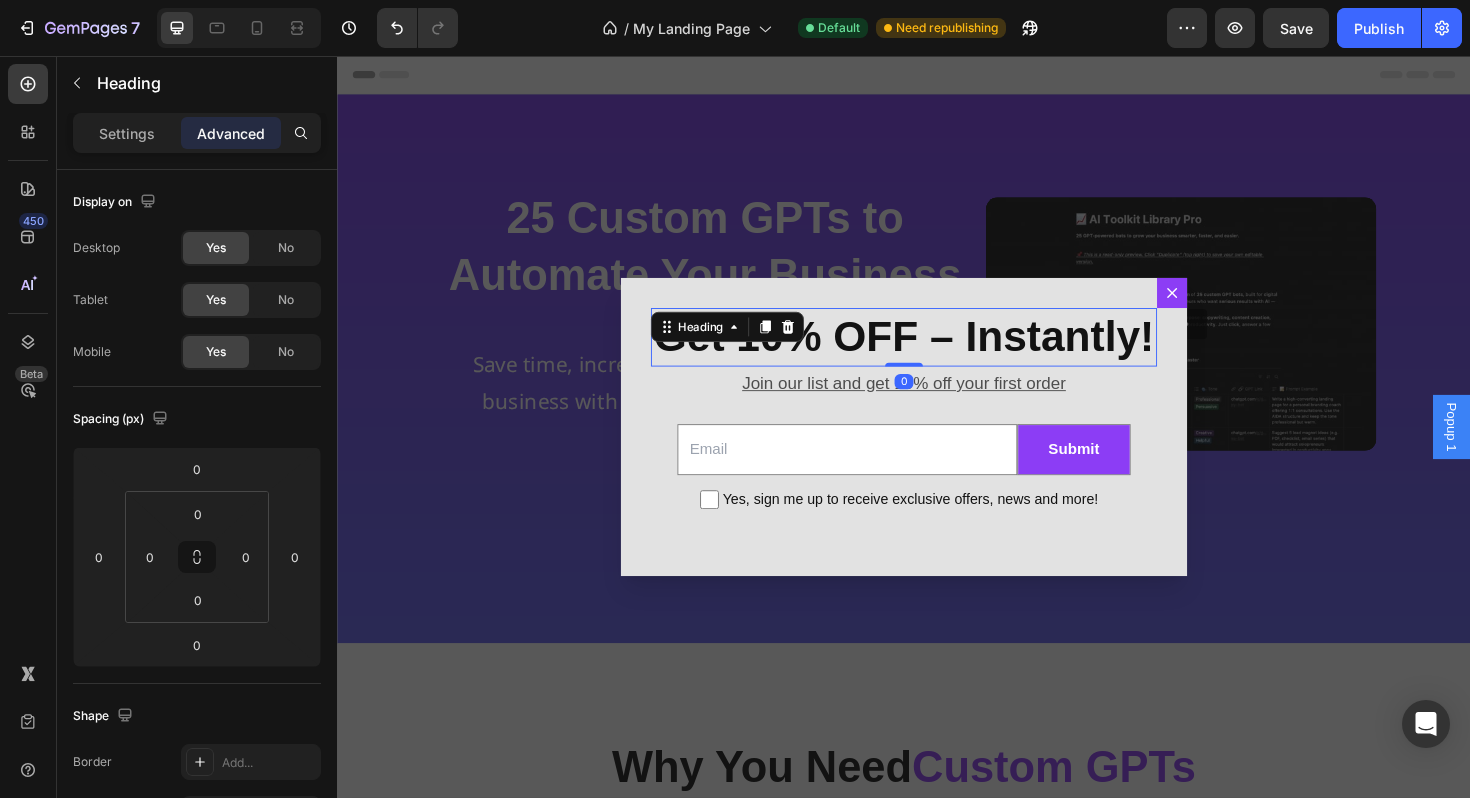 click on "Get 10% OFF – Instantly!" at bounding box center [937, 353] 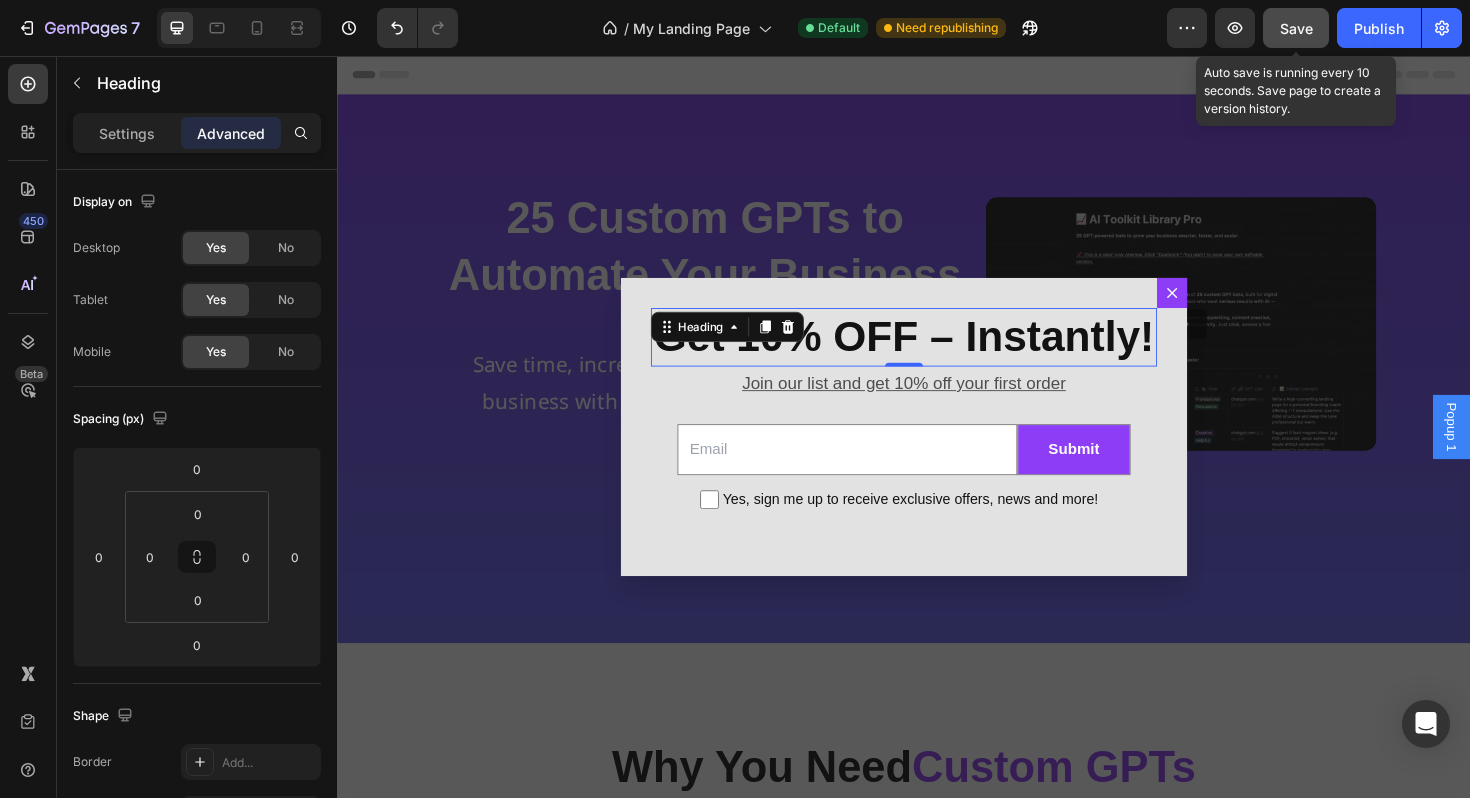 click on "Save" 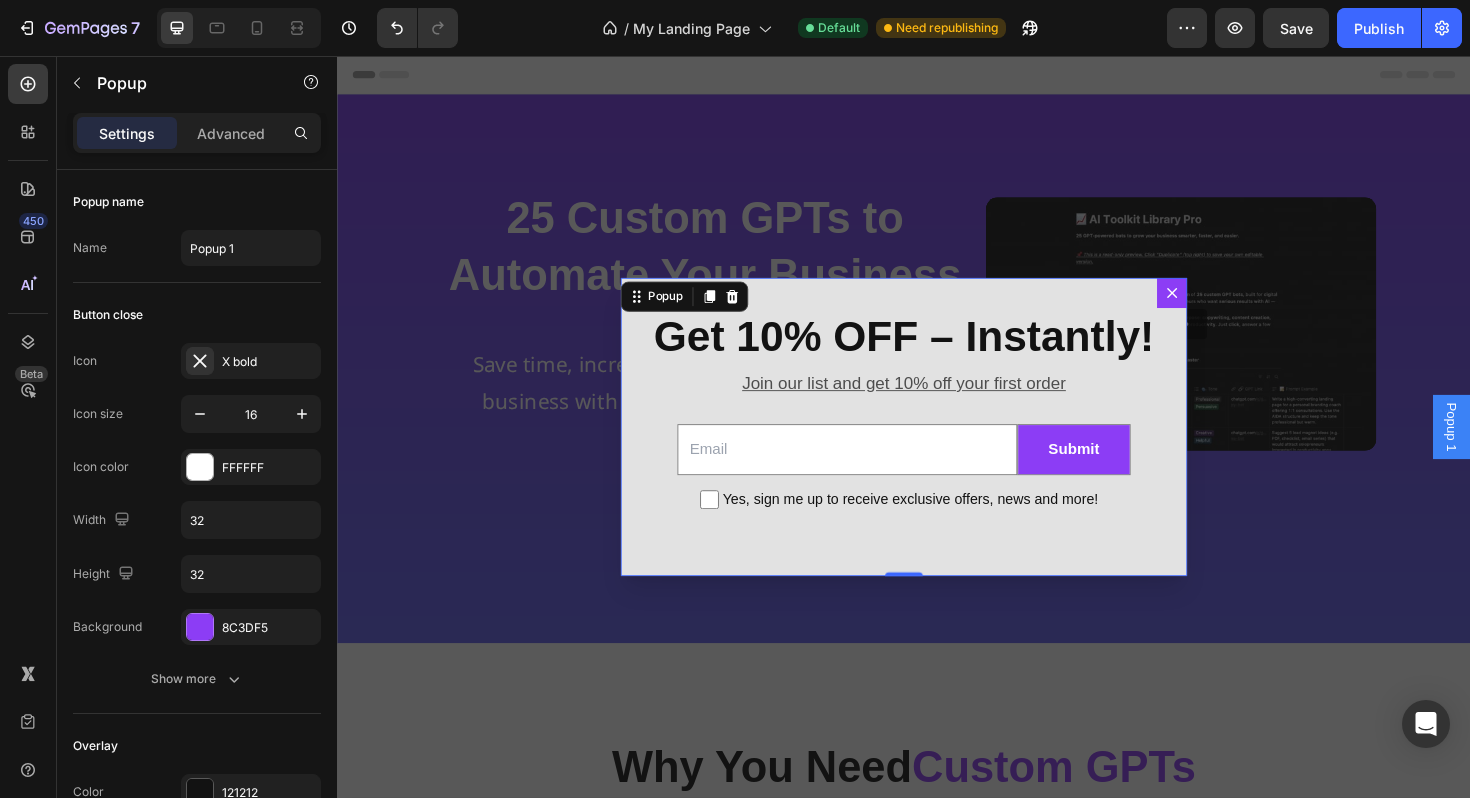 click on "⁠⁠⁠⁠⁠⁠⁠ Get 10% OFF – Instantly! Heading Join our list and get 10% off your first order Text Block Email Field Submit Submit Button Row Yes, sign me up to receive exclusive offers, news and more! Checkbox Row Newsletter" at bounding box center (937, 449) 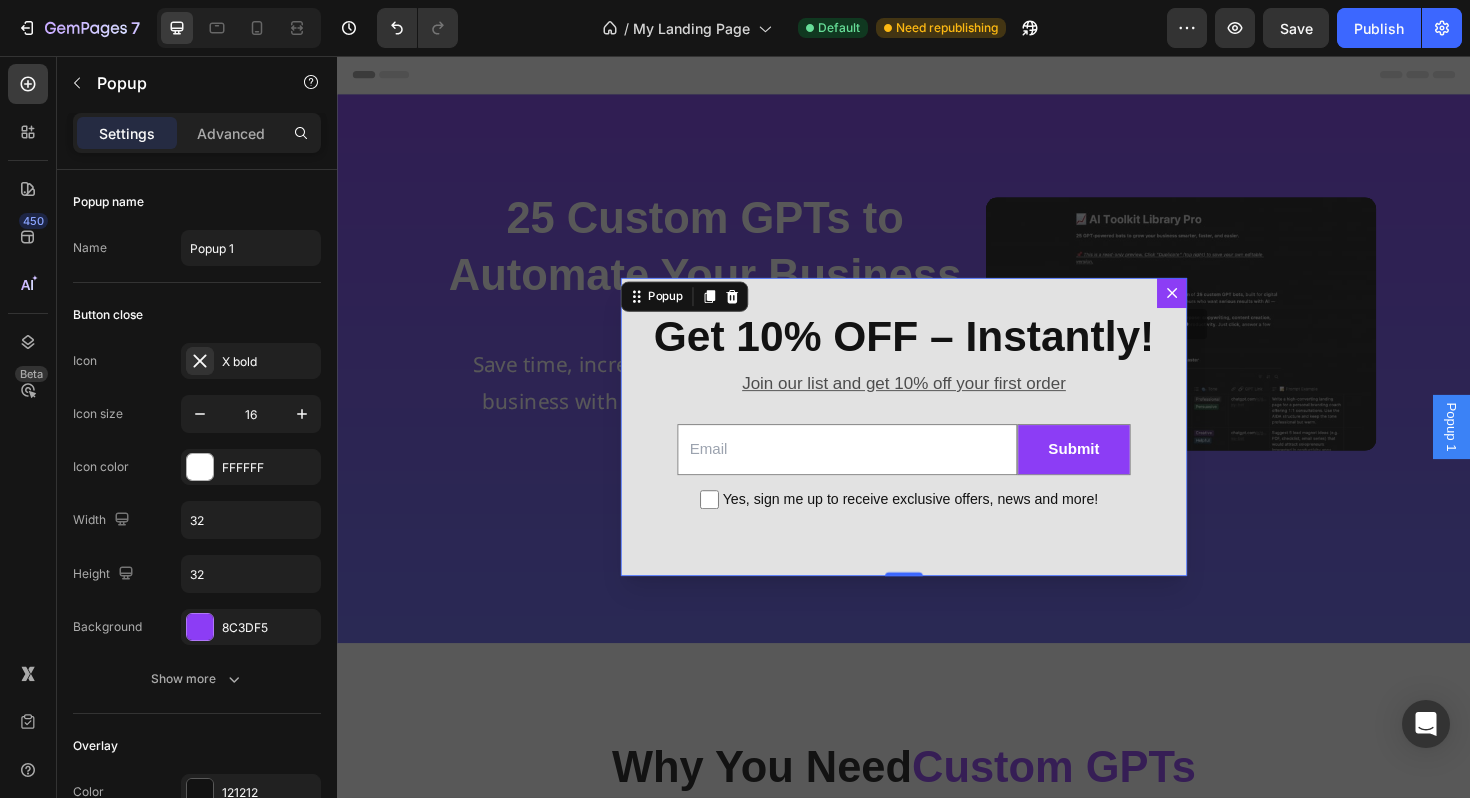 click 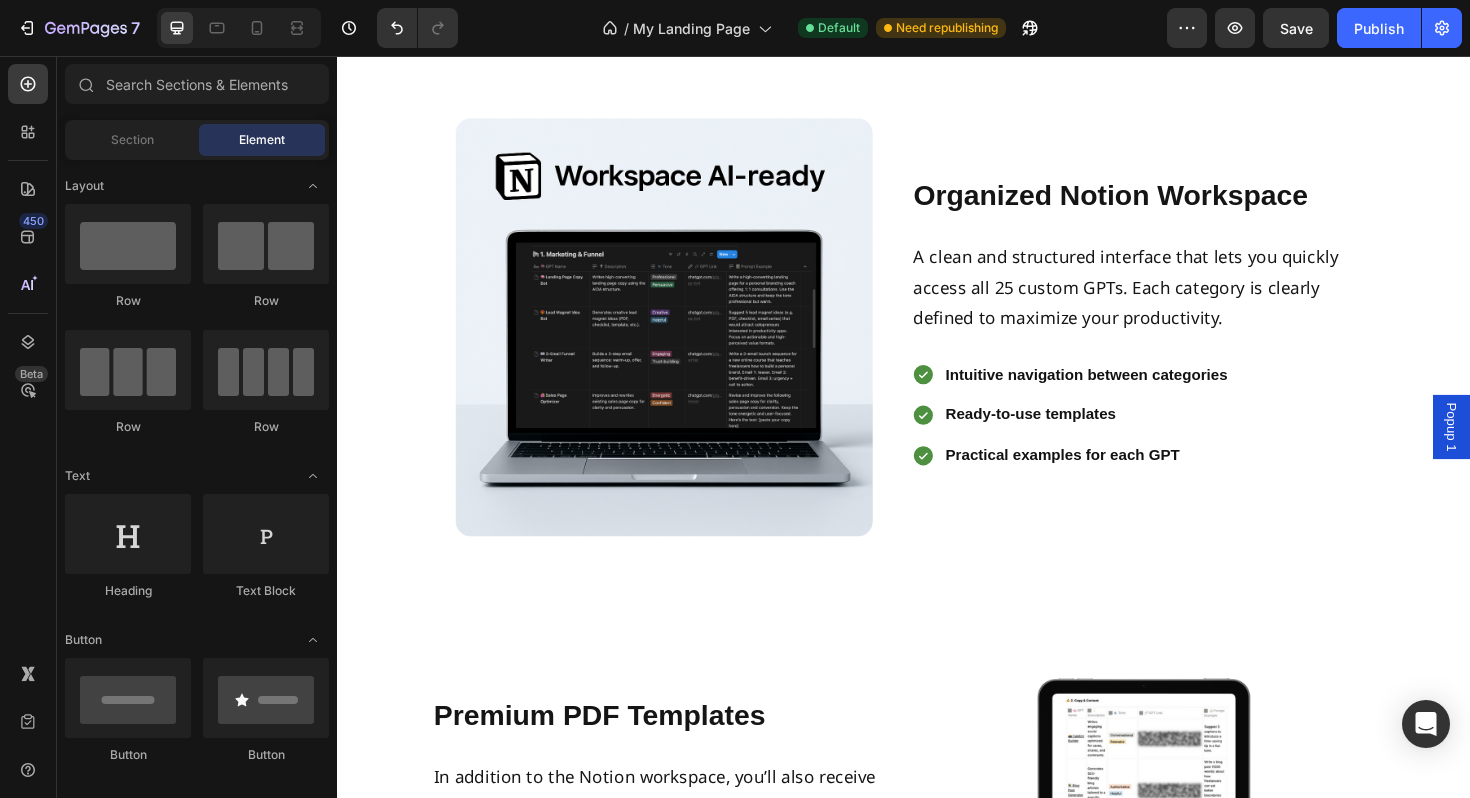 scroll, scrollTop: 5731, scrollLeft: 0, axis: vertical 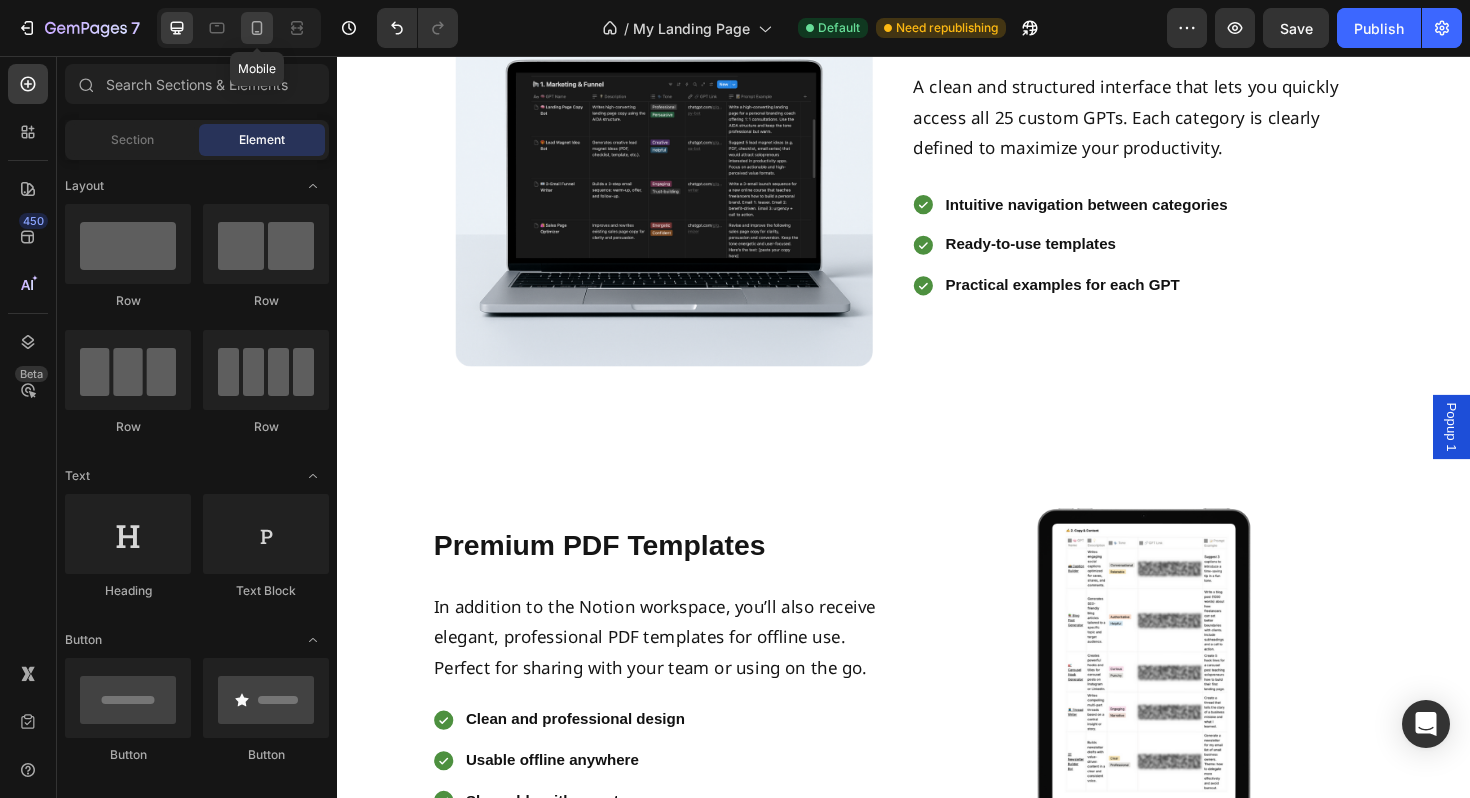 drag, startPoint x: 267, startPoint y: 29, endPoint x: 306, endPoint y: 216, distance: 191.02356 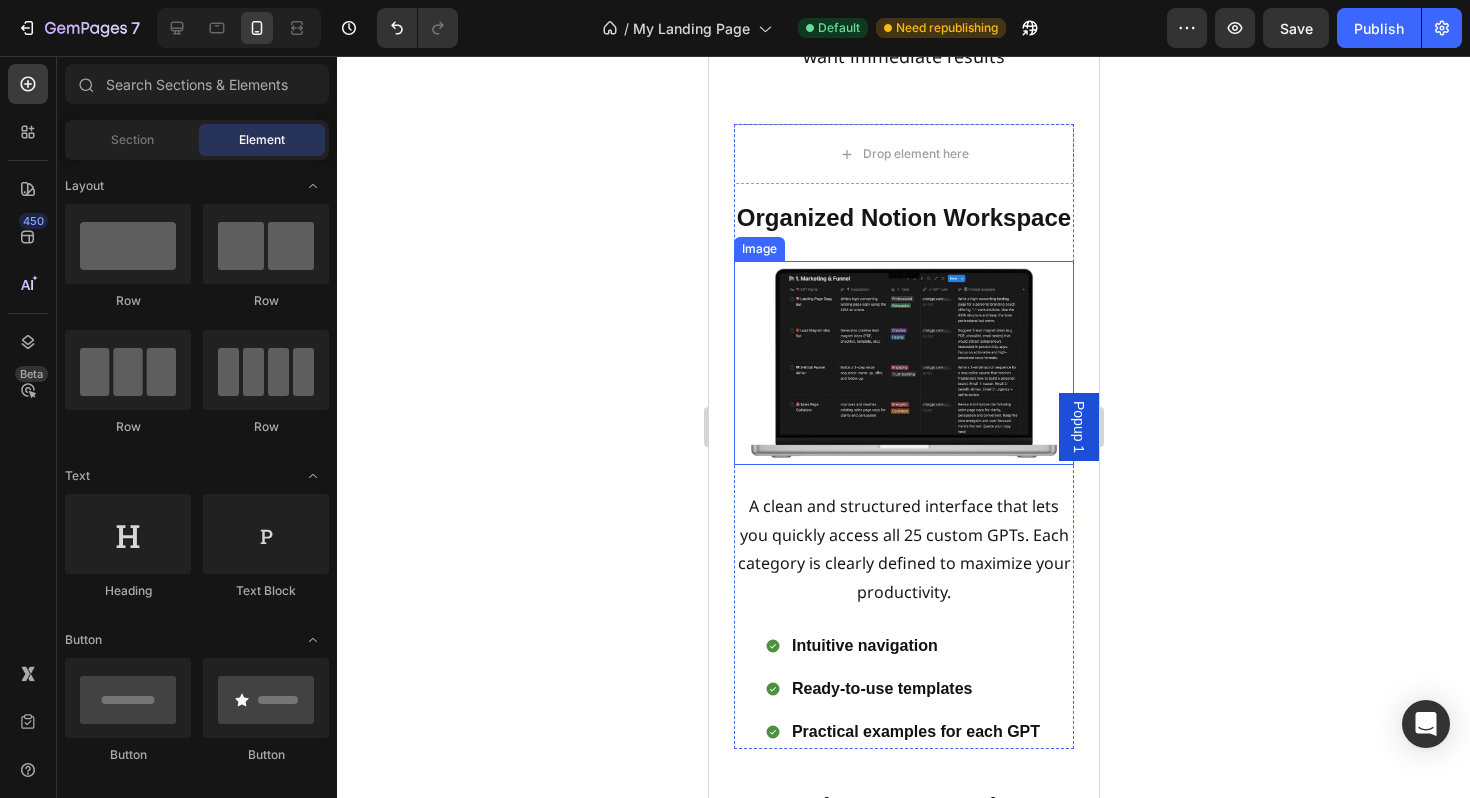 scroll, scrollTop: 5858, scrollLeft: 0, axis: vertical 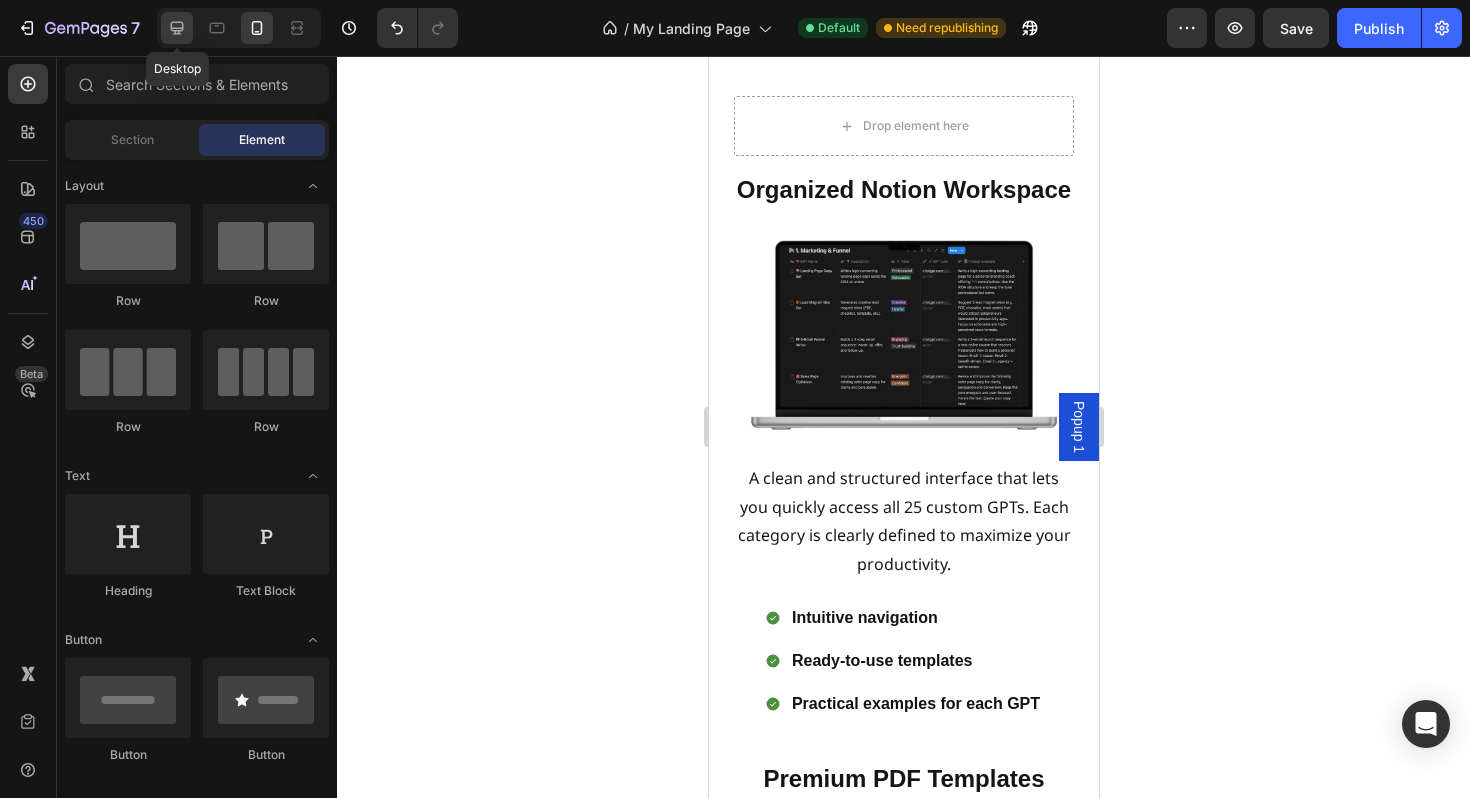click 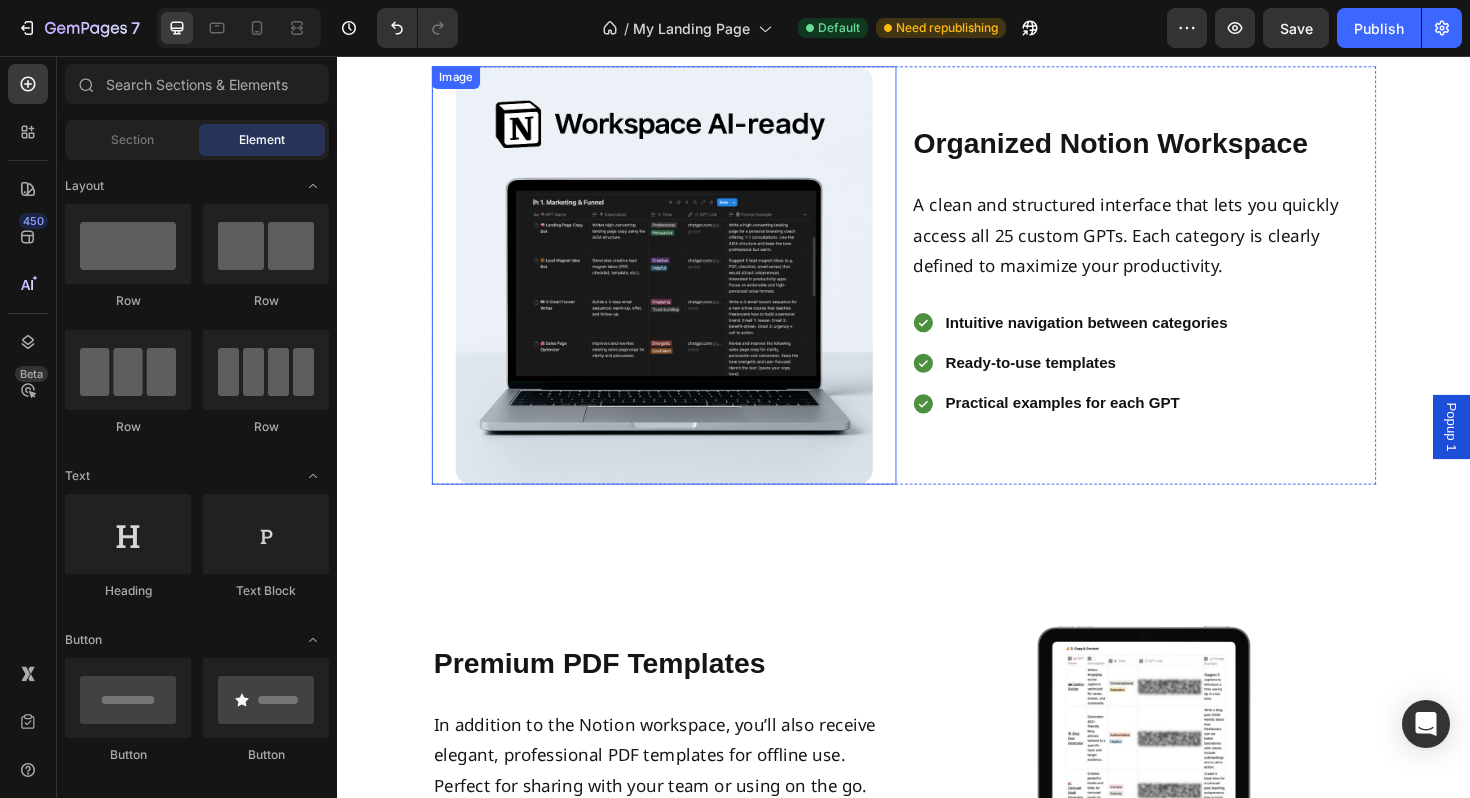 scroll, scrollTop: 5570, scrollLeft: 0, axis: vertical 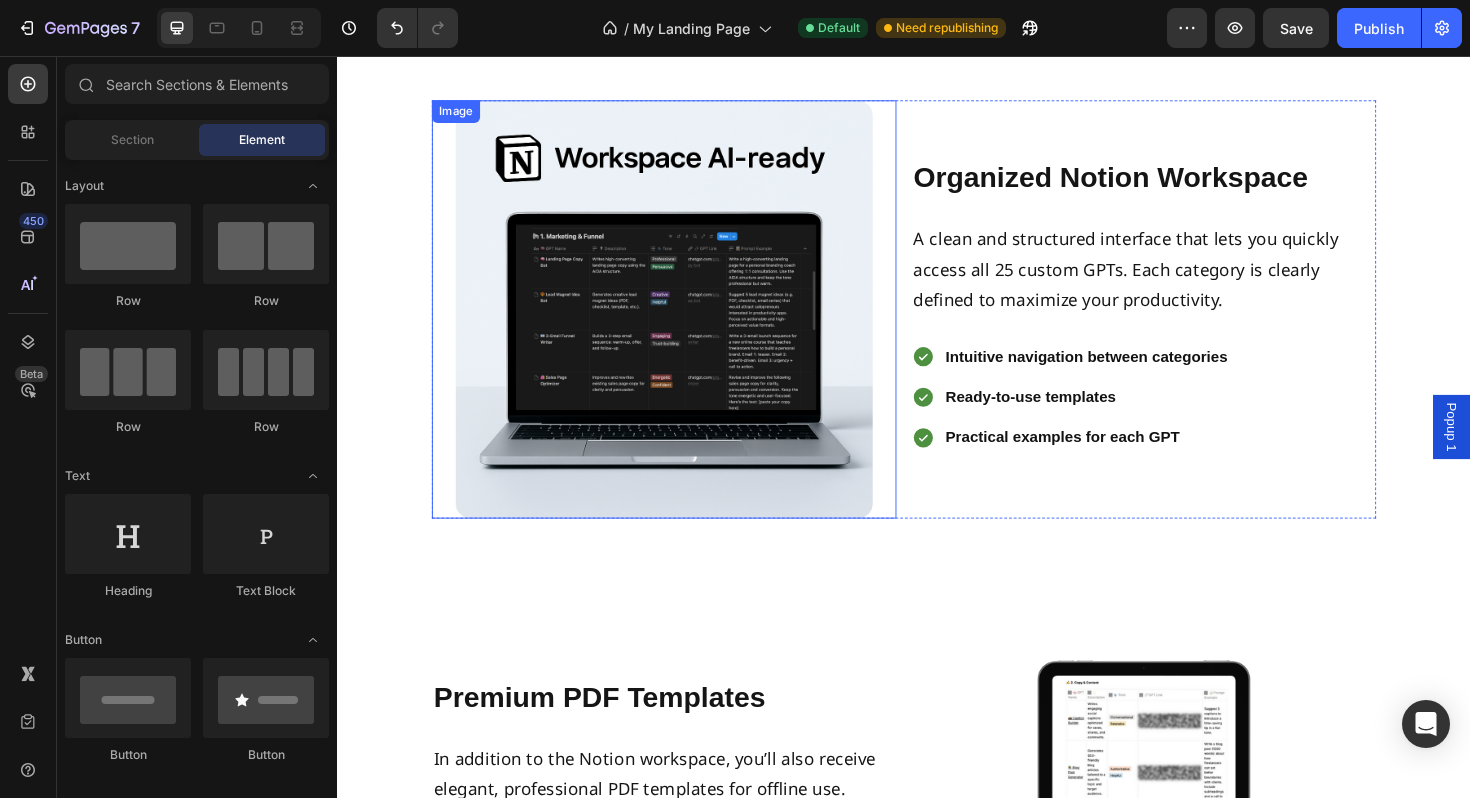 click at bounding box center (683, 324) 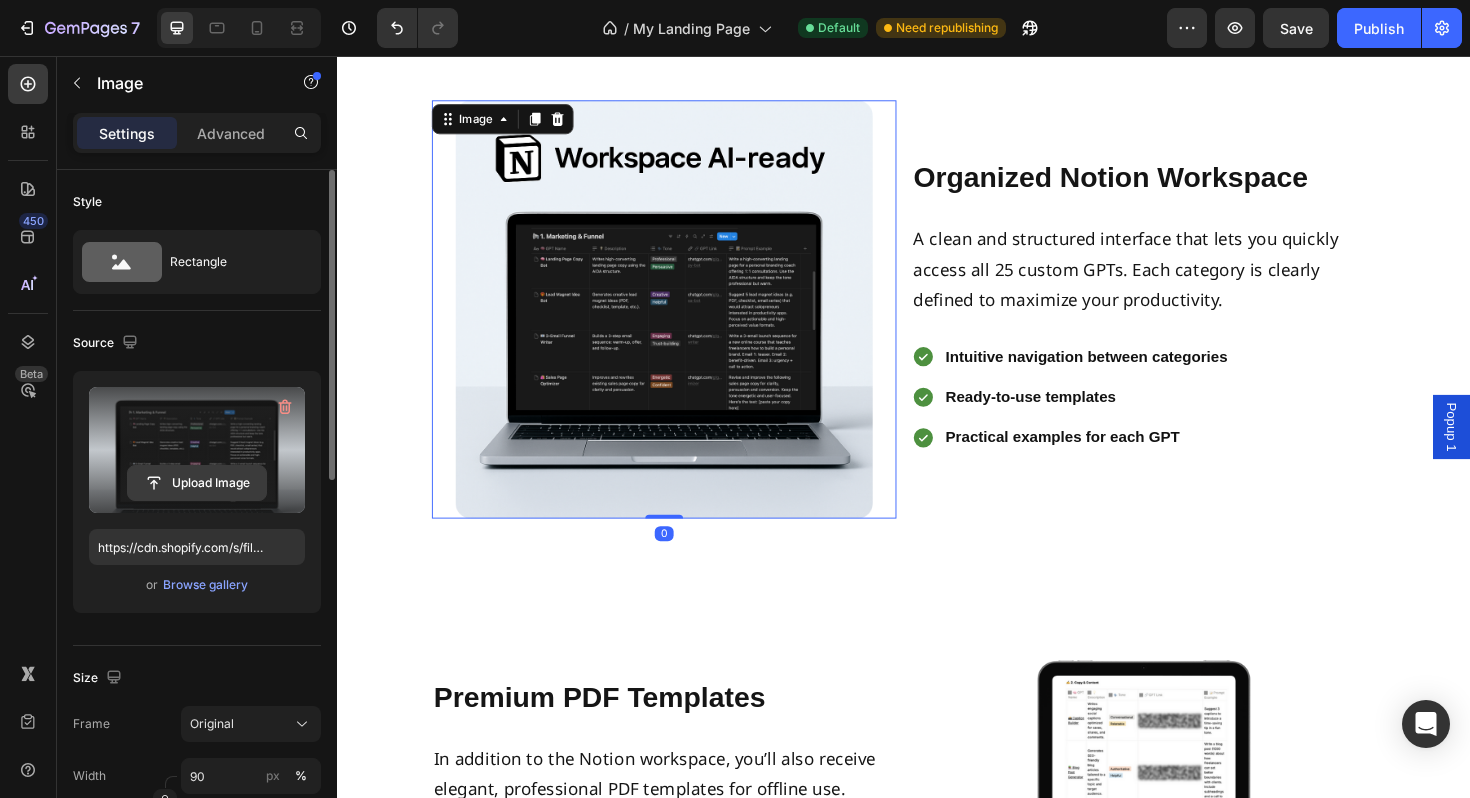 click 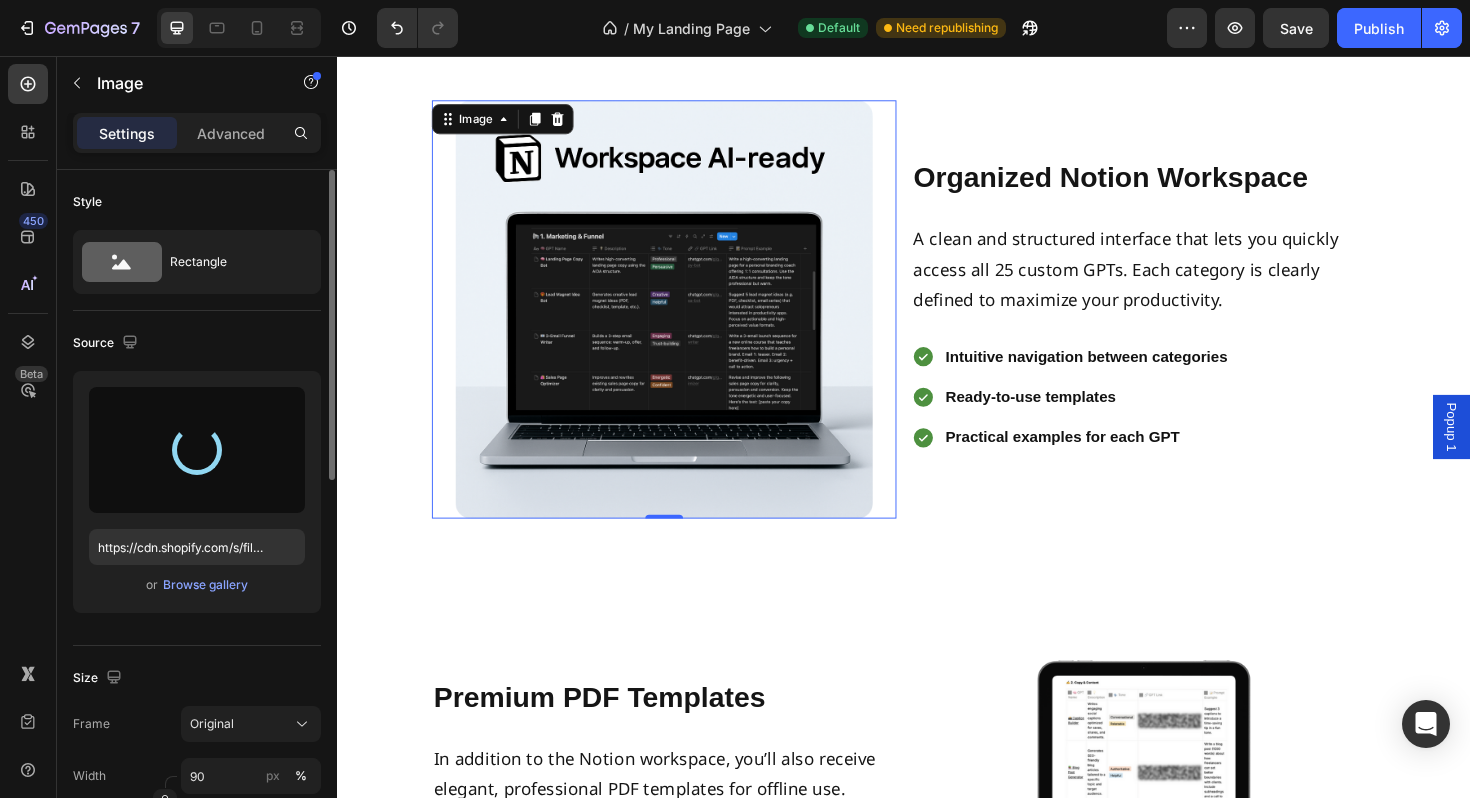 type on "https://cdn.shopify.com/s/files/1/0970/5567/0536/files/gempages_570934217110717255-d5747f89-f1a8-4d34-a608-d115c2037b7e.png" 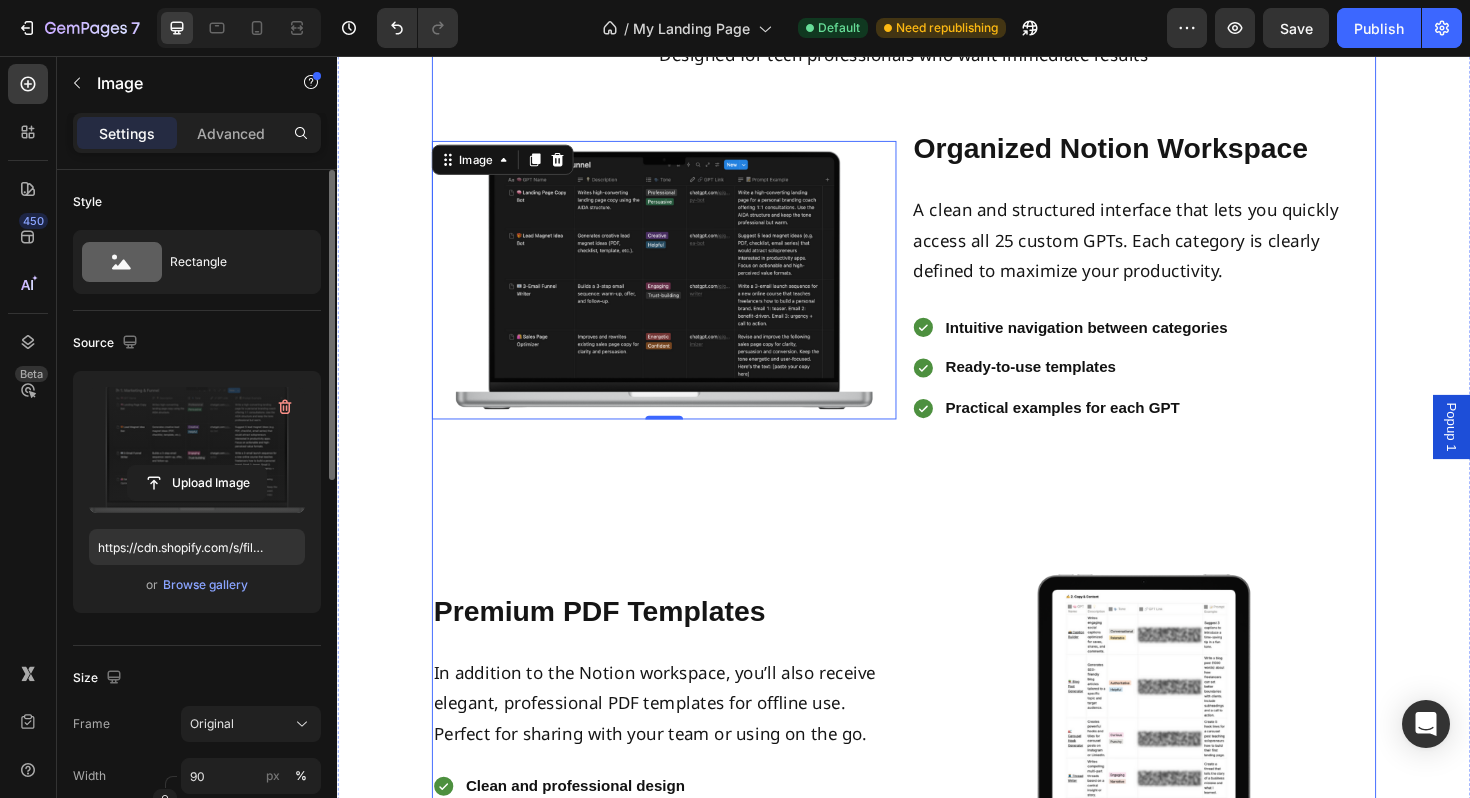 scroll, scrollTop: 5540, scrollLeft: 0, axis: vertical 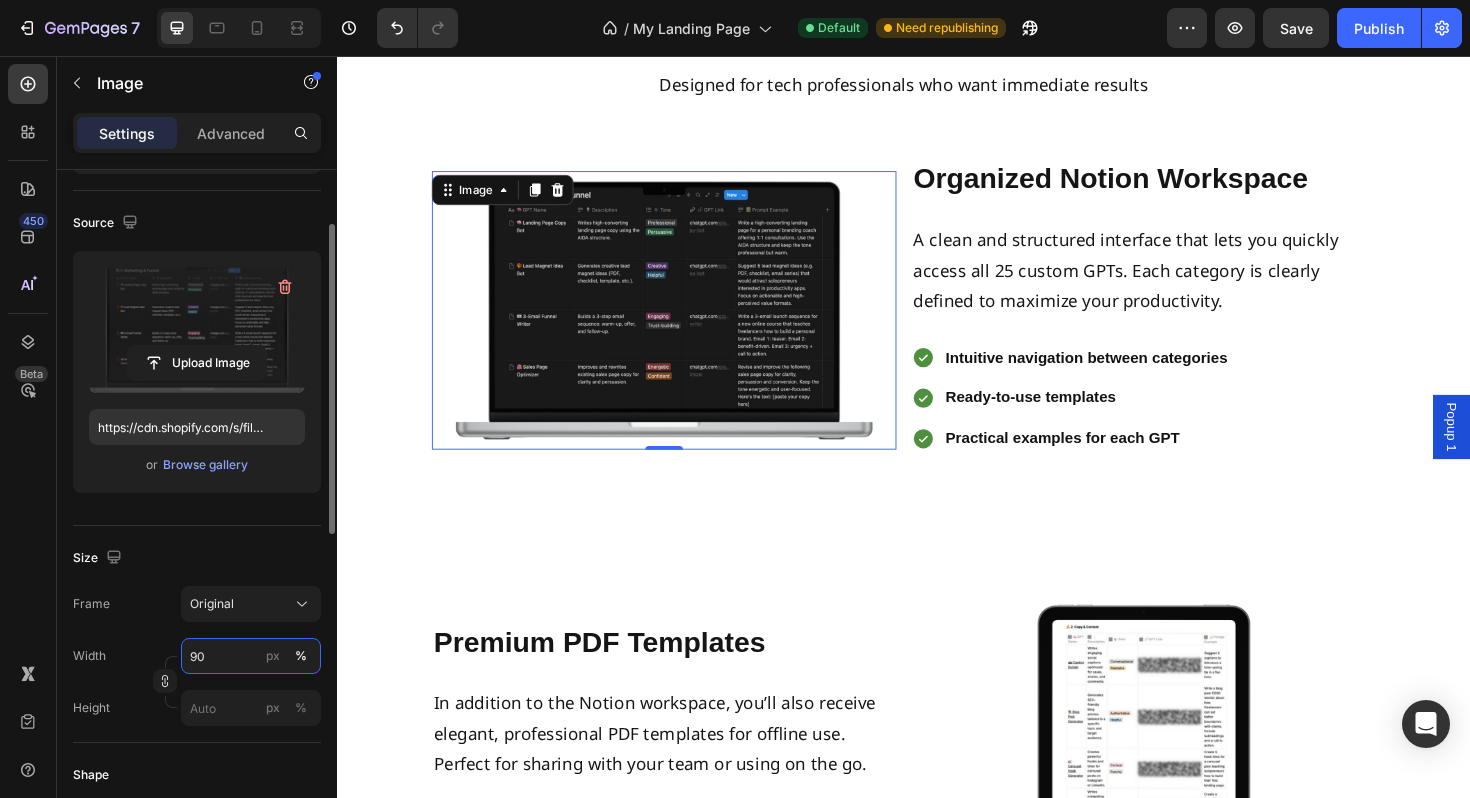 click on "90" at bounding box center [251, 656] 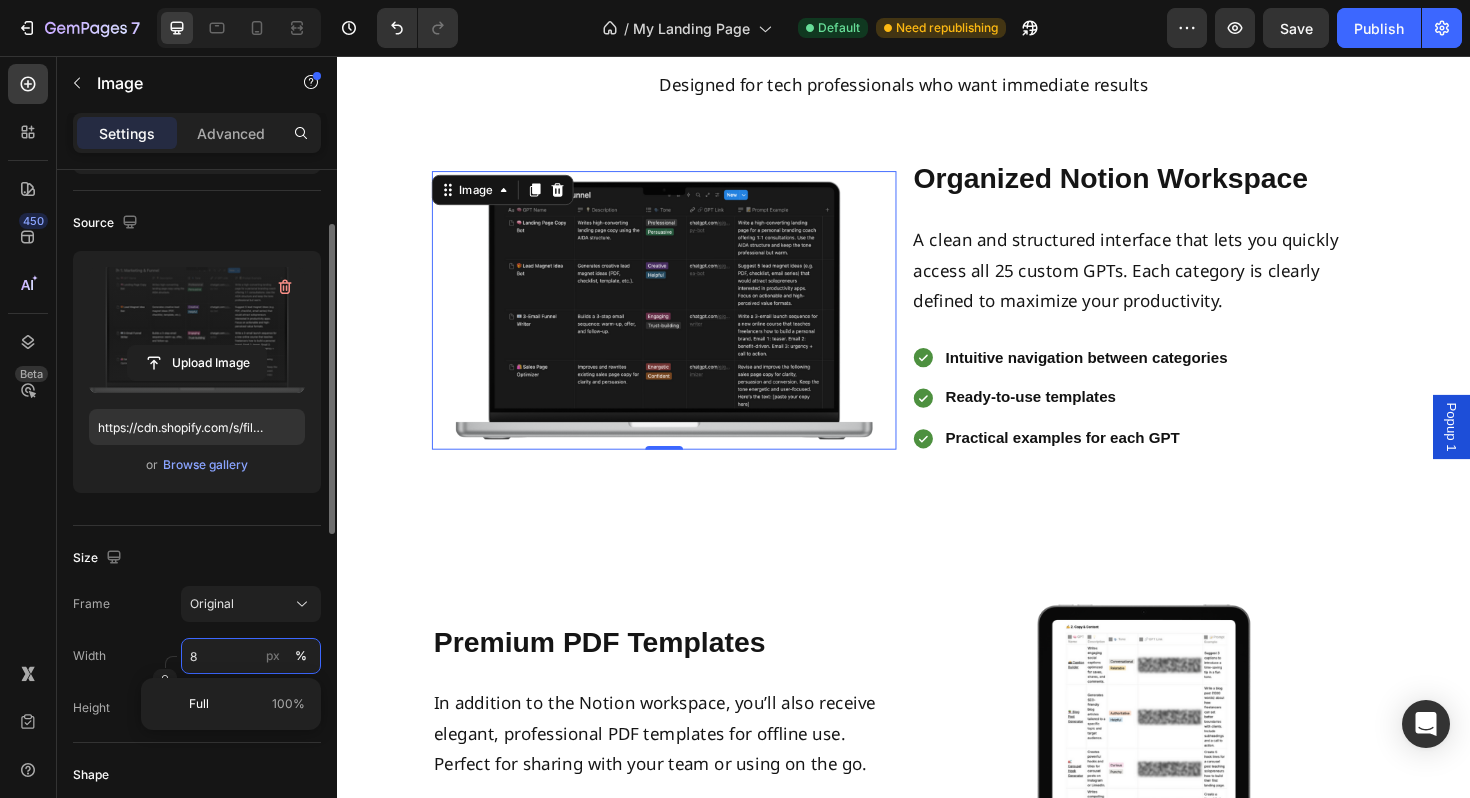 type on "80" 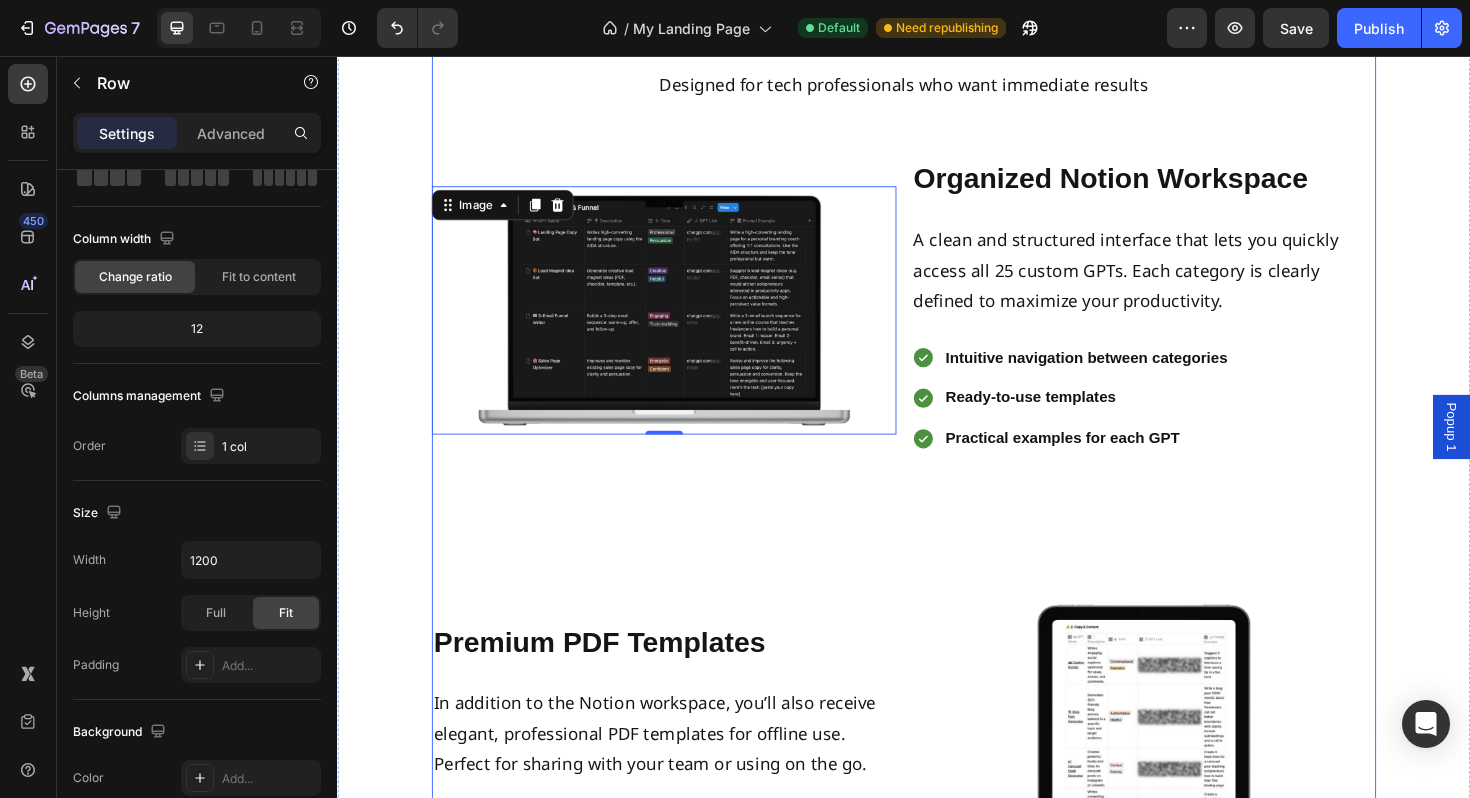 click on "Modern & Intuitive  Interface Heading Designed for tech professionals who want immediate results Text Block Image   0 Organized Notion Workspace Heading A clean and structured interface that lets you quickly access all 25 custom GPTs. Each category is clearly defined to maximize your productivity. Text Block Intuitive navigation between categories Ready-to-use templates Practical examples for each GPT Item List Row
Organized Notion Workspace Heading Image A clean and structured interface that lets you quickly access all 25 custom GPTs. Each category is clearly defined to maximize your productivity. Text Block Intuitive navigation Ready-to-use templates Practical examples for each GPT Item List Row Image Premium PDF Templates Heading In addition to the Notion workspace, you’ll also receive elegant, professional PDF templates for offline use. Perfect for sharing with your team or using on the go. Text Block Clean and professional design Usable offline anywhere Shareable with your team Row" at bounding box center [937, 489] 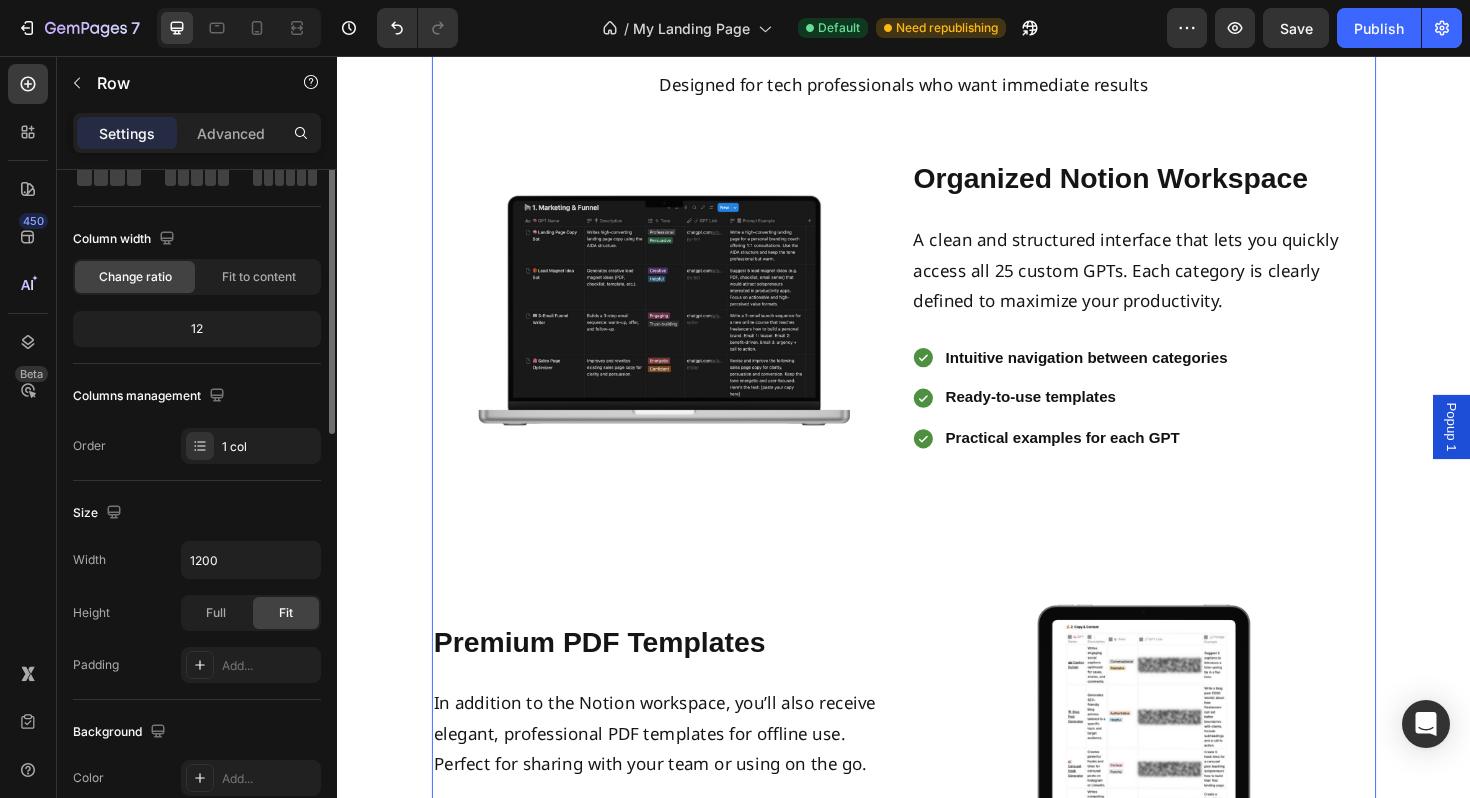 scroll, scrollTop: 0, scrollLeft: 0, axis: both 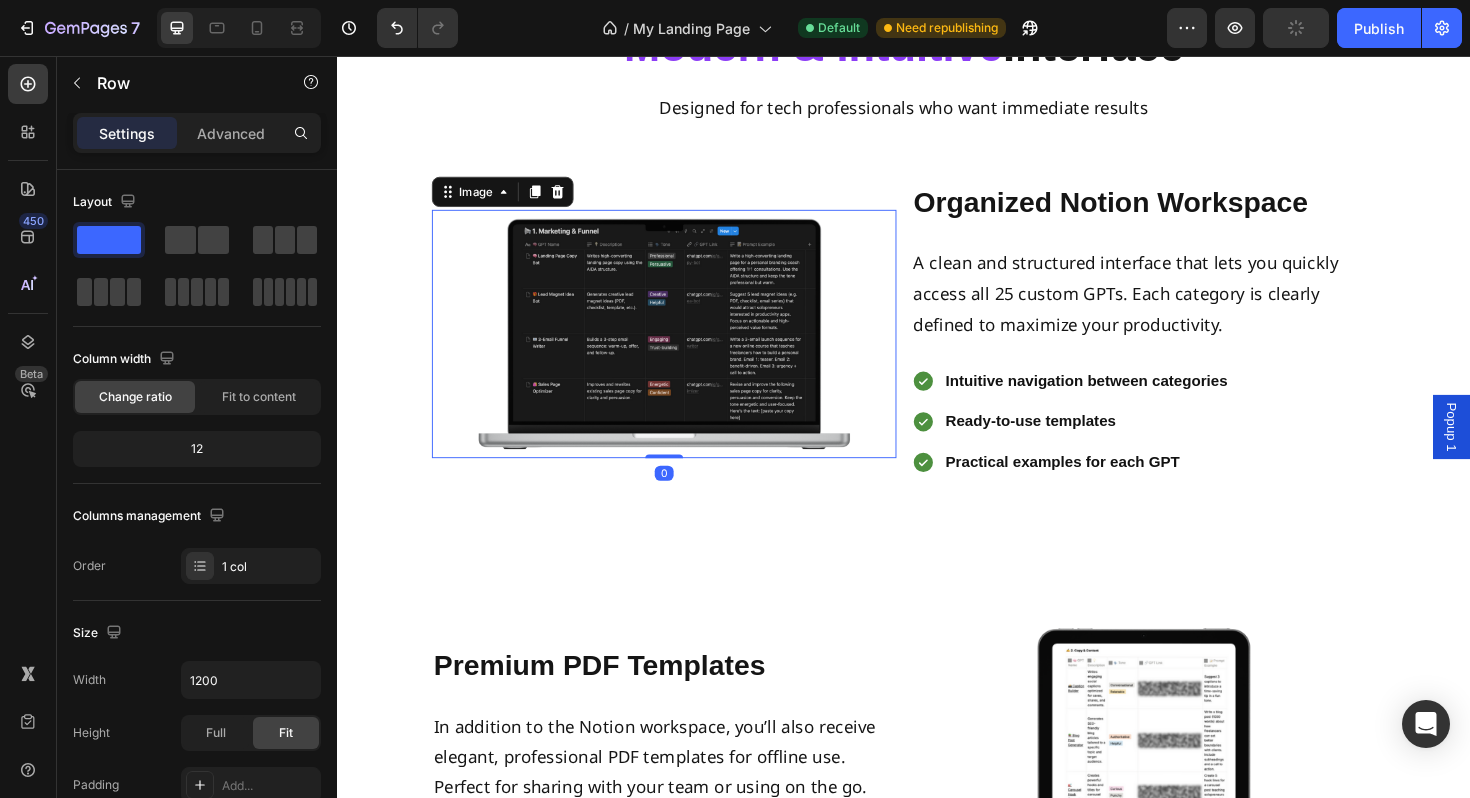 click at bounding box center [683, 350] 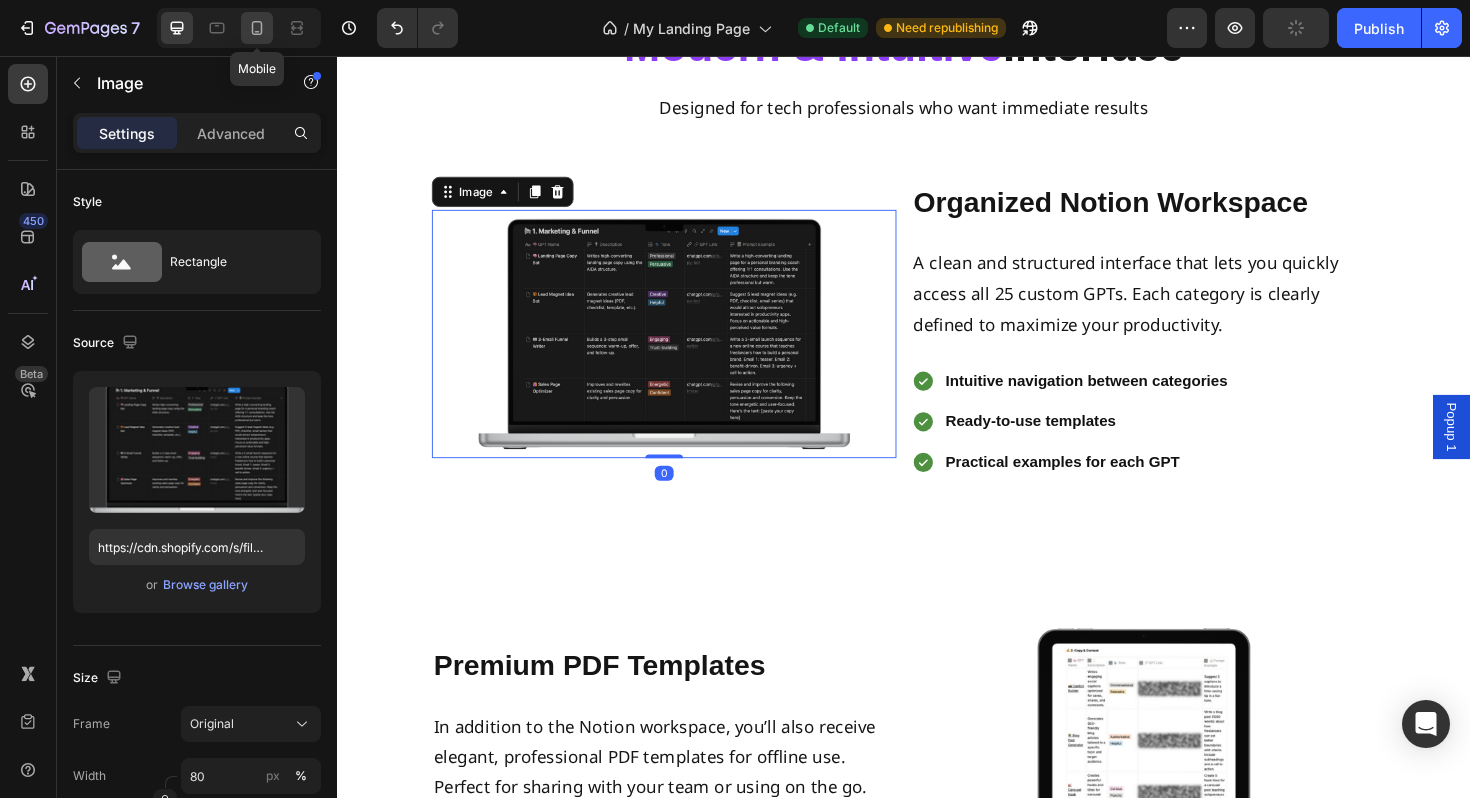 click 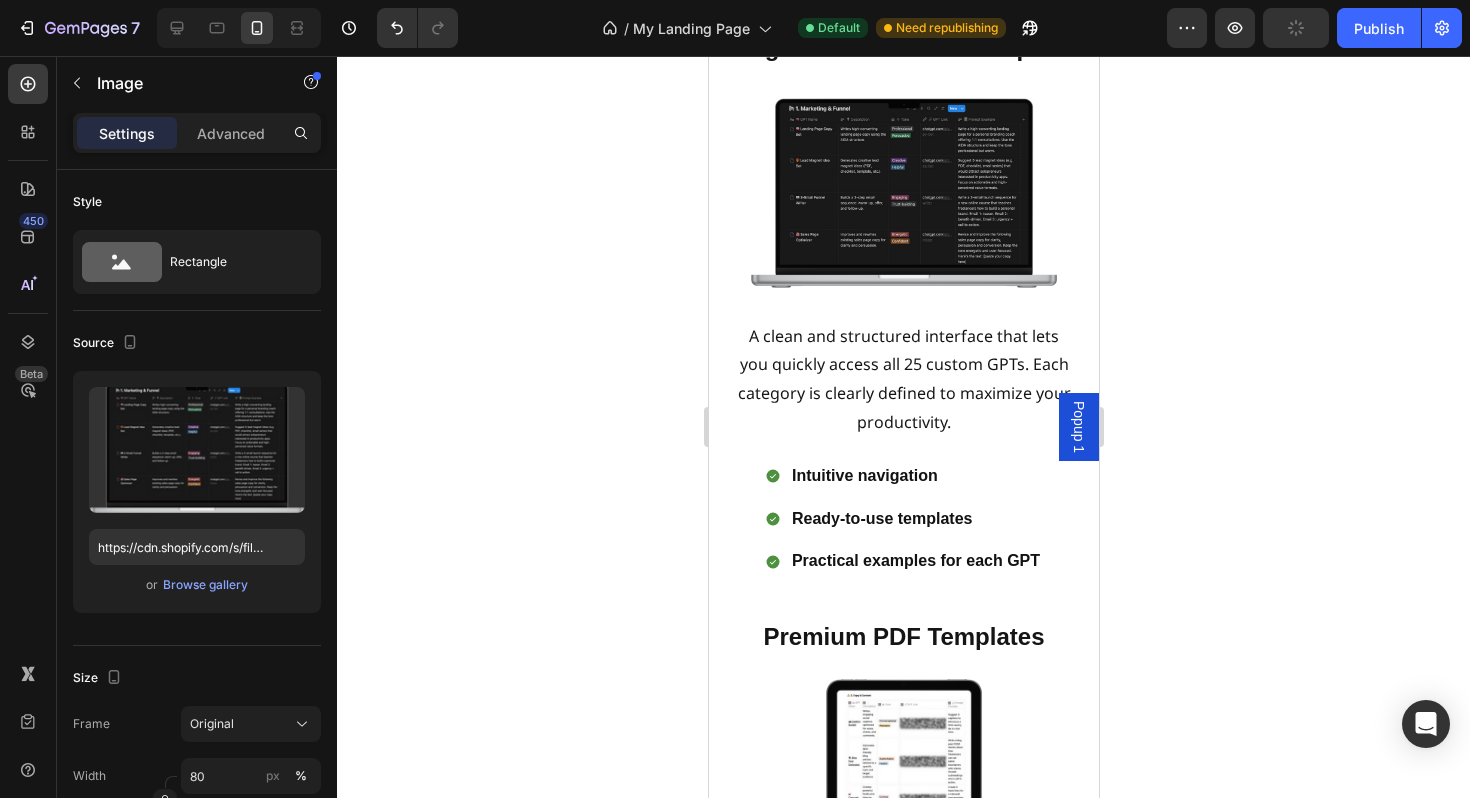 scroll, scrollTop: 6976, scrollLeft: 0, axis: vertical 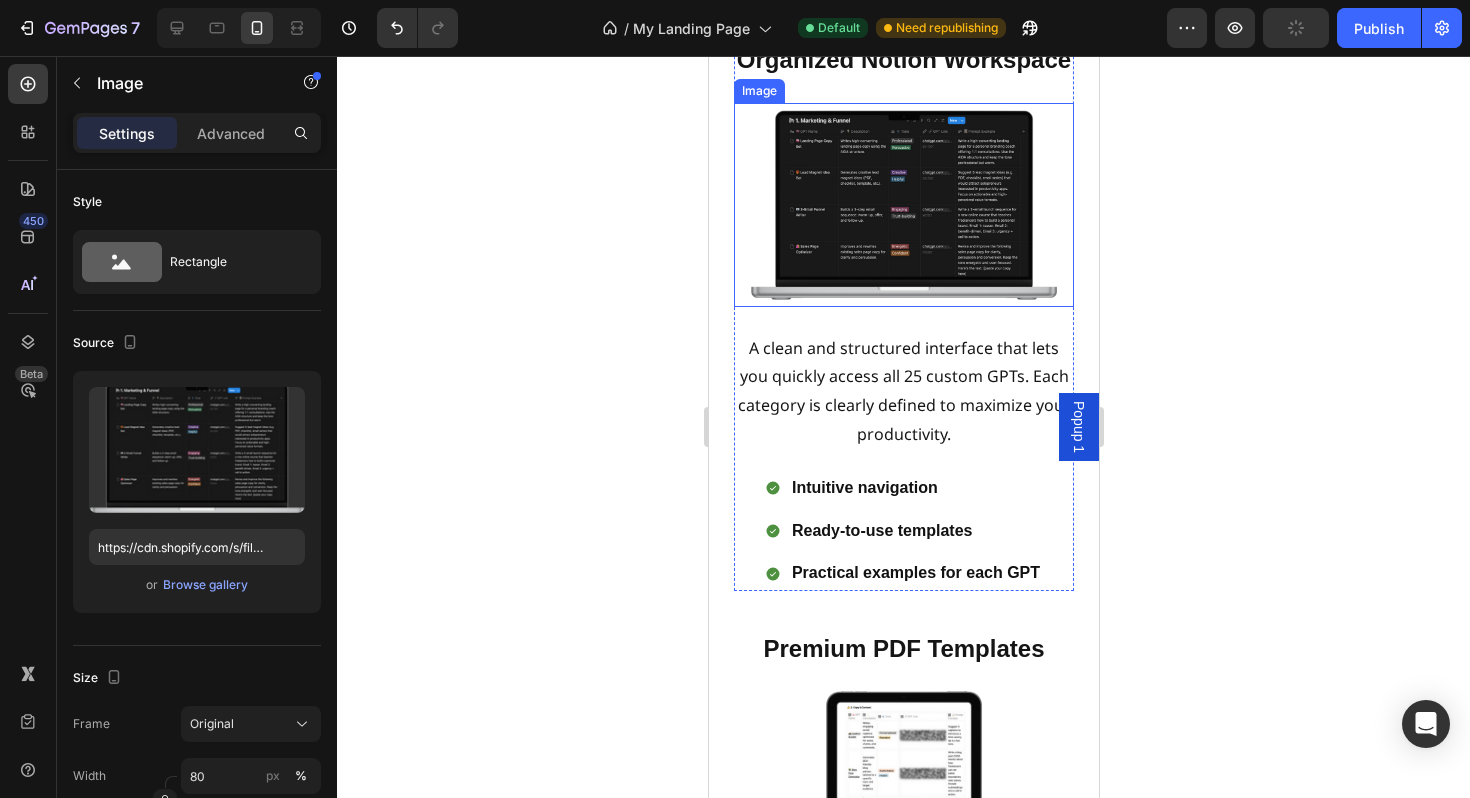 click at bounding box center [903, 205] 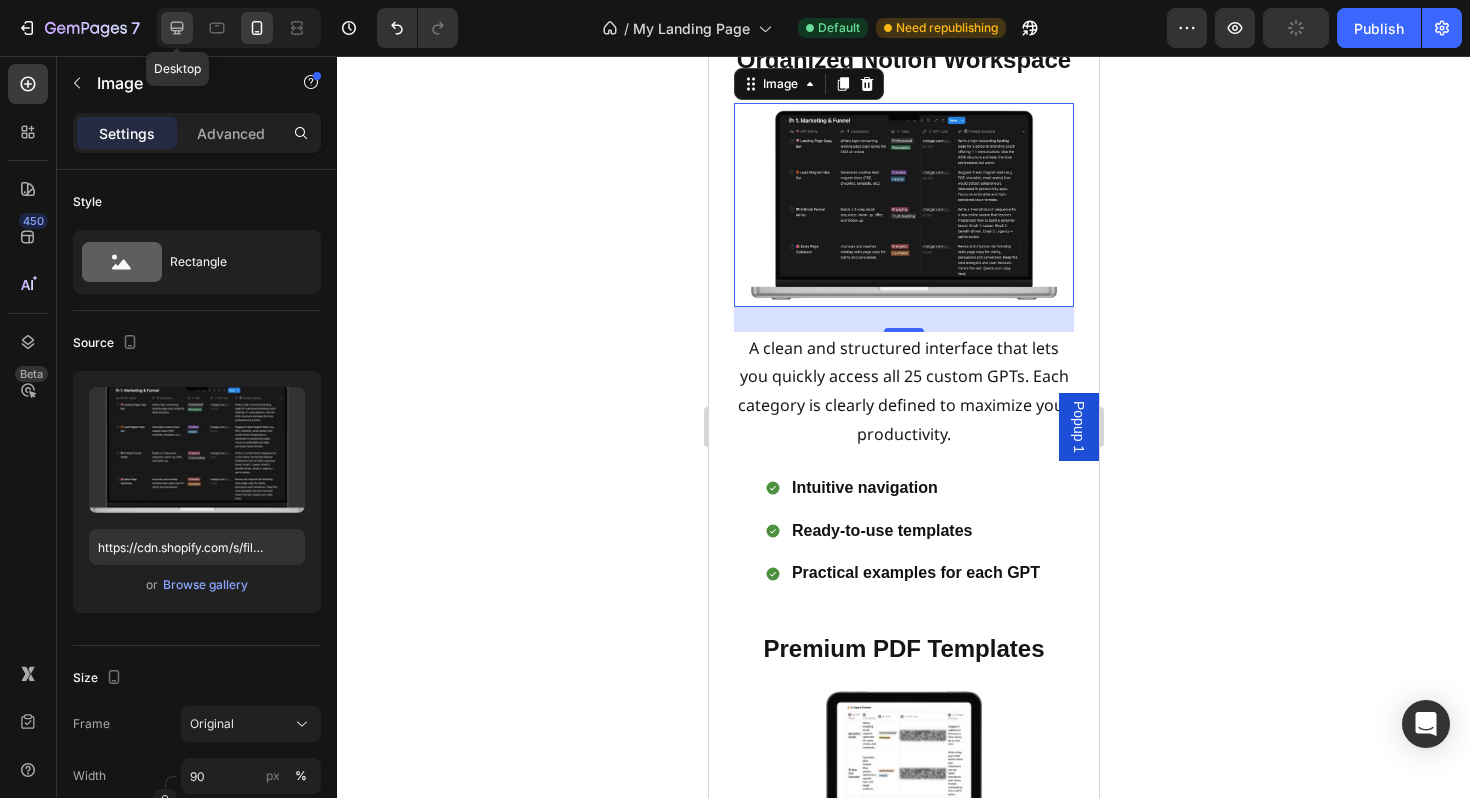 click 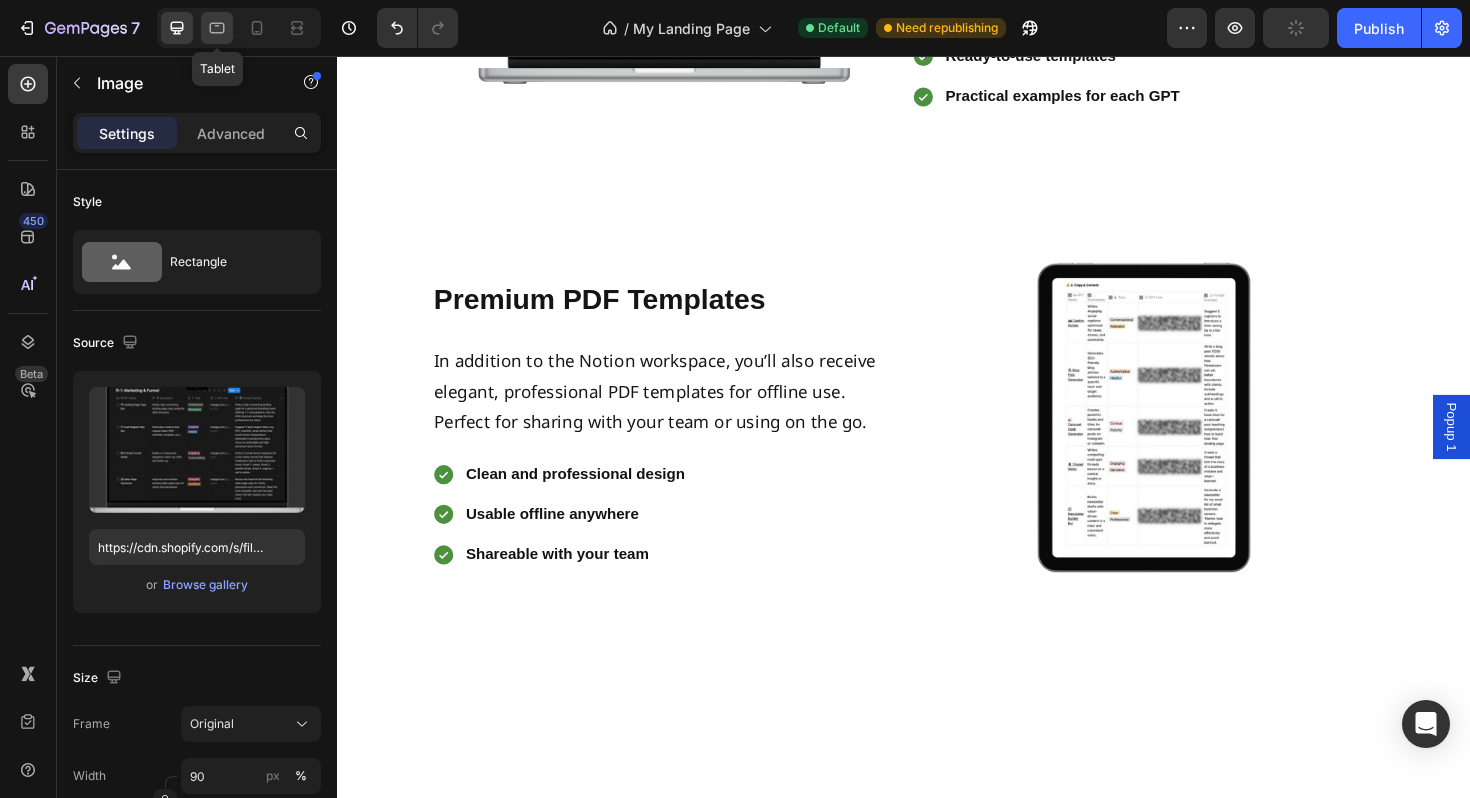 click 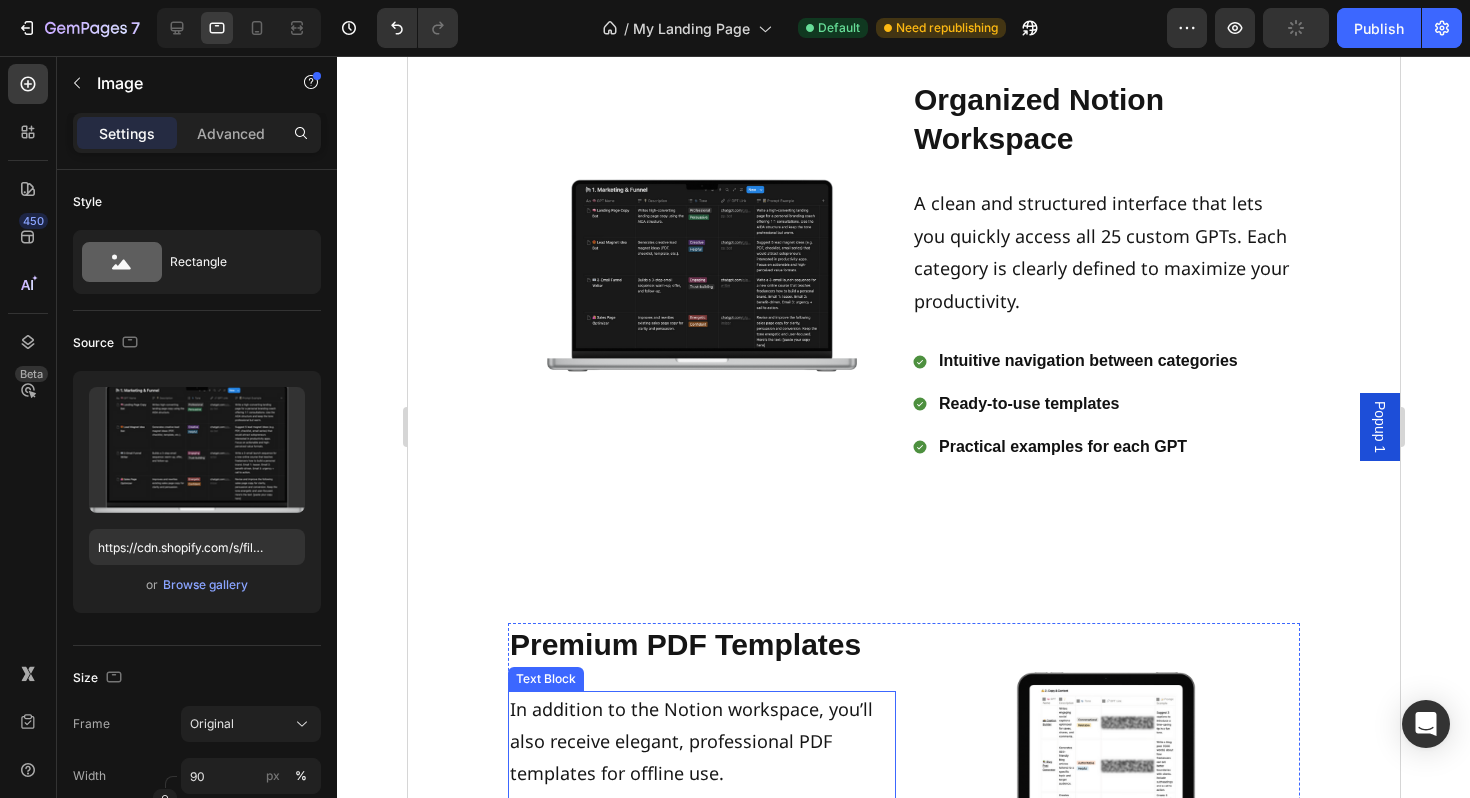 scroll, scrollTop: 6460, scrollLeft: 0, axis: vertical 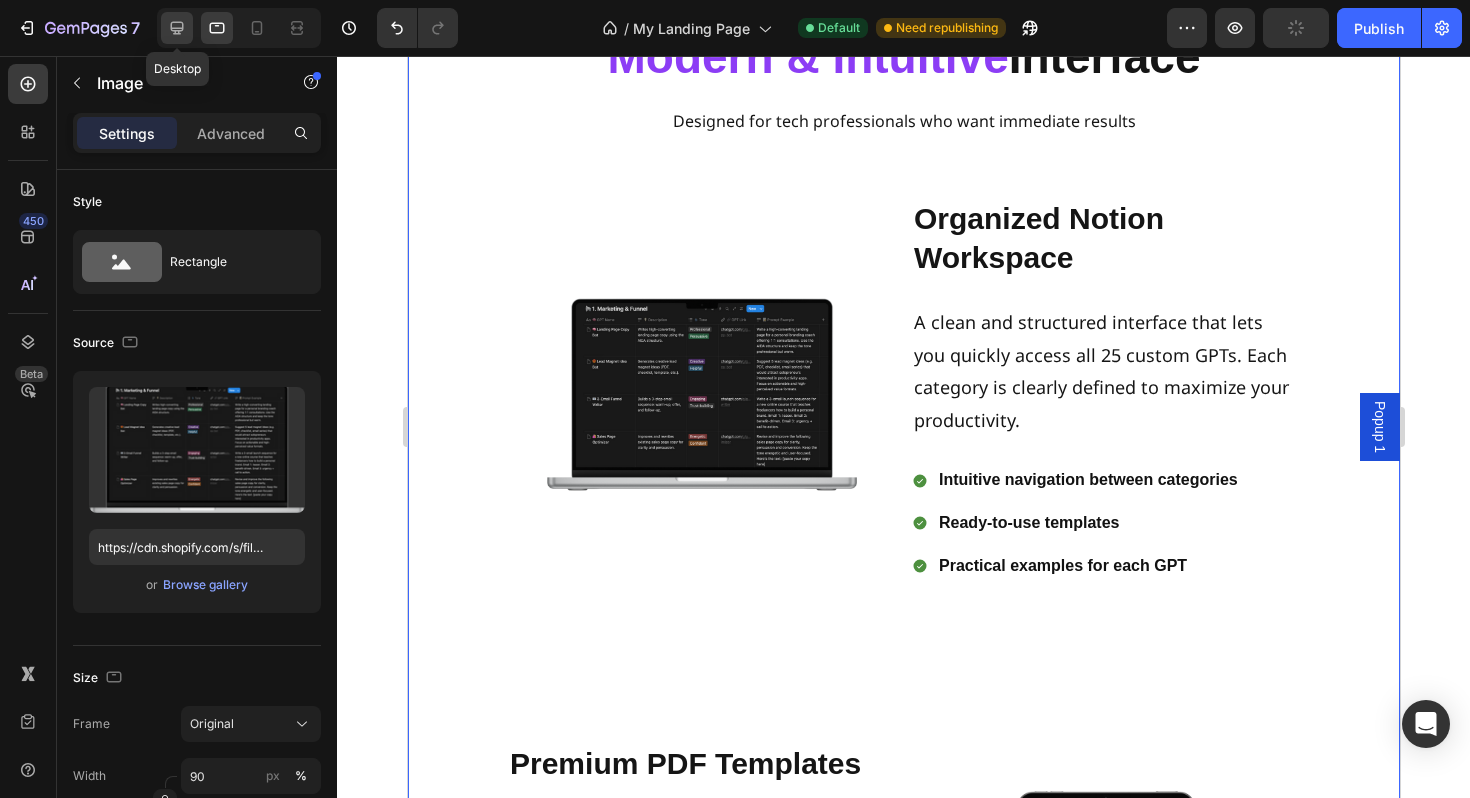 click 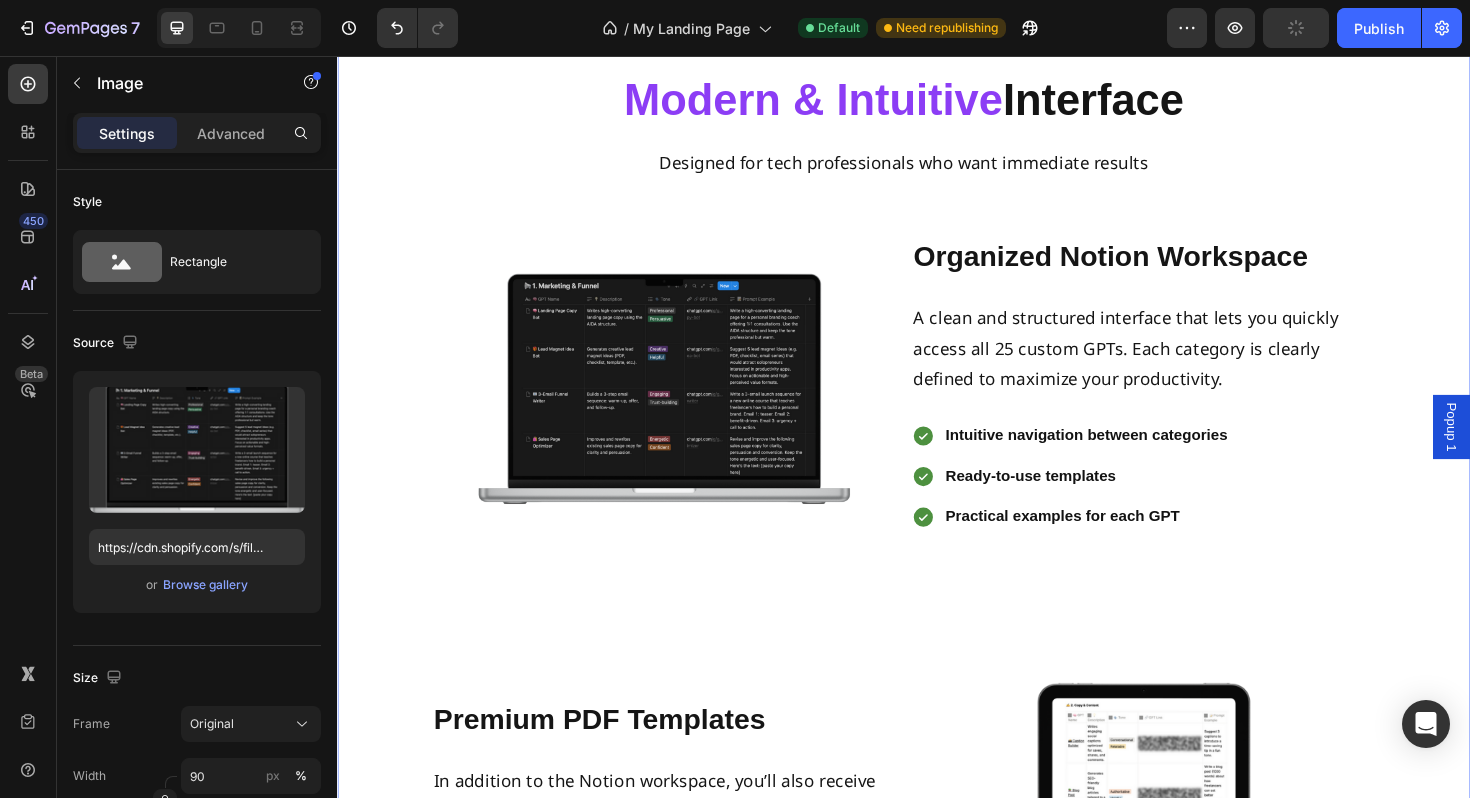 scroll, scrollTop: 6390, scrollLeft: 0, axis: vertical 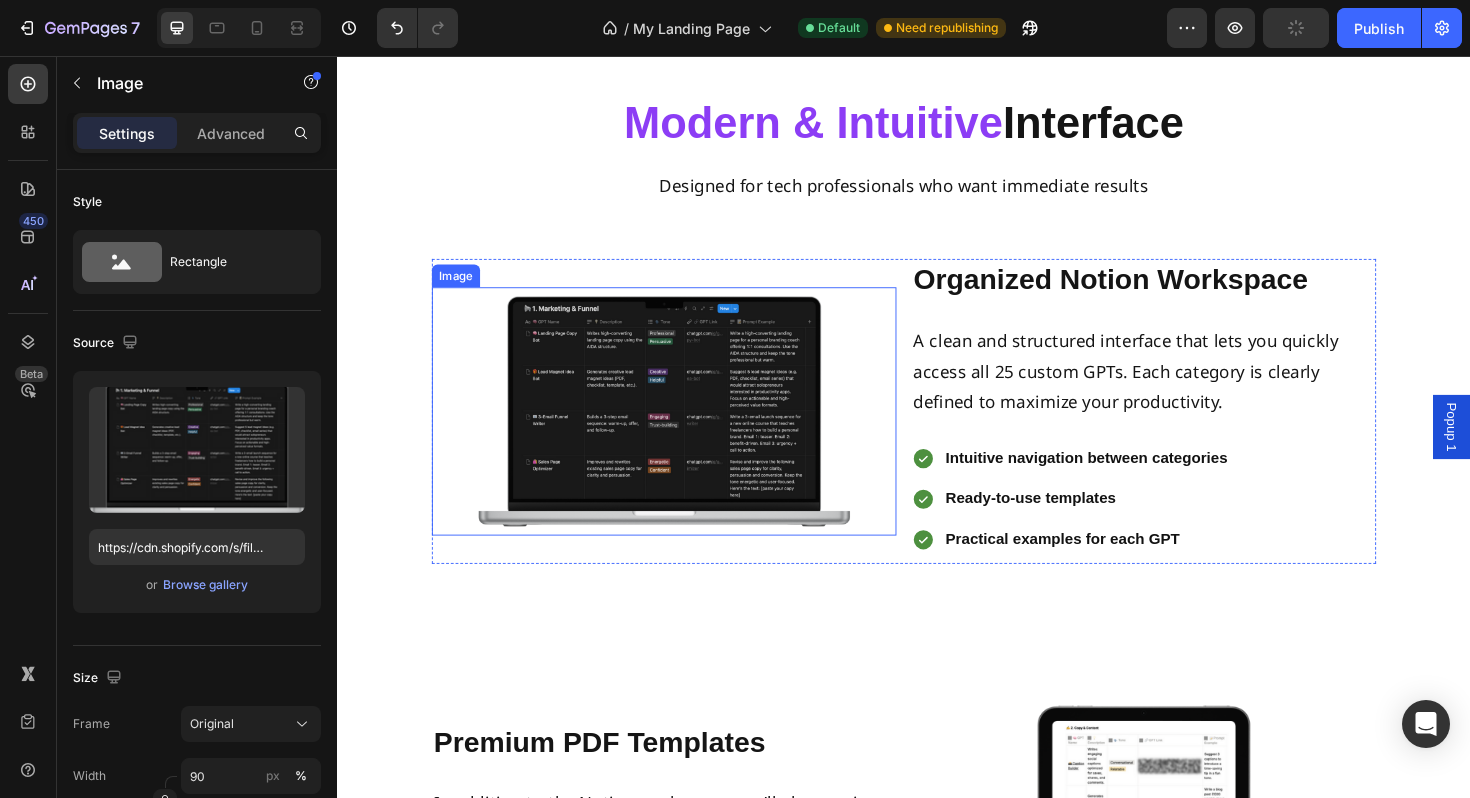 click at bounding box center (683, 432) 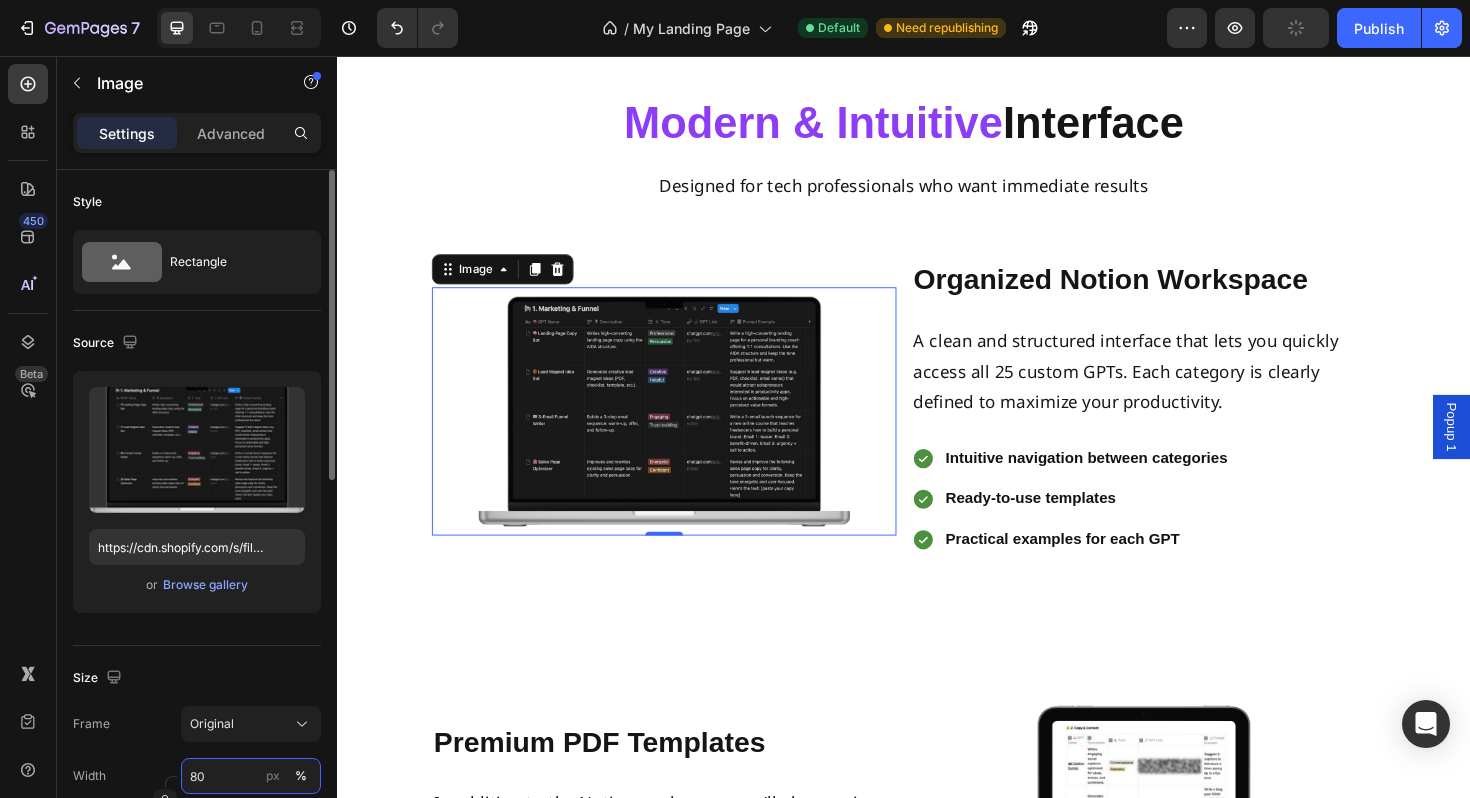 click on "80" at bounding box center (251, 776) 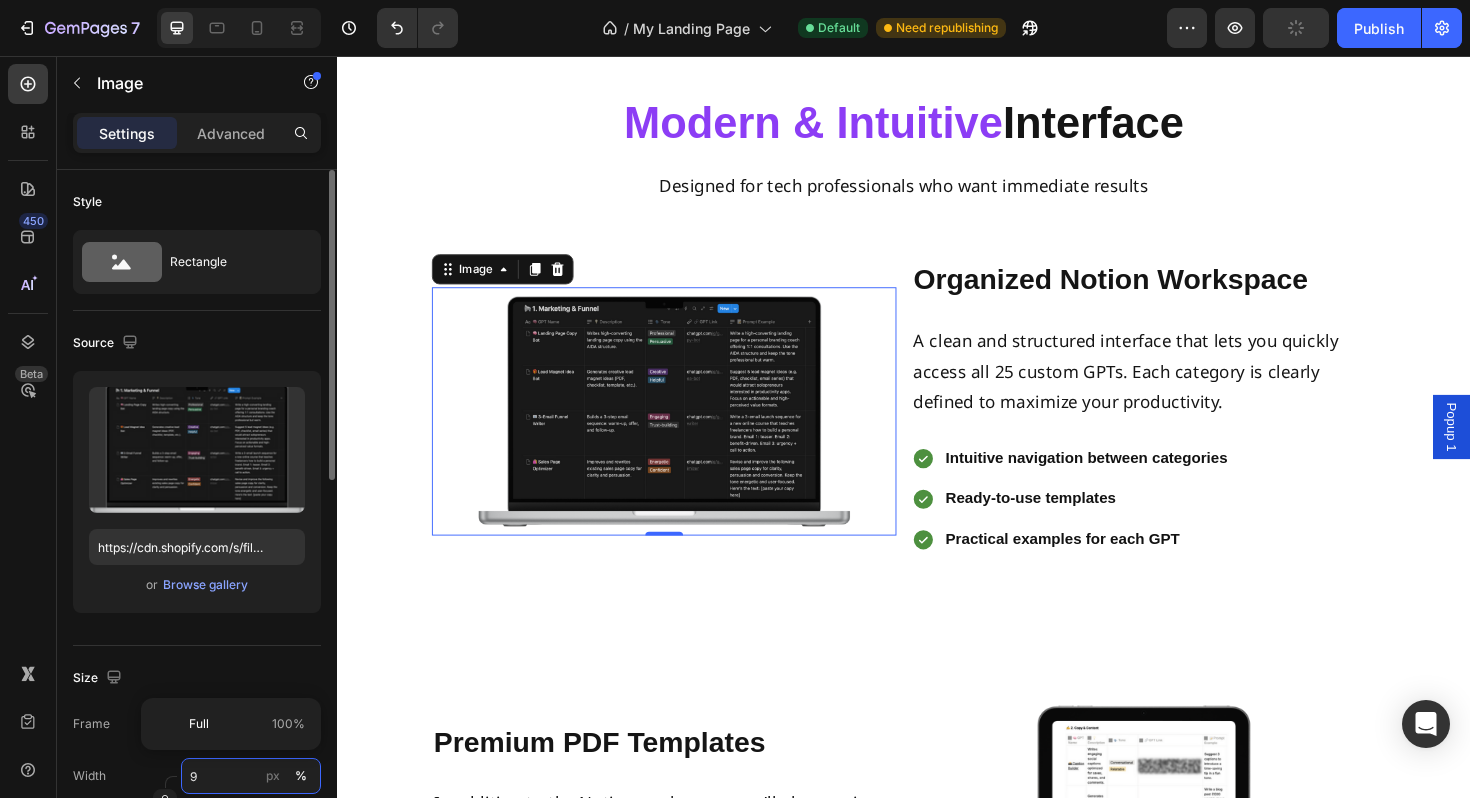 type on "90" 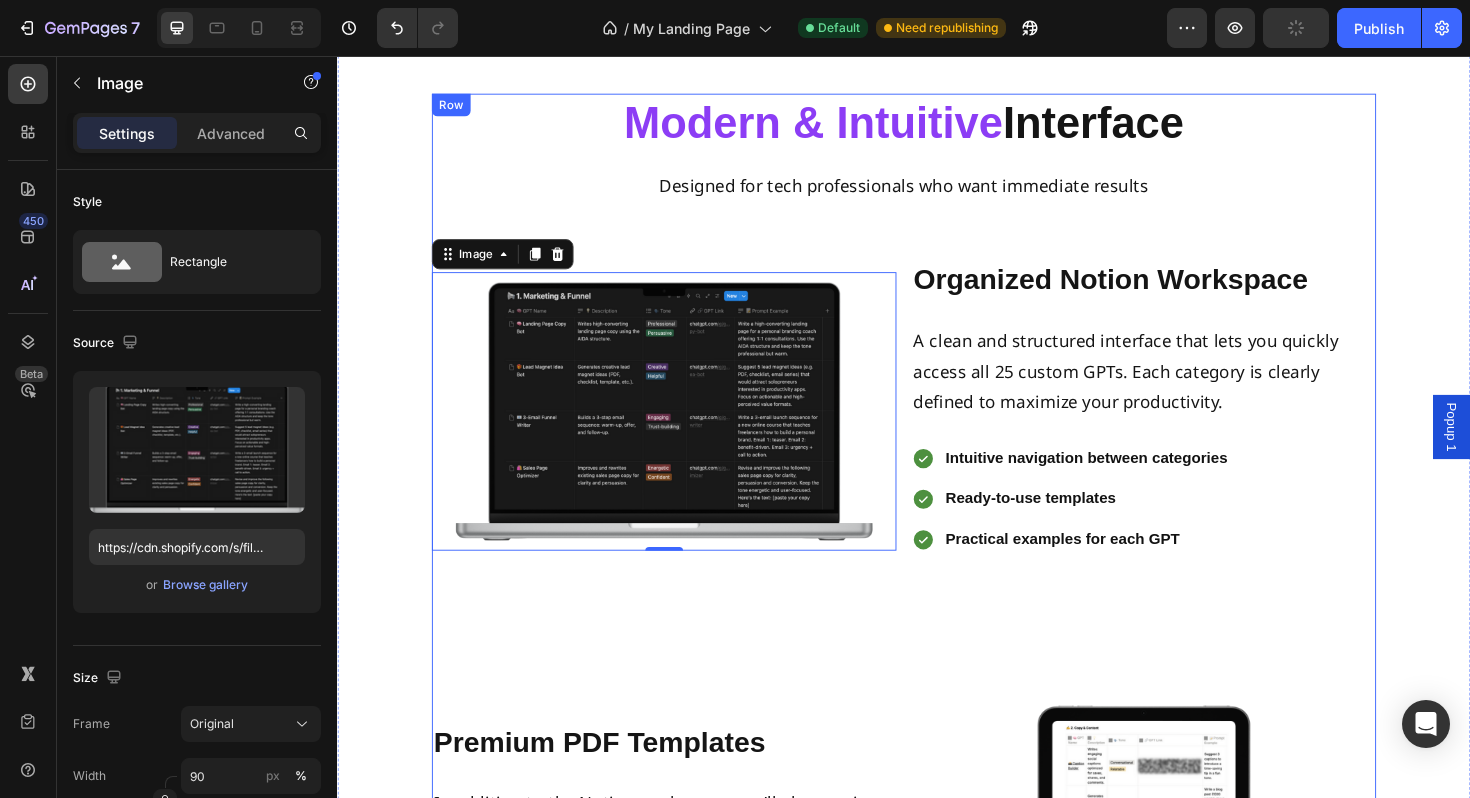 click on "Modern & Intuitive  Interface Heading Designed for tech professionals who want immediate results Text Block Image   0 Organized Notion Workspace Heading A clean and structured interface that lets you quickly access all 25 custom GPTs. Each category is clearly defined to maximize your productivity. Text Block Intuitive navigation between categories Ready-to-use templates Practical examples for each GPT Item List Row
Organized Notion Workspace Heading Image A clean and structured interface that lets you quickly access all 25 custom GPTs. Each category is clearly defined to maximize your productivity. Text Block Intuitive navigation Ready-to-use templates Practical examples for each GPT Item List Row Image Premium PDF Templates Heading In addition to the Notion workspace, you’ll also receive elegant, professional PDF templates for offline use. Perfect for sharing with your team or using on the go. Text Block Clean and professional design Usable offline anywhere Shareable with your team Row" at bounding box center (937, 596) 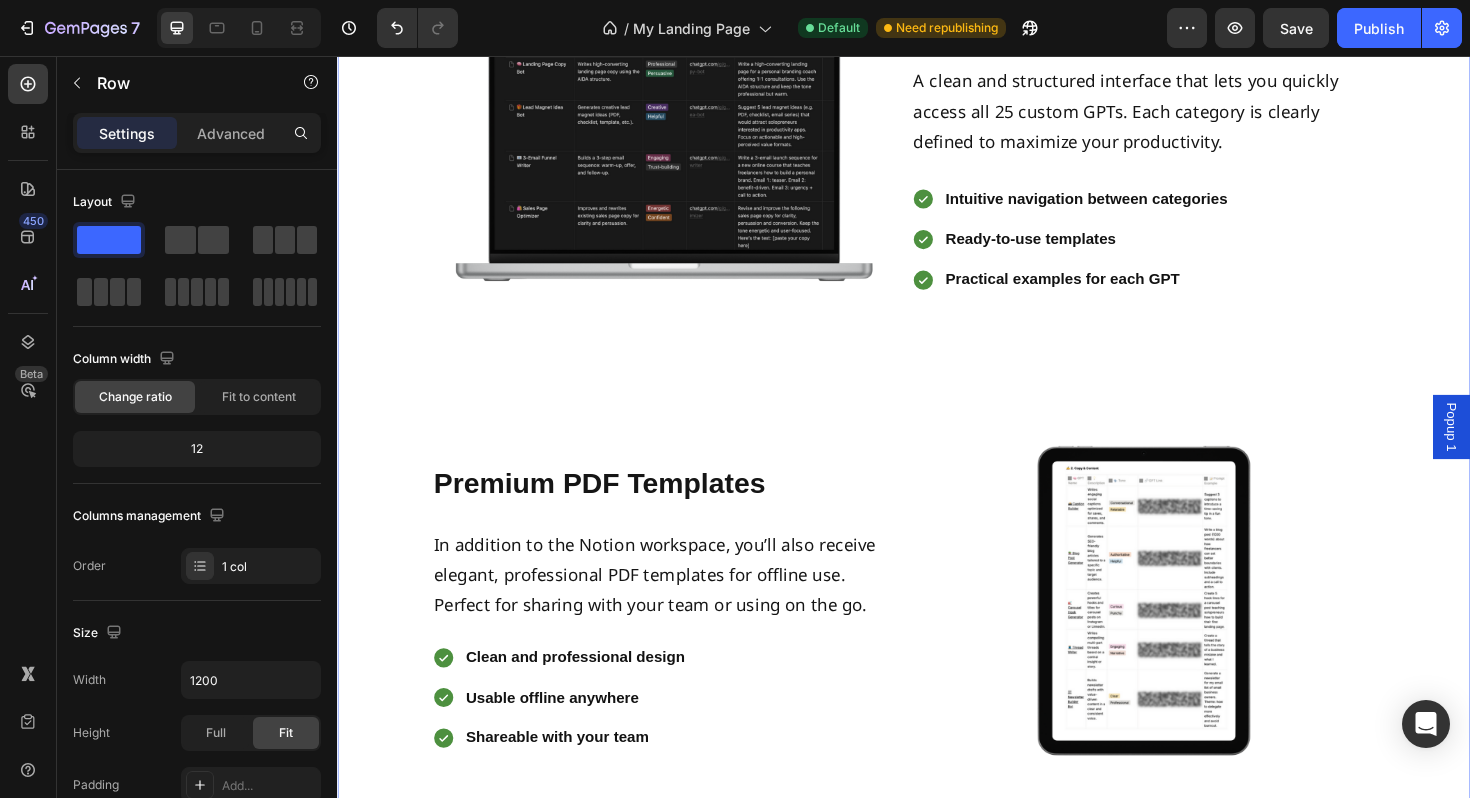scroll, scrollTop: 5491, scrollLeft: 0, axis: vertical 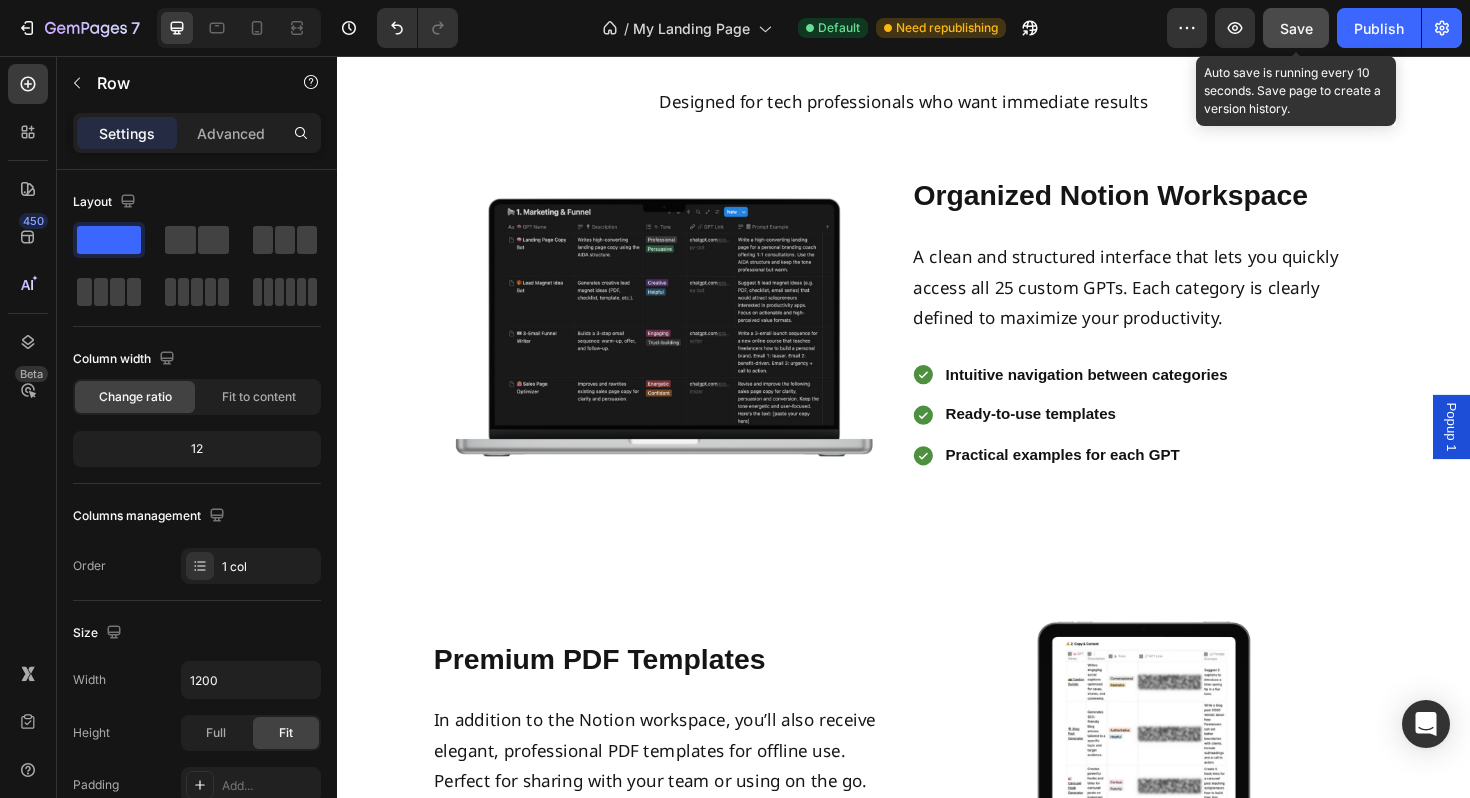 click on "Save" 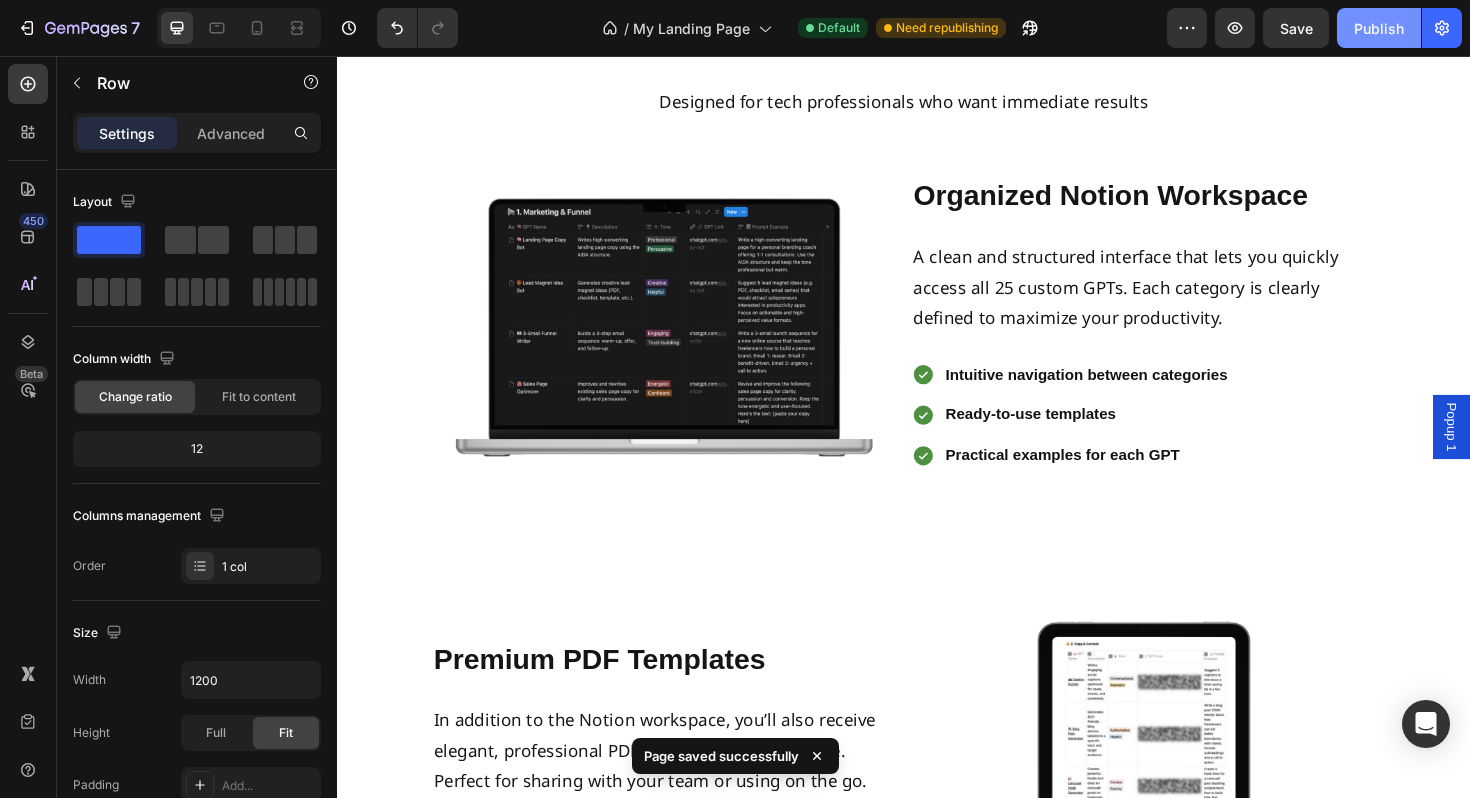 click on "Publish" 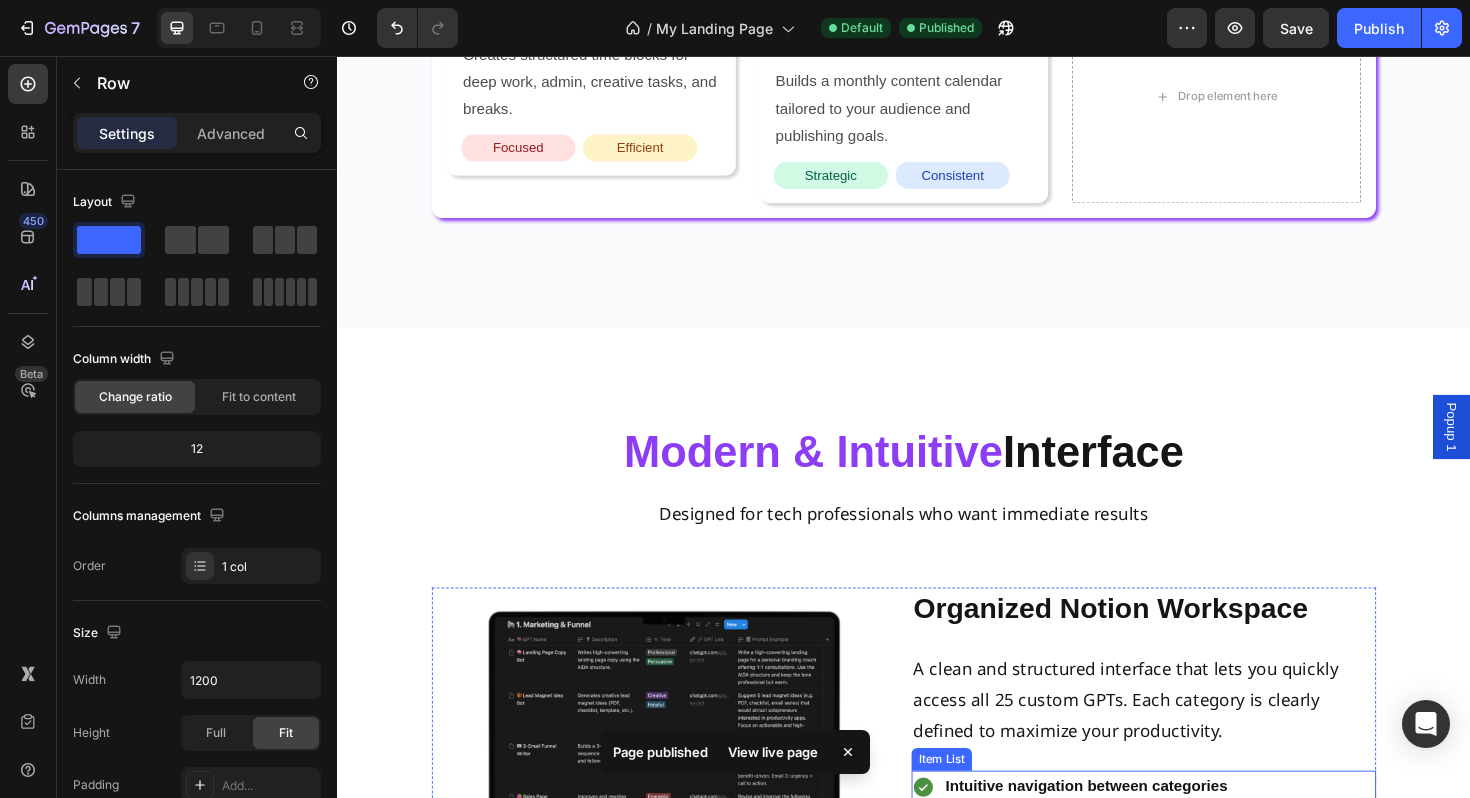 scroll, scrollTop: 5431, scrollLeft: 0, axis: vertical 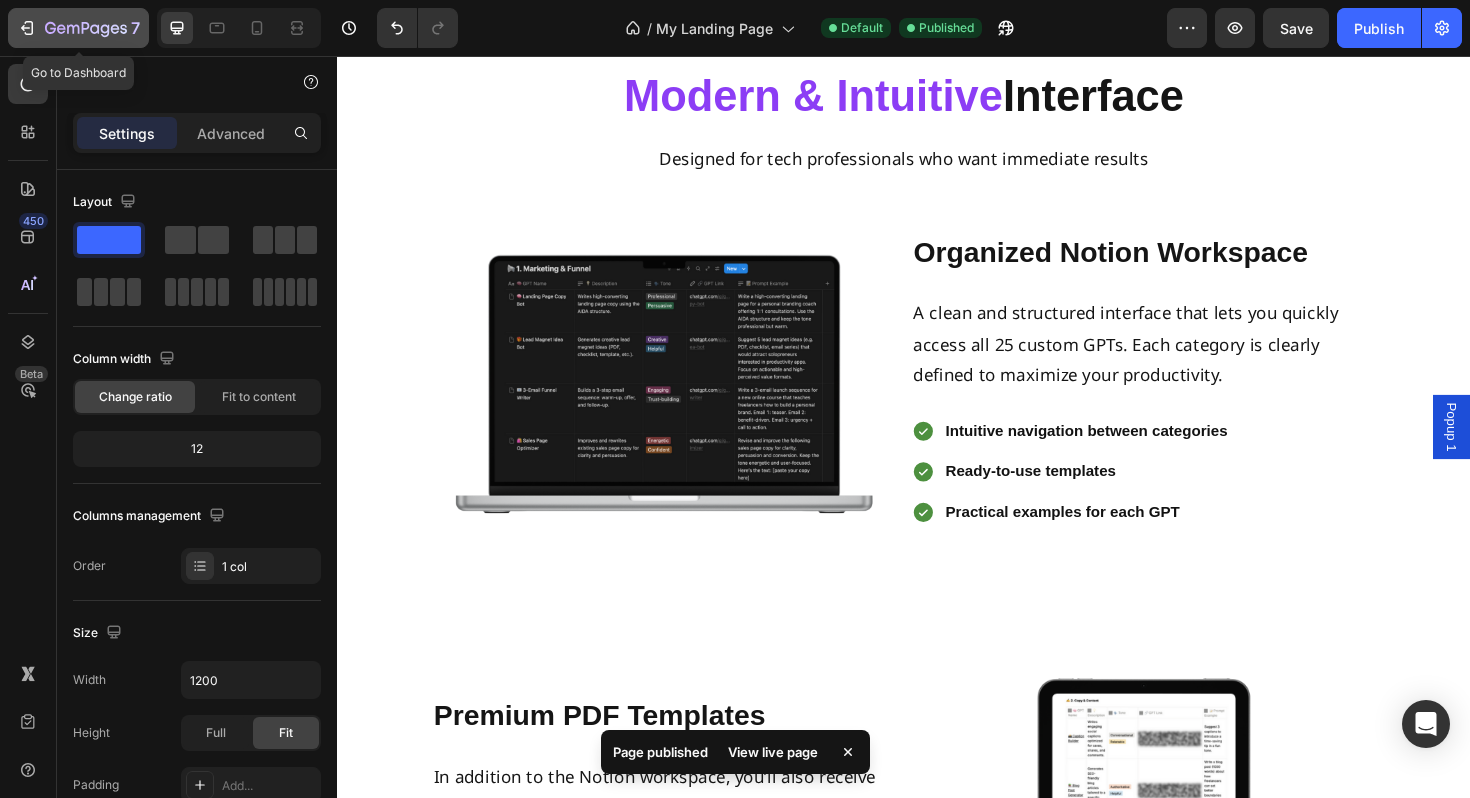 click 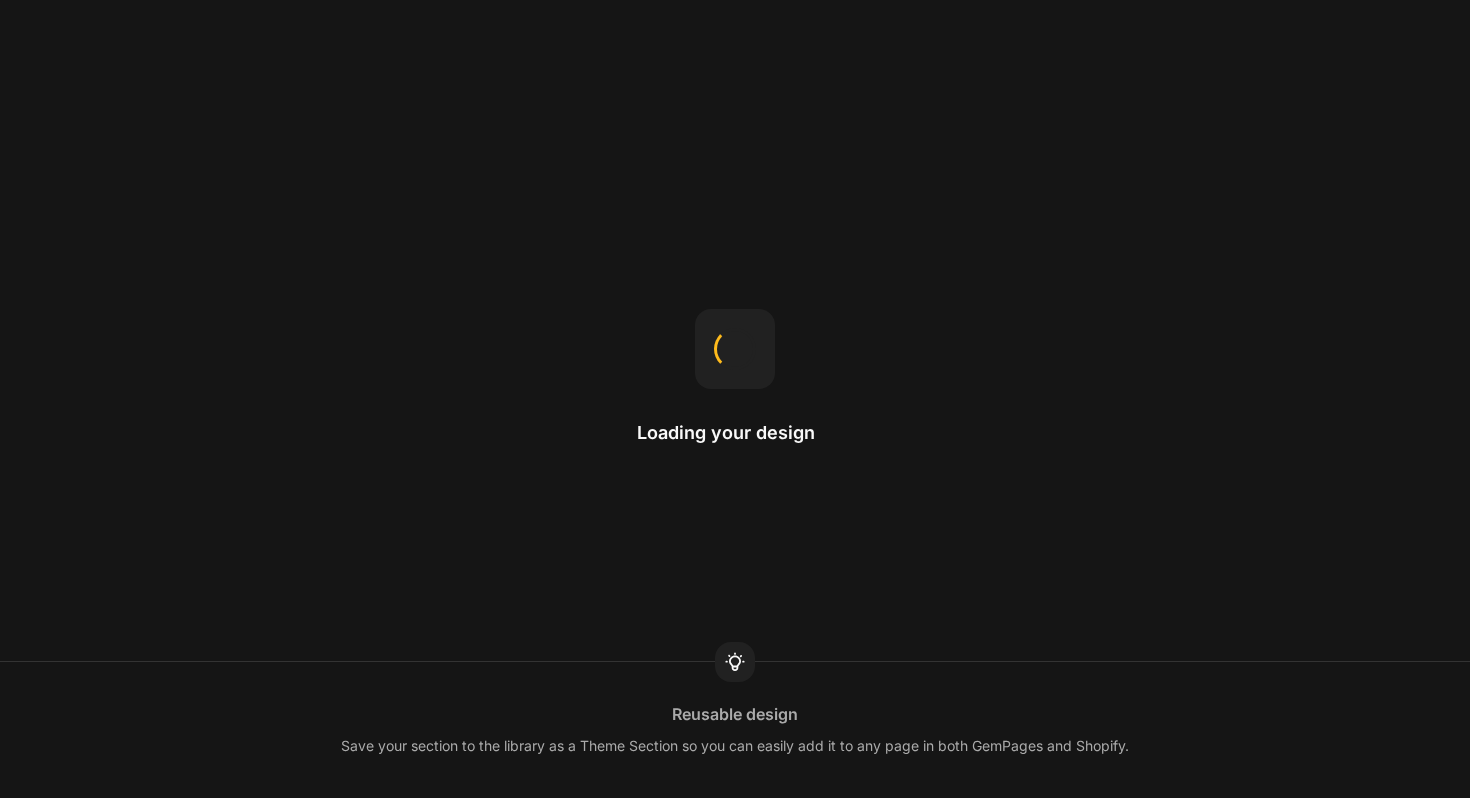 scroll, scrollTop: 0, scrollLeft: 0, axis: both 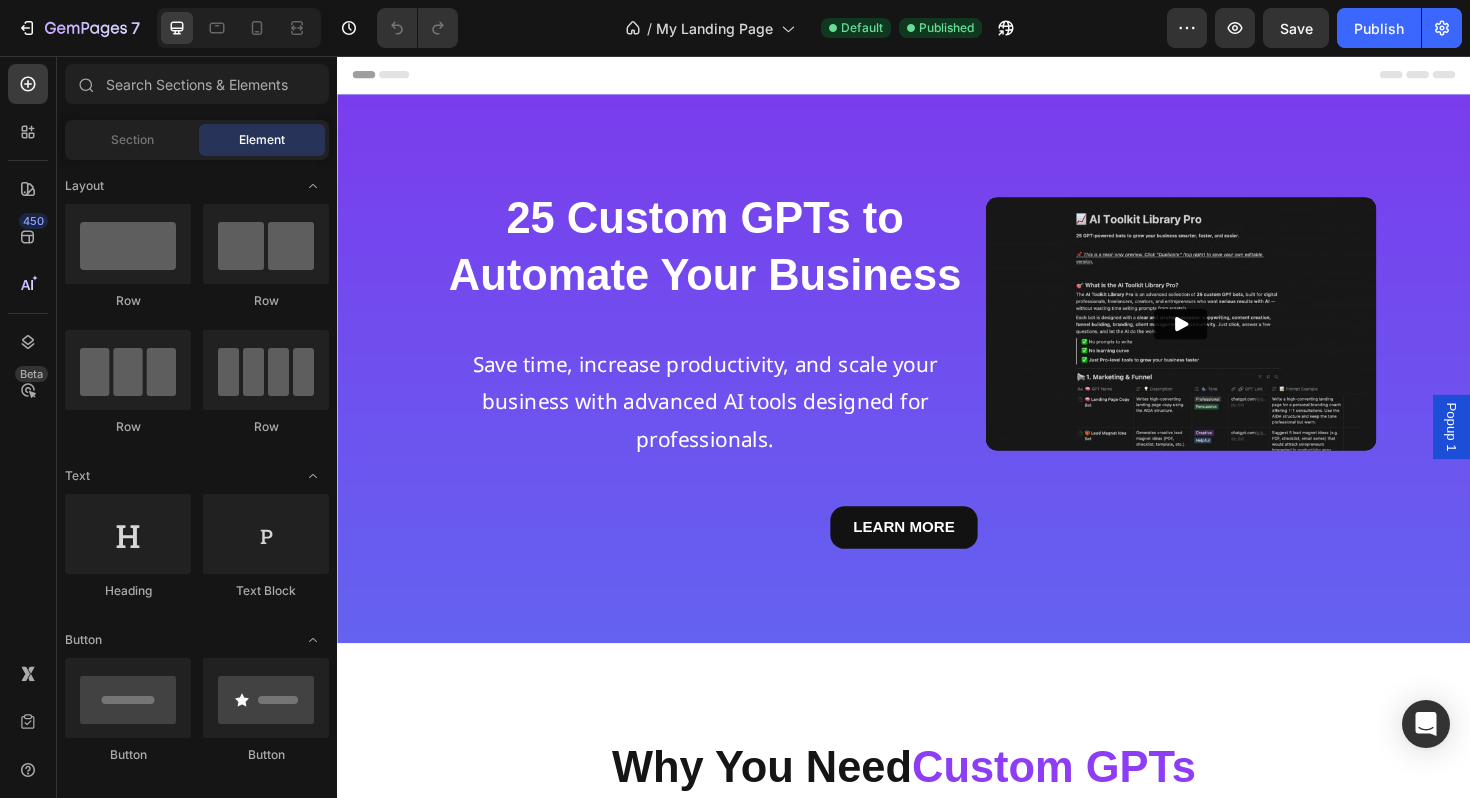 click on "Popup 1" at bounding box center [1517, 449] 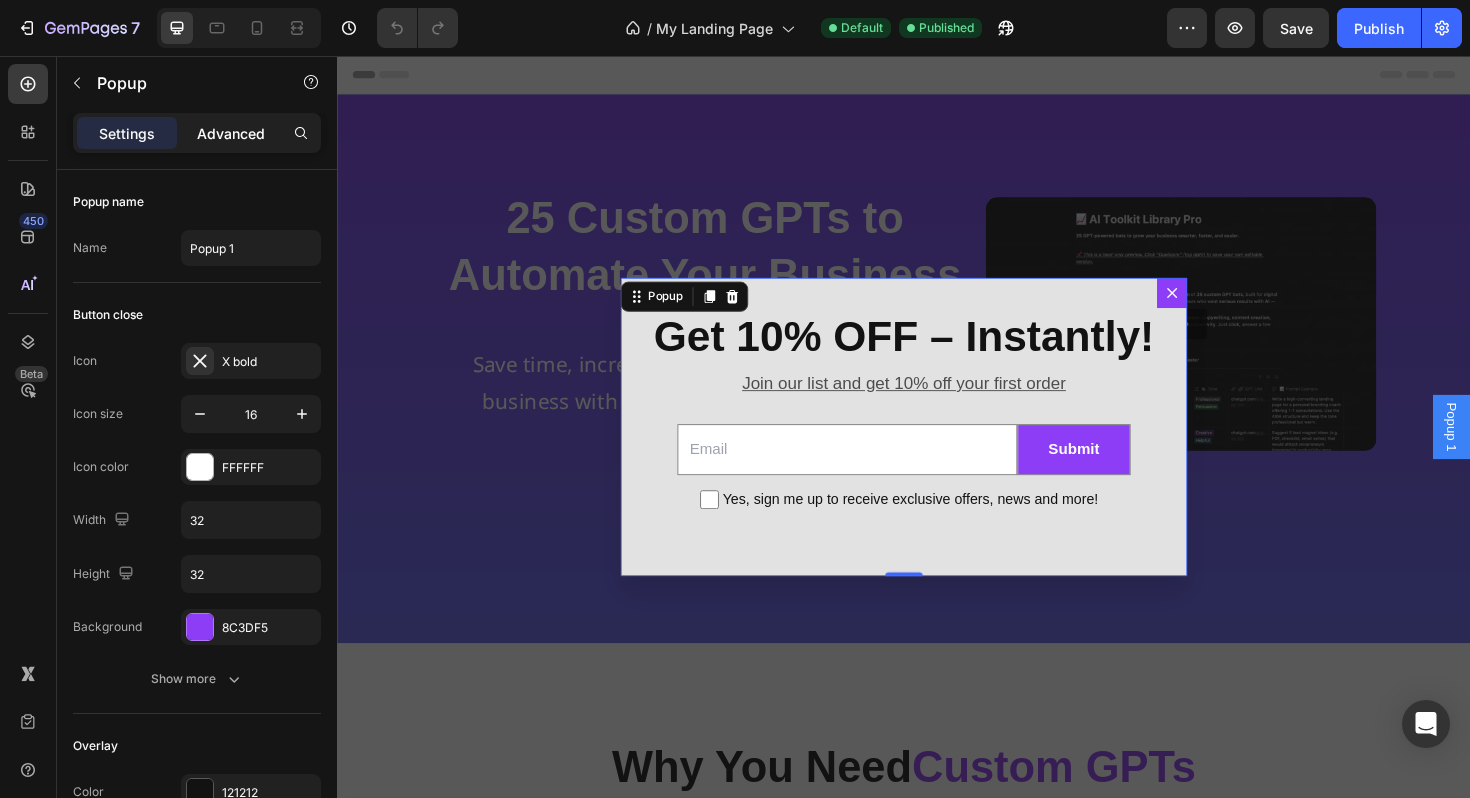 click on "Advanced" at bounding box center (231, 133) 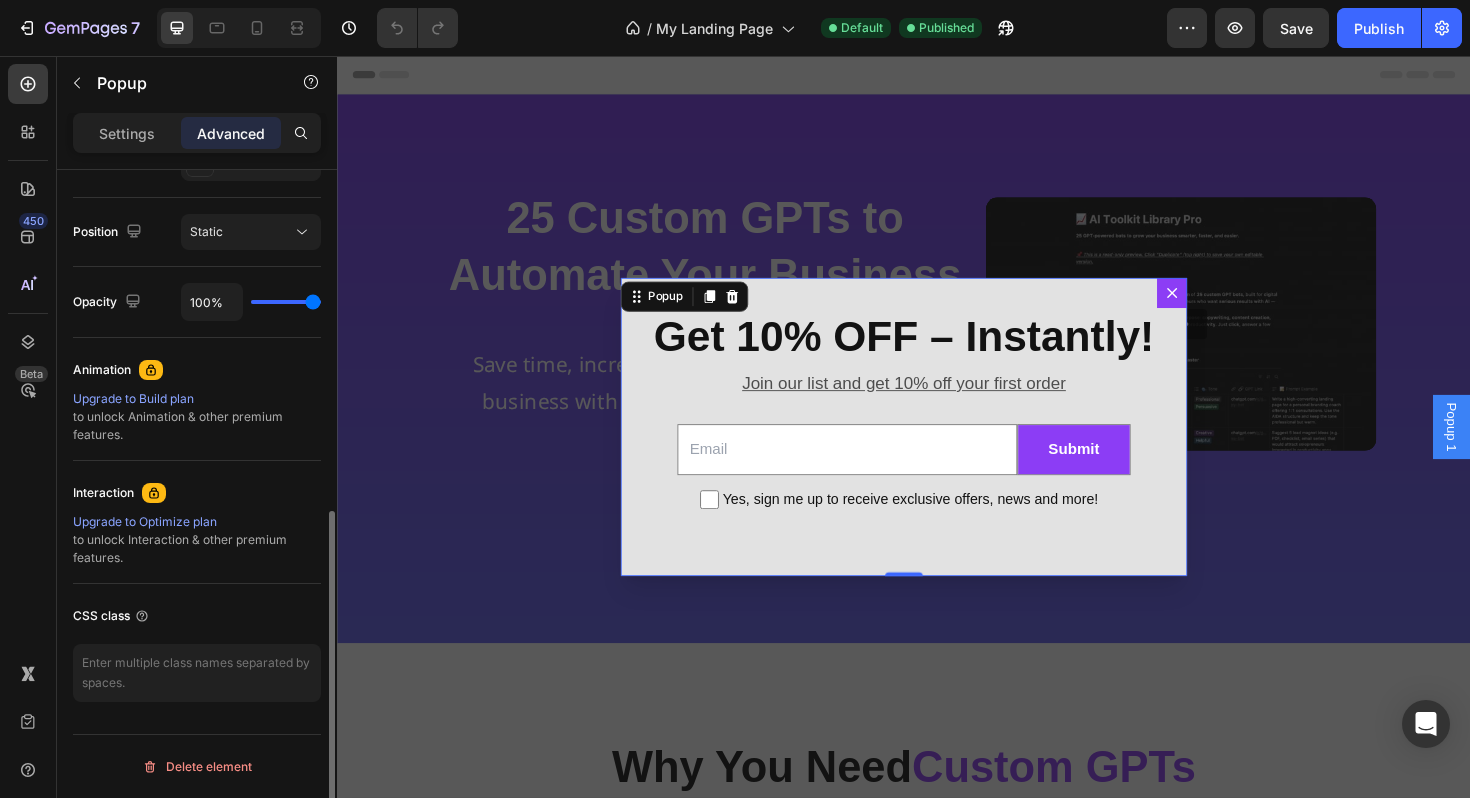 scroll, scrollTop: 0, scrollLeft: 0, axis: both 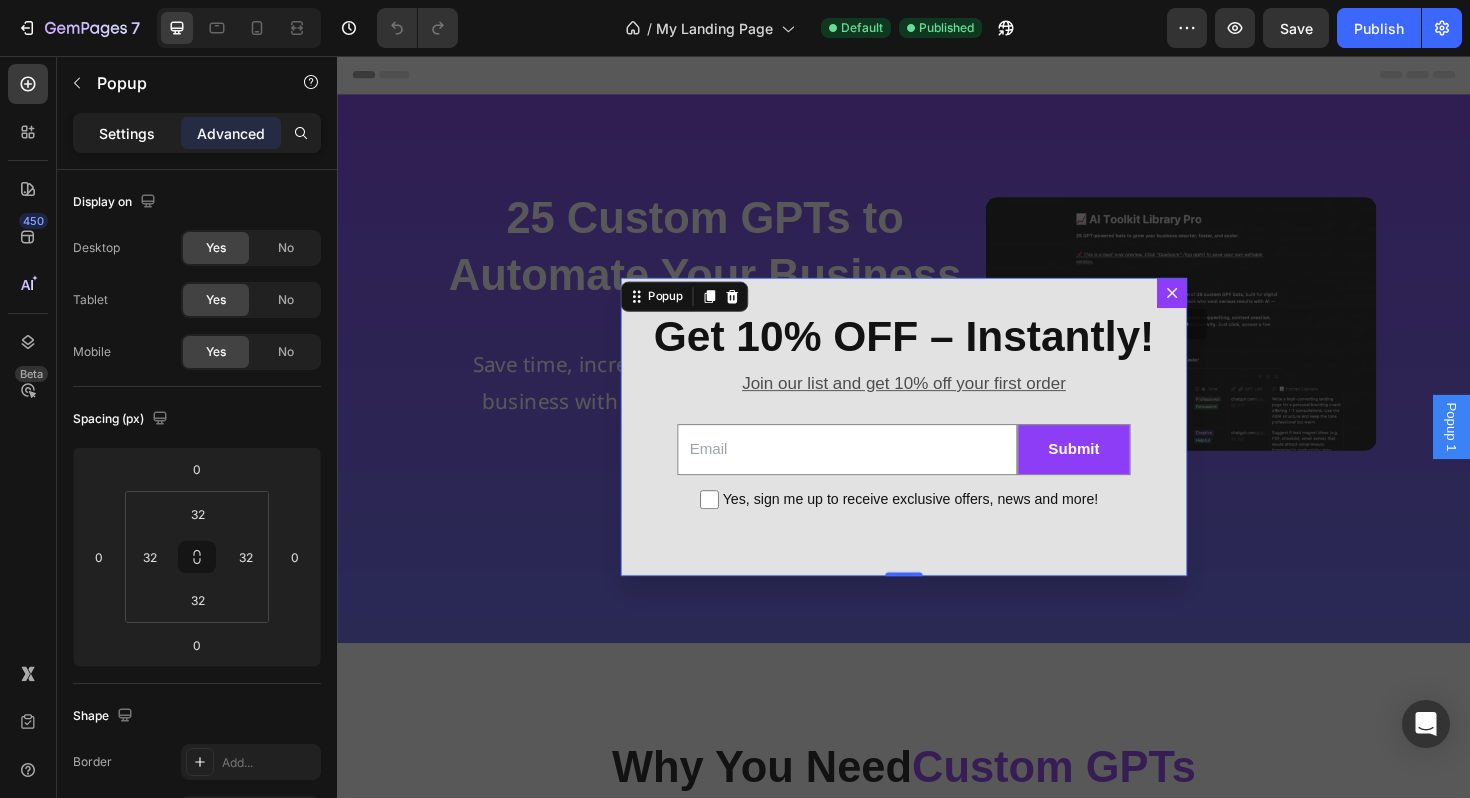 click on "Settings" at bounding box center (127, 133) 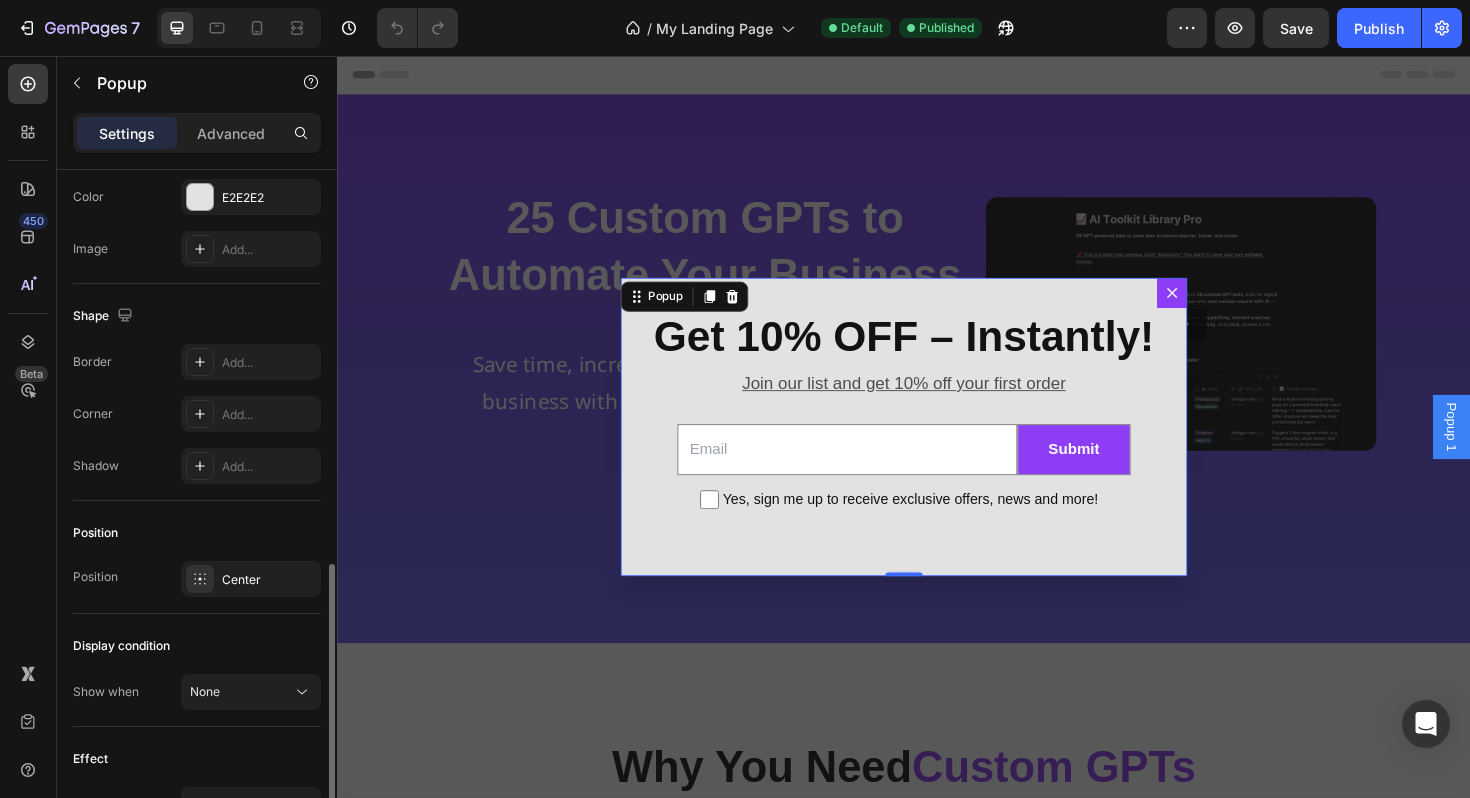 scroll, scrollTop: 1208, scrollLeft: 0, axis: vertical 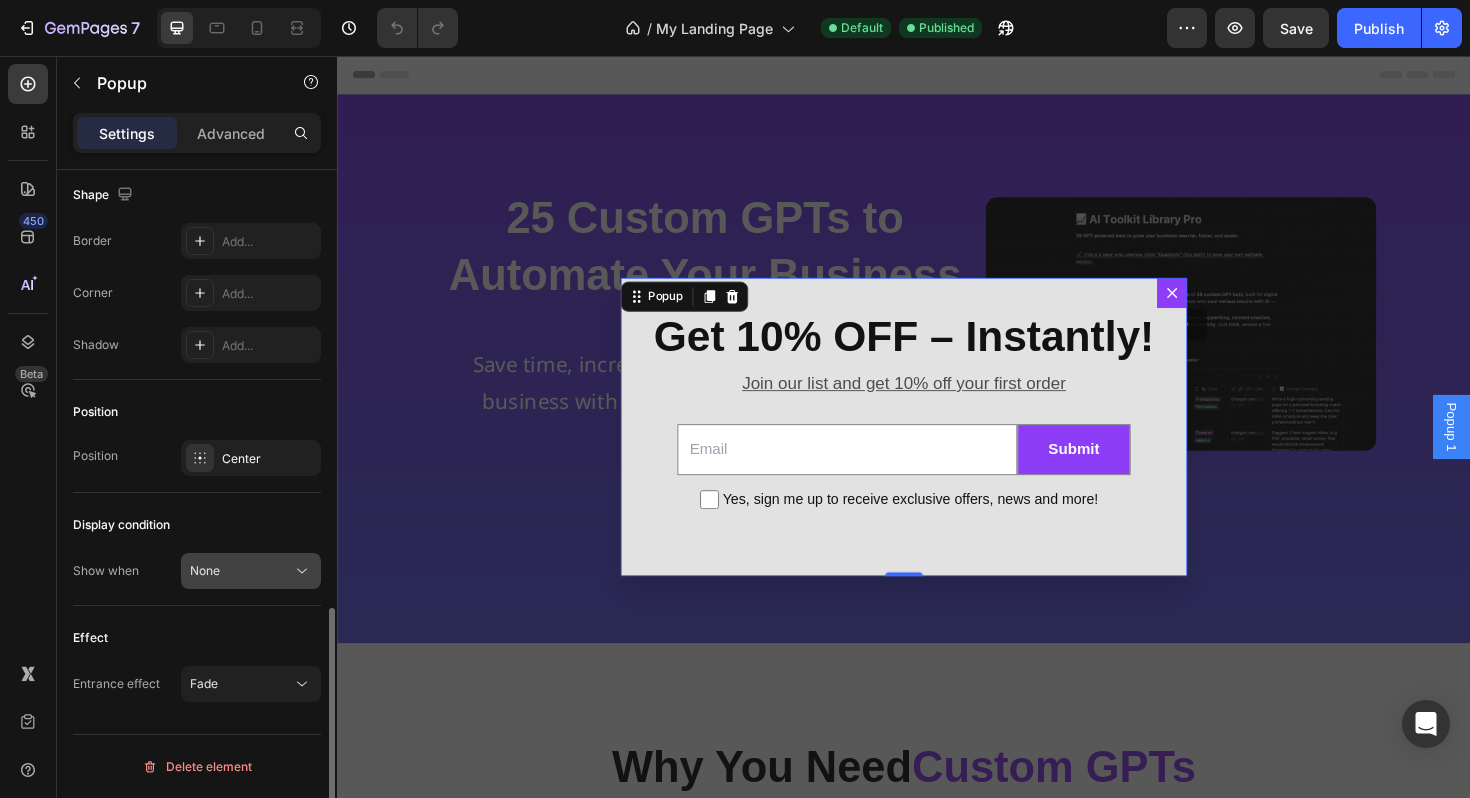 click 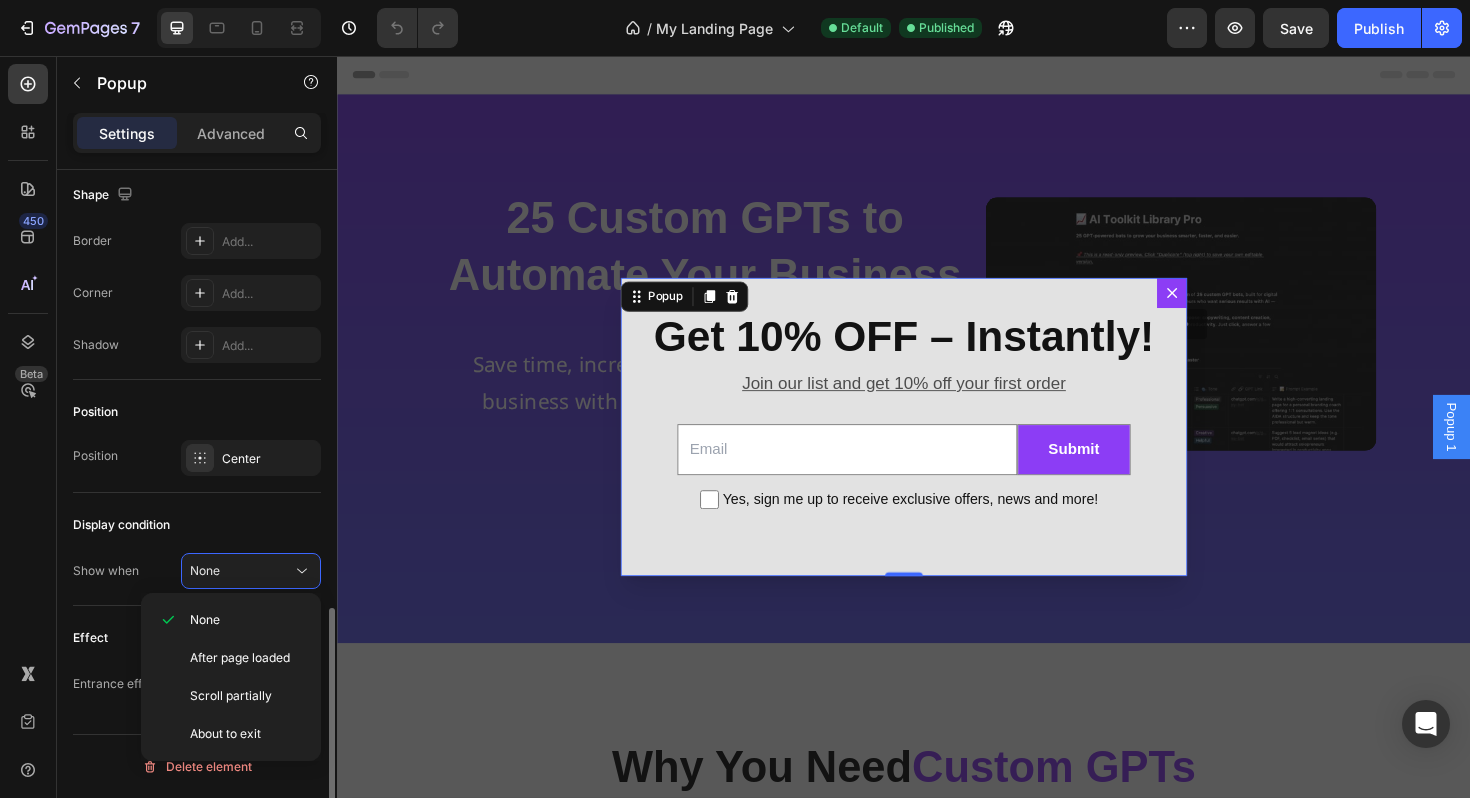click on "Display condition" at bounding box center [197, 525] 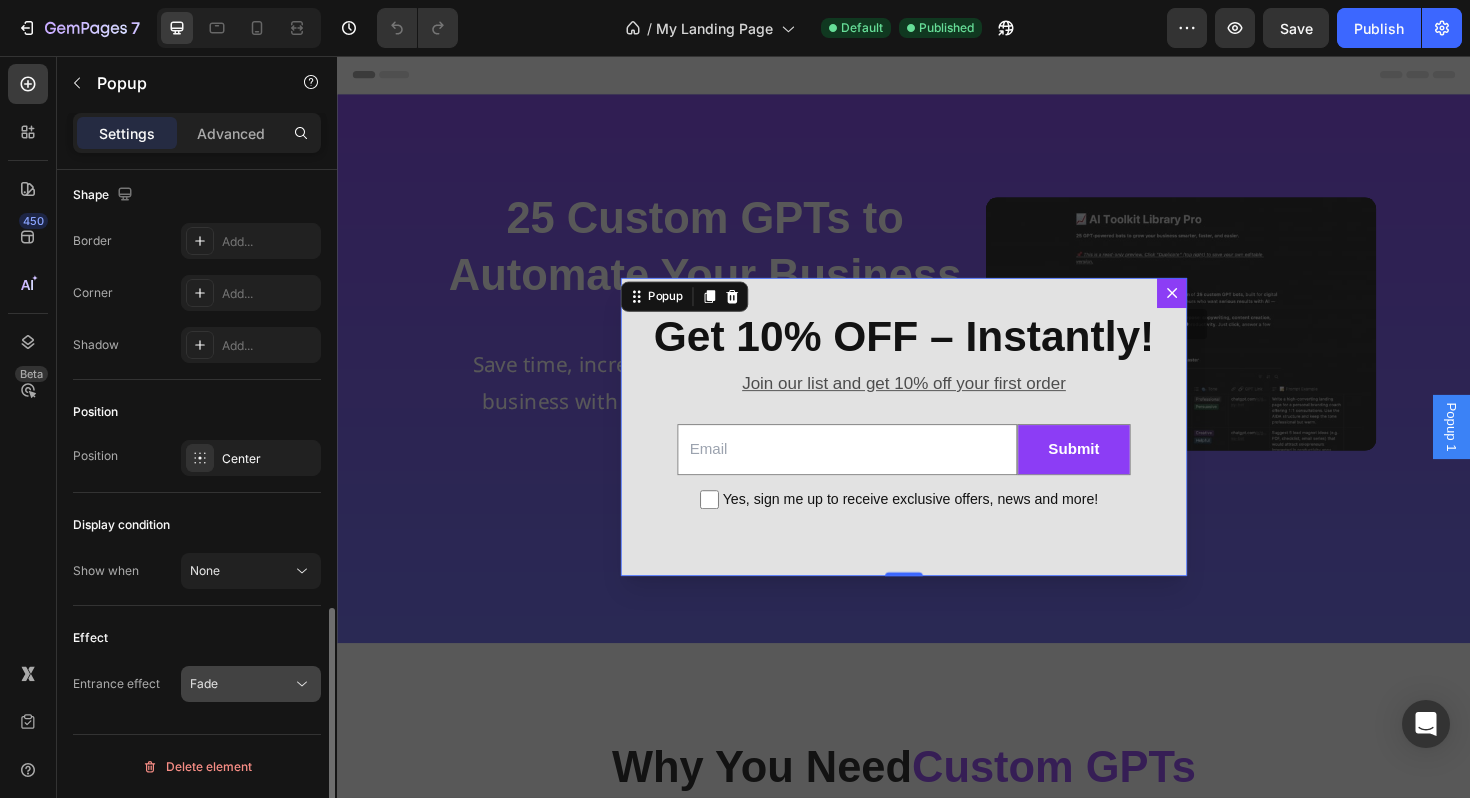 click on "Fade" at bounding box center (251, 684) 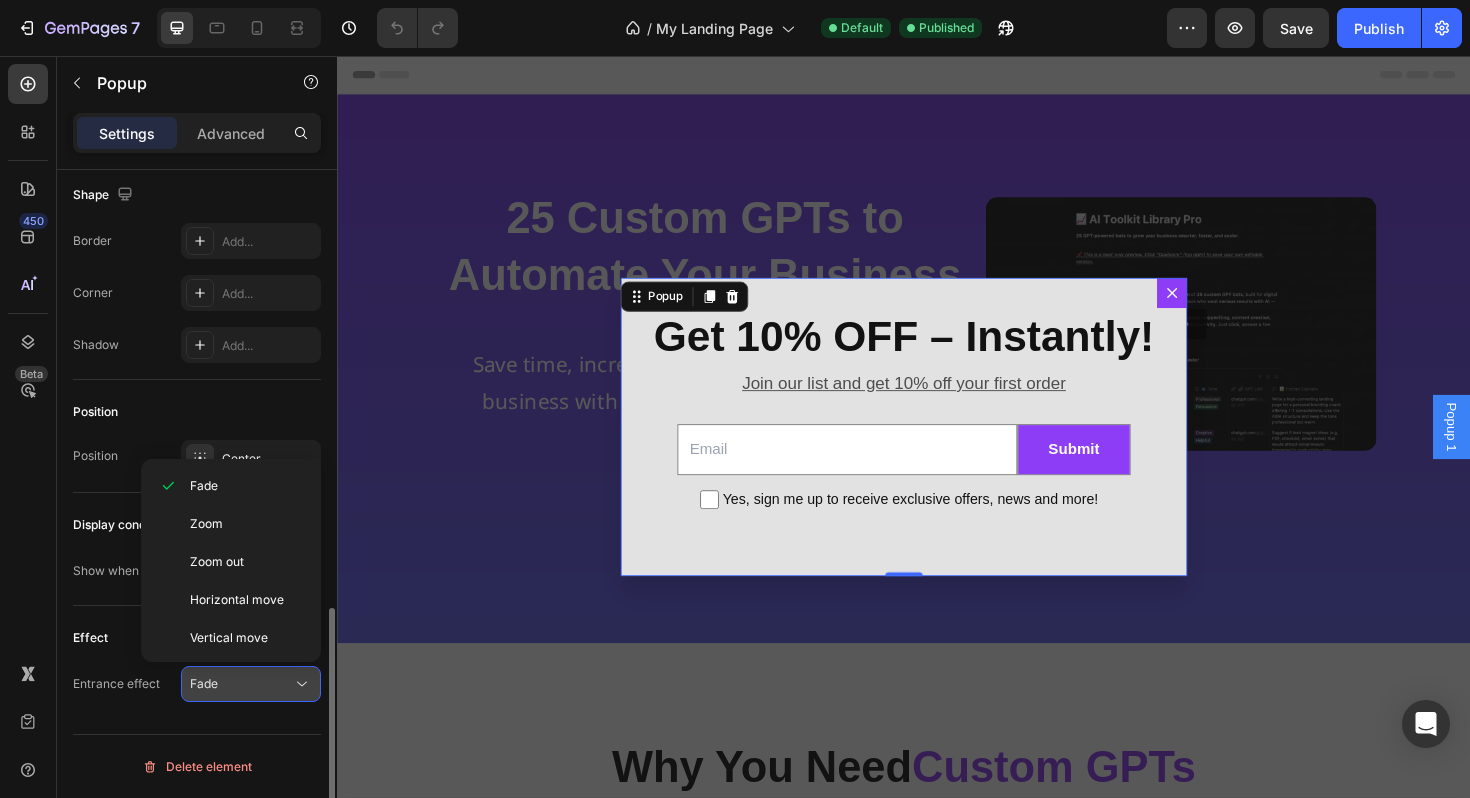 click on "Fade" at bounding box center [251, 684] 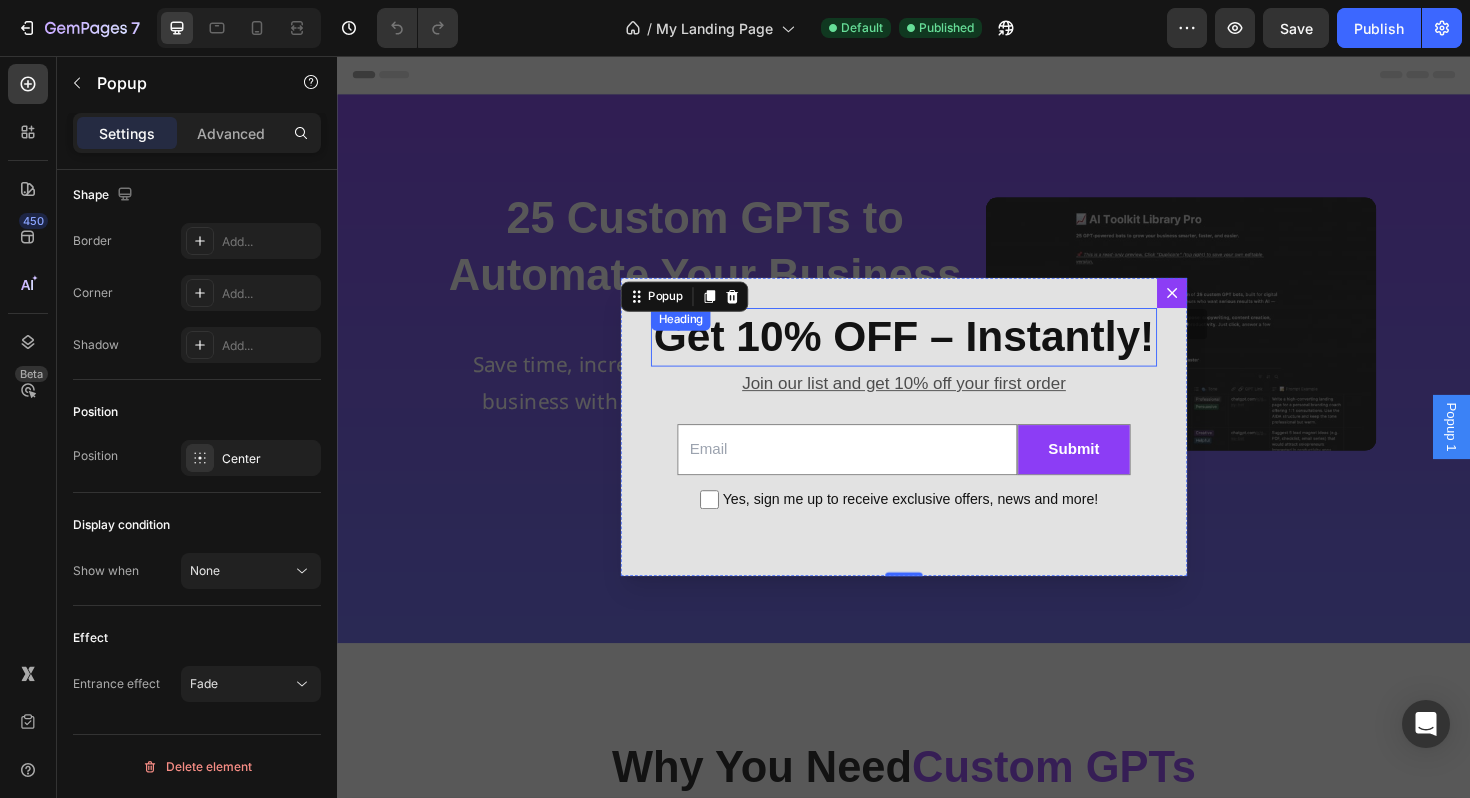 click on "Get 10% OFF – Instantly! Heading" at bounding box center [937, 354] 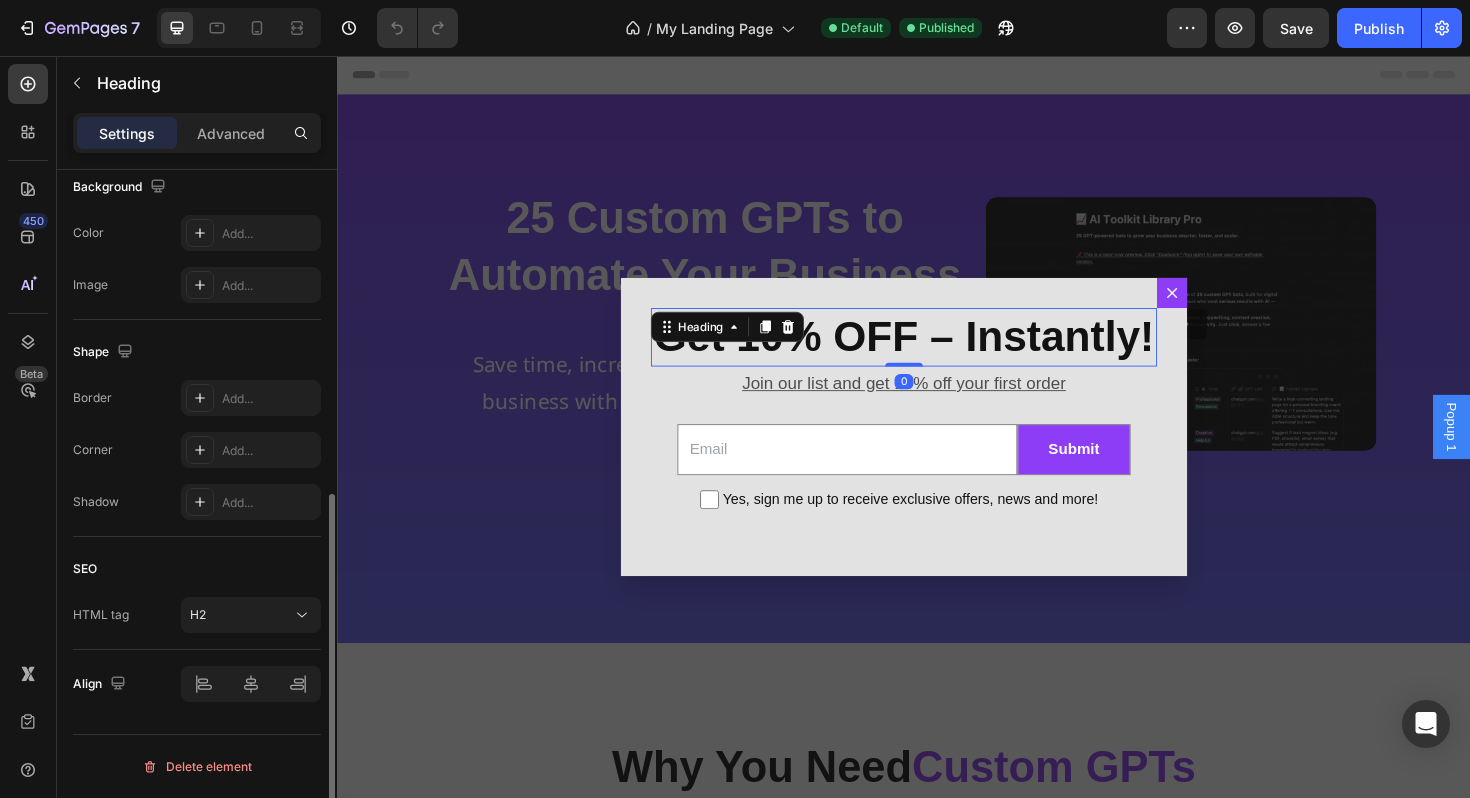 scroll, scrollTop: 0, scrollLeft: 0, axis: both 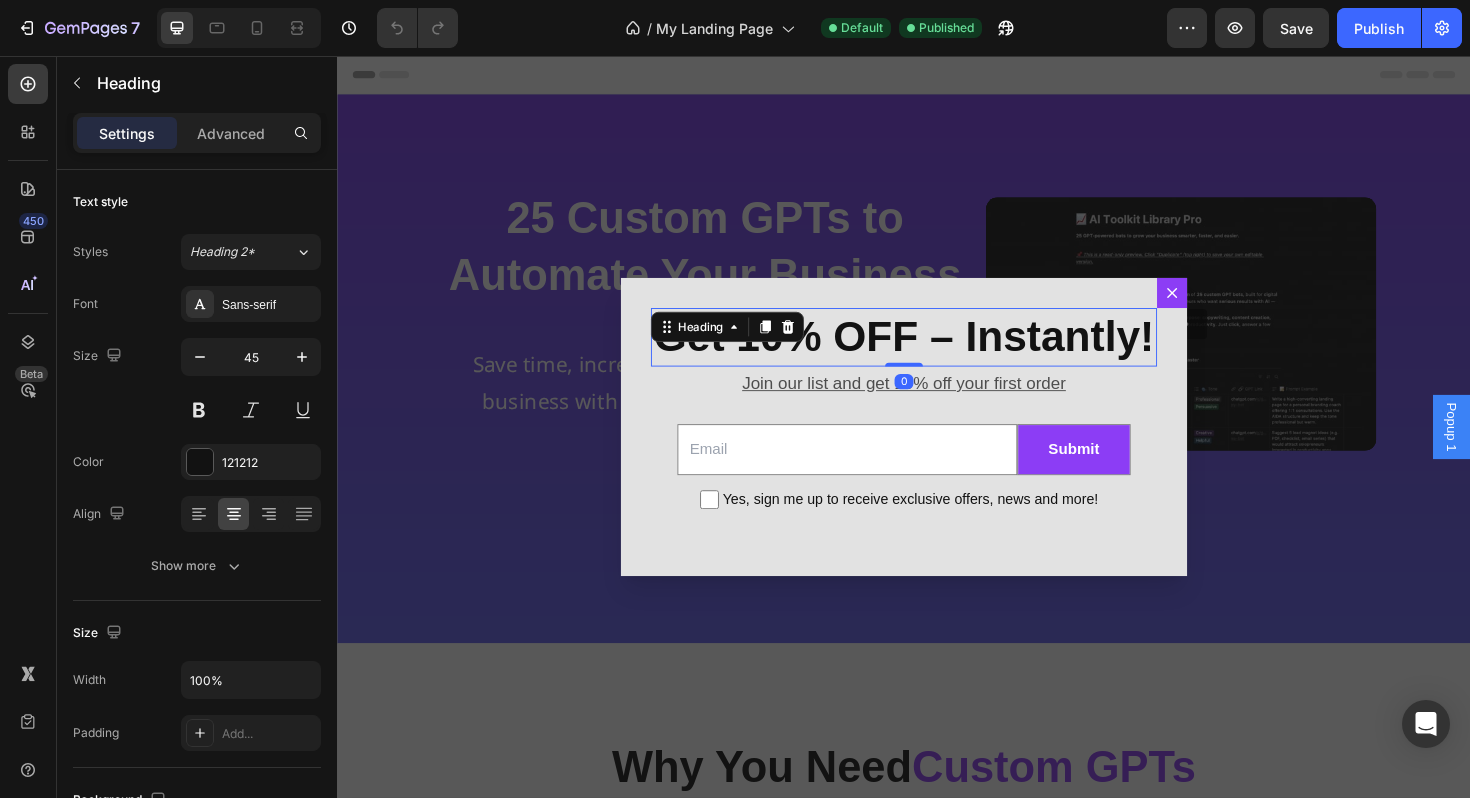 click at bounding box center (814, 343) 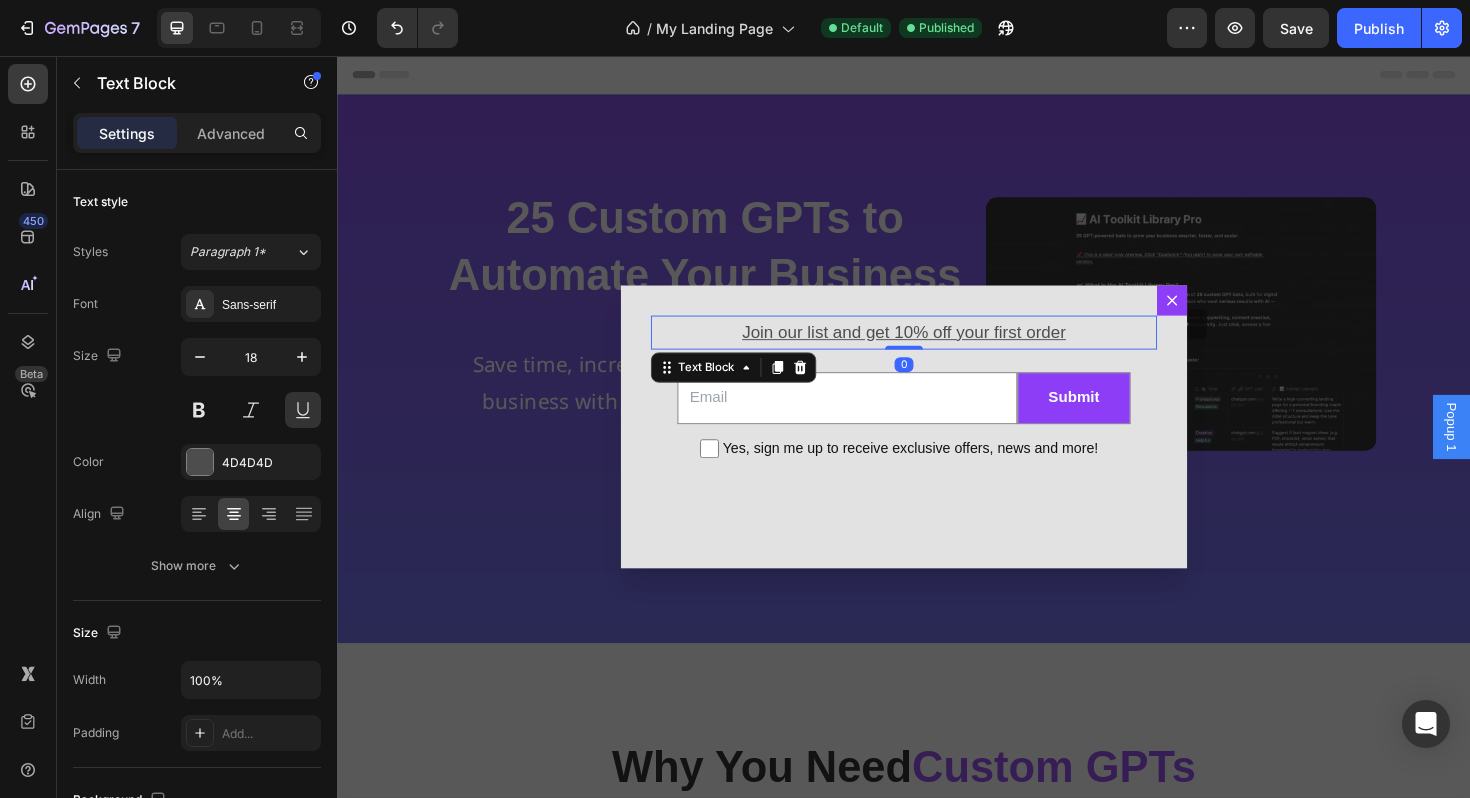 click on "Join our list and get 10% off your first order" at bounding box center (937, 349) 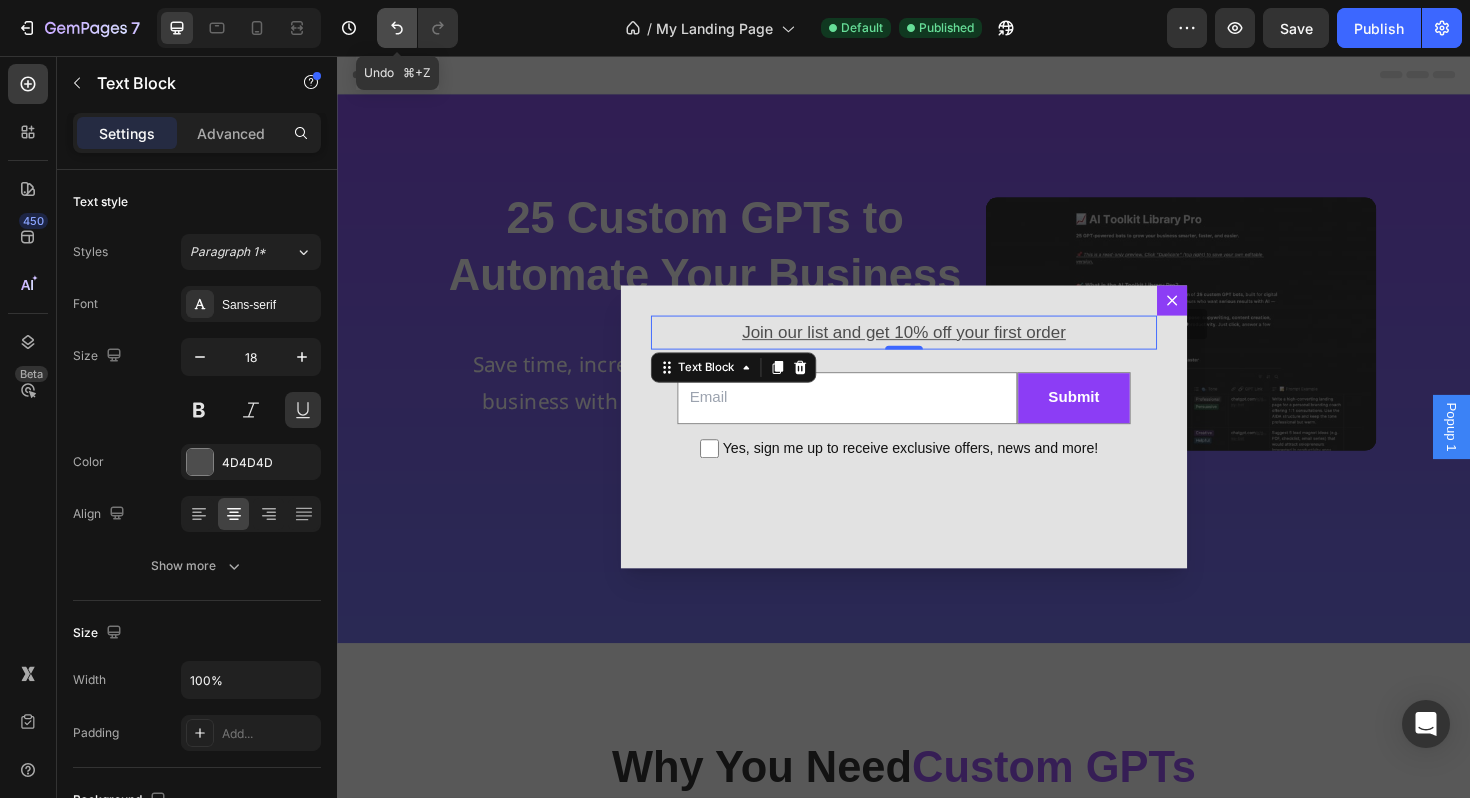 click 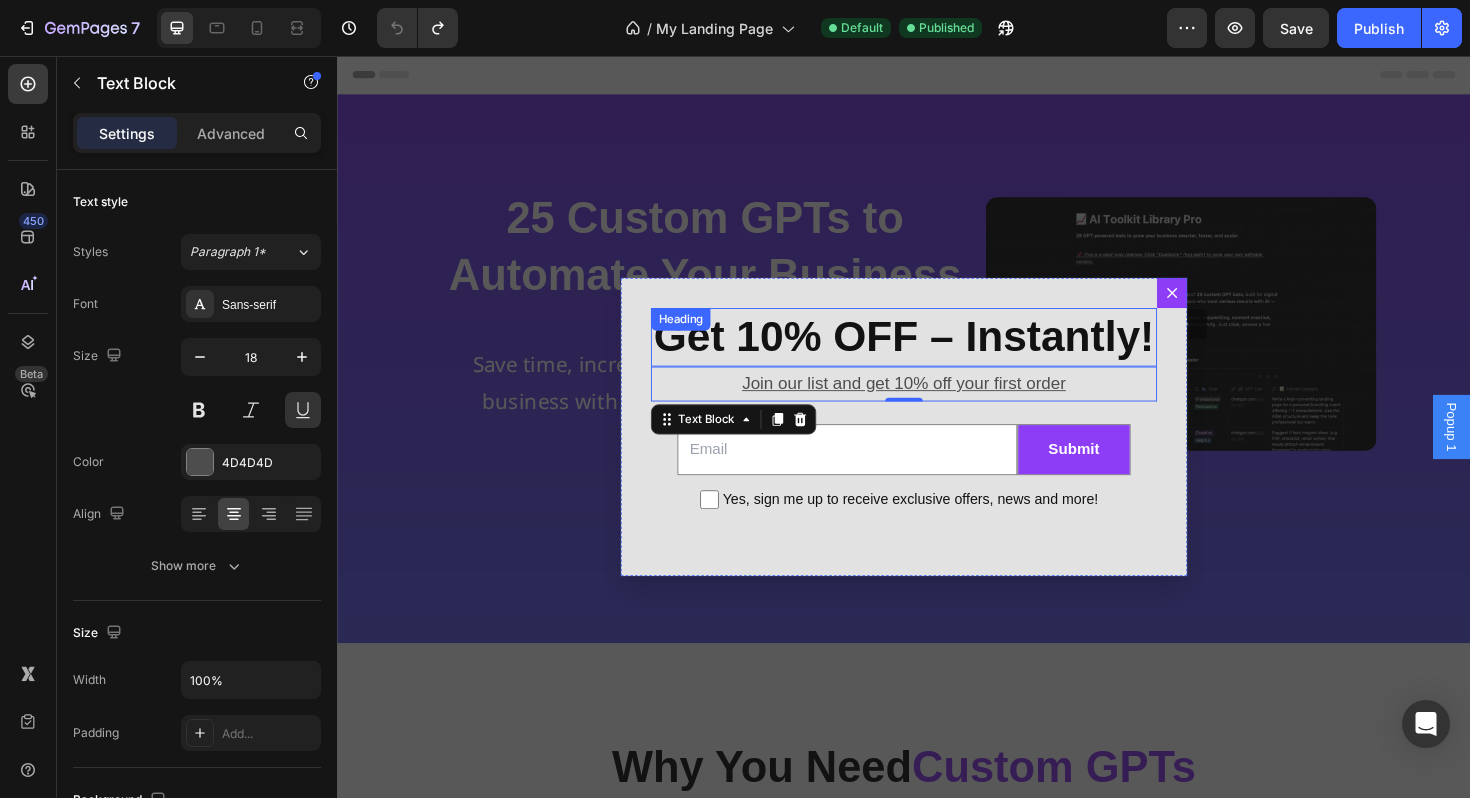 click on "Get 10% OFF – Instantly!" at bounding box center [937, 353] 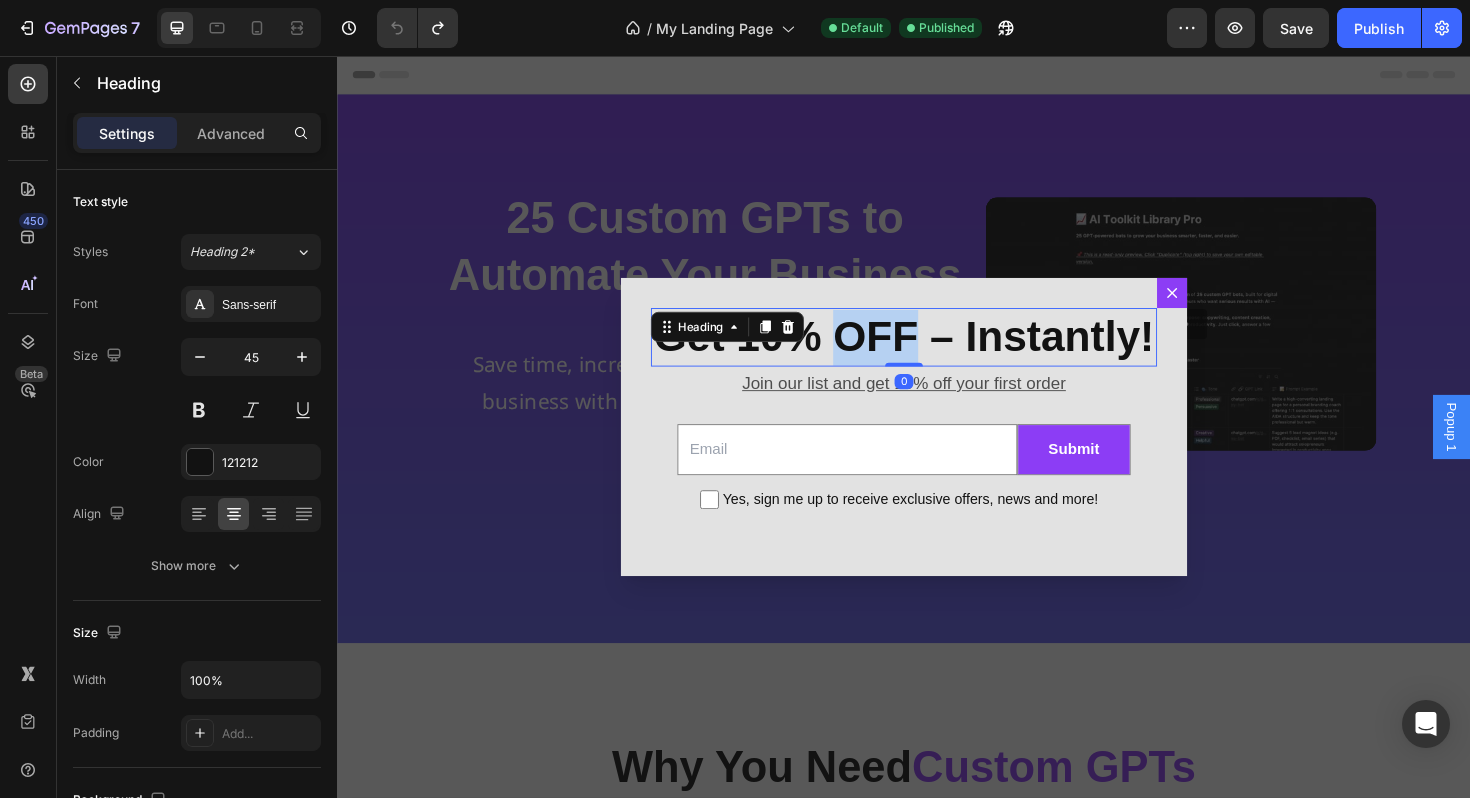 click on "Get 10% OFF – Instantly!" at bounding box center (937, 353) 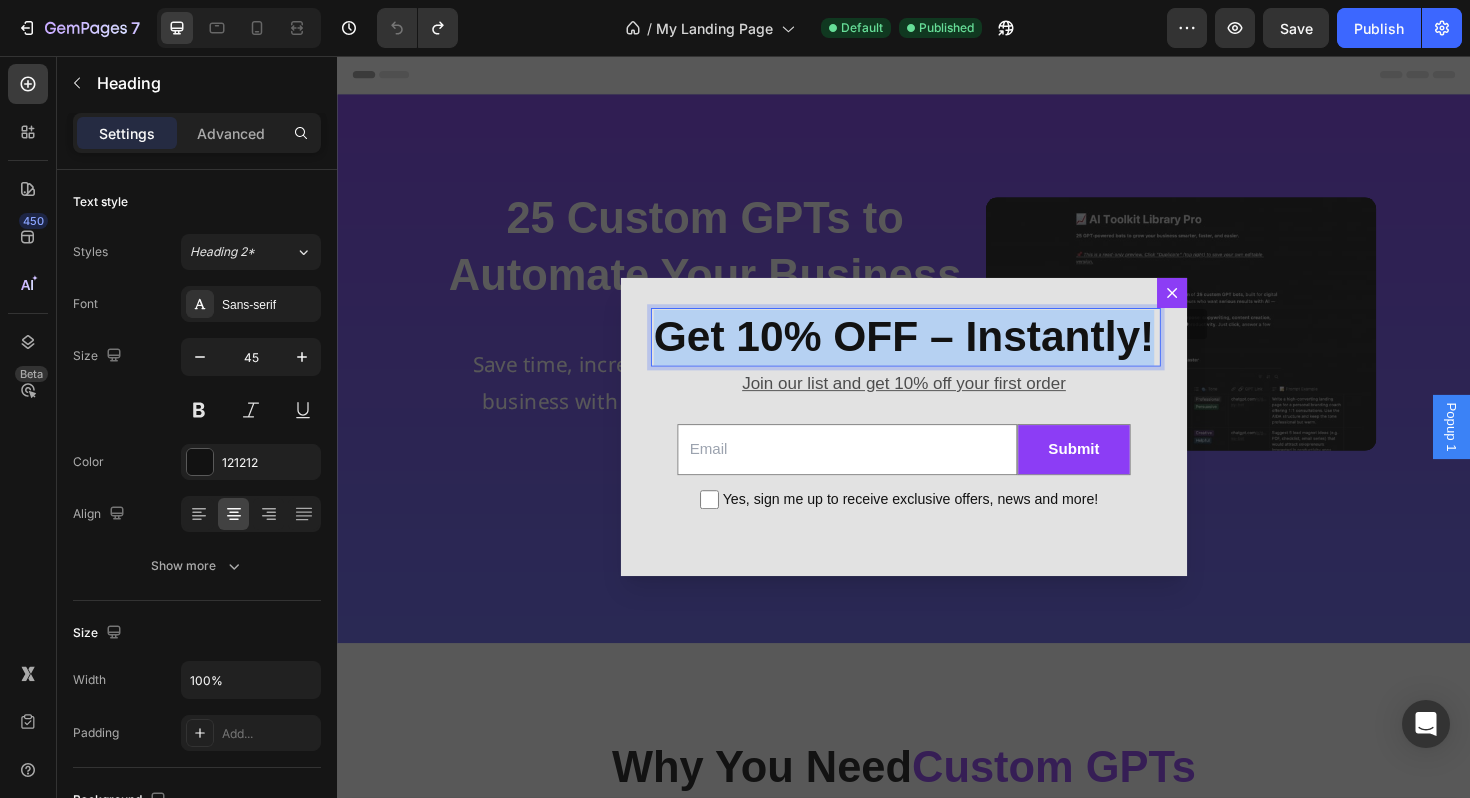 click on "Get 10% OFF – Instantly!" at bounding box center [937, 353] 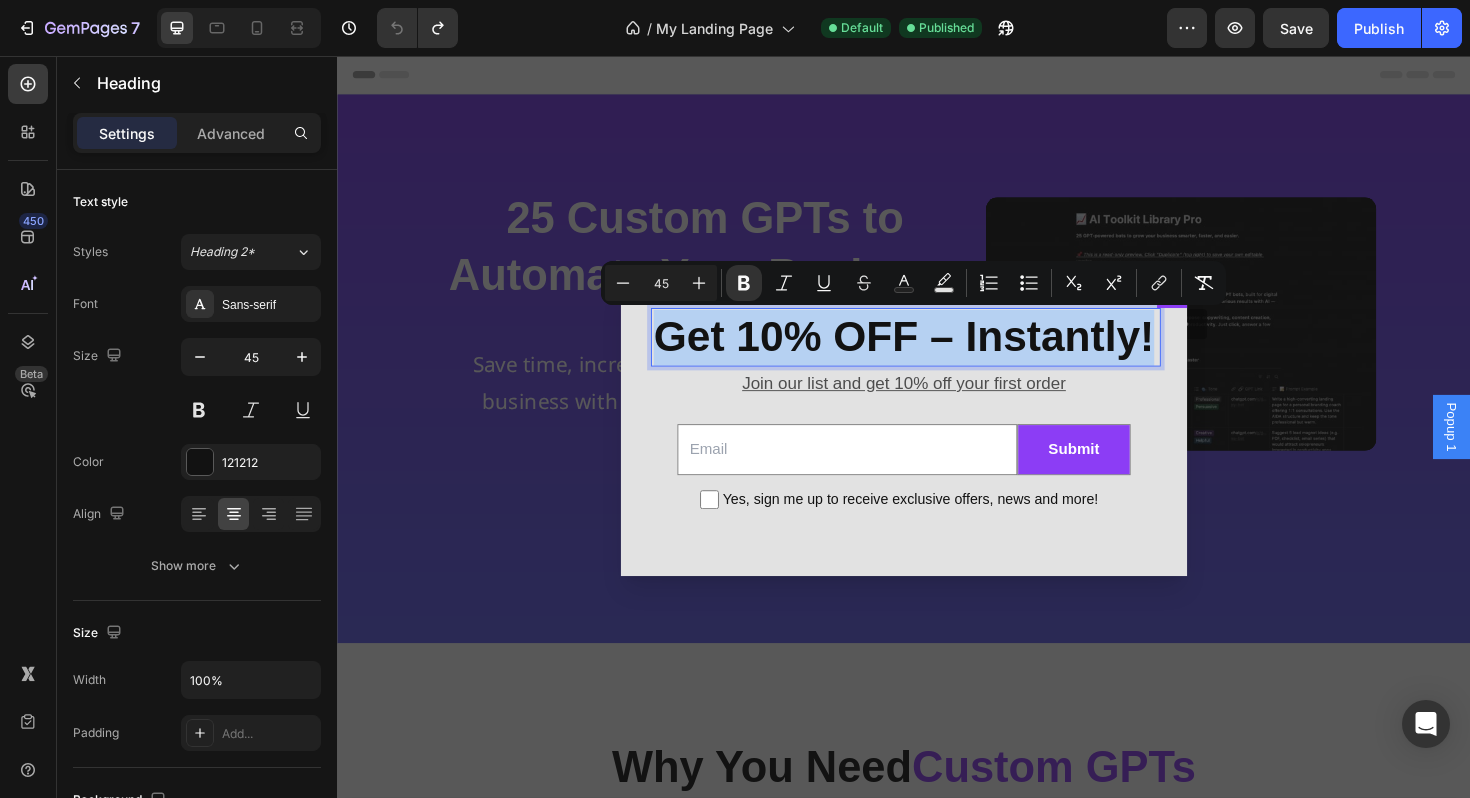 copy on "Get 10% OFF – Instantly!" 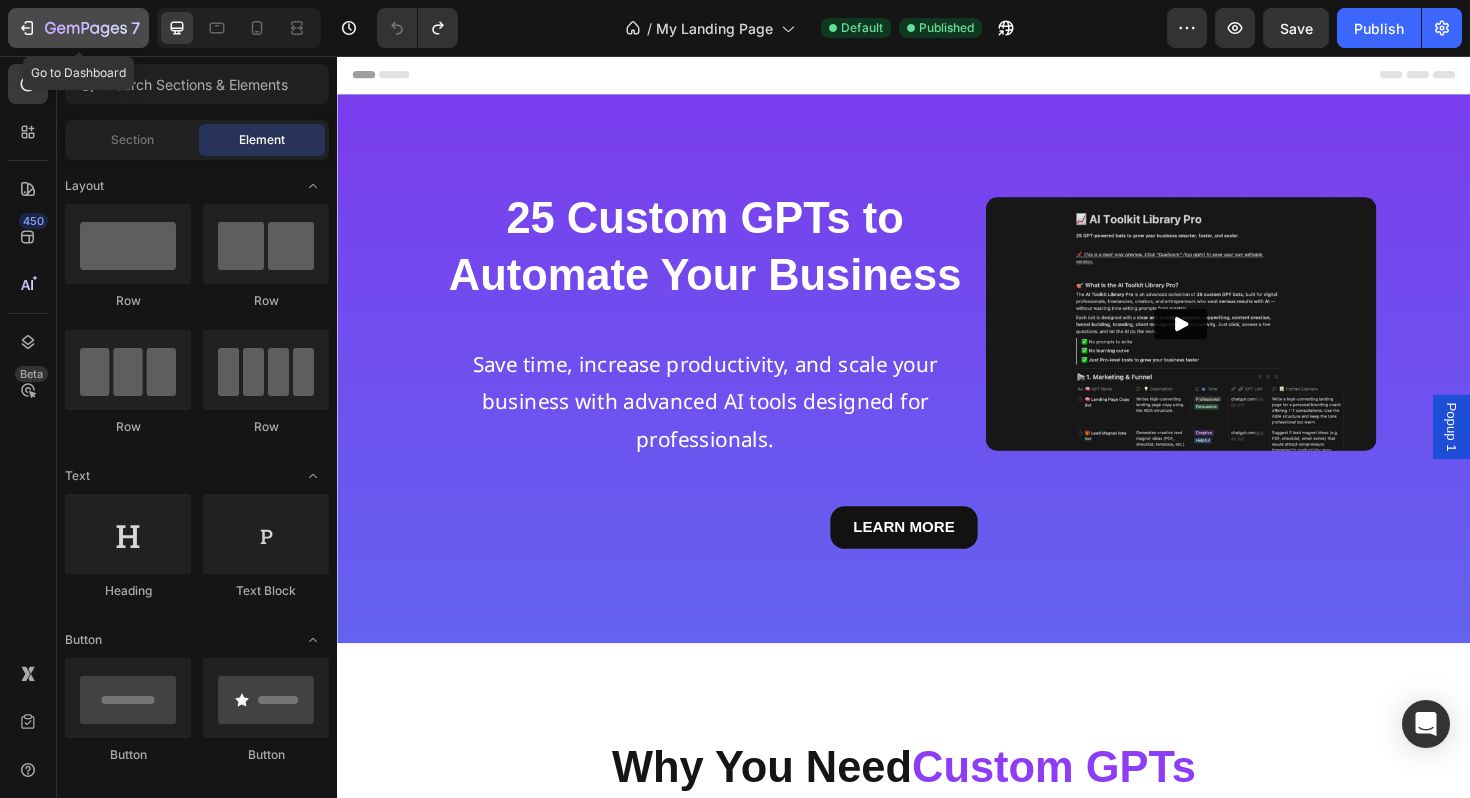 click 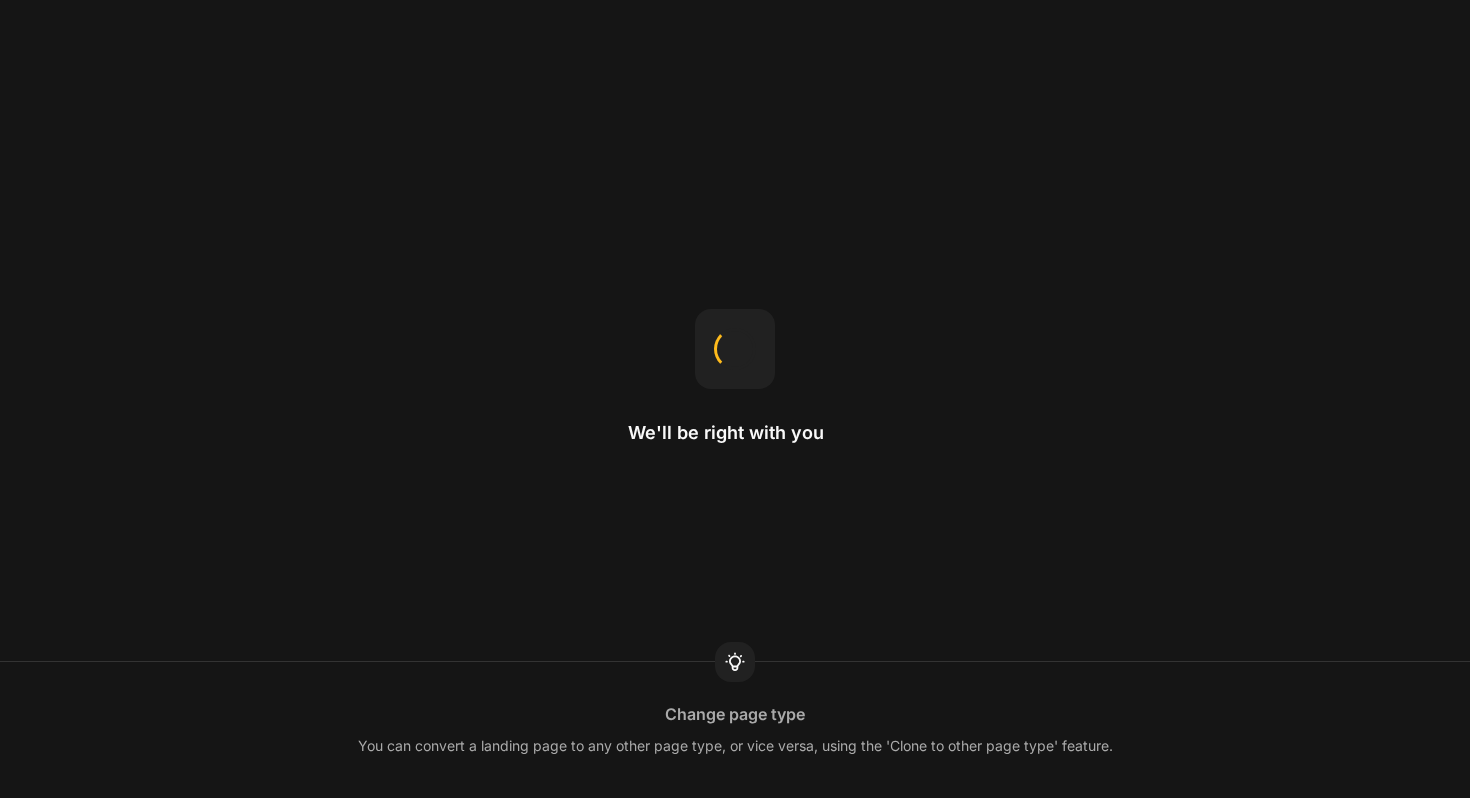 scroll, scrollTop: 0, scrollLeft: 0, axis: both 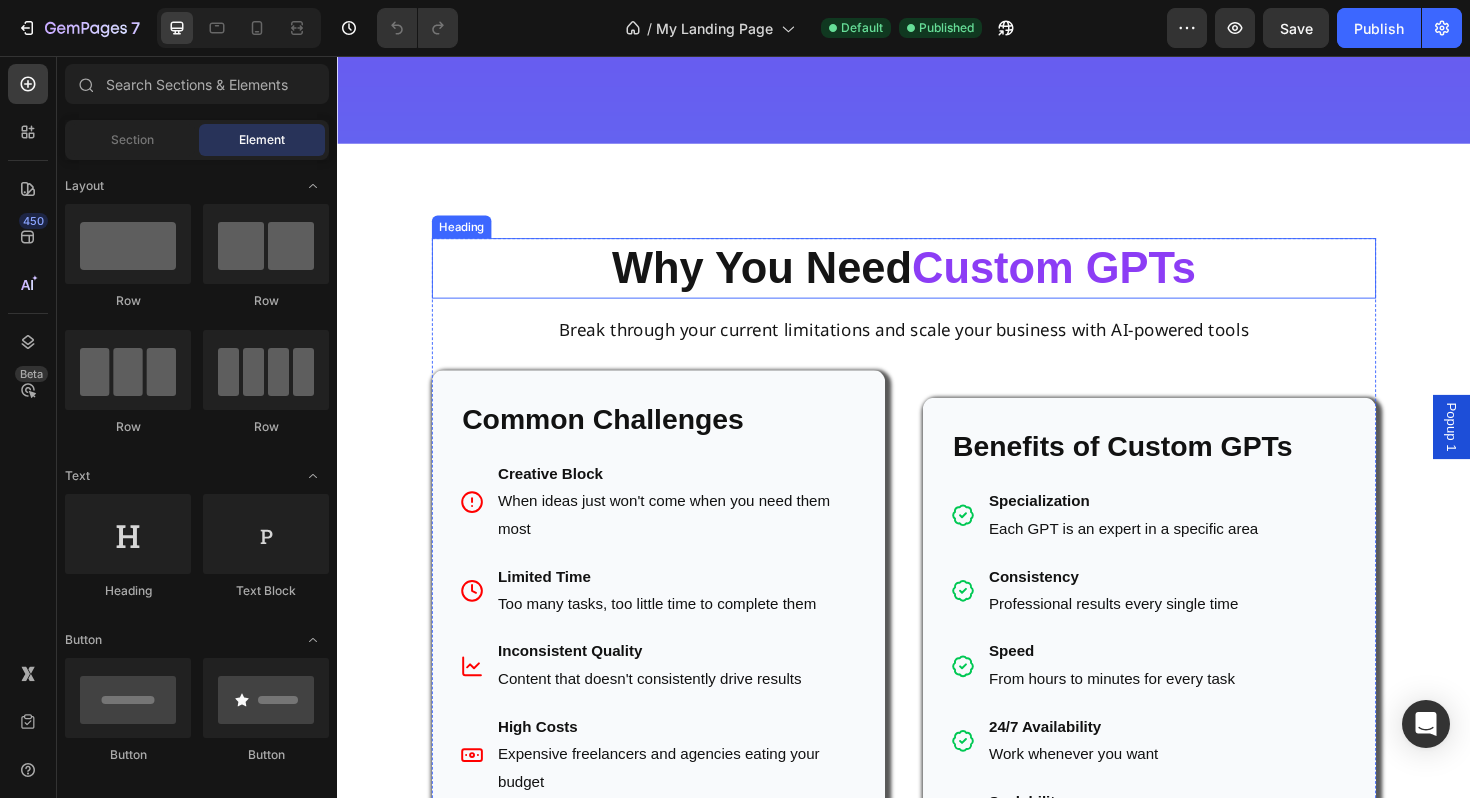 click on "Custom GPTs" at bounding box center [1096, 280] 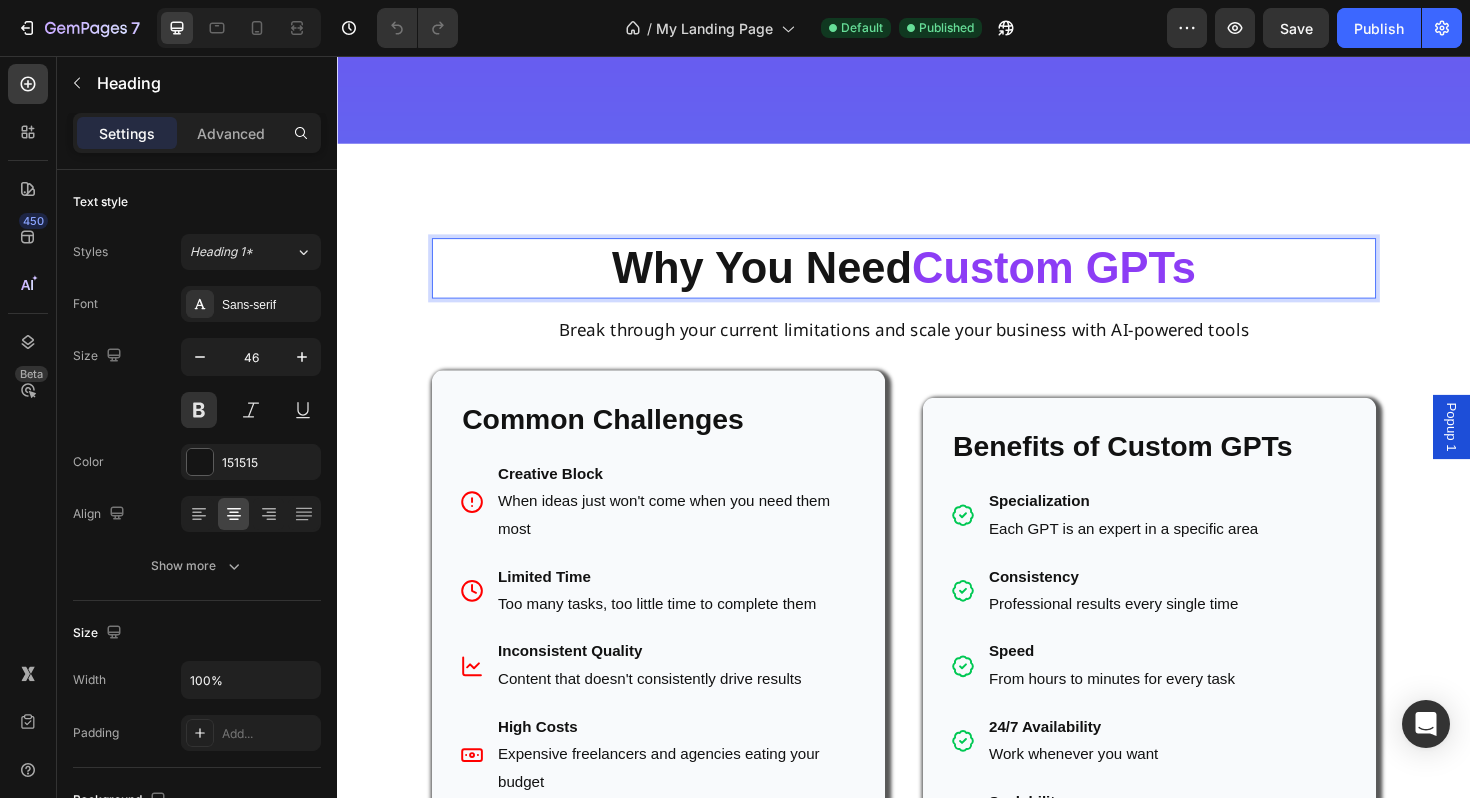 click on "Custom GPTs" at bounding box center (1096, 280) 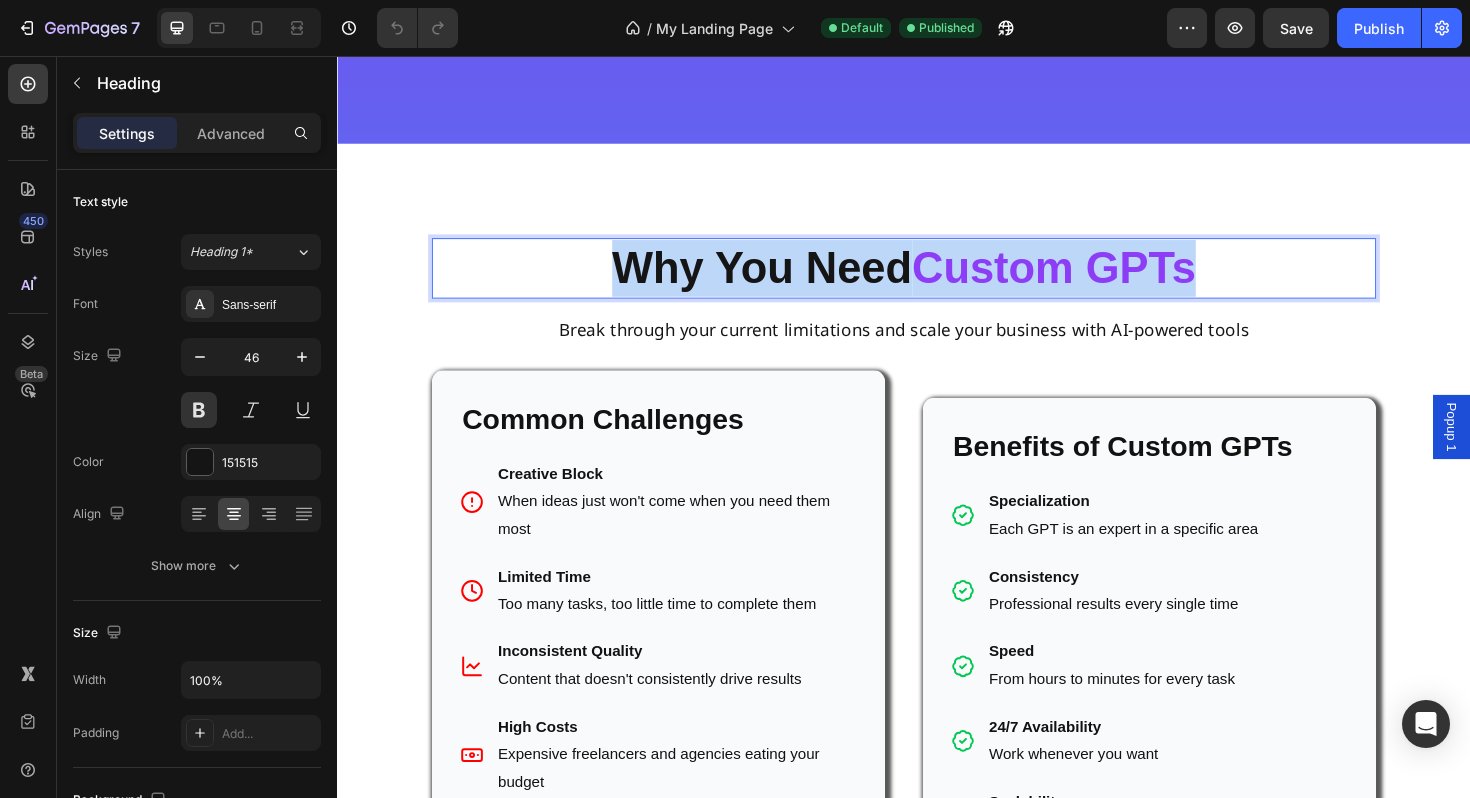 click on "Custom GPTs" at bounding box center [1096, 280] 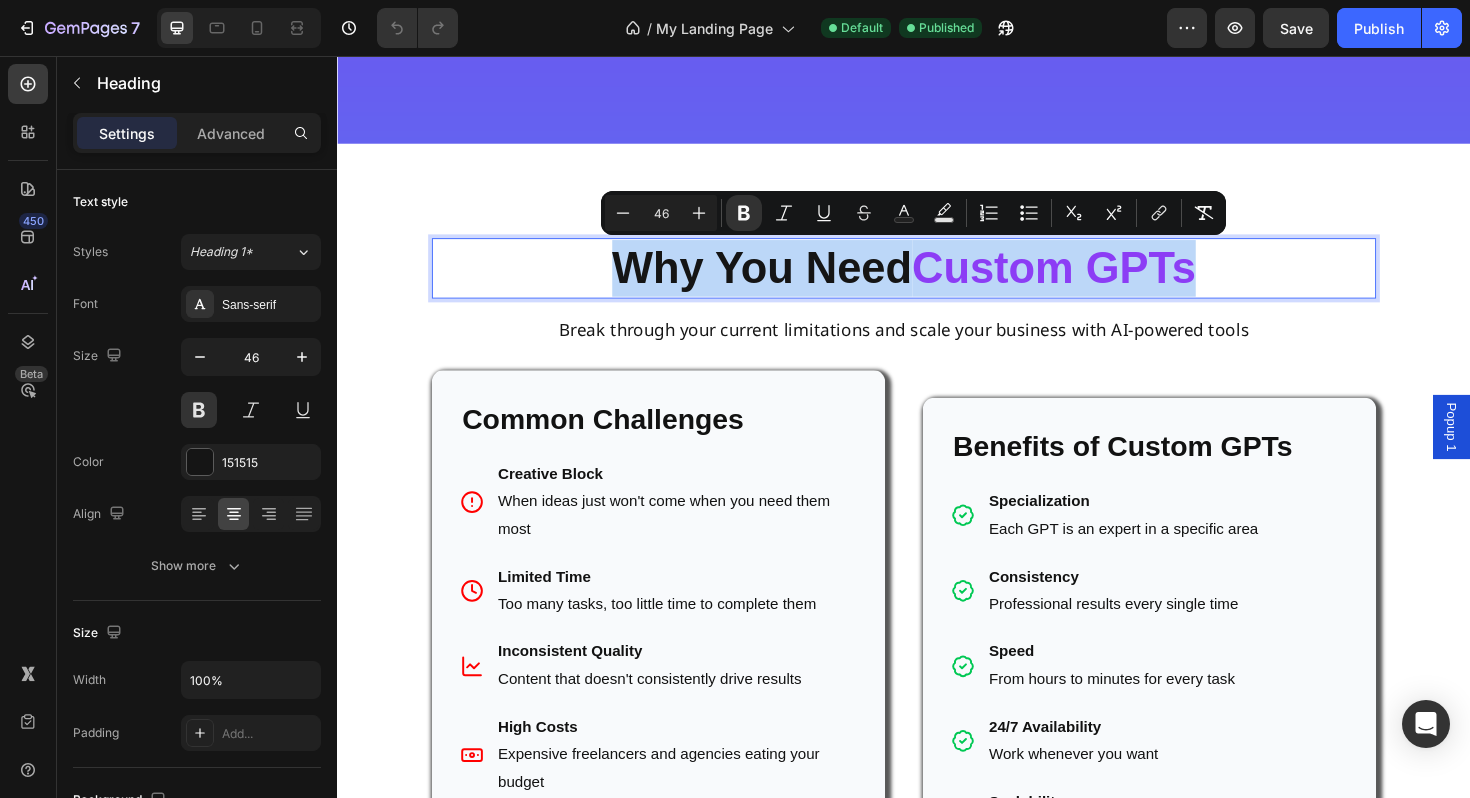 click on "Custom GPTs" at bounding box center (1096, 280) 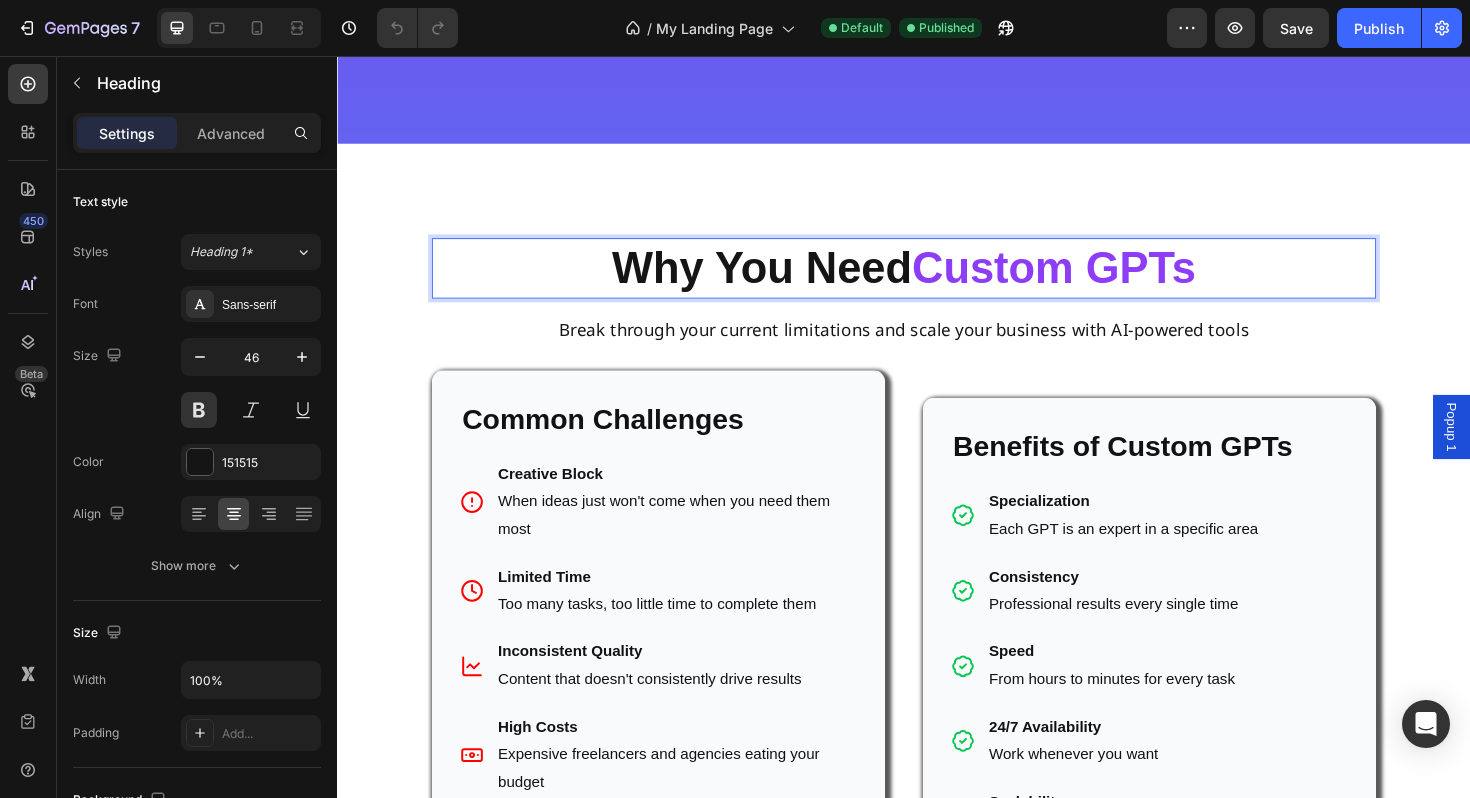 click on "Custom GPTs" at bounding box center [1096, 280] 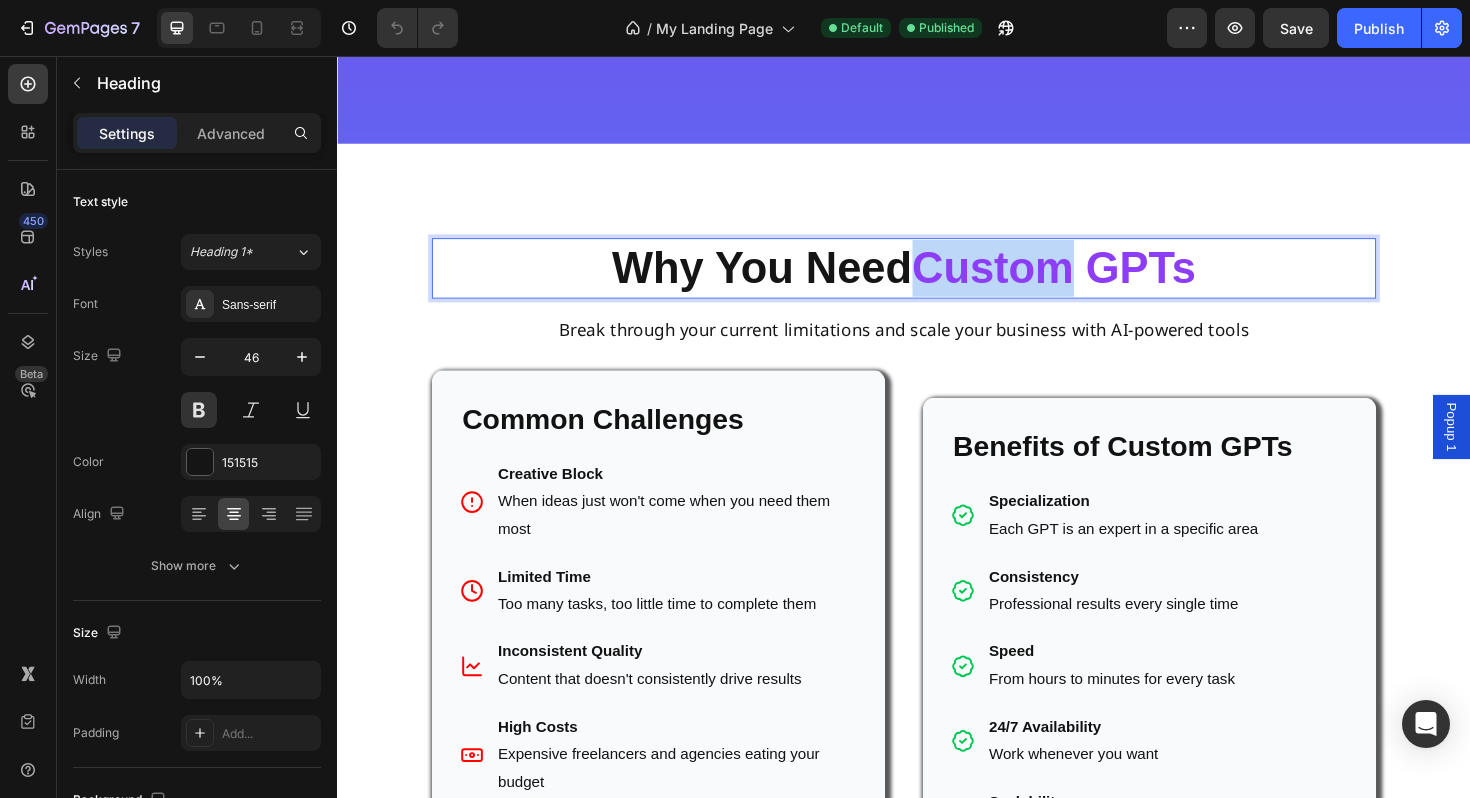 click on "Custom GPTs" at bounding box center (1096, 280) 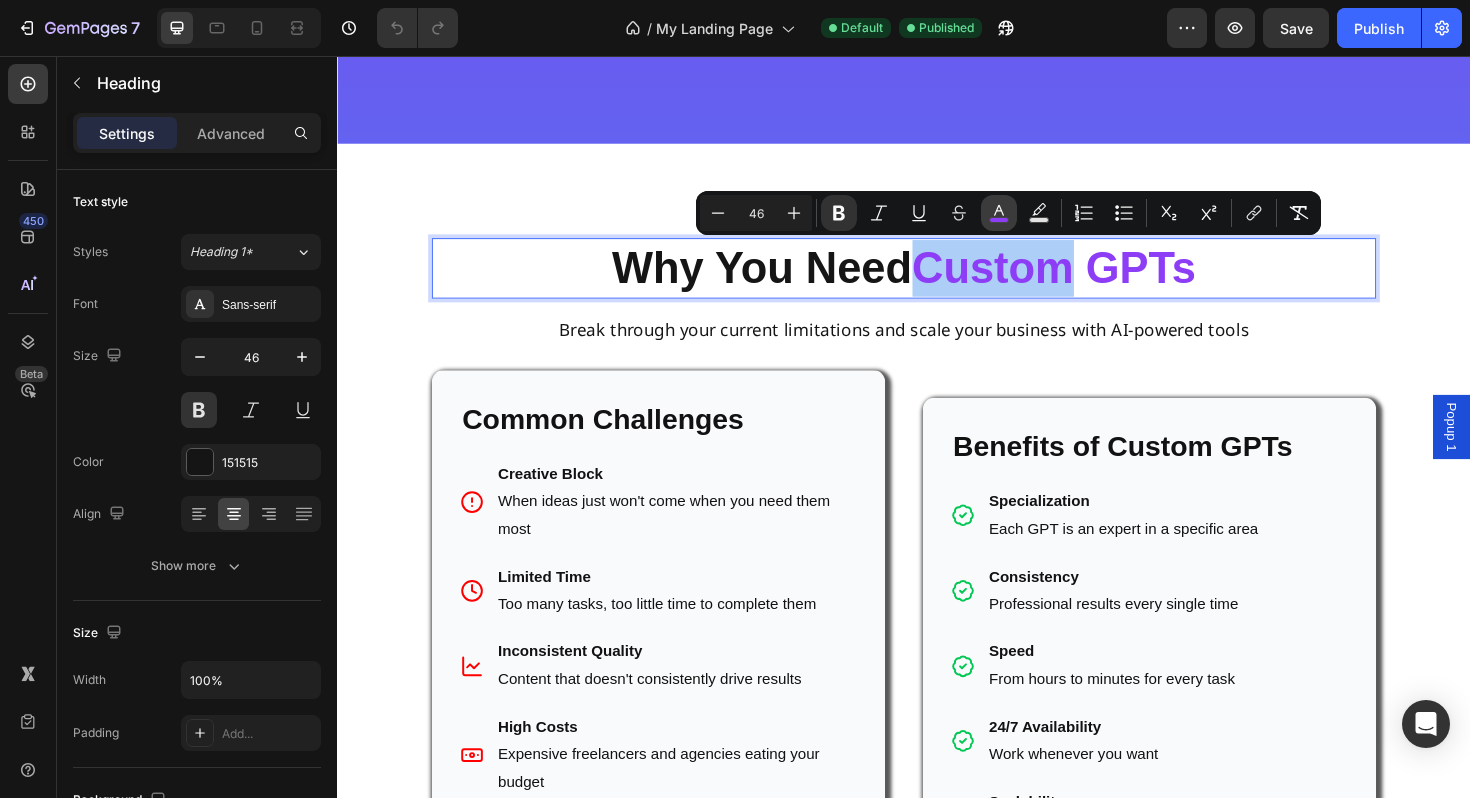 click 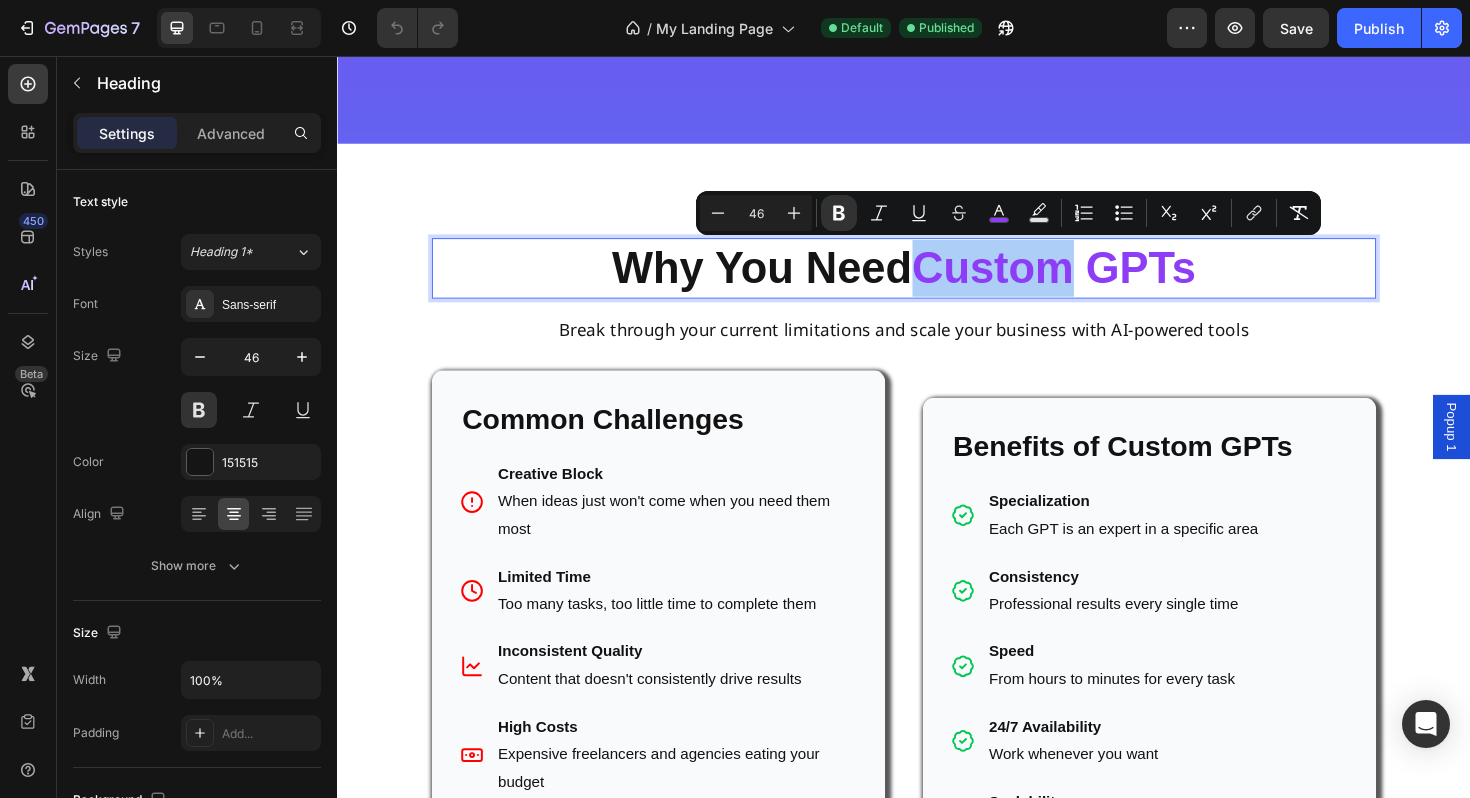 type on "8C3DF5" 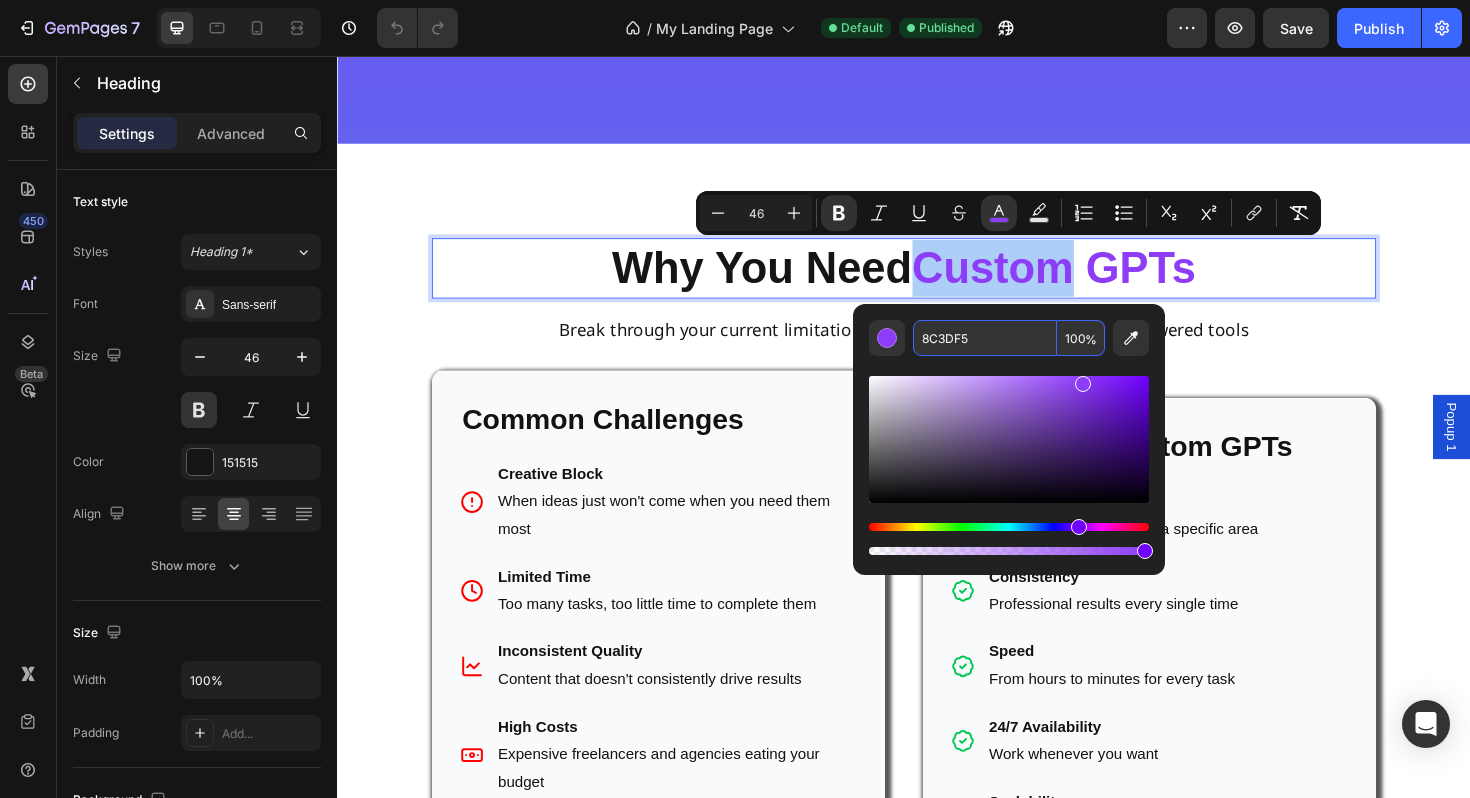 click on "8C3DF5" at bounding box center (985, 338) 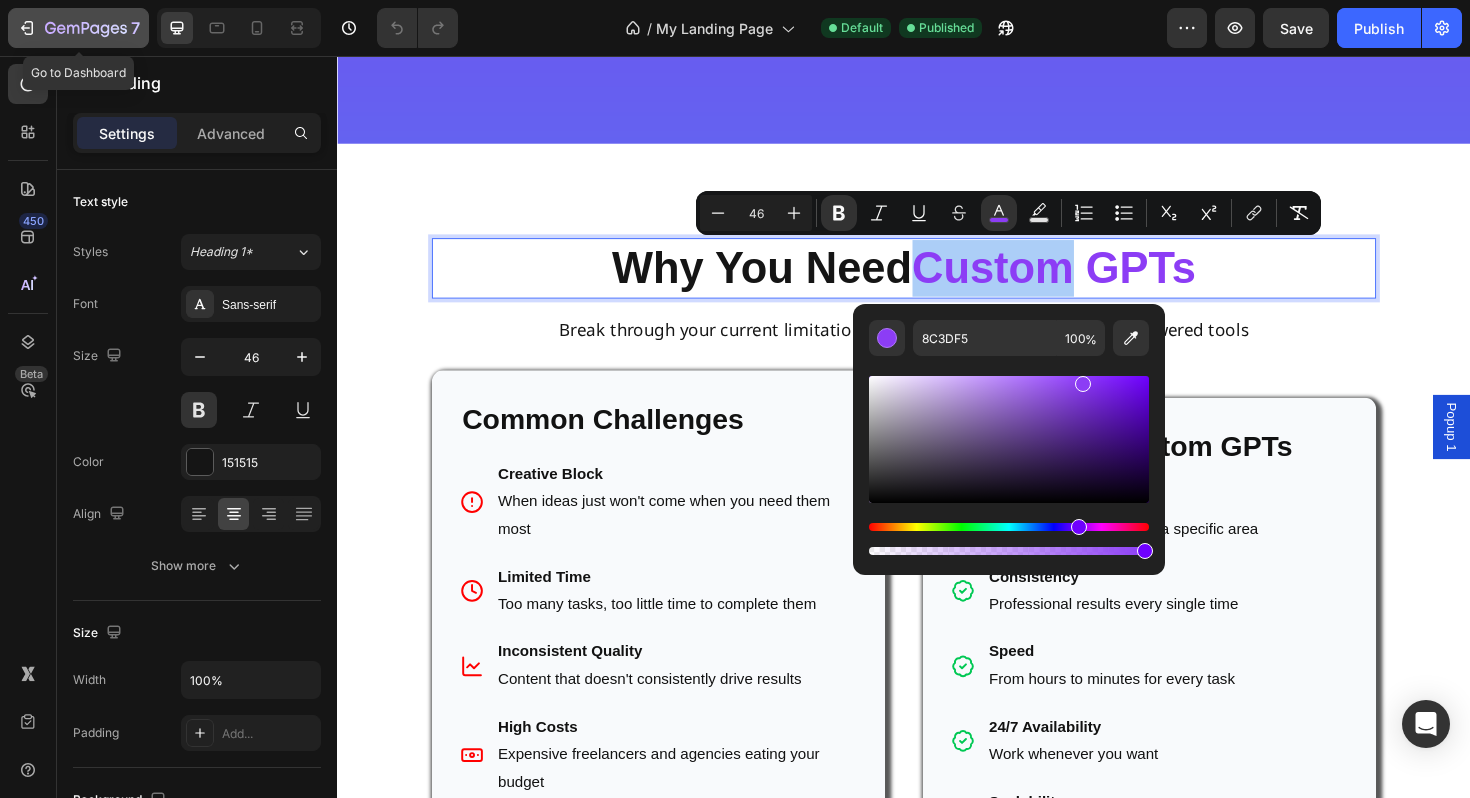 click on "7" 